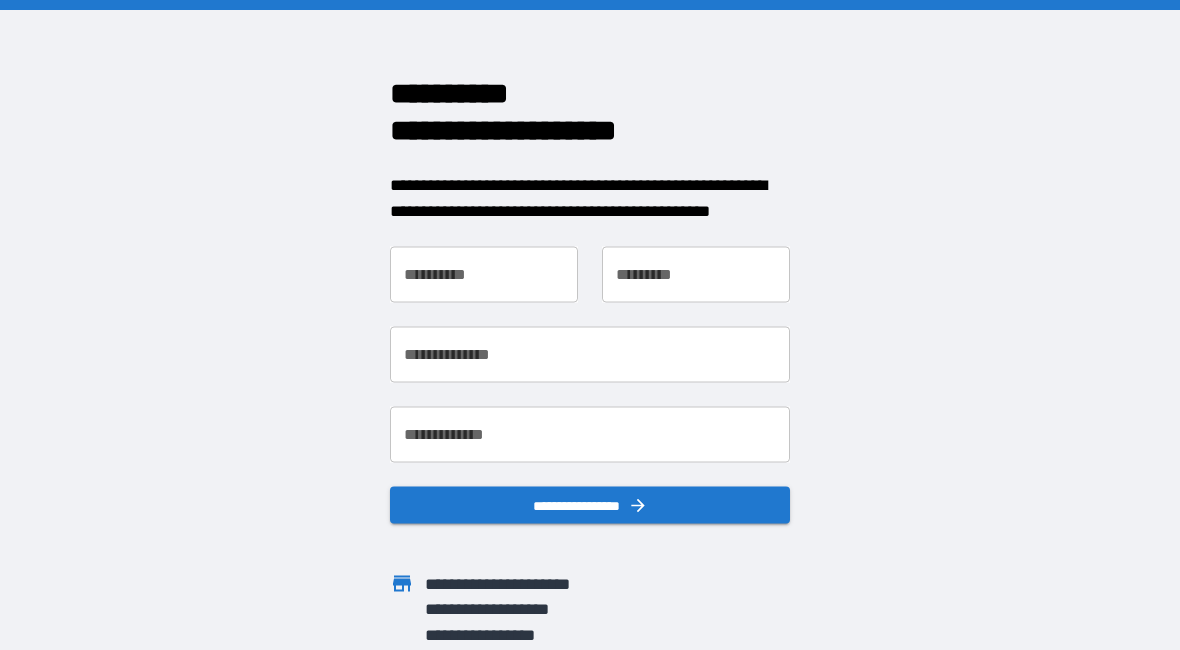 scroll, scrollTop: 0, scrollLeft: 0, axis: both 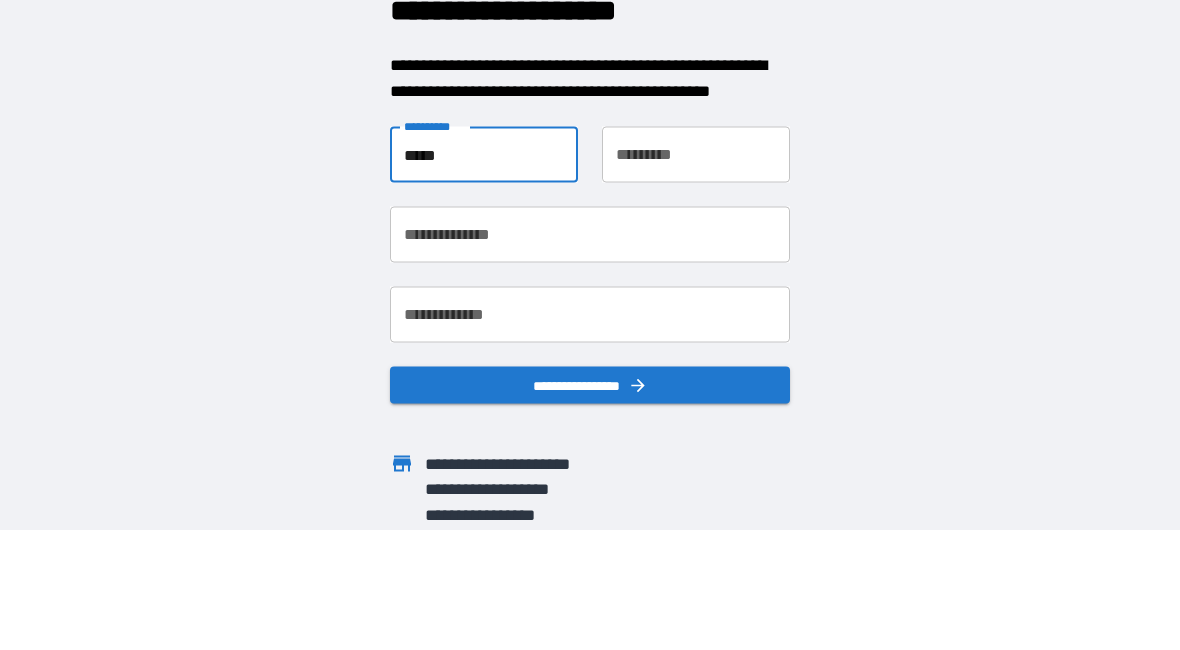 type on "*****" 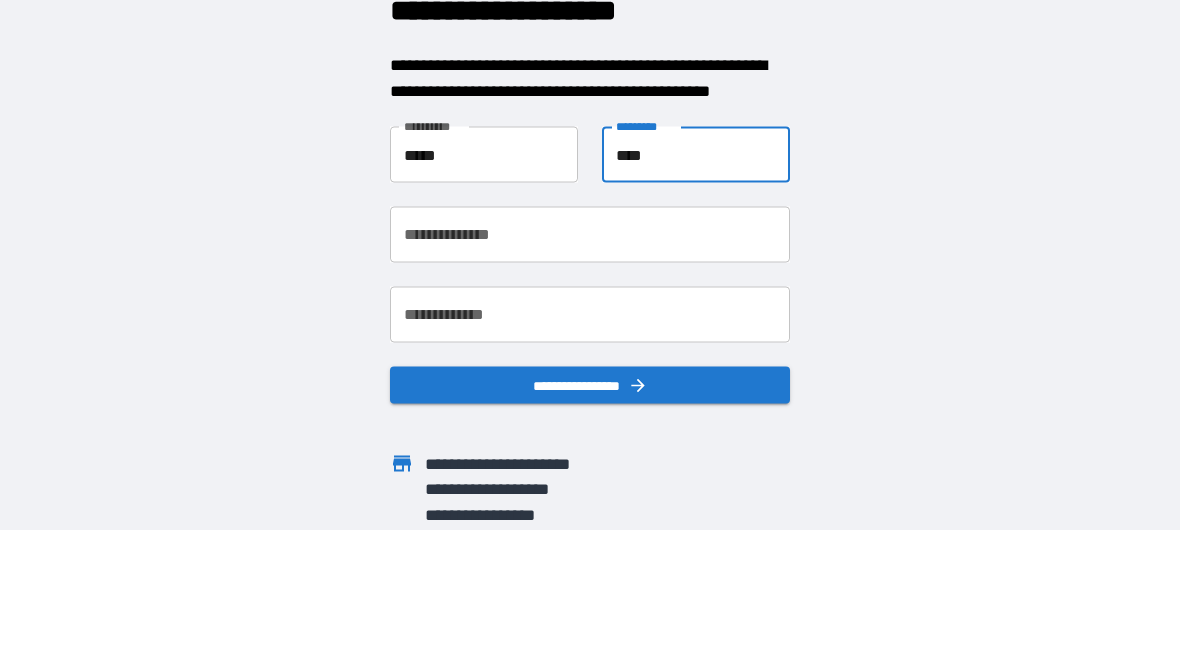 type on "****" 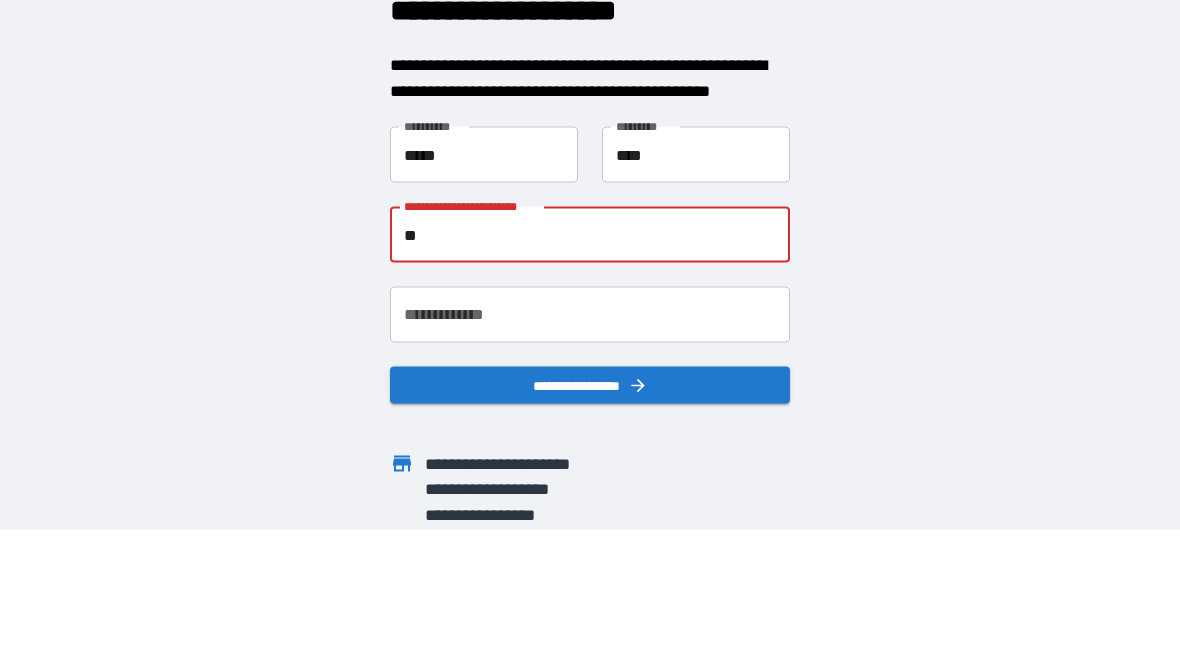 type on "*" 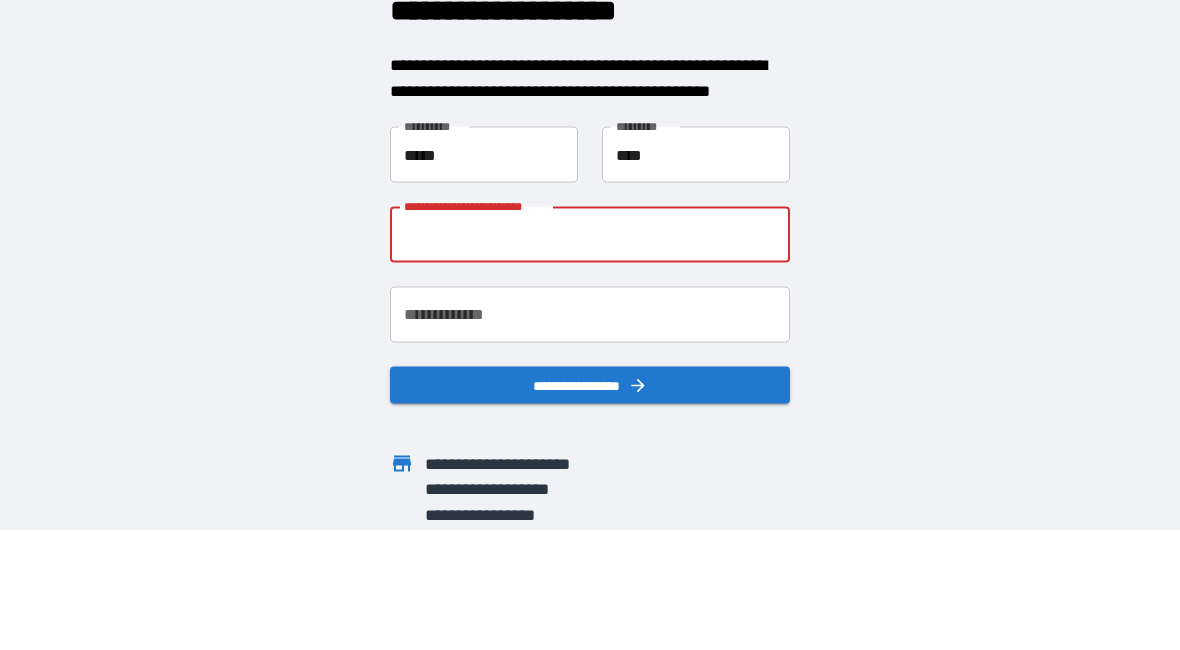 type on "*" 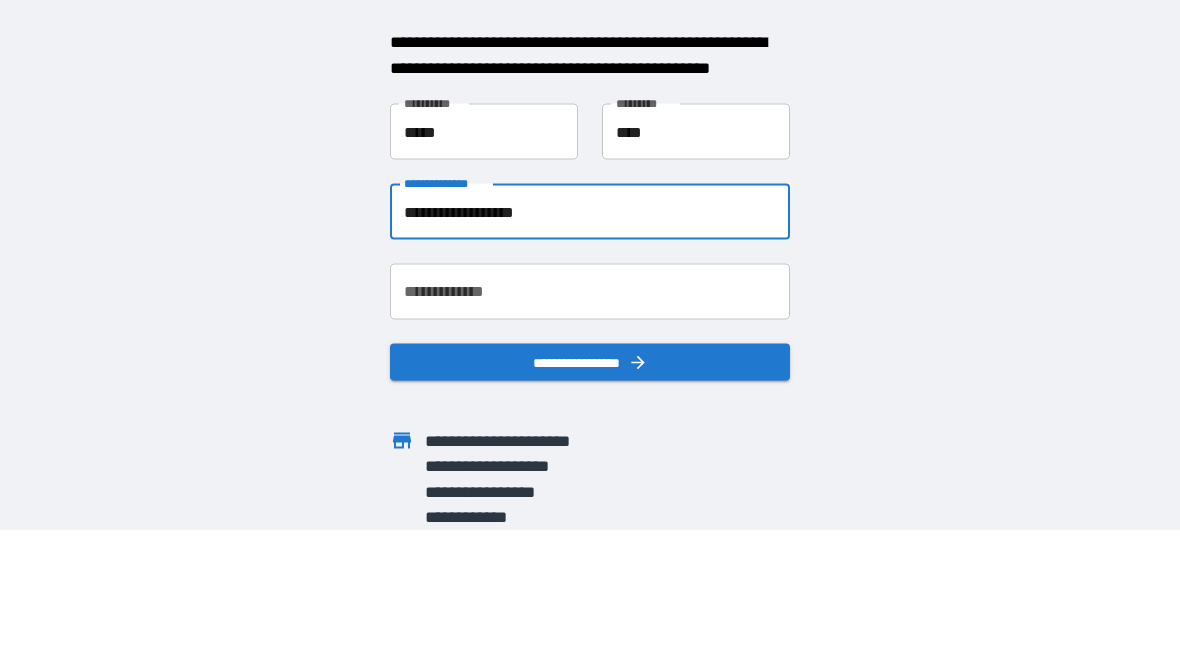 scroll, scrollTop: 22, scrollLeft: 0, axis: vertical 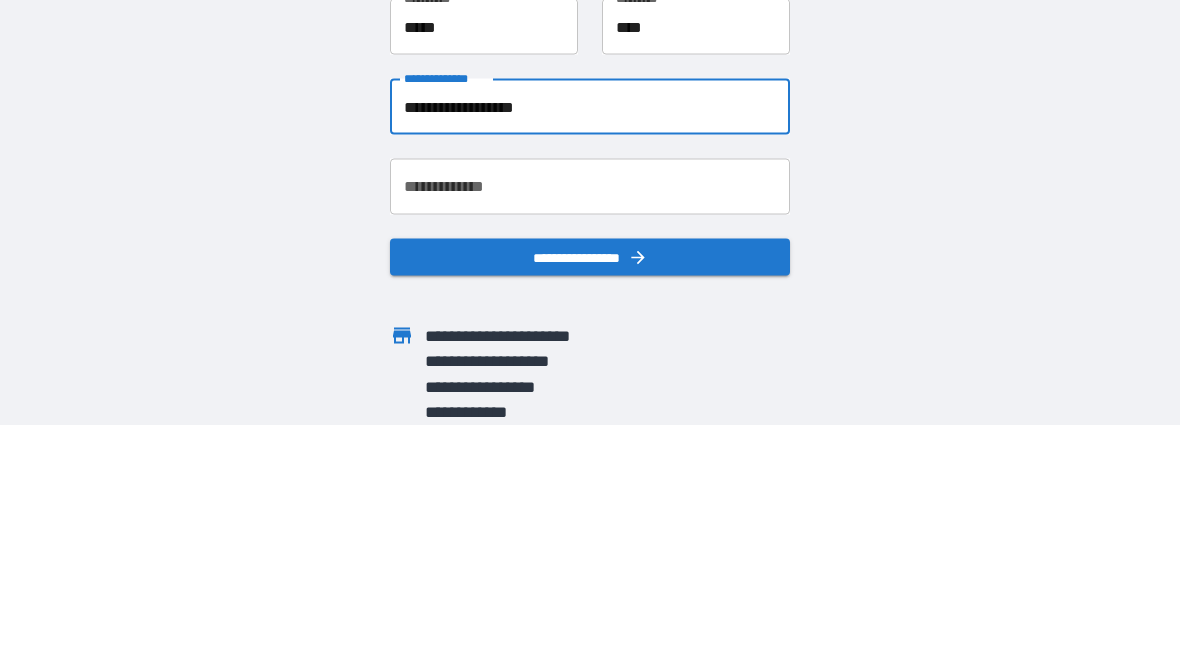 type on "**********" 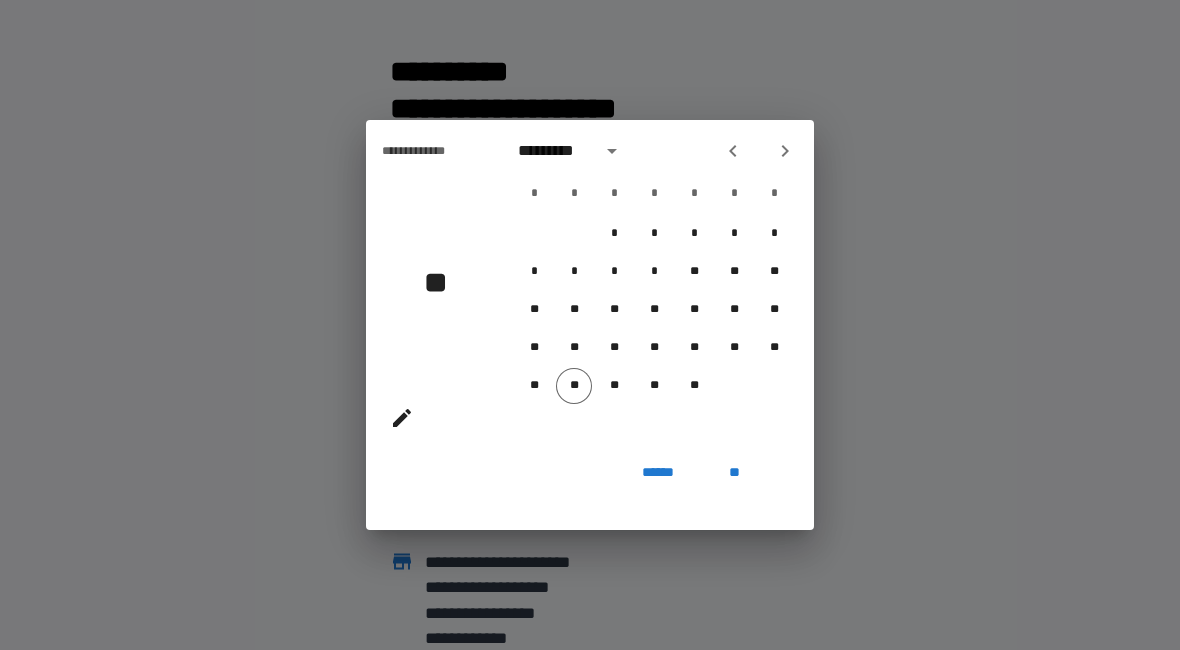 click 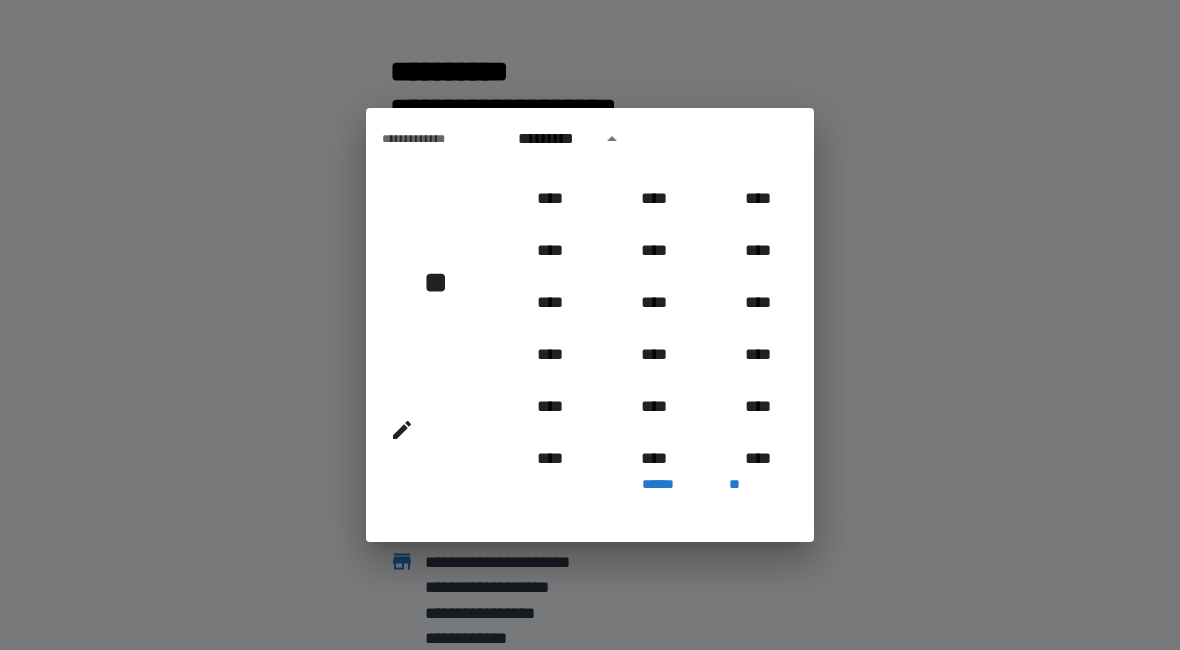 scroll, scrollTop: 407, scrollLeft: 0, axis: vertical 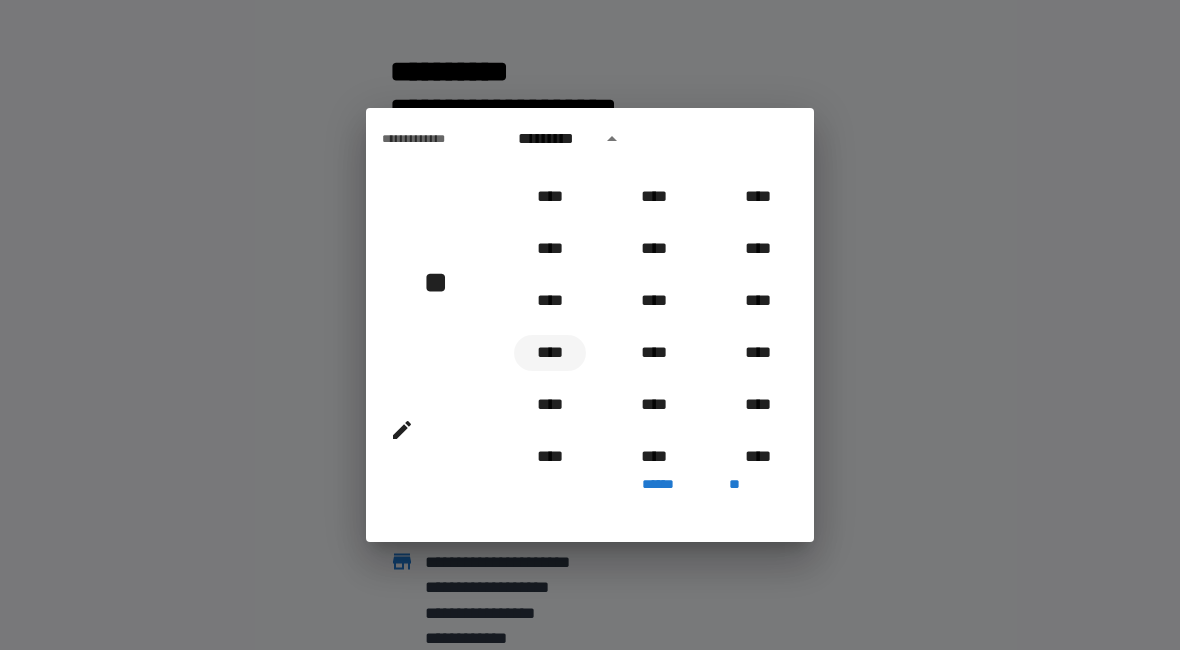 click on "****" at bounding box center (550, 353) 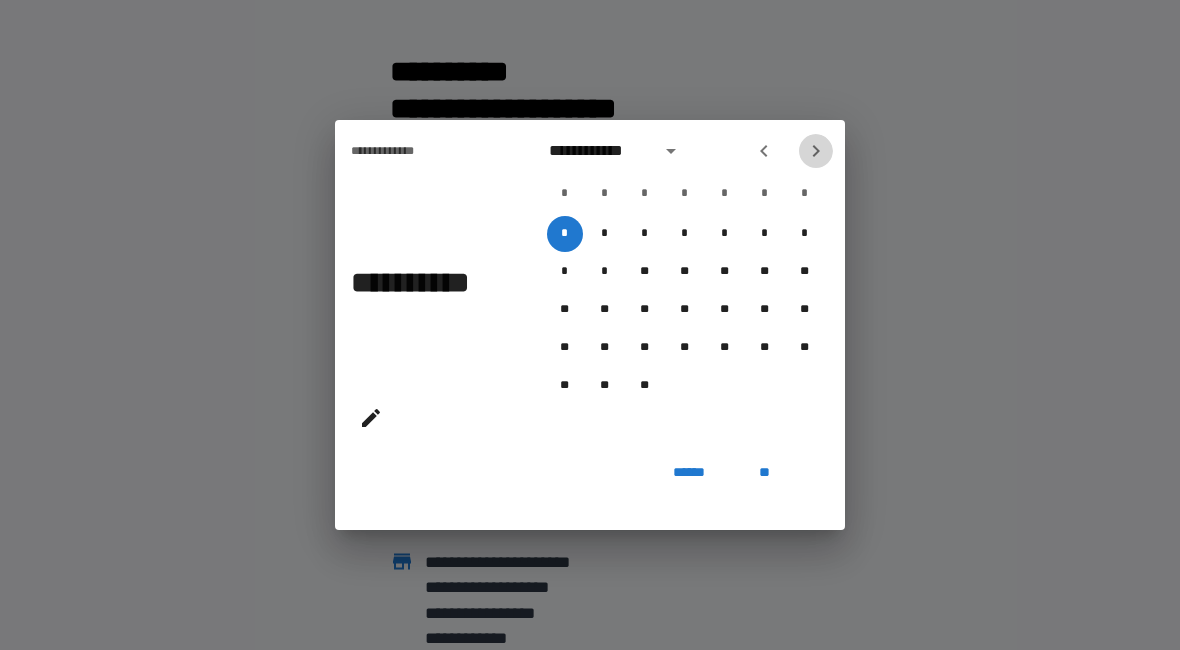 click 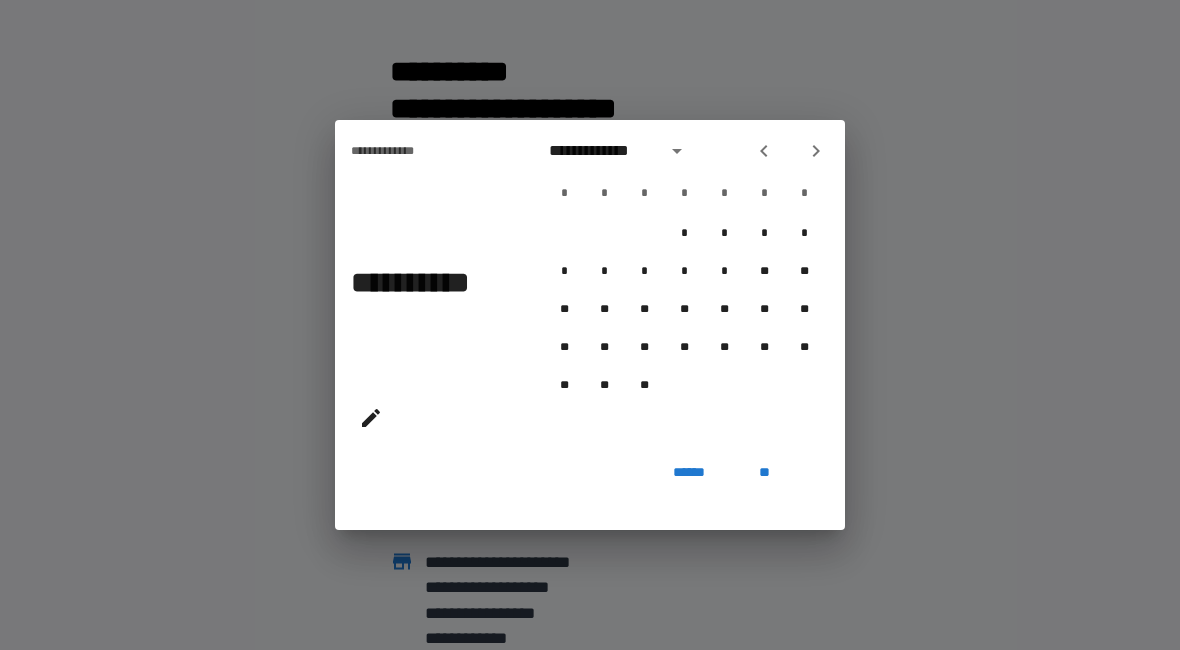 click 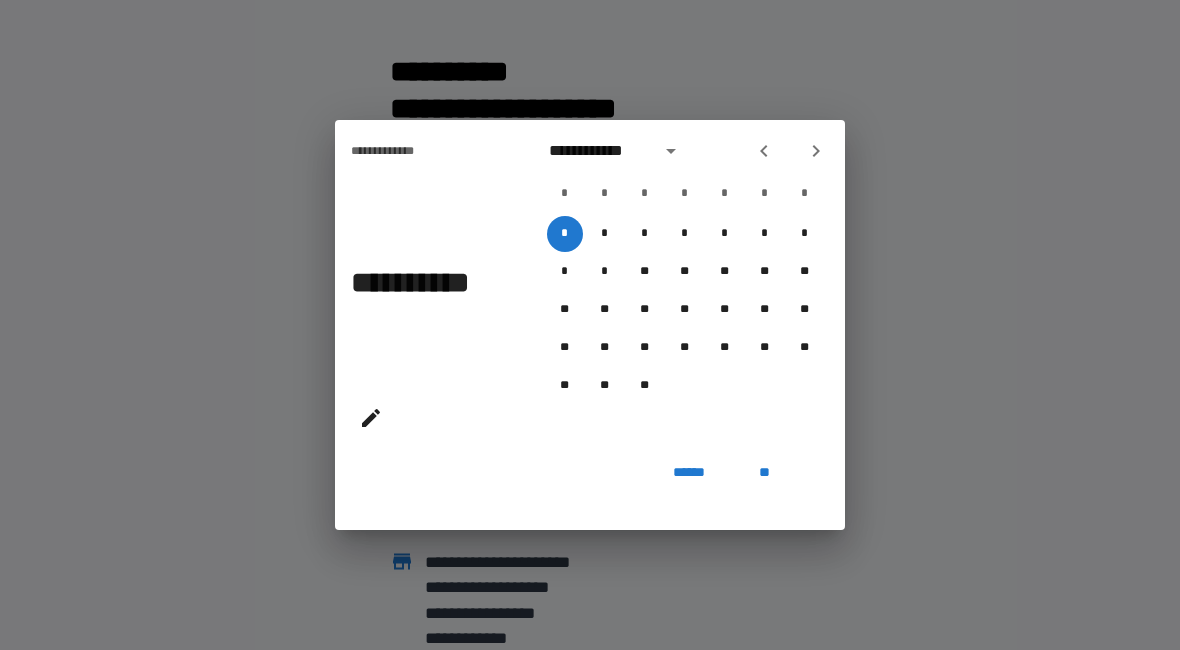 click on "**********" at bounding box center [599, 151] 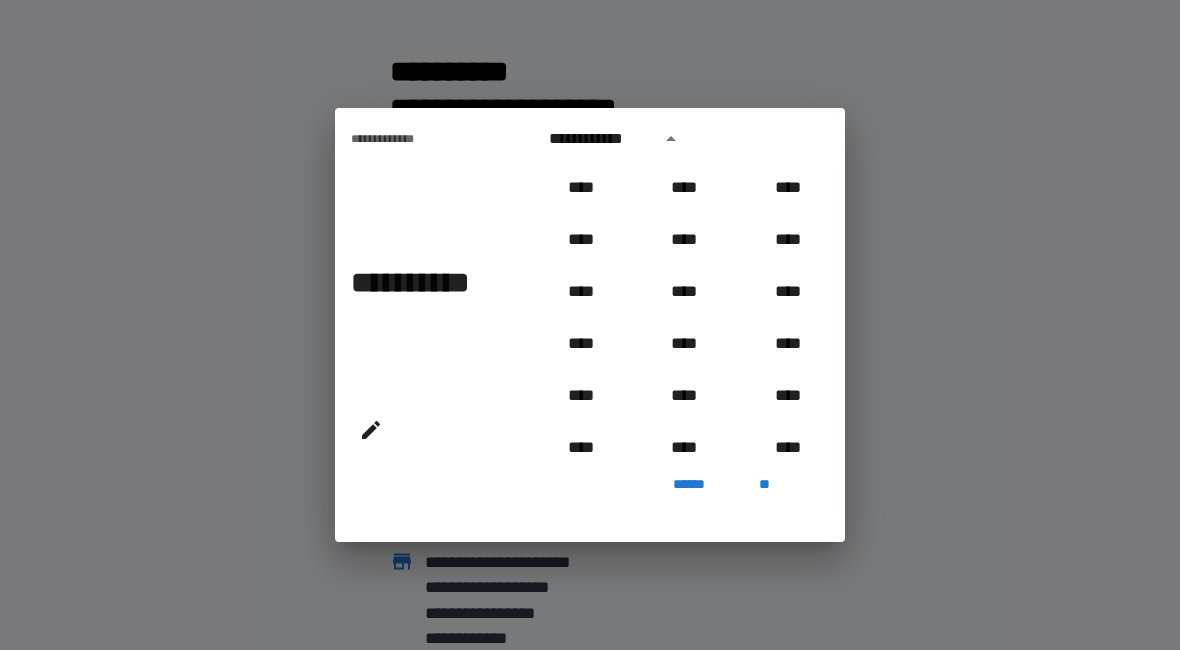 scroll, scrollTop: 446, scrollLeft: 0, axis: vertical 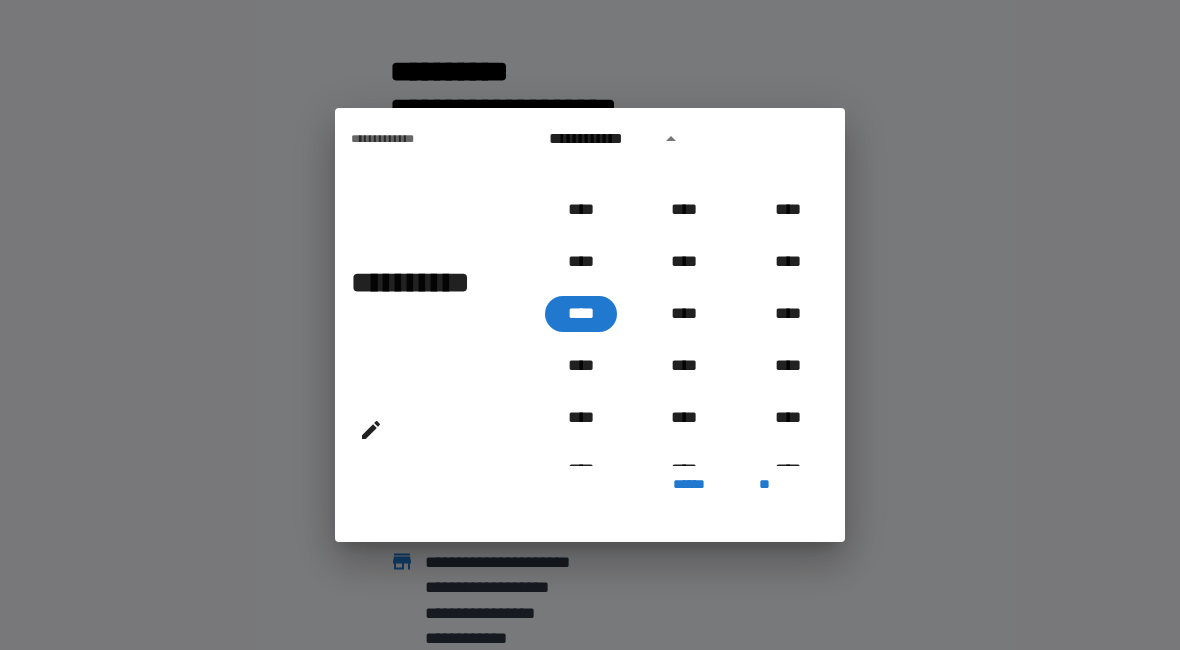 click on "**********" at bounding box center (619, 139) 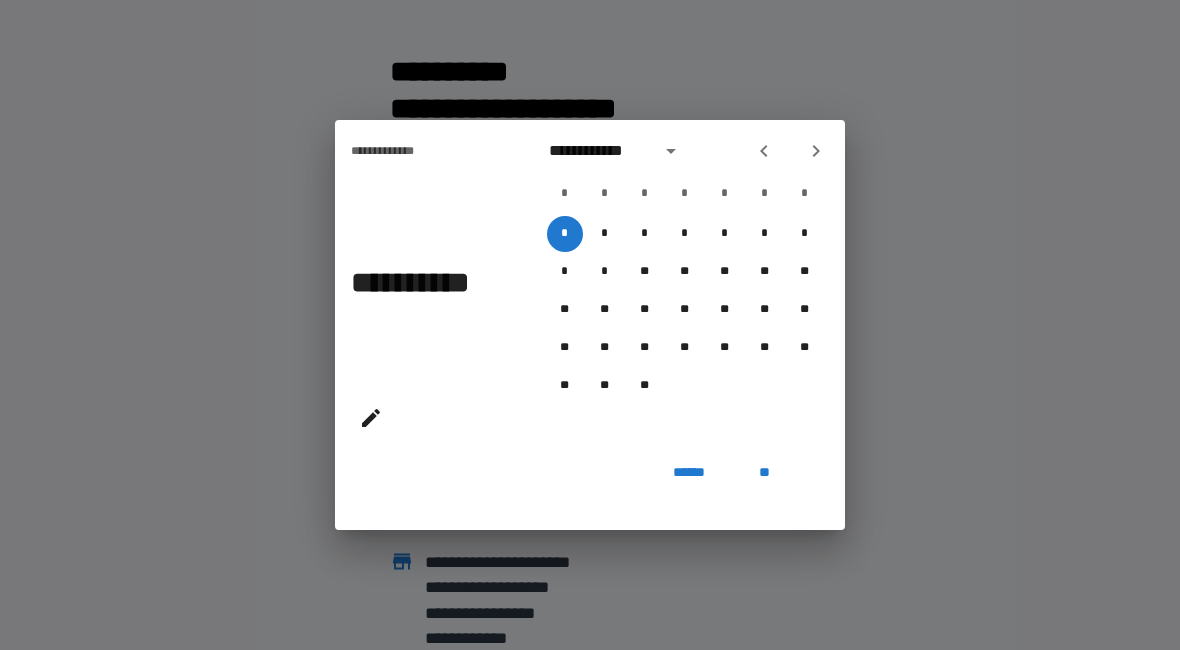click on "**********" at bounding box center (429, 287) 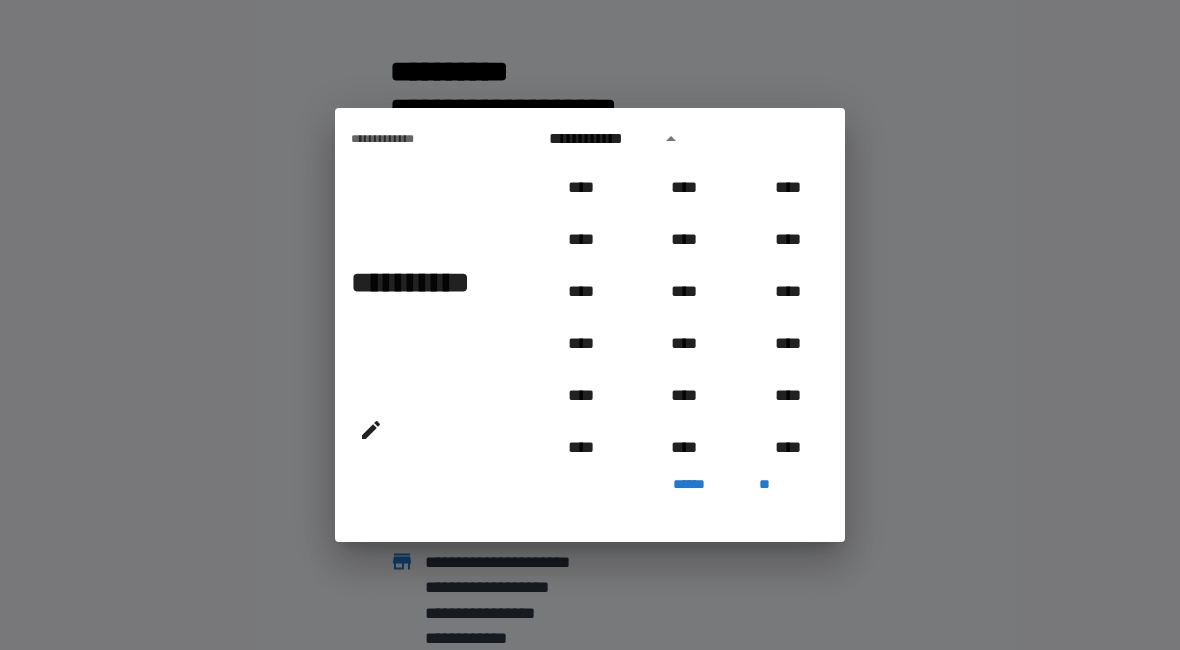 scroll, scrollTop: 446, scrollLeft: 0, axis: vertical 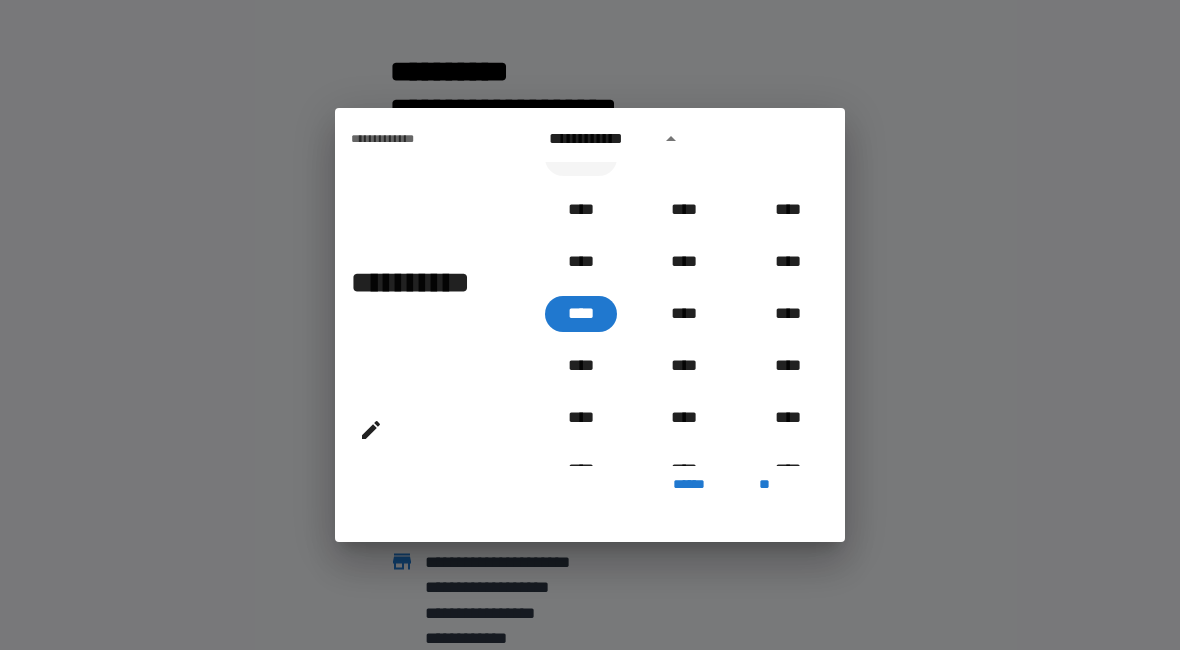 click on "****" at bounding box center [581, 158] 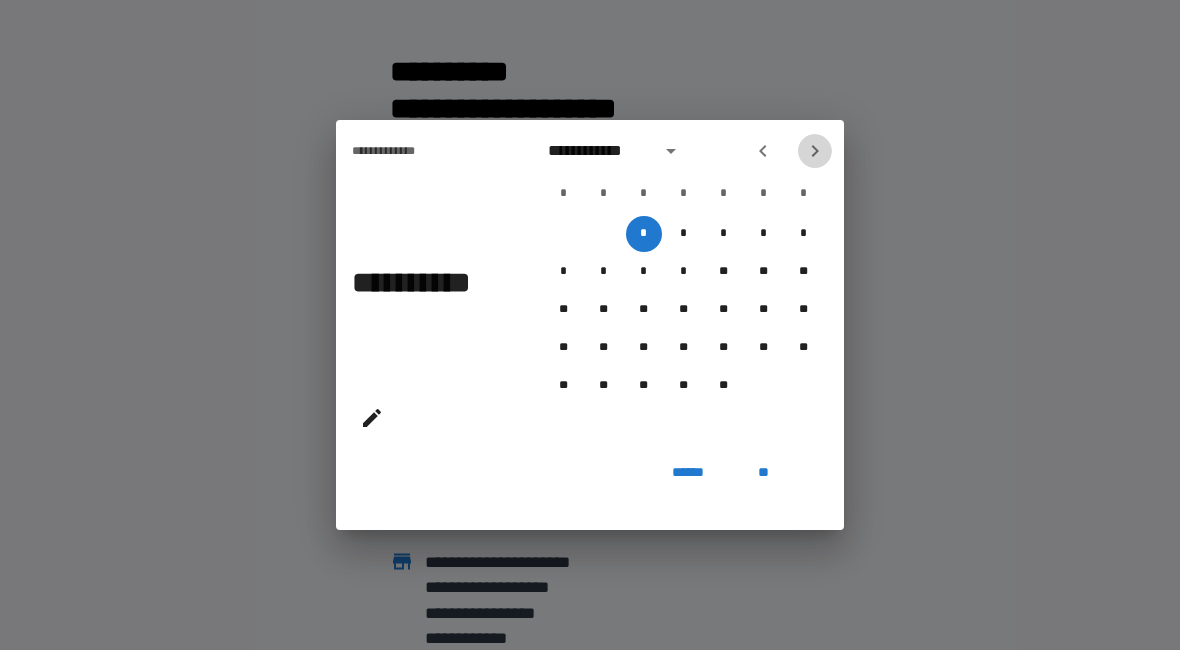 click 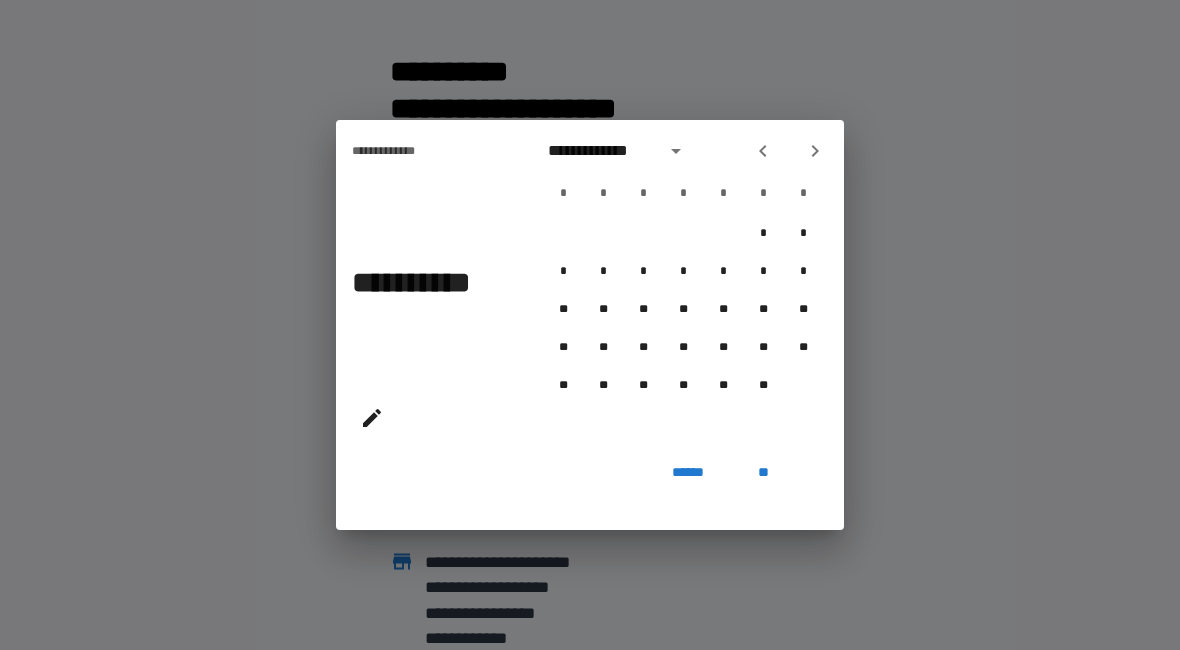 click on "**********" at bounding box center (600, 151) 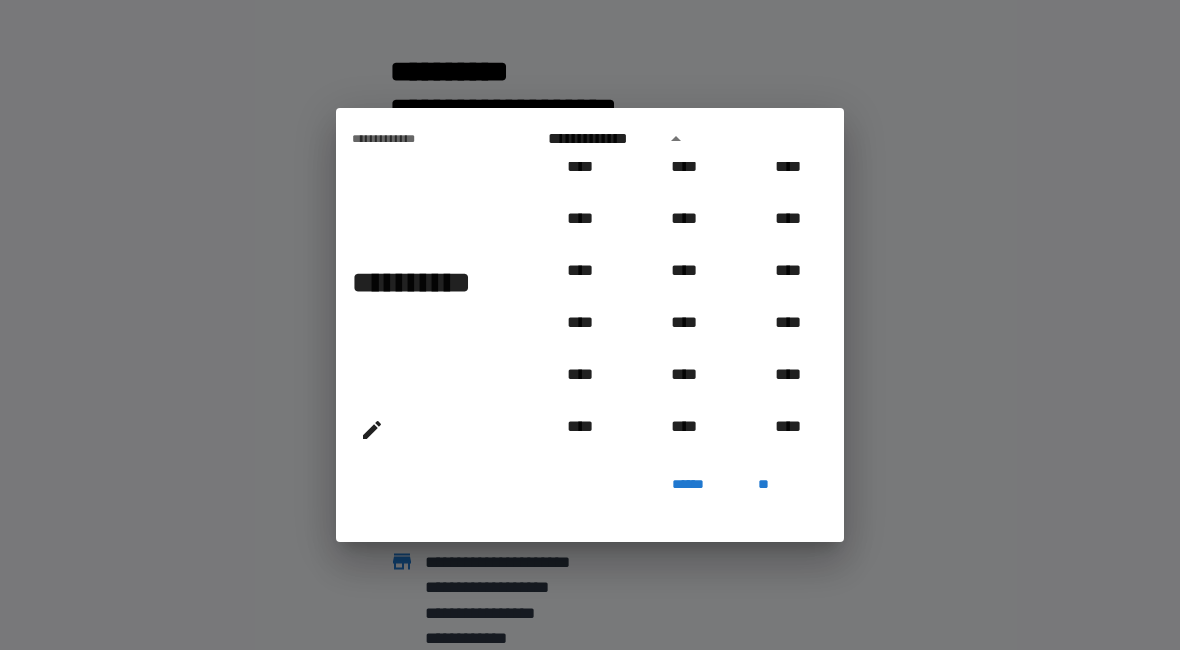 scroll, scrollTop: 540, scrollLeft: 0, axis: vertical 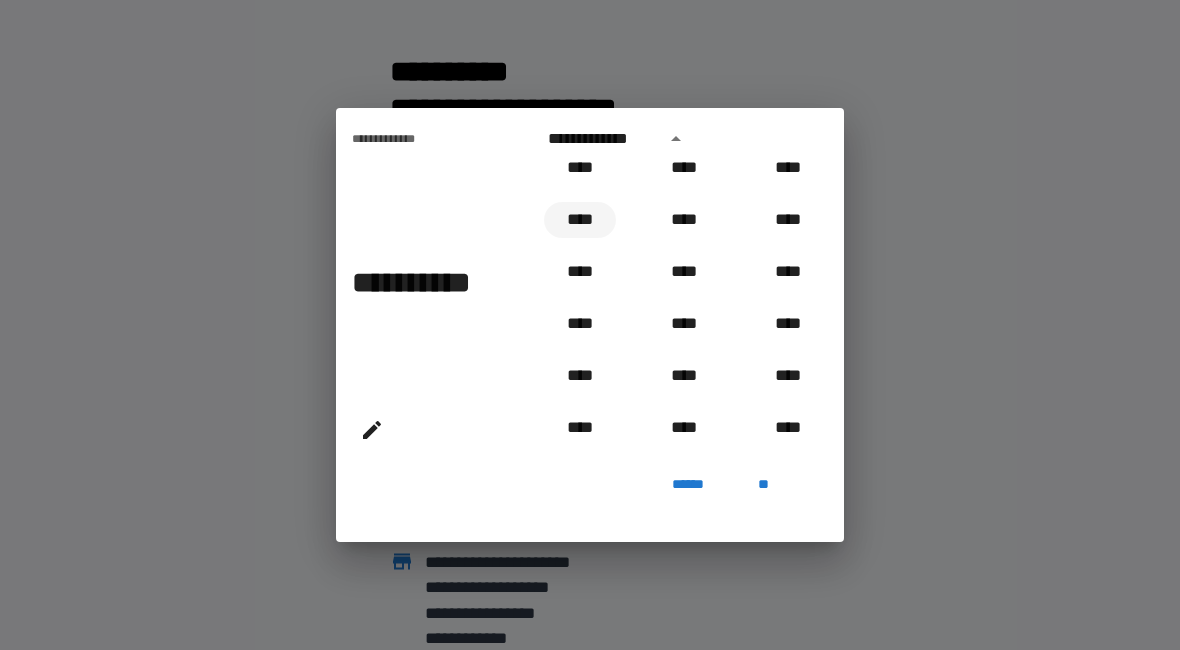 click on "****" at bounding box center [580, 220] 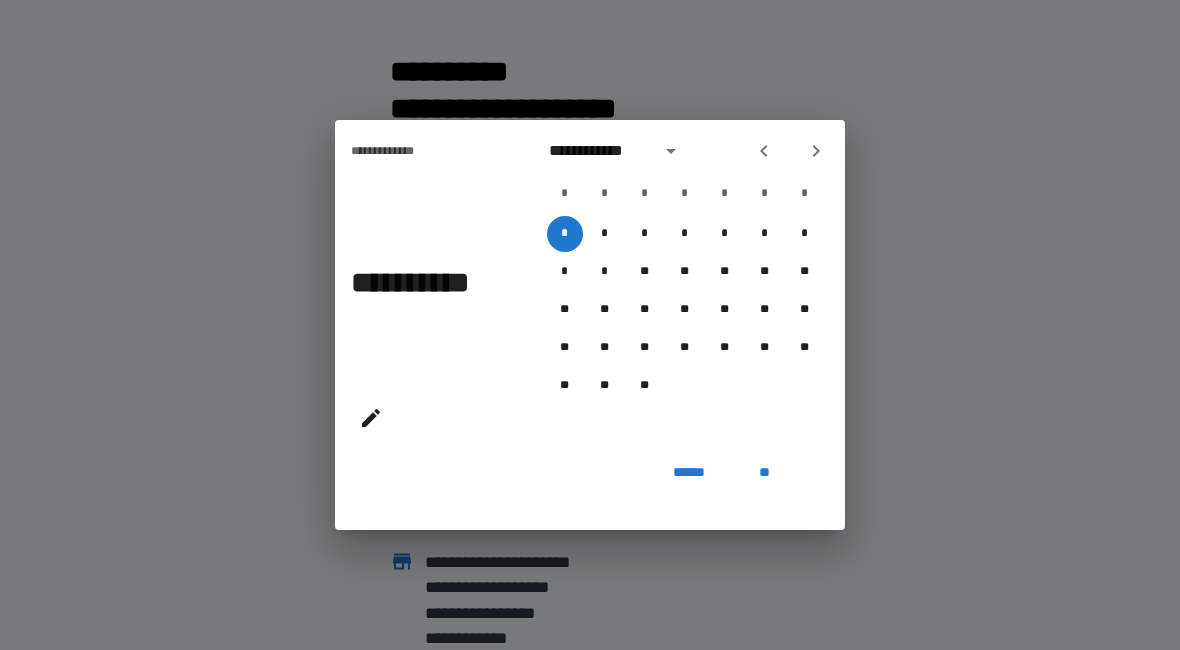 click 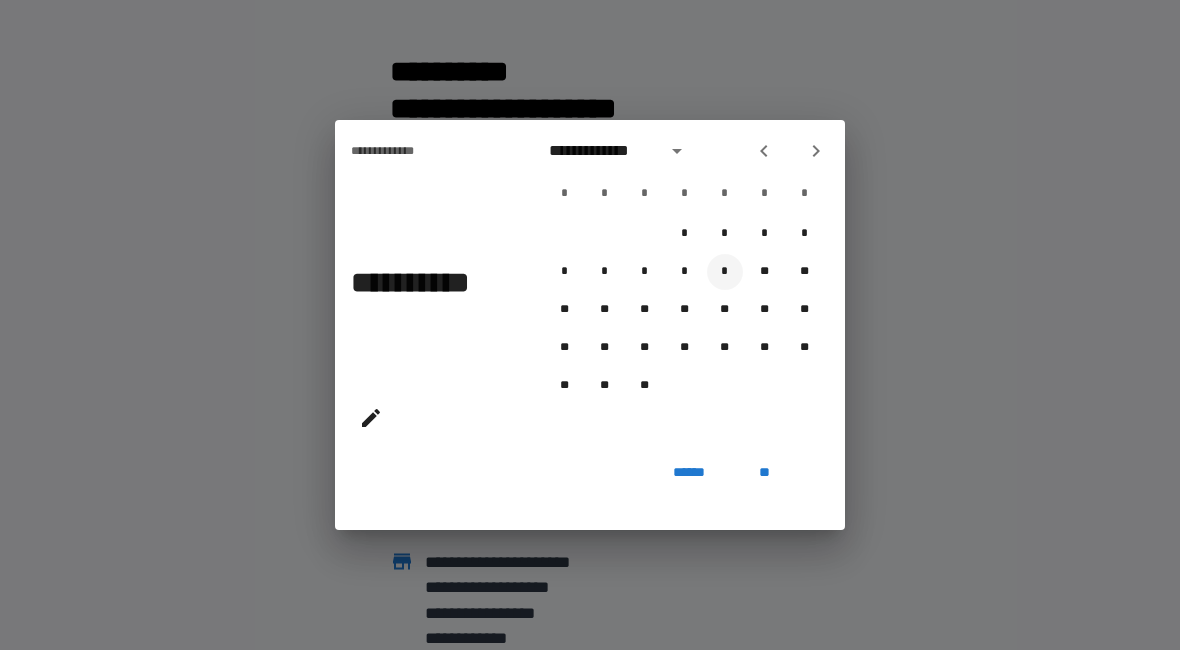 click on "*" at bounding box center (725, 272) 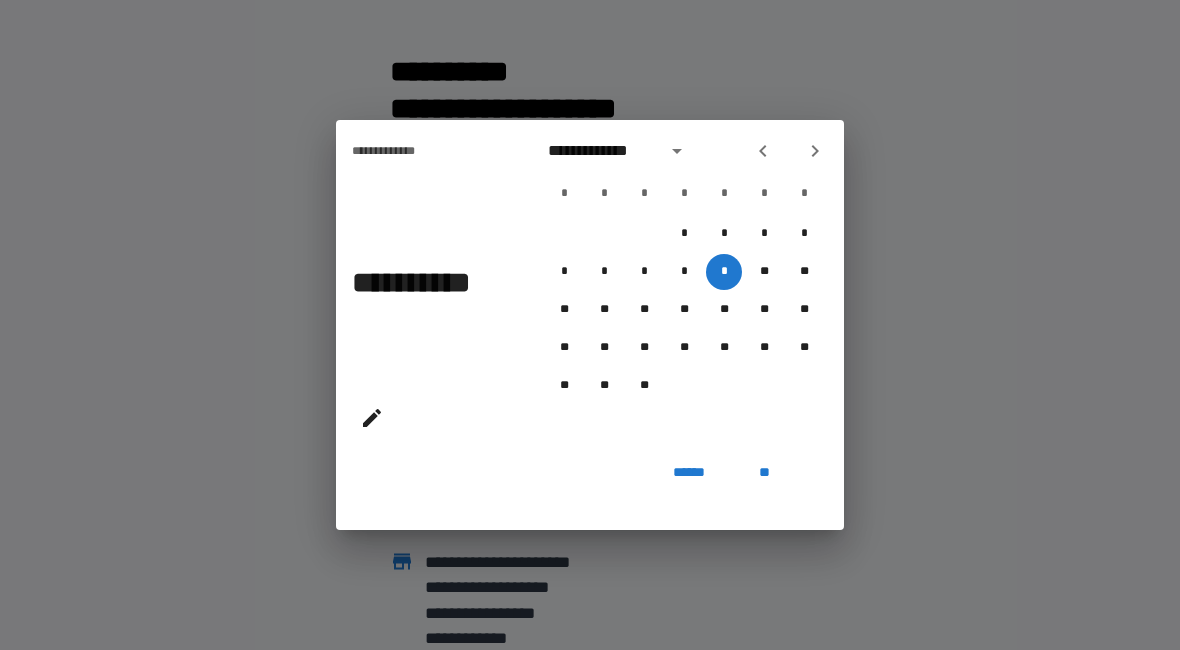 click on "* * * *" at bounding box center (684, 234) 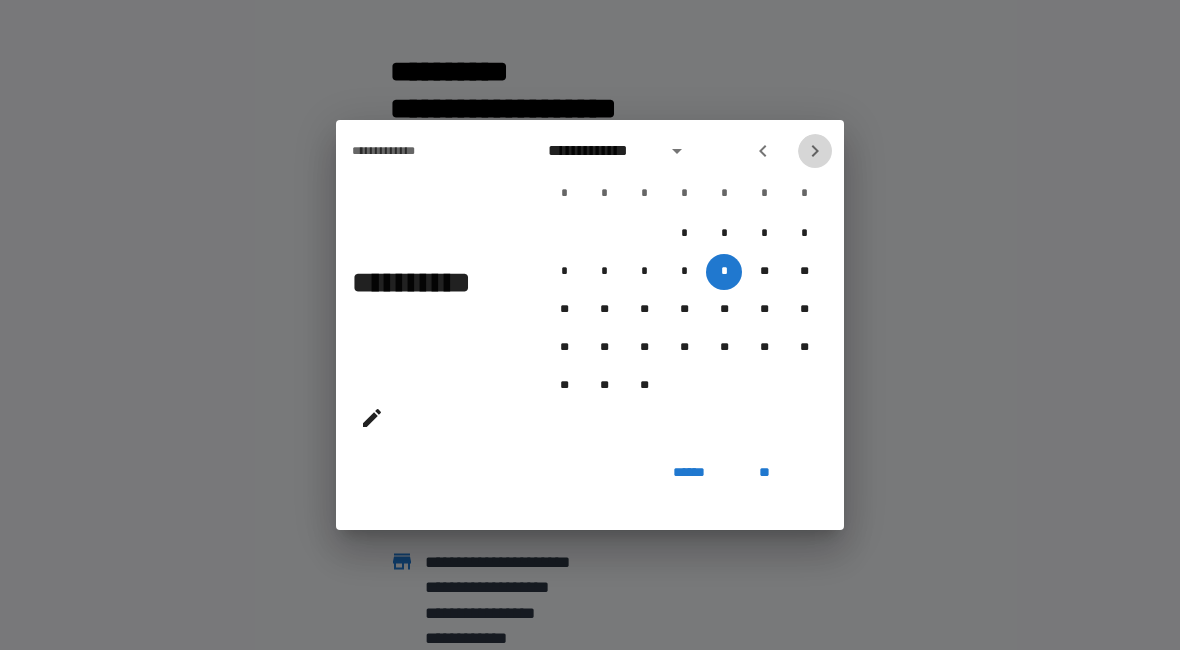 click 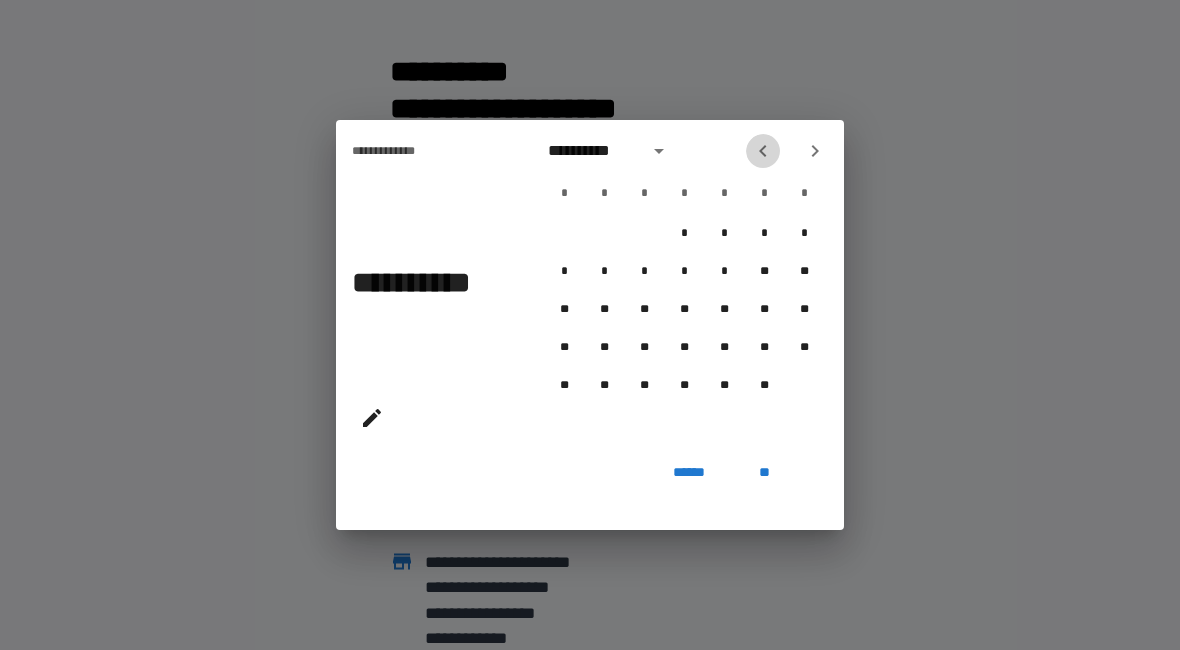 click 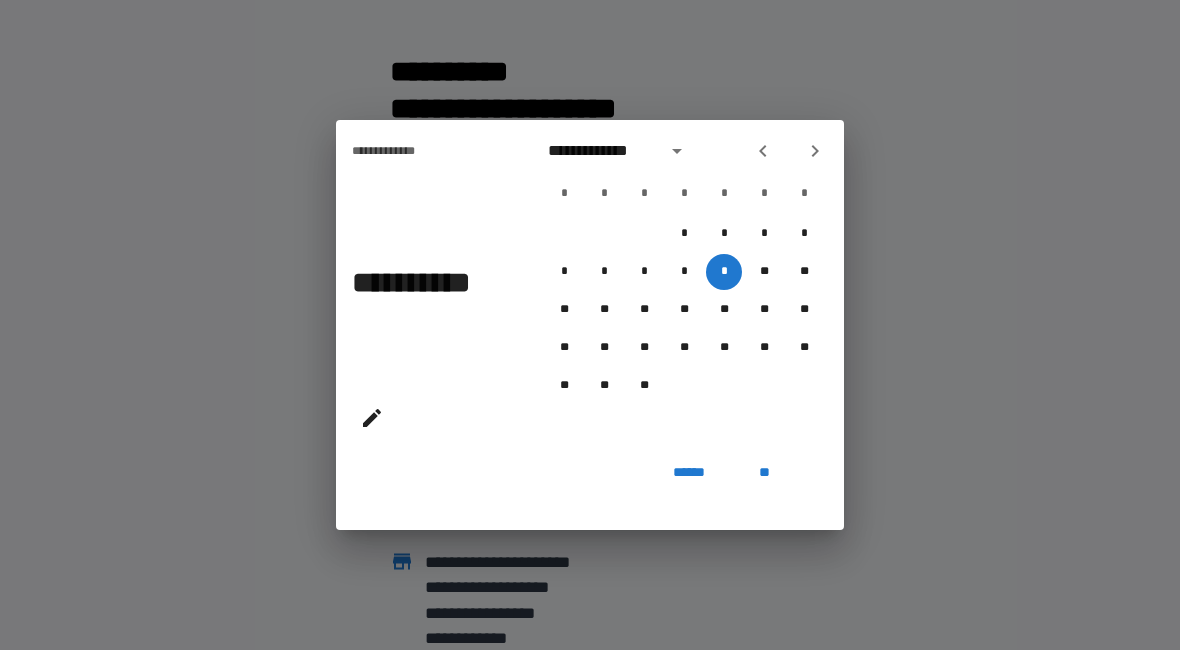 click on "**" at bounding box center [764, 472] 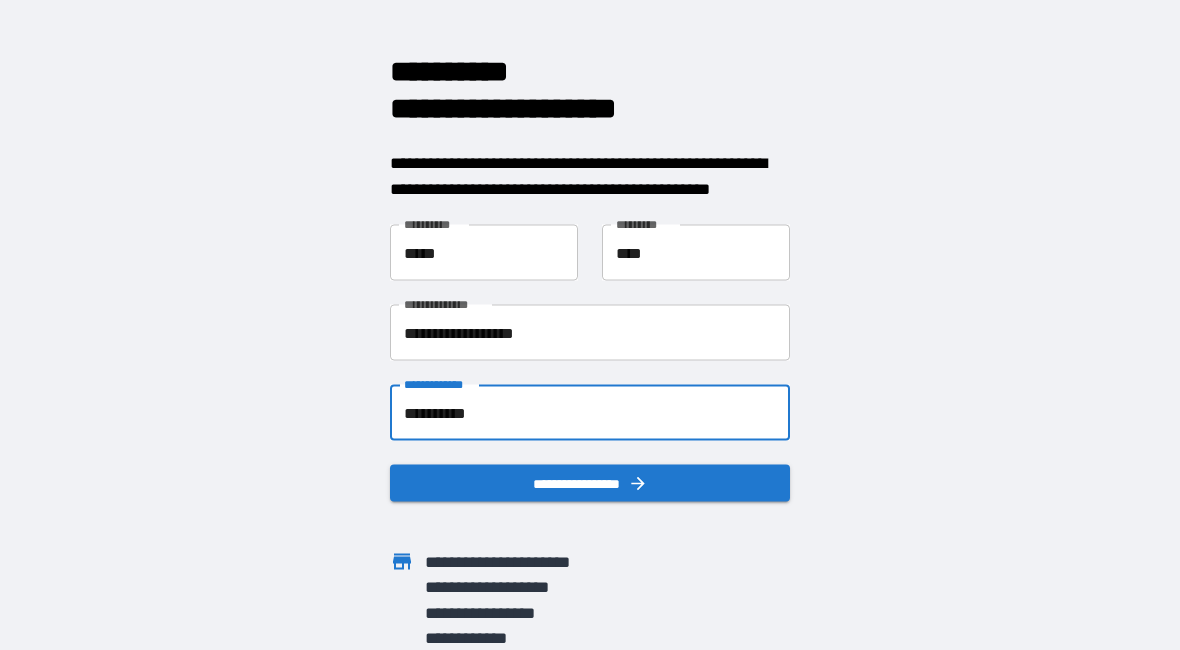 scroll, scrollTop: 22, scrollLeft: 0, axis: vertical 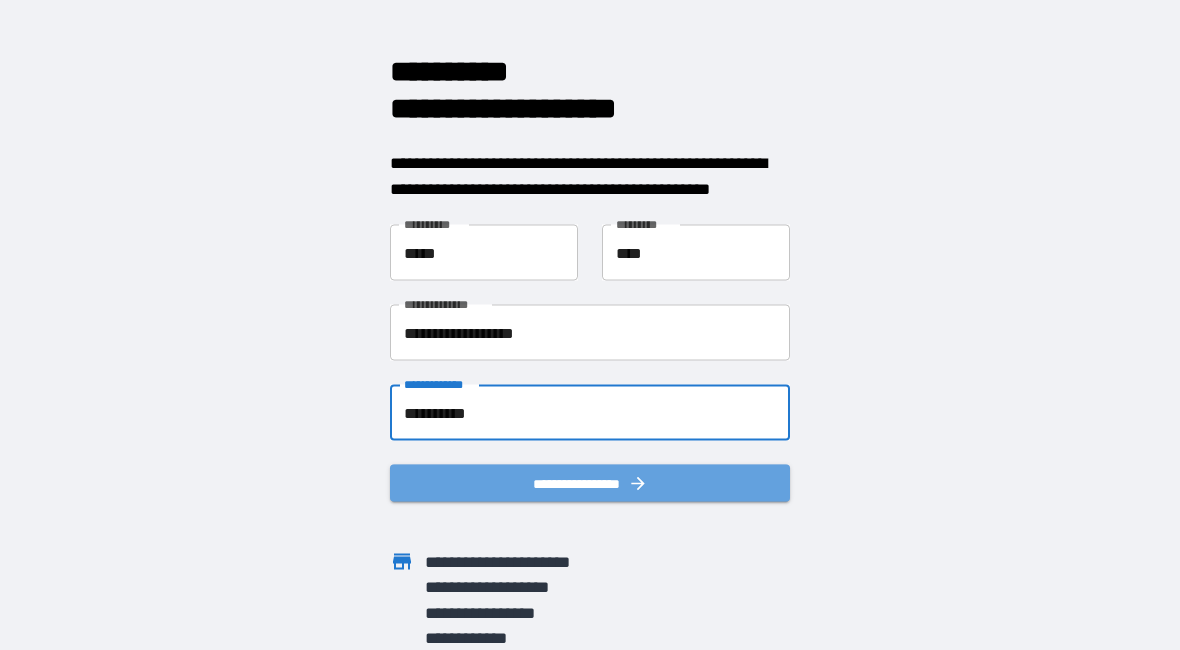 click on "**********" at bounding box center [590, 483] 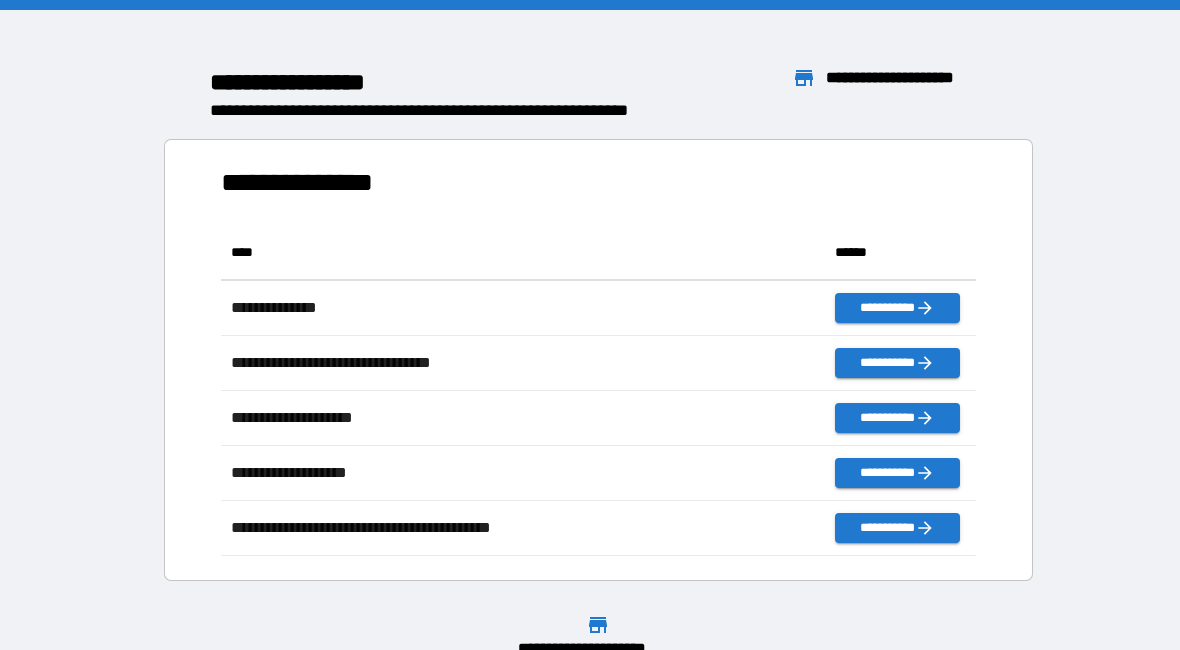 scroll, scrollTop: 1, scrollLeft: 1, axis: both 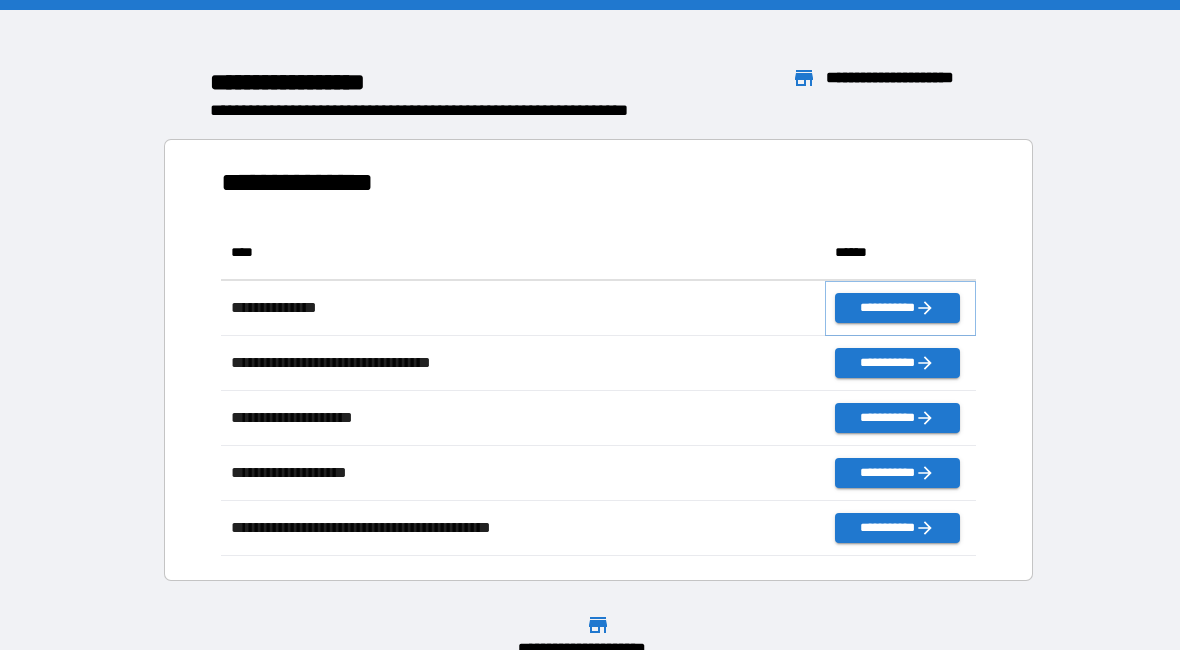 click on "**********" at bounding box center [897, 308] 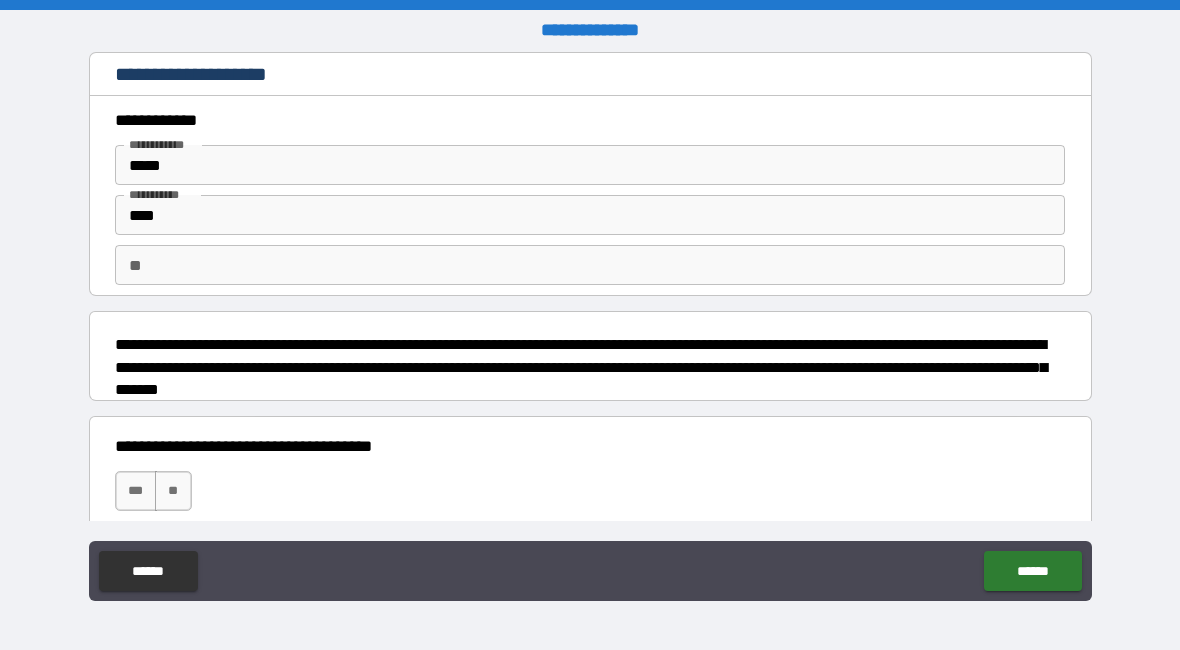 click on "***" at bounding box center (136, 491) 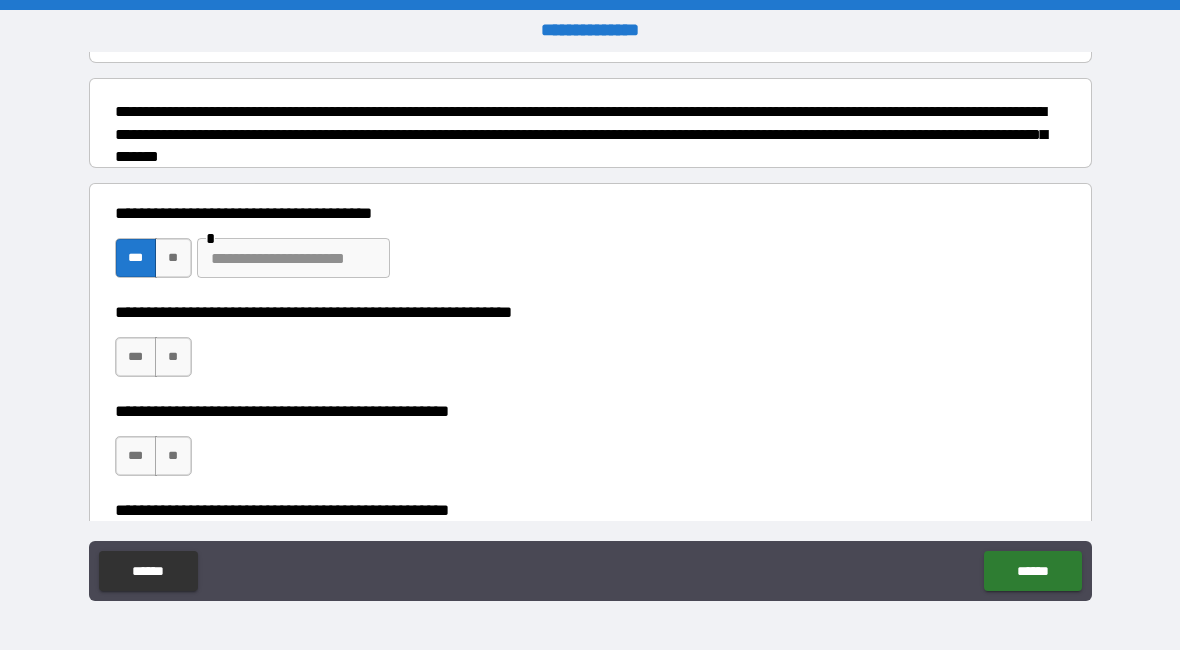 scroll, scrollTop: 234, scrollLeft: 0, axis: vertical 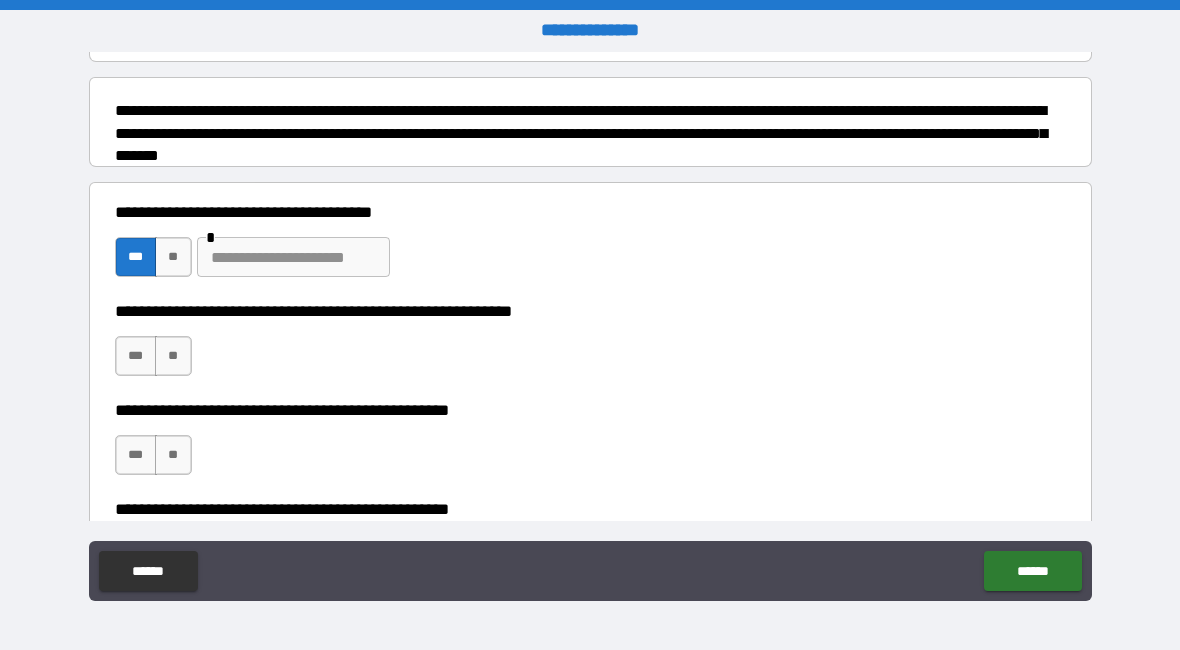 click on "***" at bounding box center (136, 356) 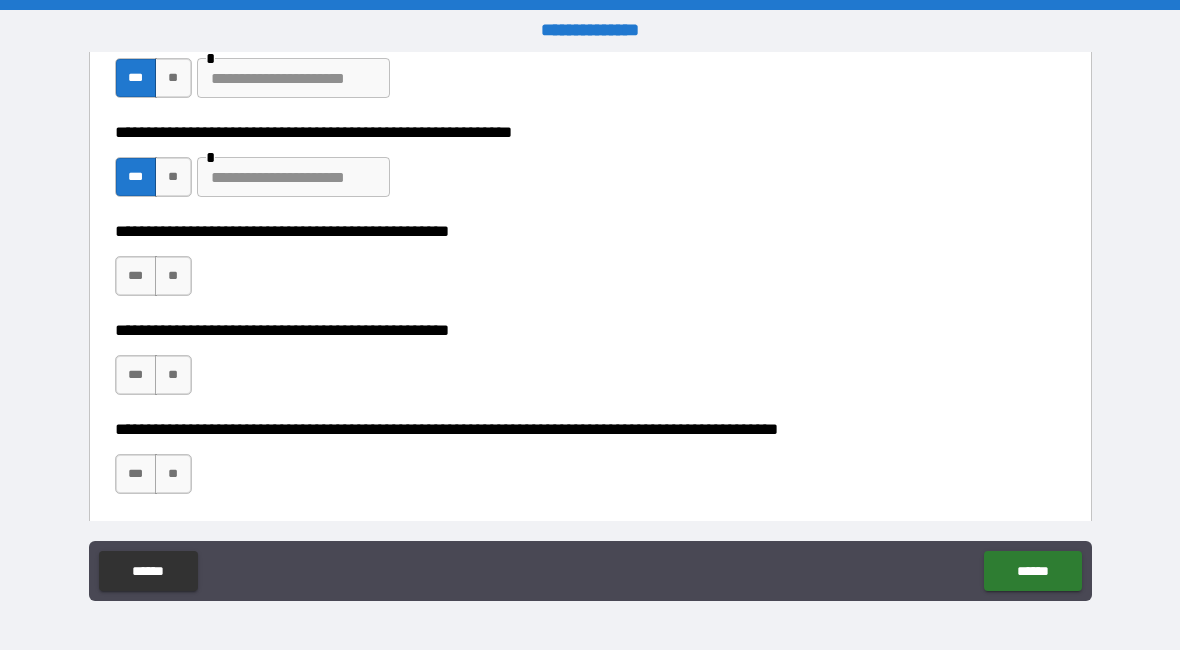 scroll, scrollTop: 424, scrollLeft: 0, axis: vertical 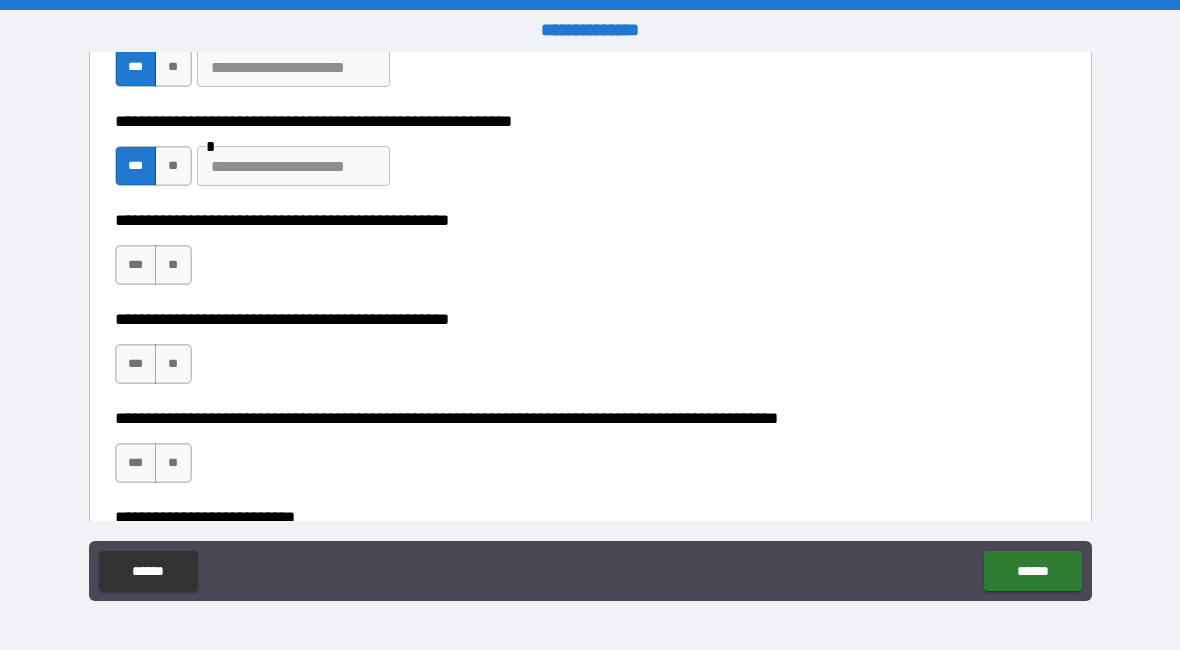 click on "**" at bounding box center (173, 265) 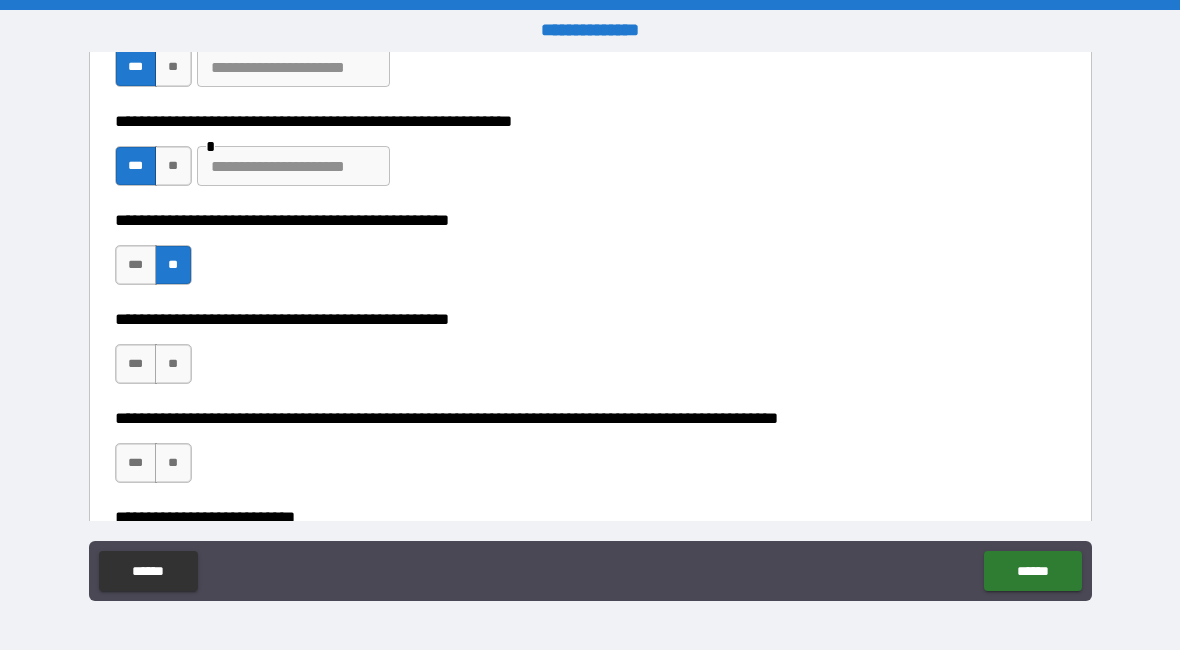 click on "**" at bounding box center [173, 364] 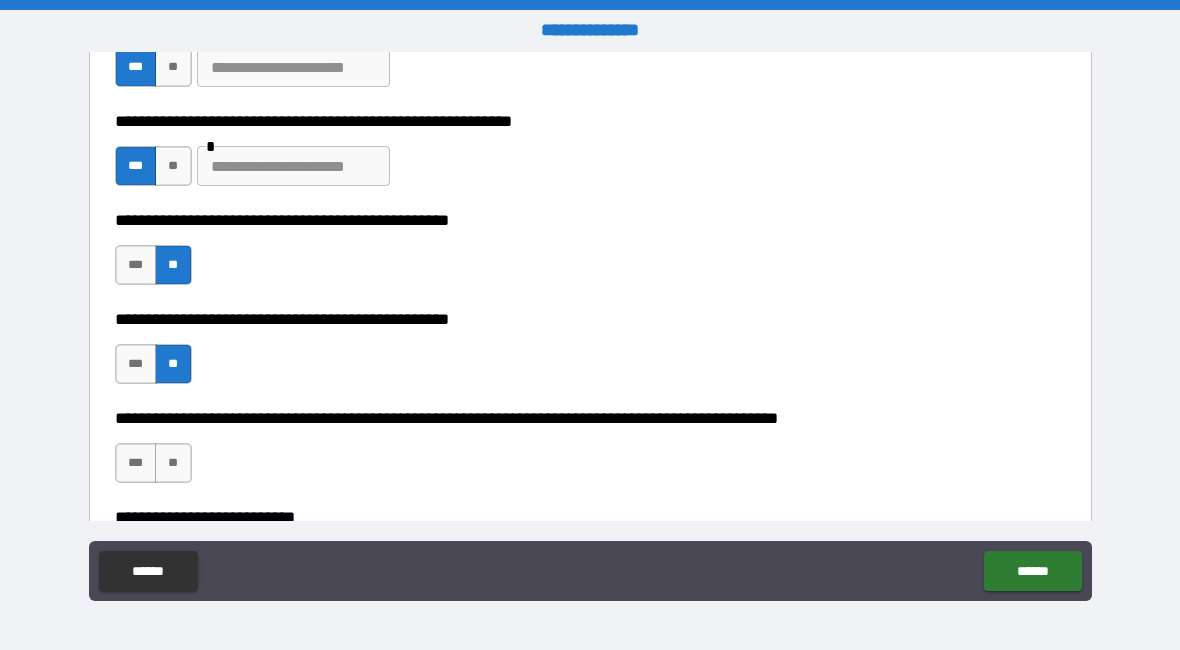click on "***" at bounding box center [136, 463] 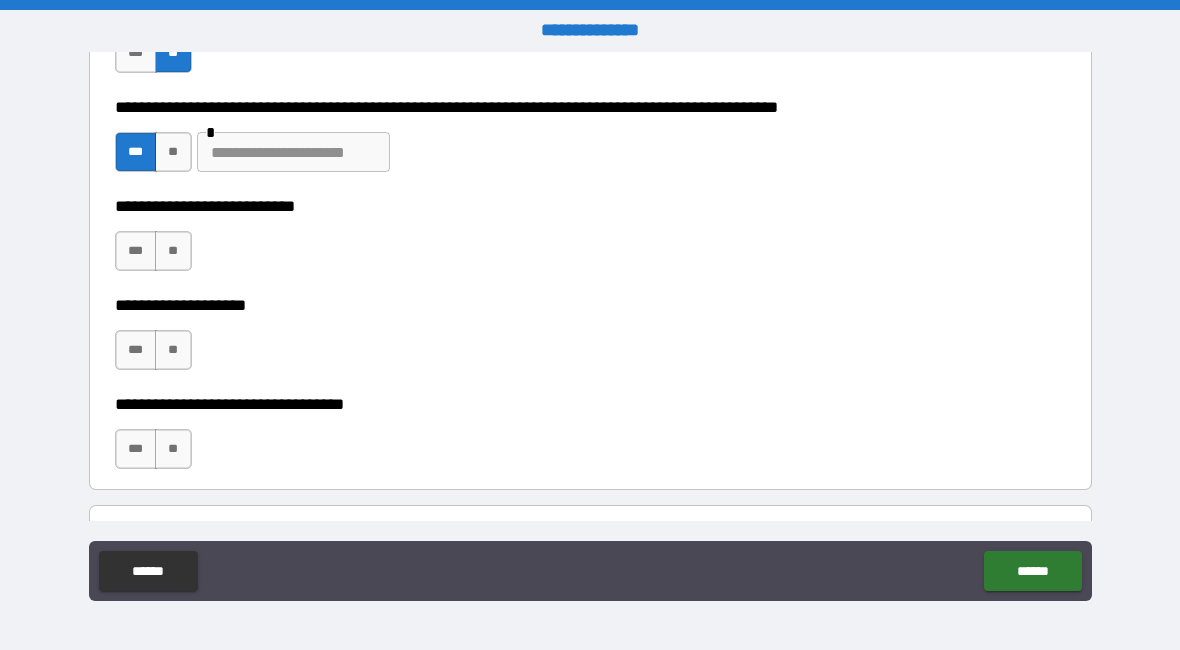 scroll, scrollTop: 742, scrollLeft: 0, axis: vertical 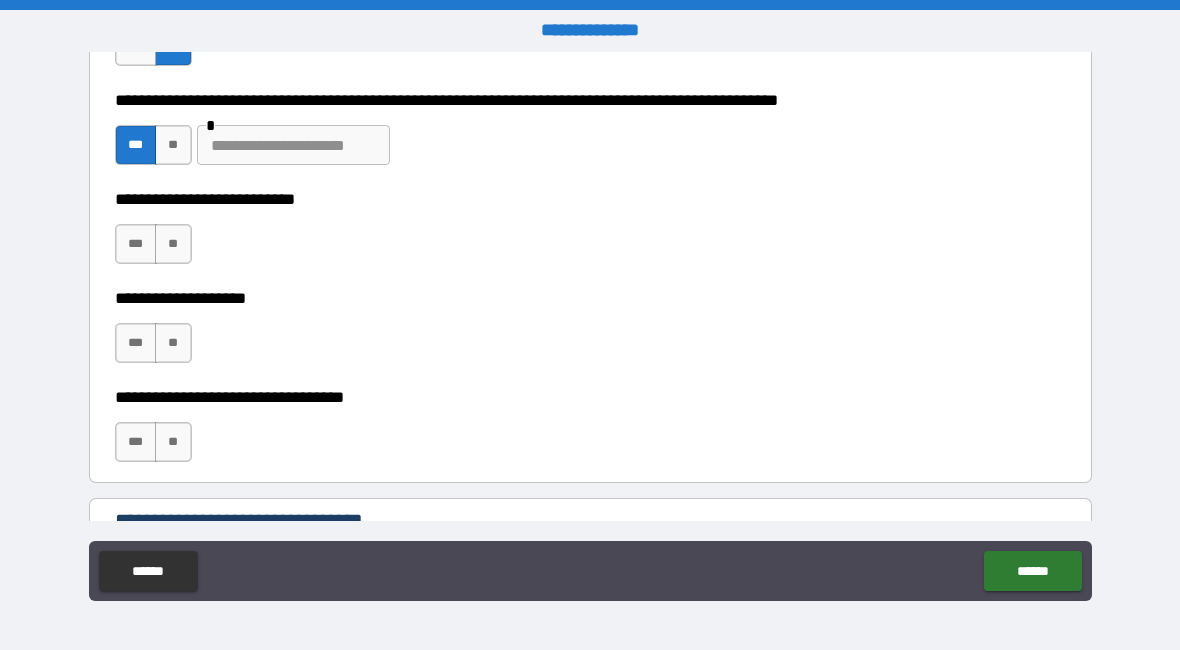 click on "**" at bounding box center [173, 244] 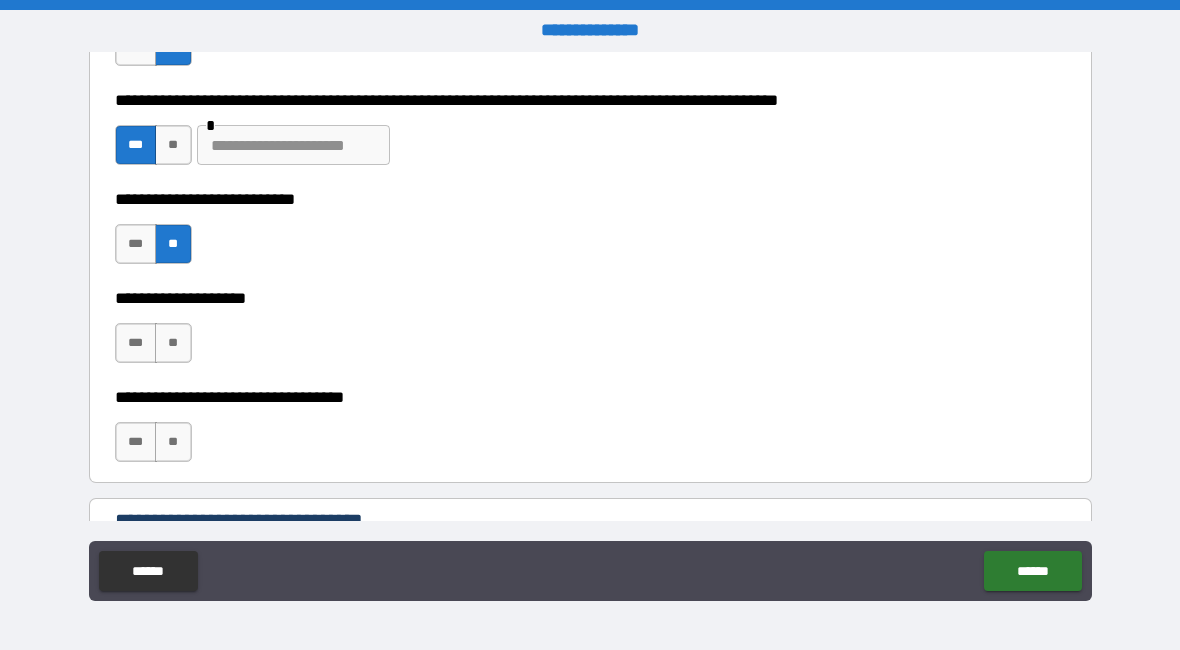 click on "**" at bounding box center (173, 343) 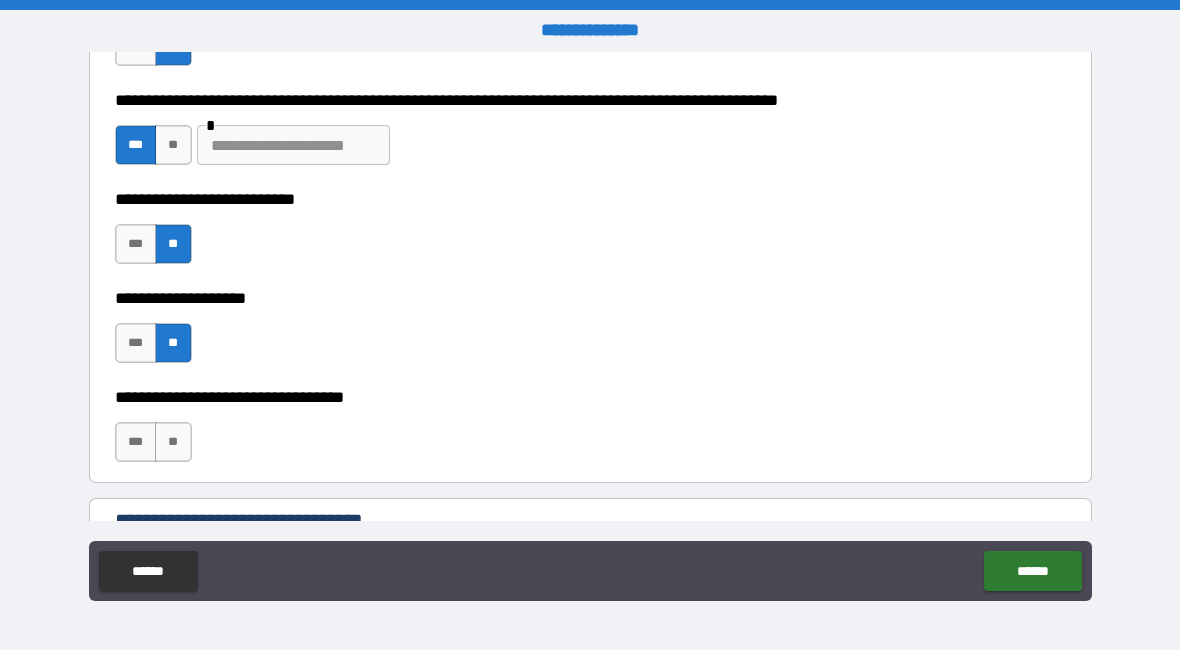 click on "**" at bounding box center [173, 442] 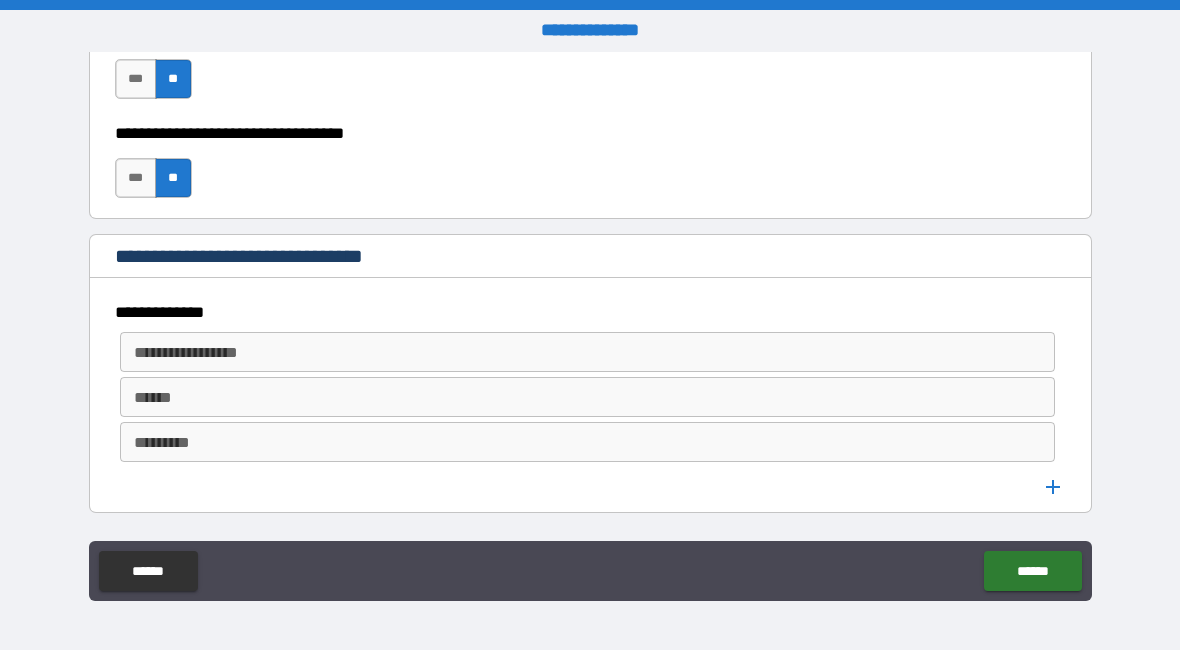 scroll, scrollTop: 1008, scrollLeft: 0, axis: vertical 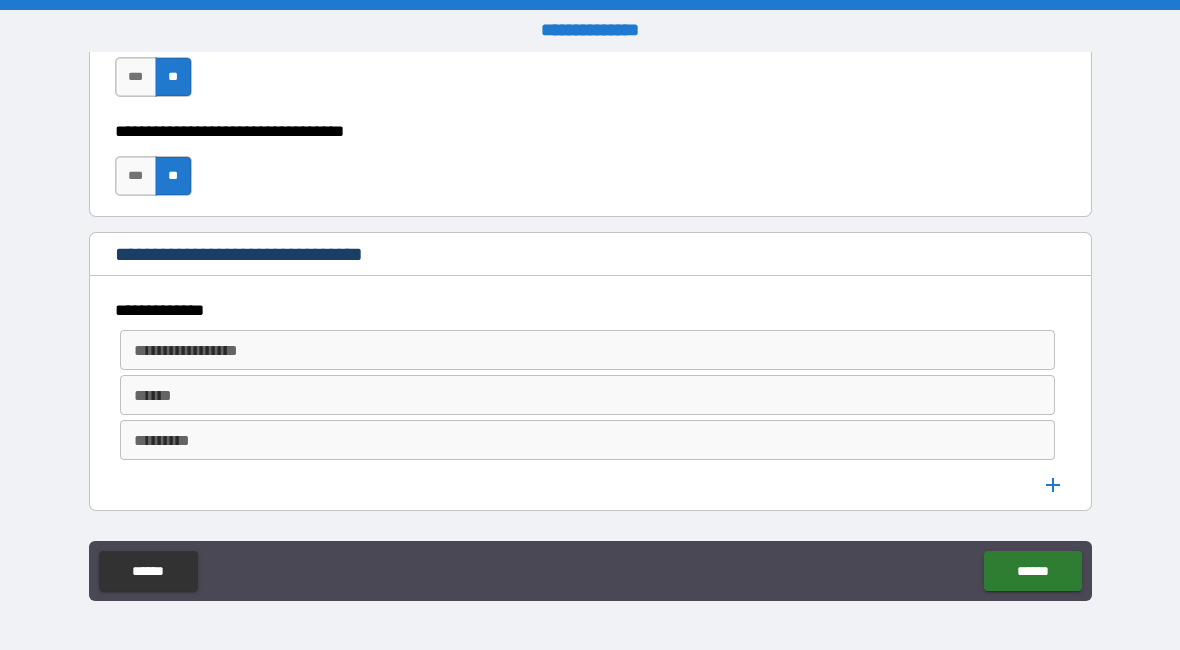click on "**********" at bounding box center (586, 350) 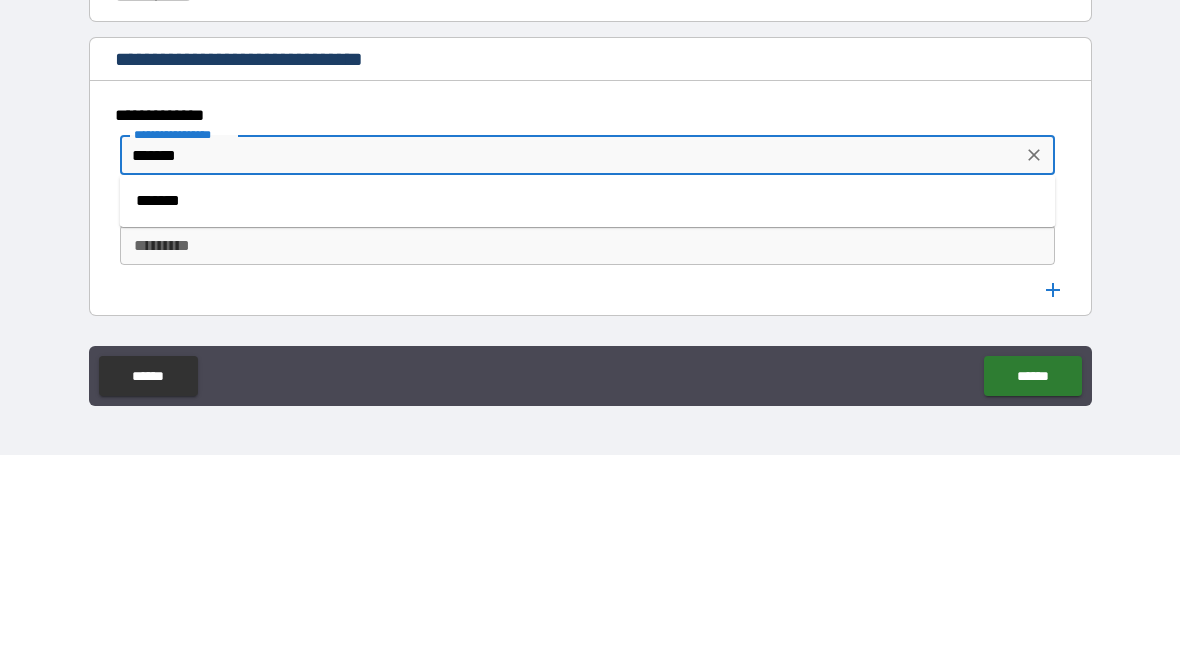 click on "*******" at bounding box center (588, 396) 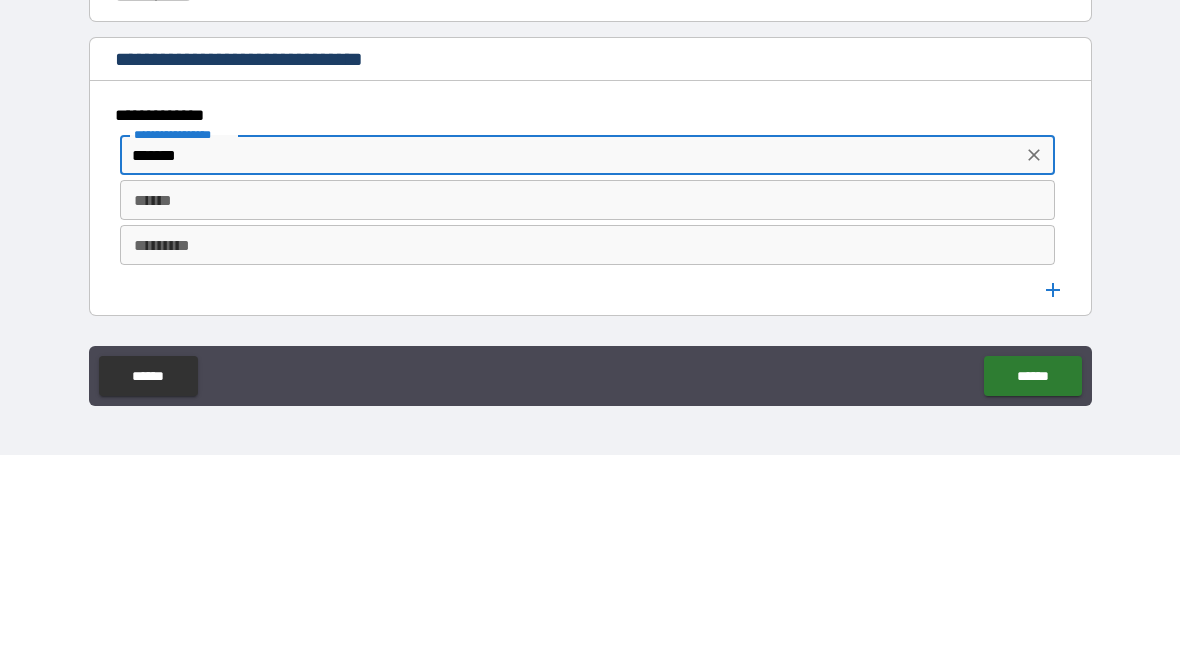 click on "******" at bounding box center [588, 395] 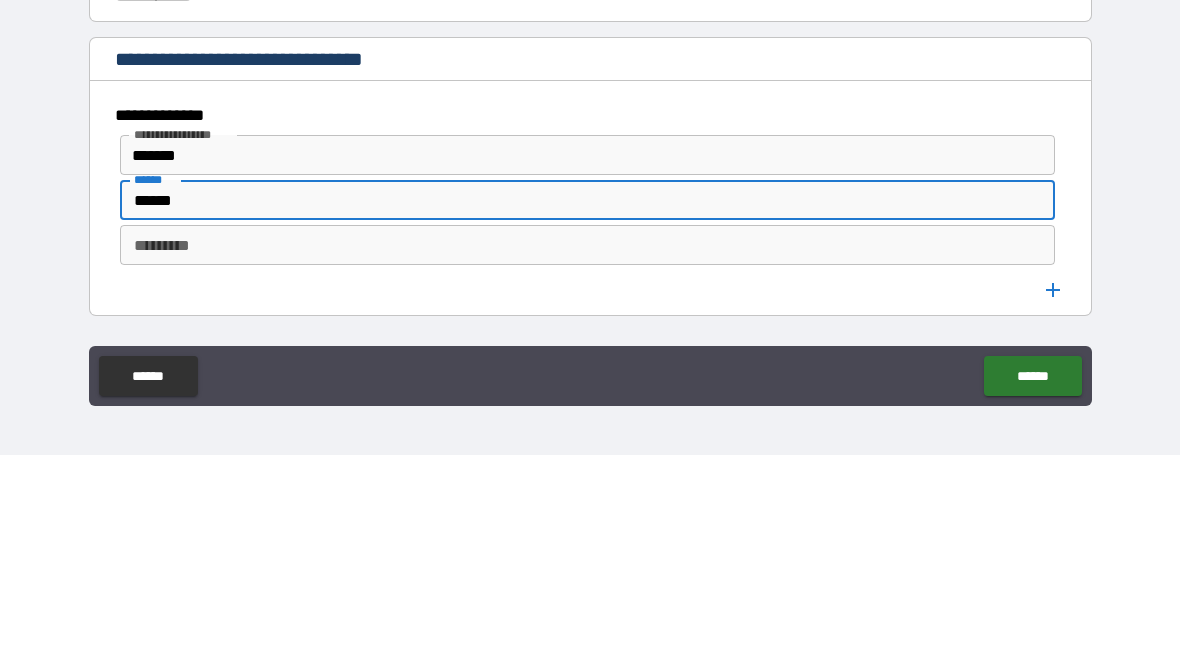 type on "******" 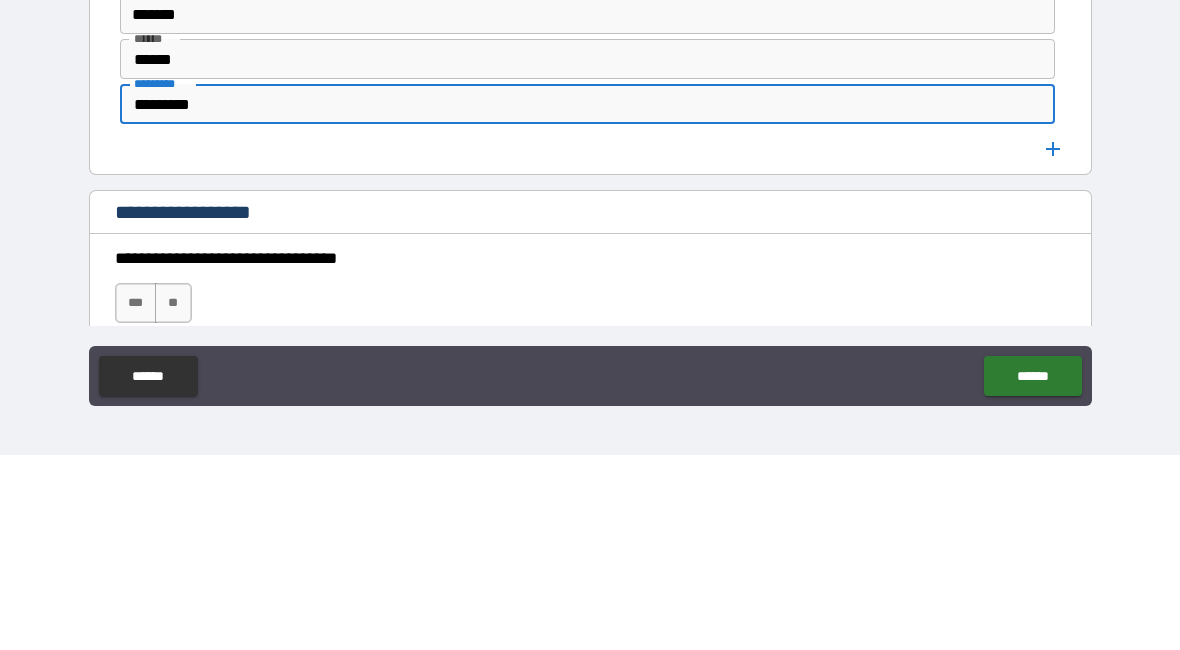 scroll, scrollTop: 1160, scrollLeft: 0, axis: vertical 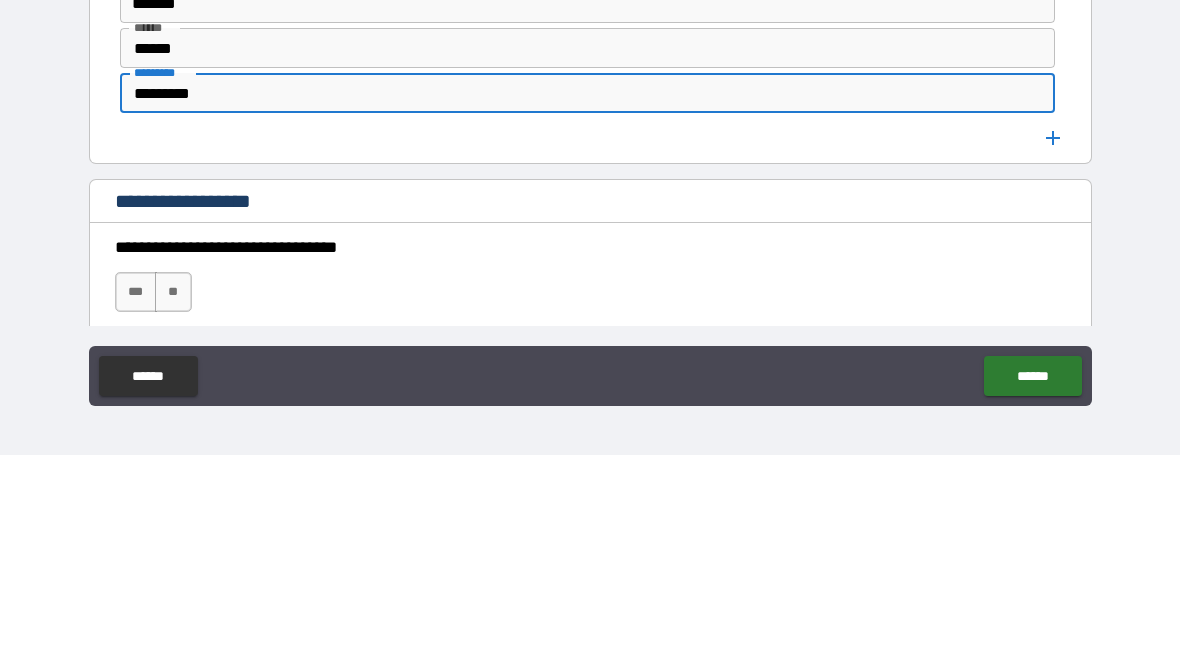 type on "*********" 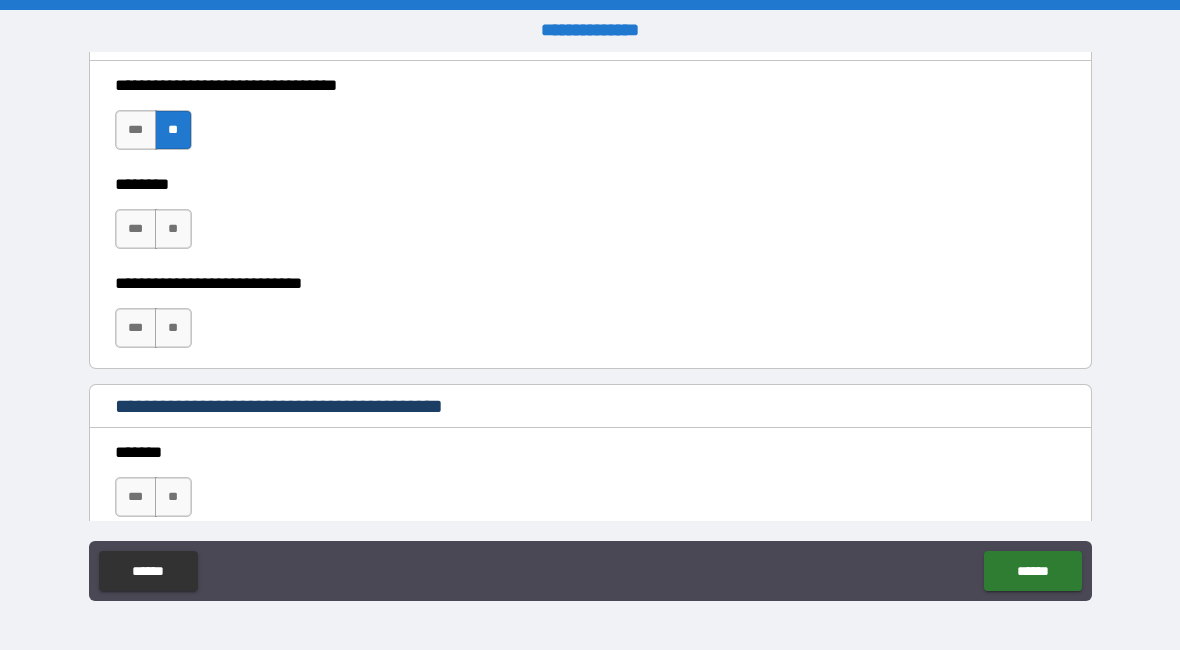 scroll, scrollTop: 1517, scrollLeft: 0, axis: vertical 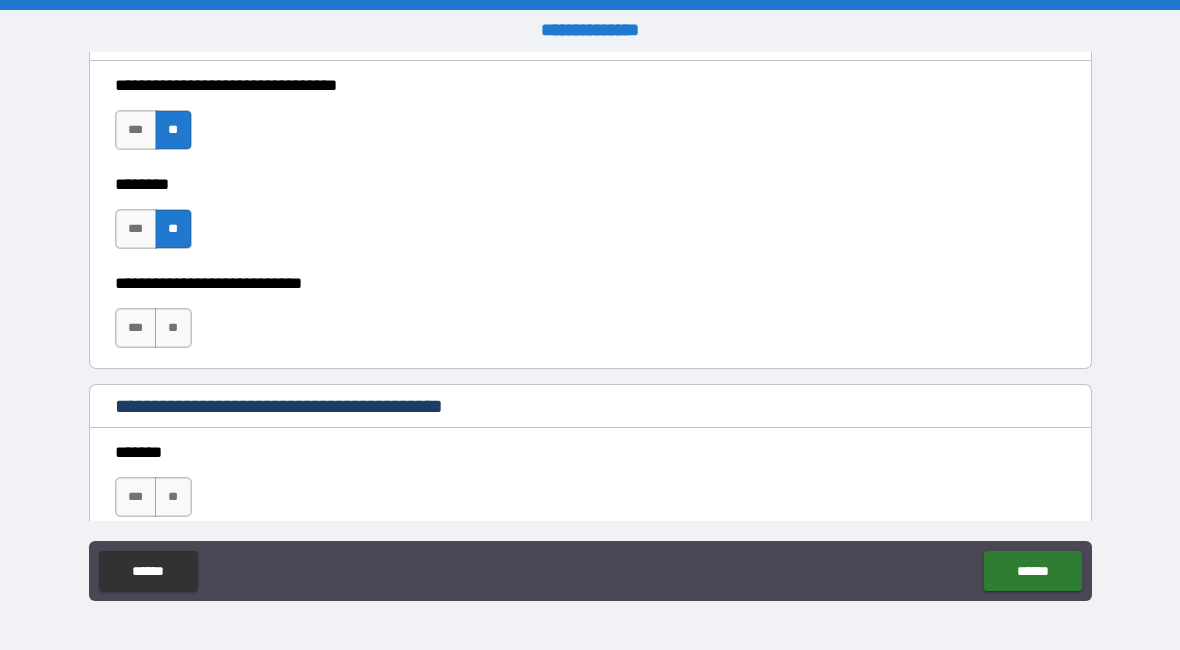 click on "**" at bounding box center [173, 328] 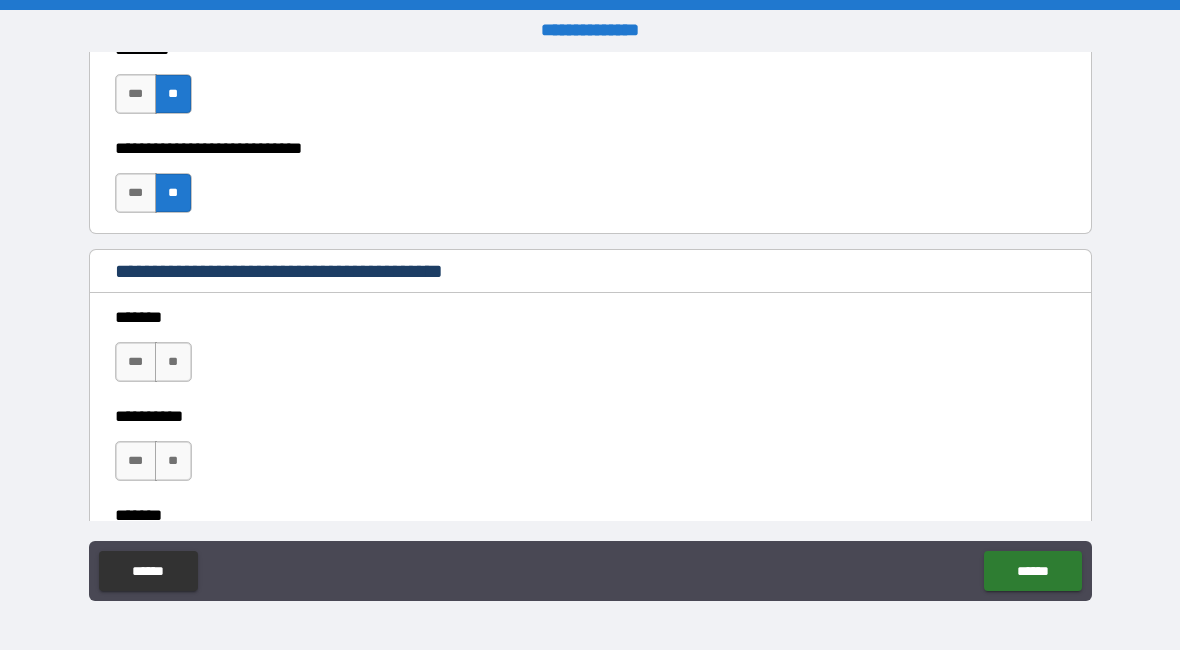 scroll, scrollTop: 1652, scrollLeft: 0, axis: vertical 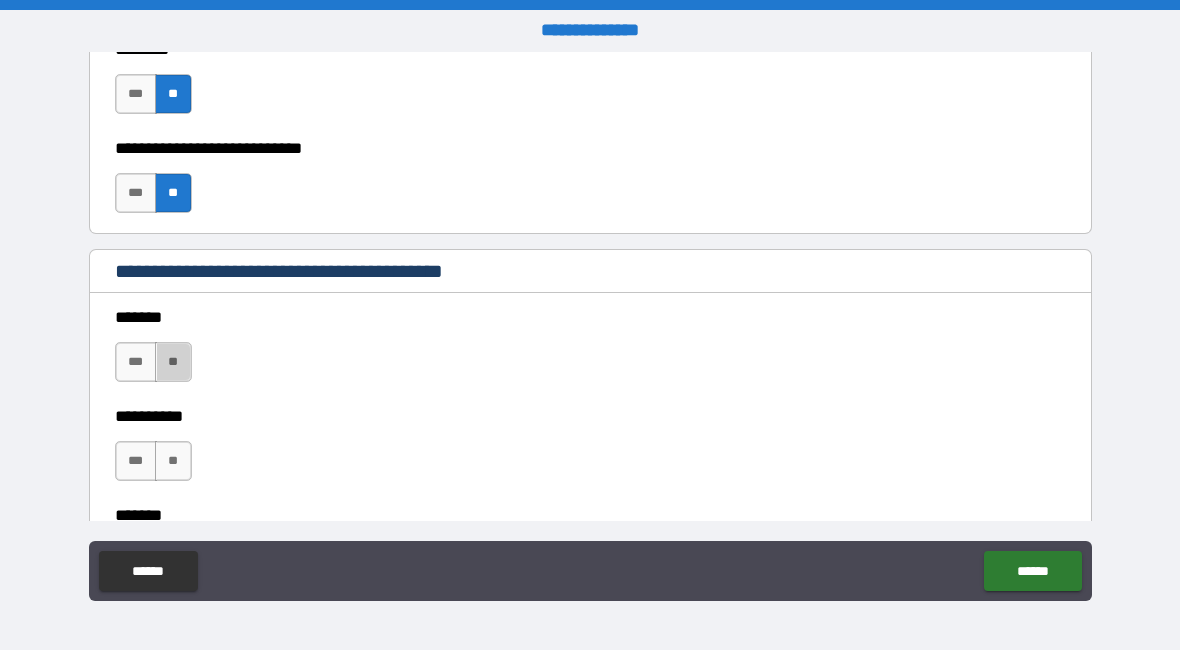 click on "**" at bounding box center [173, 362] 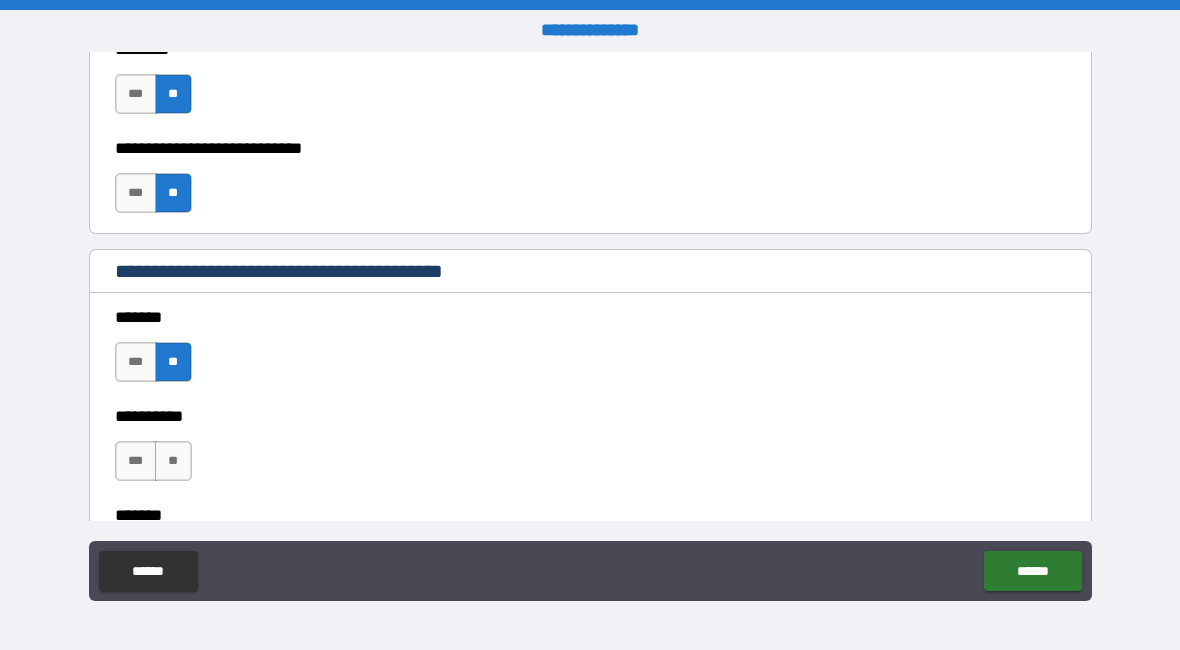 click on "**" at bounding box center (173, 461) 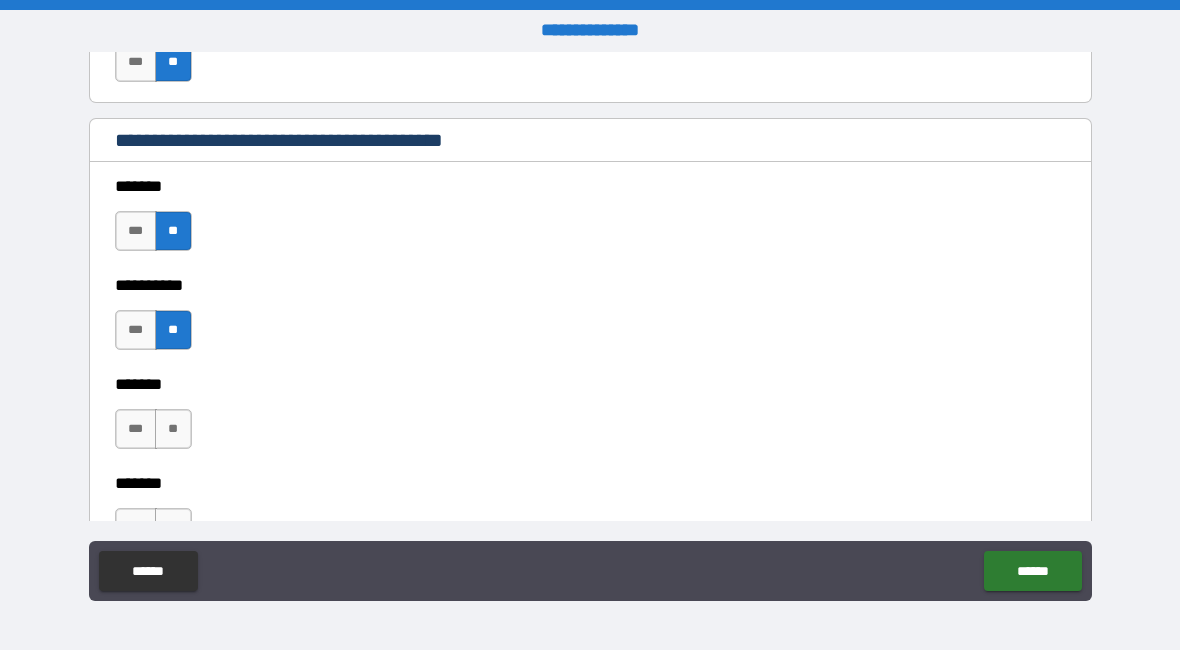 scroll, scrollTop: 1787, scrollLeft: 0, axis: vertical 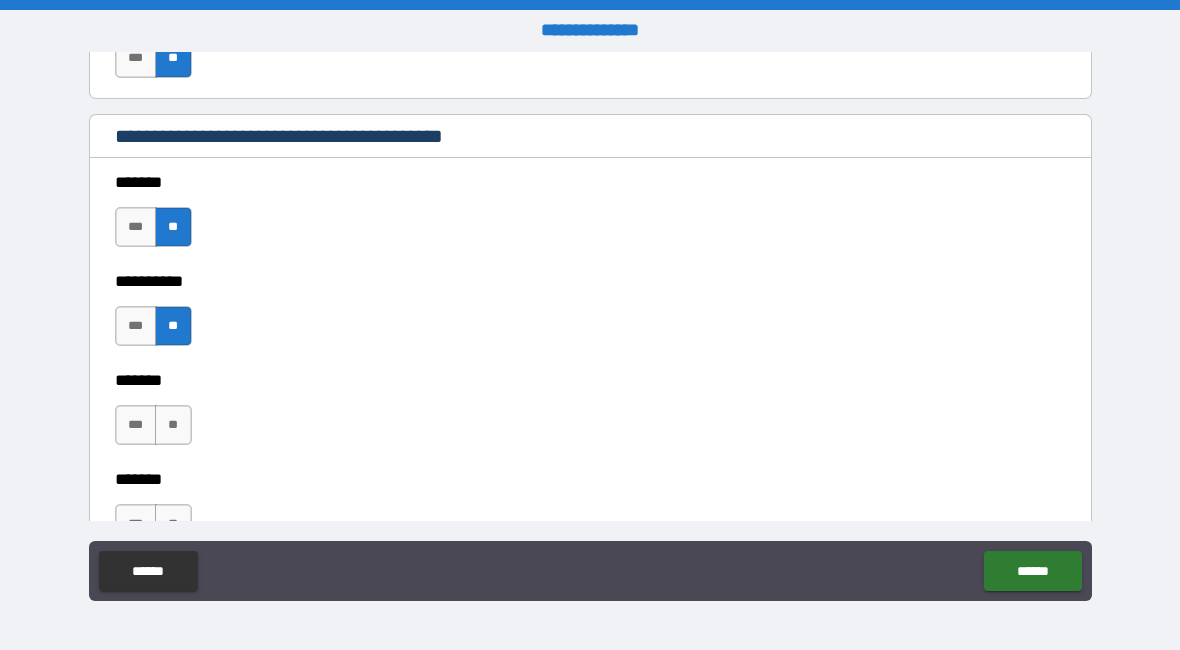 click on "**" at bounding box center (173, 425) 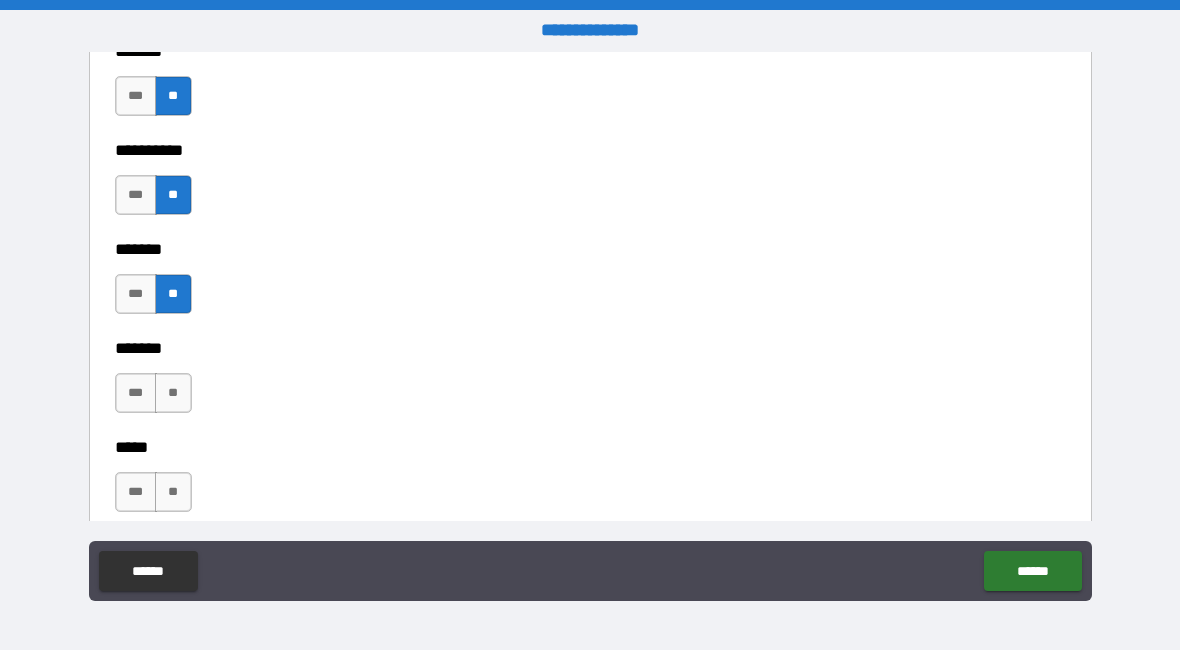 scroll, scrollTop: 1918, scrollLeft: 0, axis: vertical 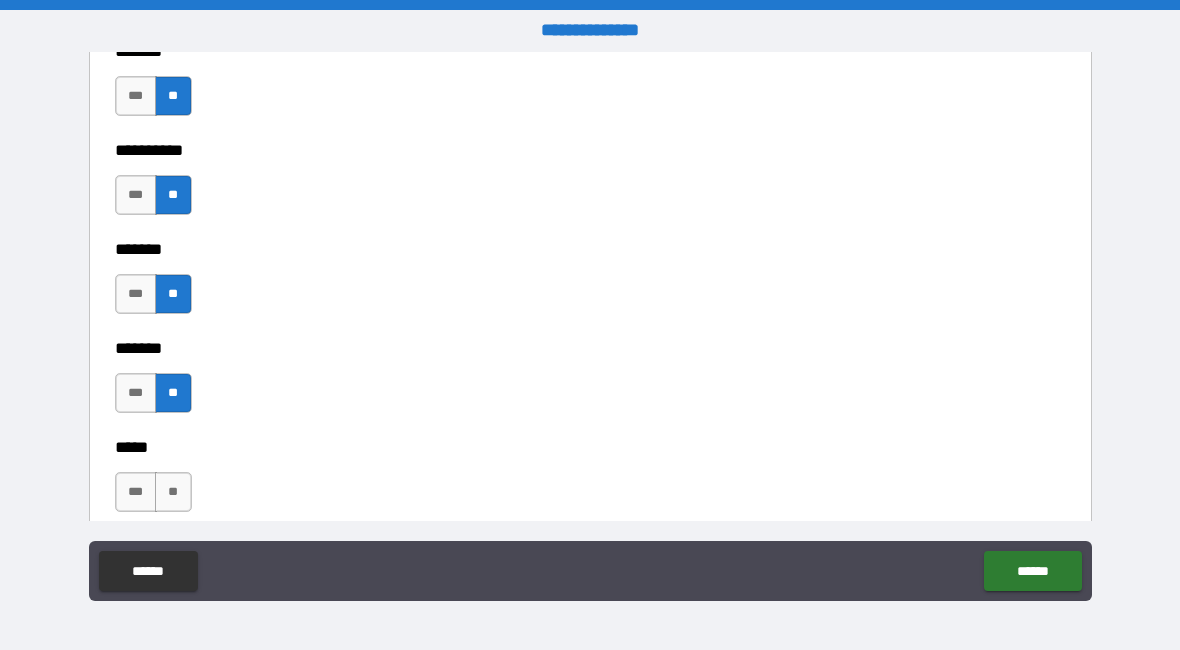 click on "**" at bounding box center (173, 492) 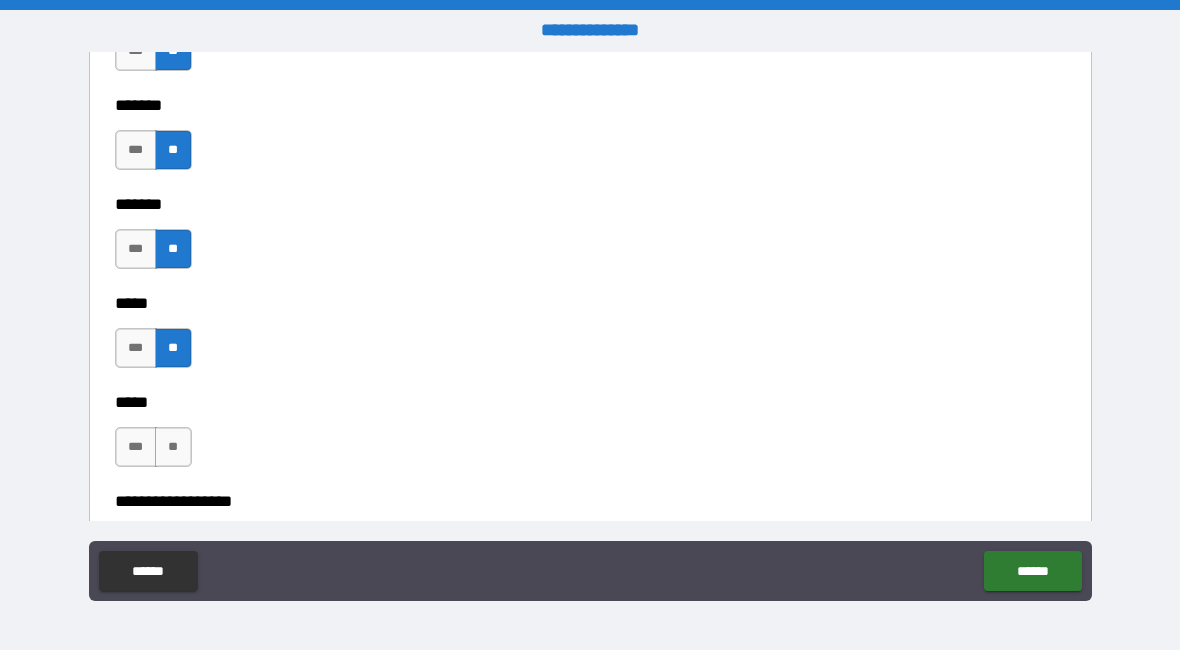 scroll, scrollTop: 2062, scrollLeft: 0, axis: vertical 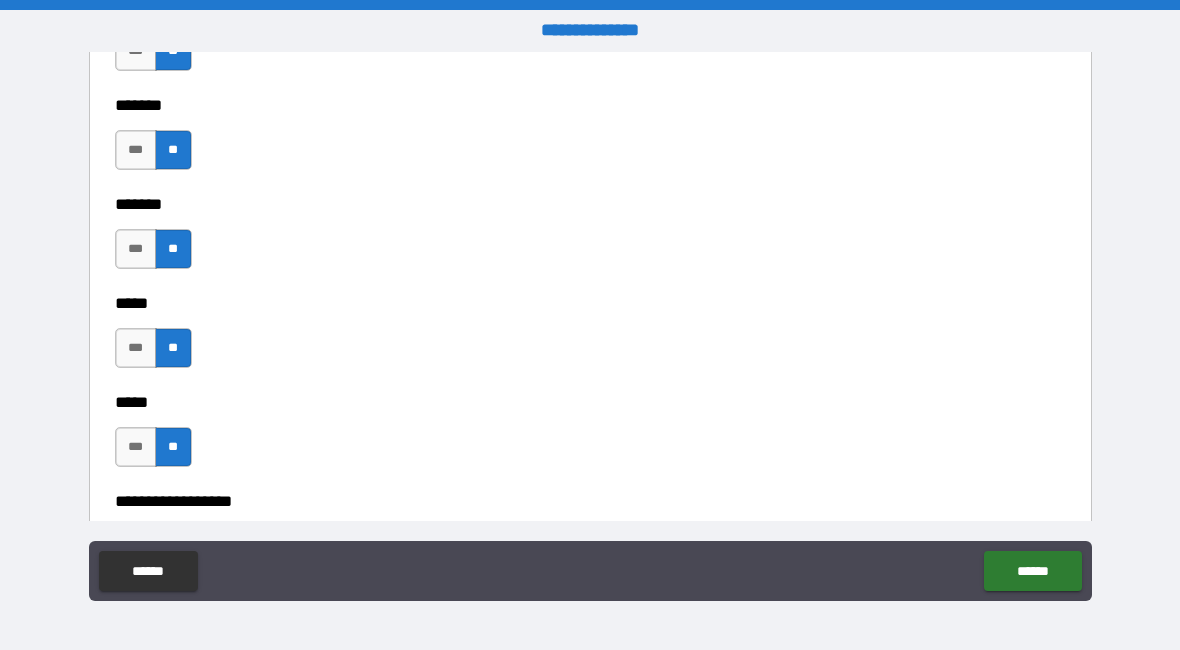 click on "*****" at bounding box center [590, 402] 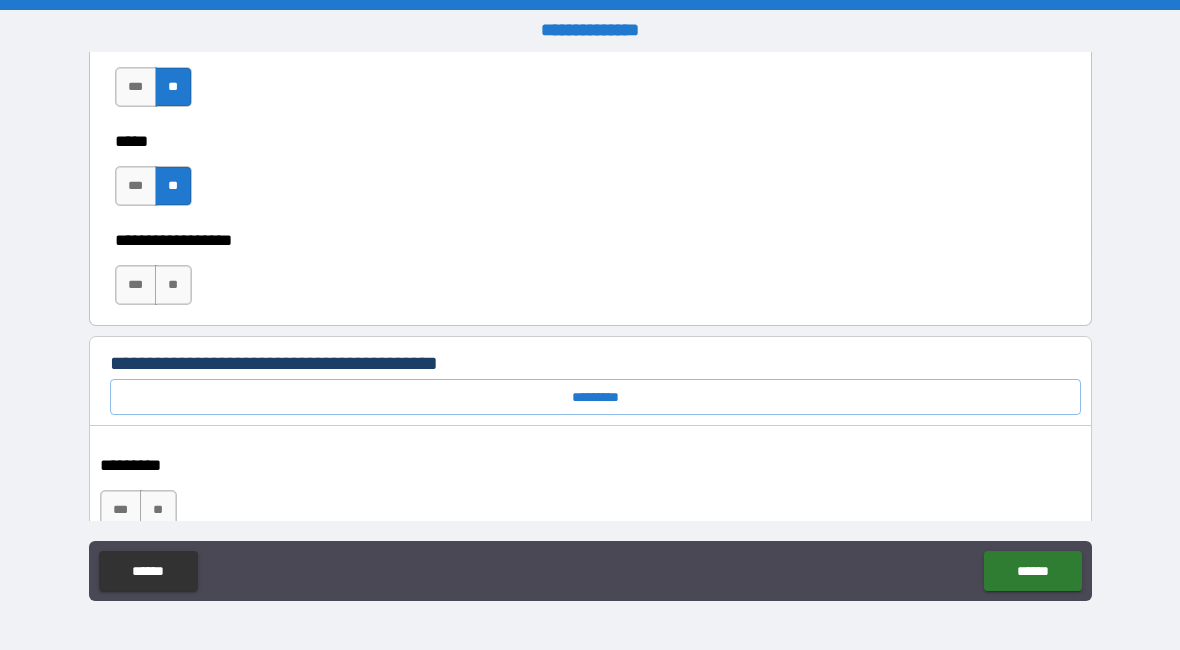 scroll, scrollTop: 2328, scrollLeft: 0, axis: vertical 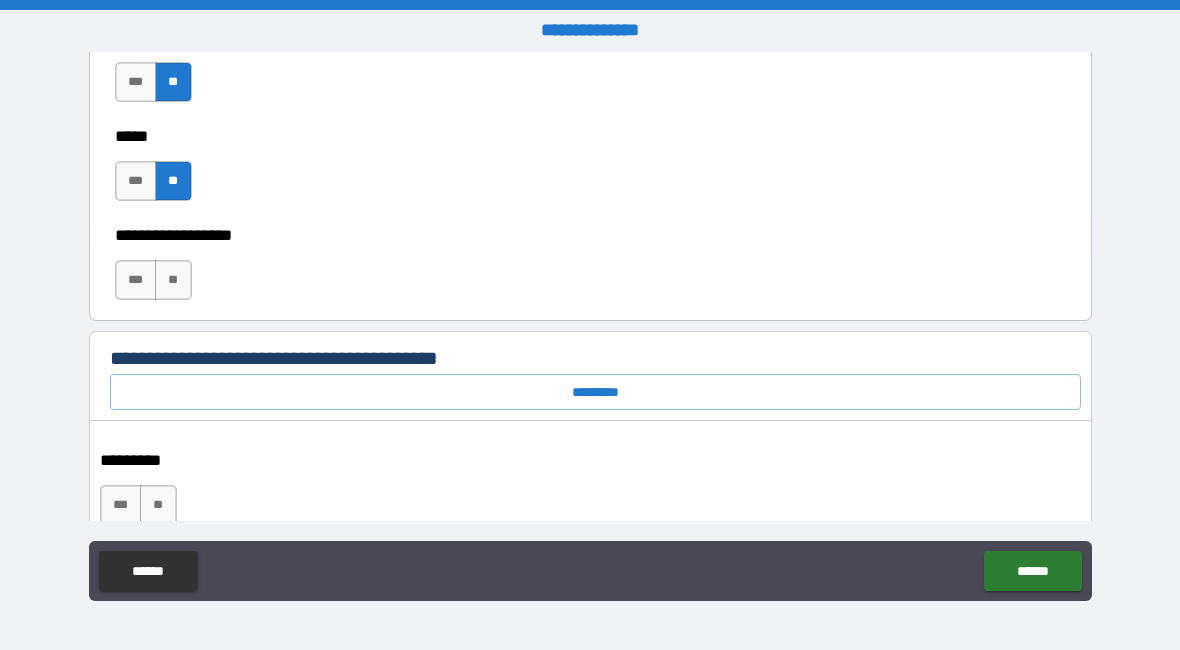 click on "**" at bounding box center (173, 280) 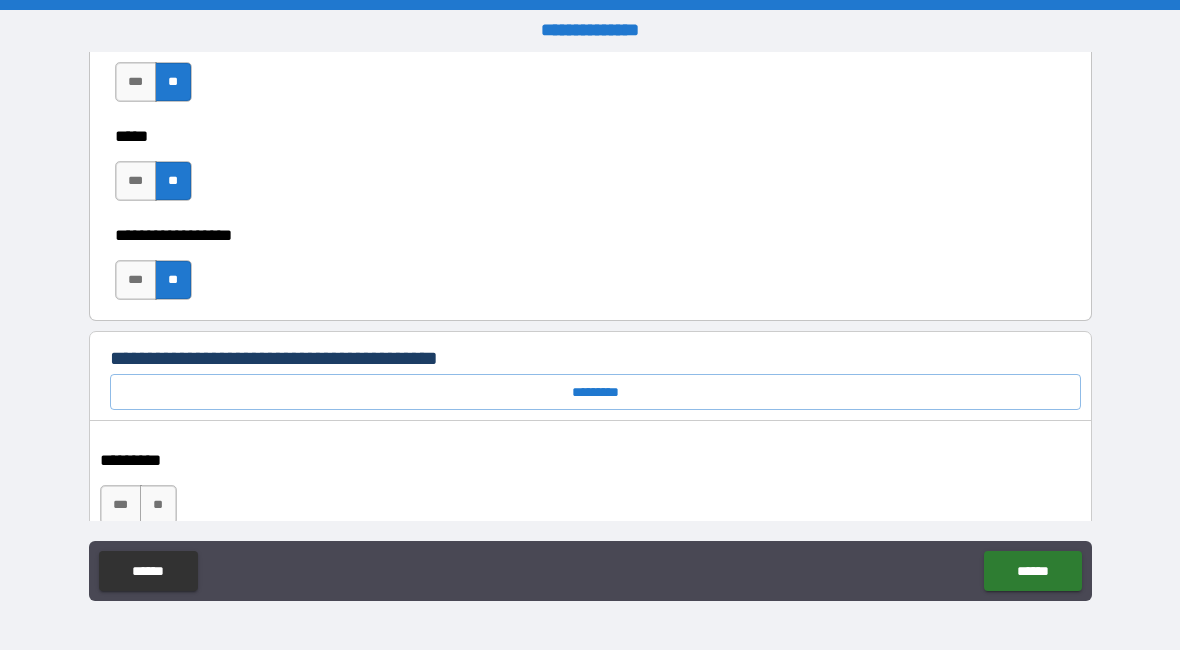 click on "*********" at bounding box center (595, 392) 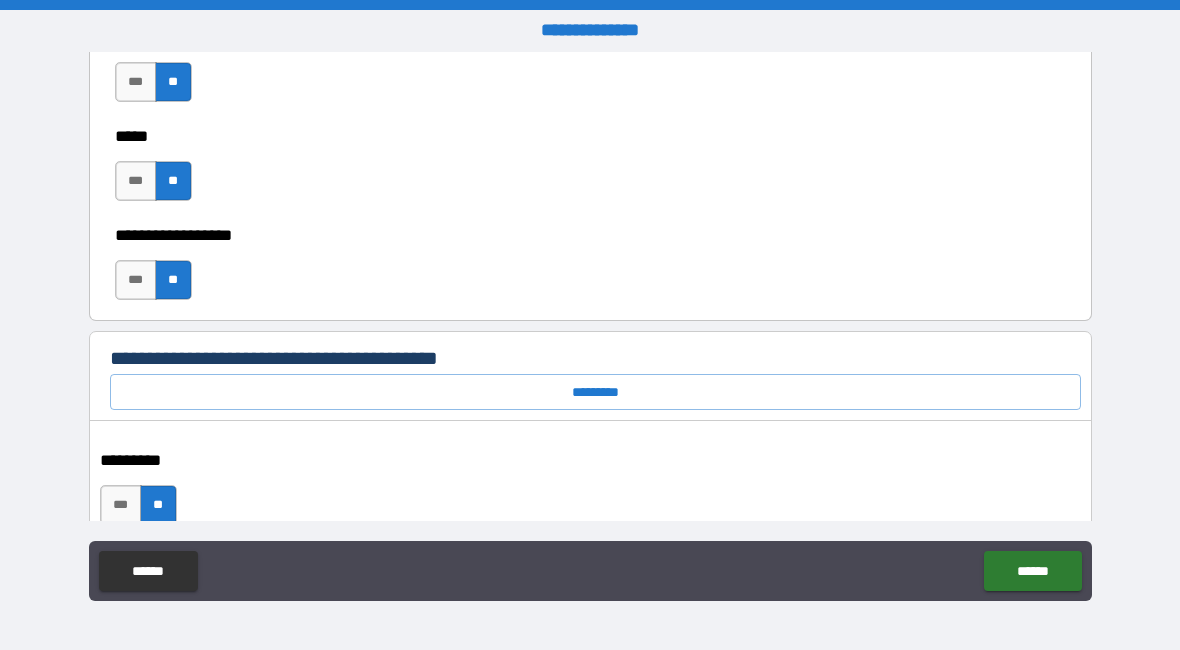 click on "*********" at bounding box center (595, 392) 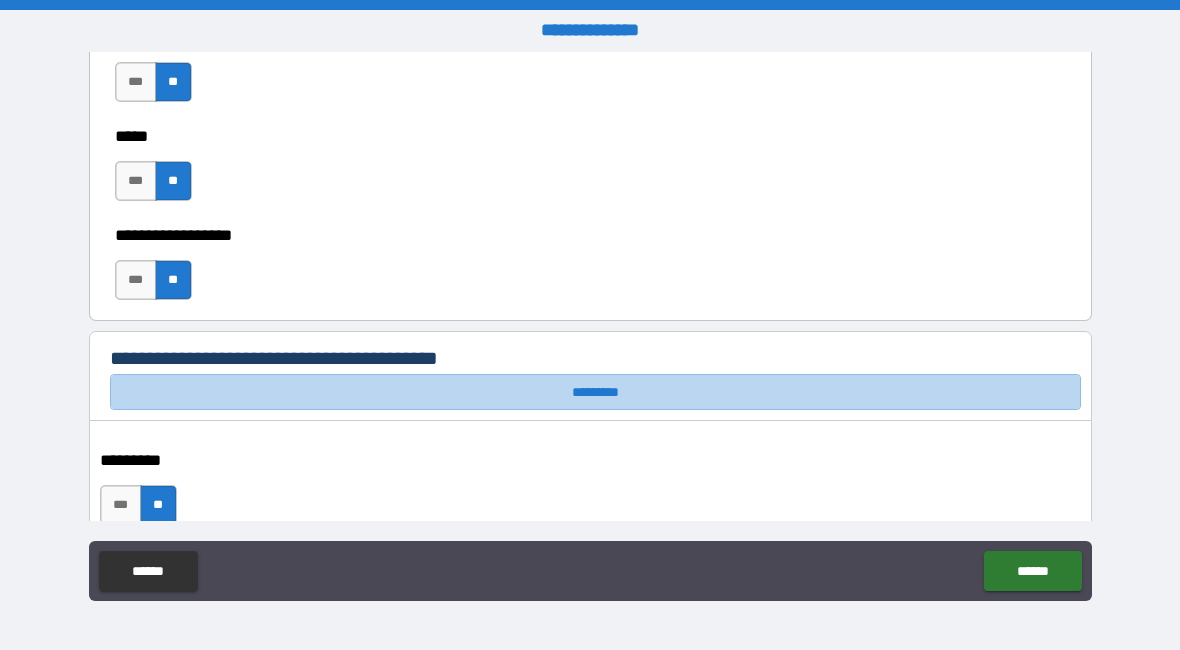 click on "*********" at bounding box center [595, 392] 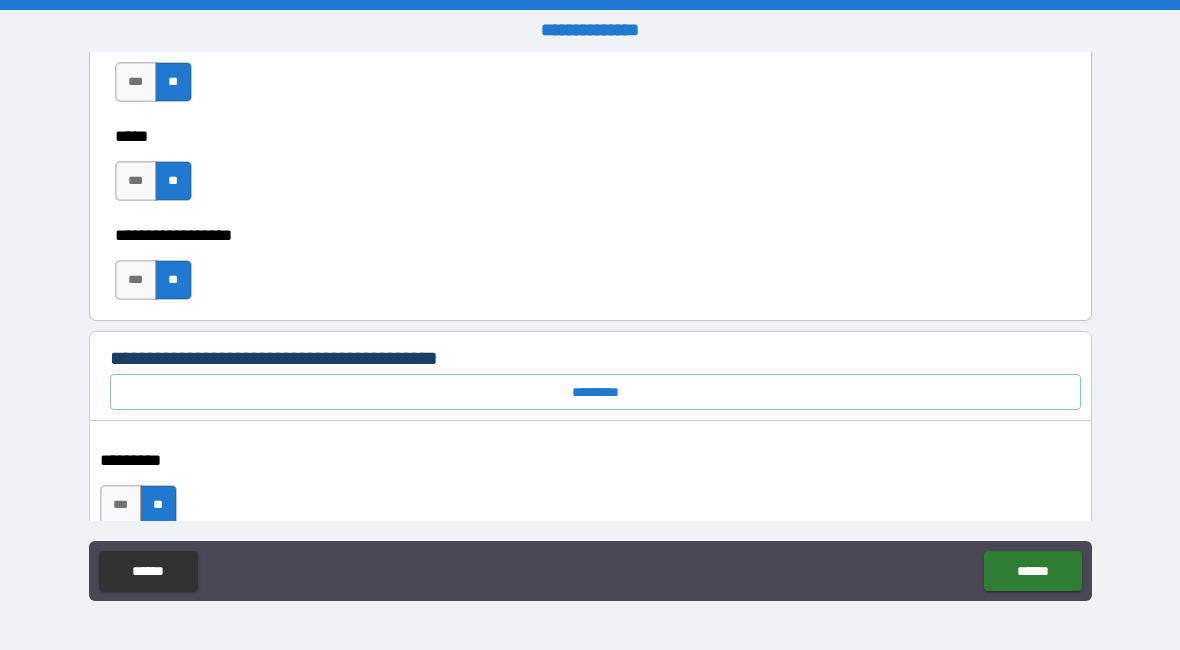 click on "*********" at bounding box center [595, 392] 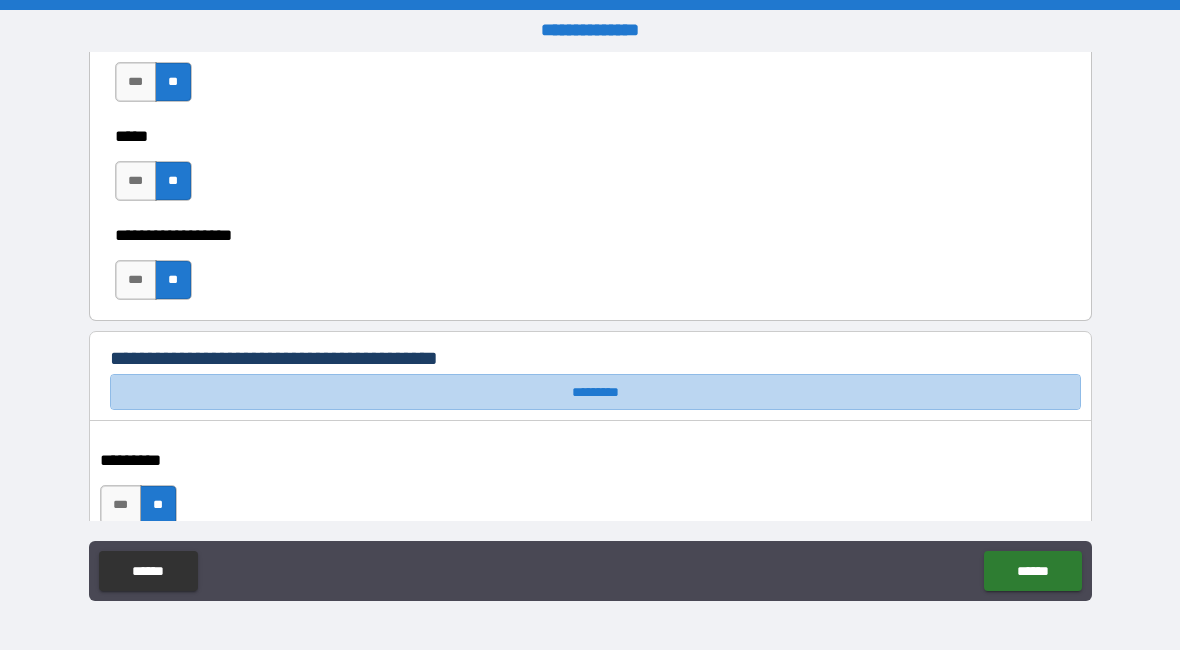 click on "*********" at bounding box center (595, 392) 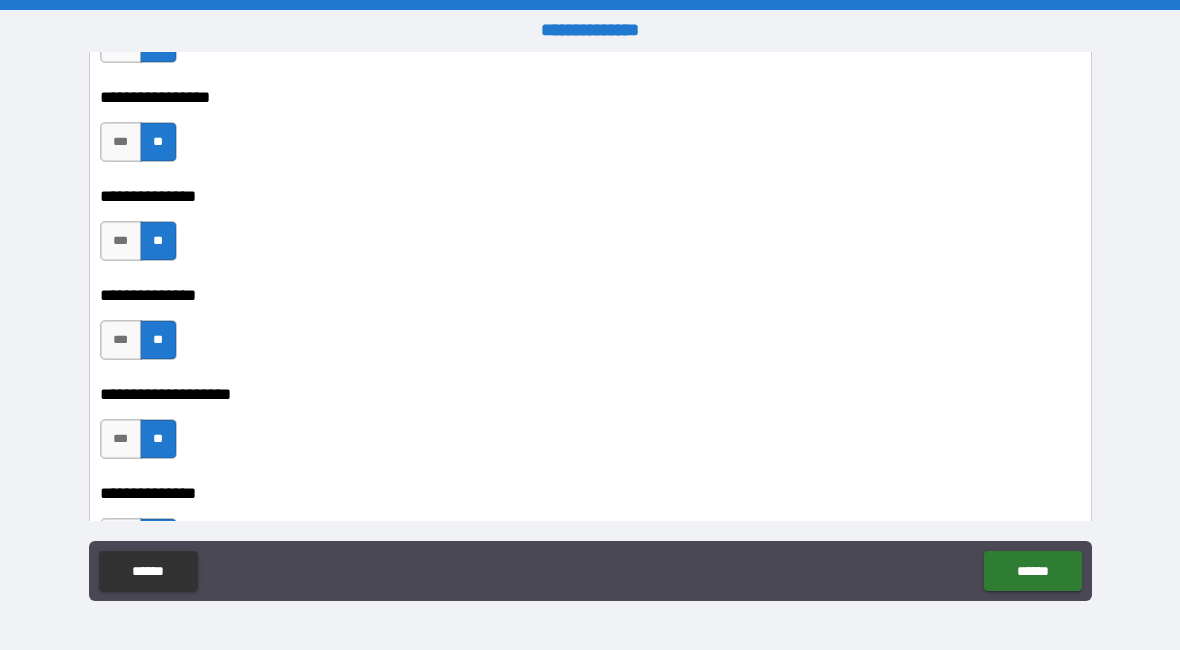 scroll, scrollTop: 2990, scrollLeft: 0, axis: vertical 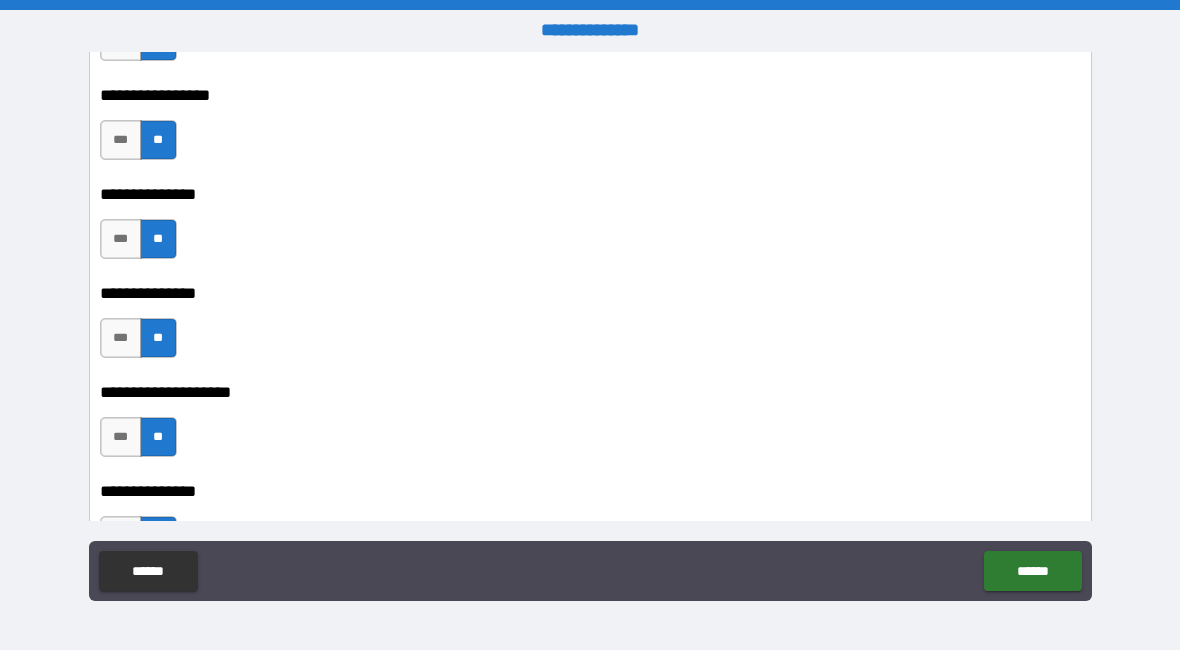 click on "***" at bounding box center (121, 338) 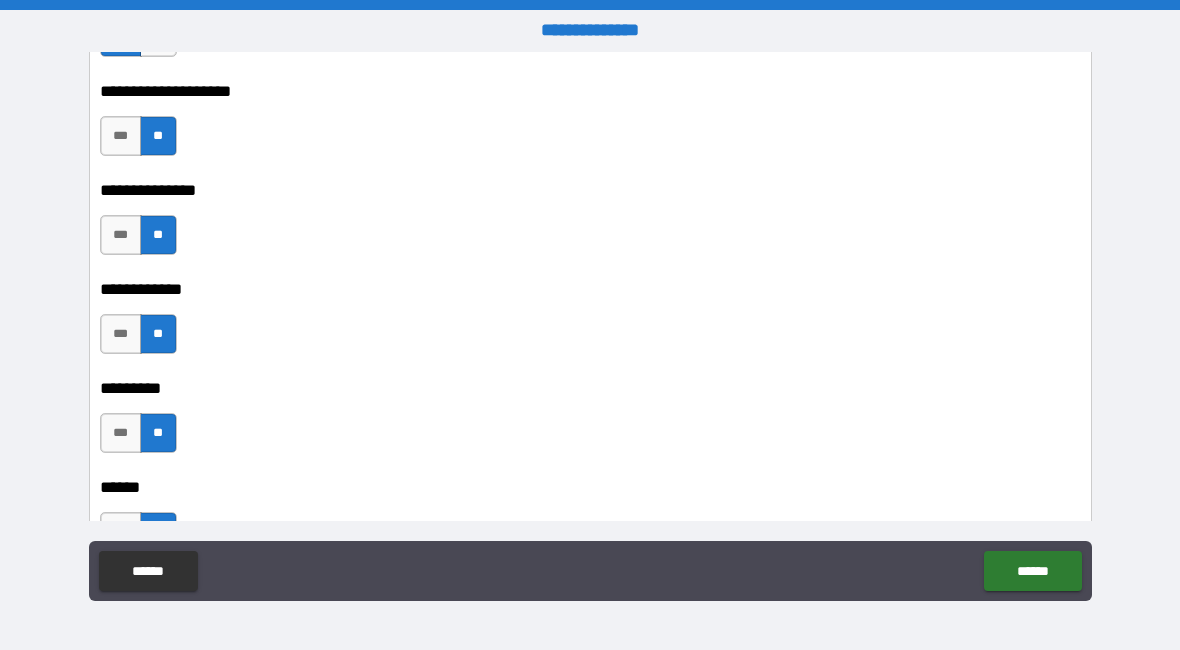 scroll, scrollTop: 3293, scrollLeft: 0, axis: vertical 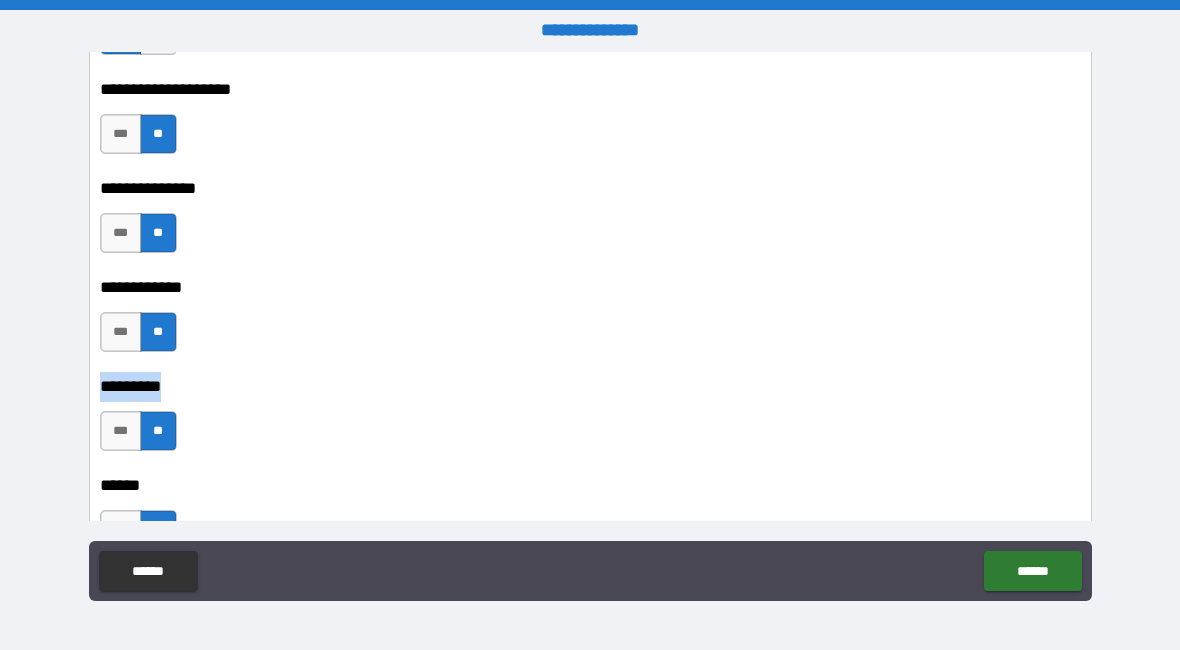 click on "**********" at bounding box center (593, 312) 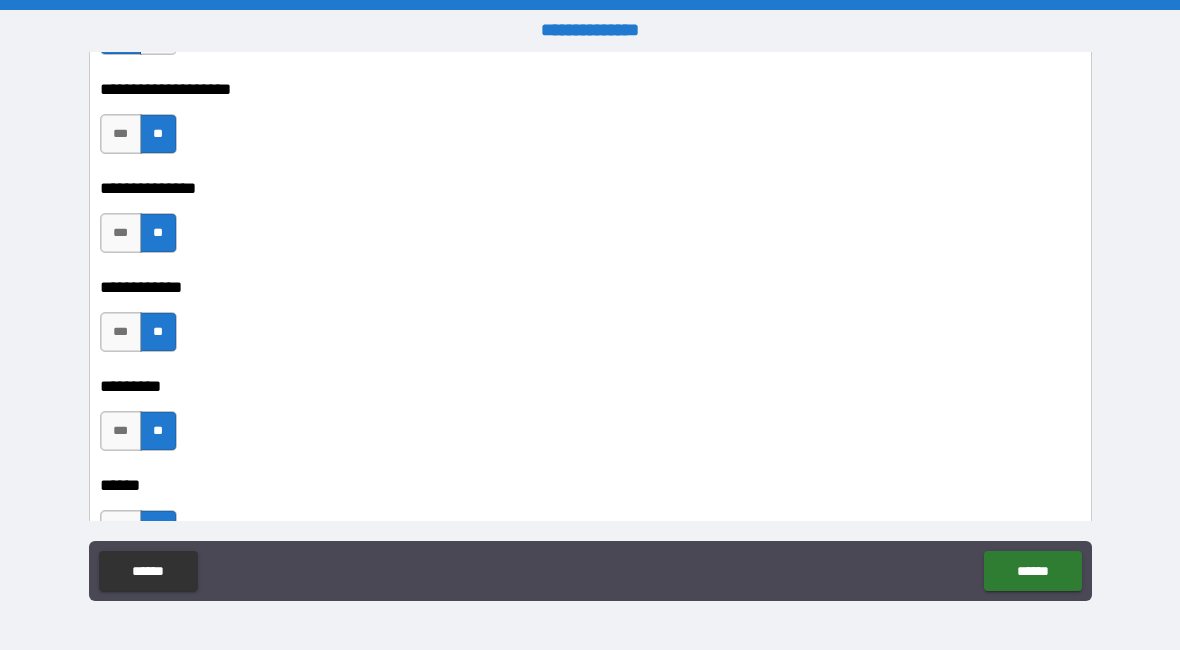 click on "**" at bounding box center [158, 332] 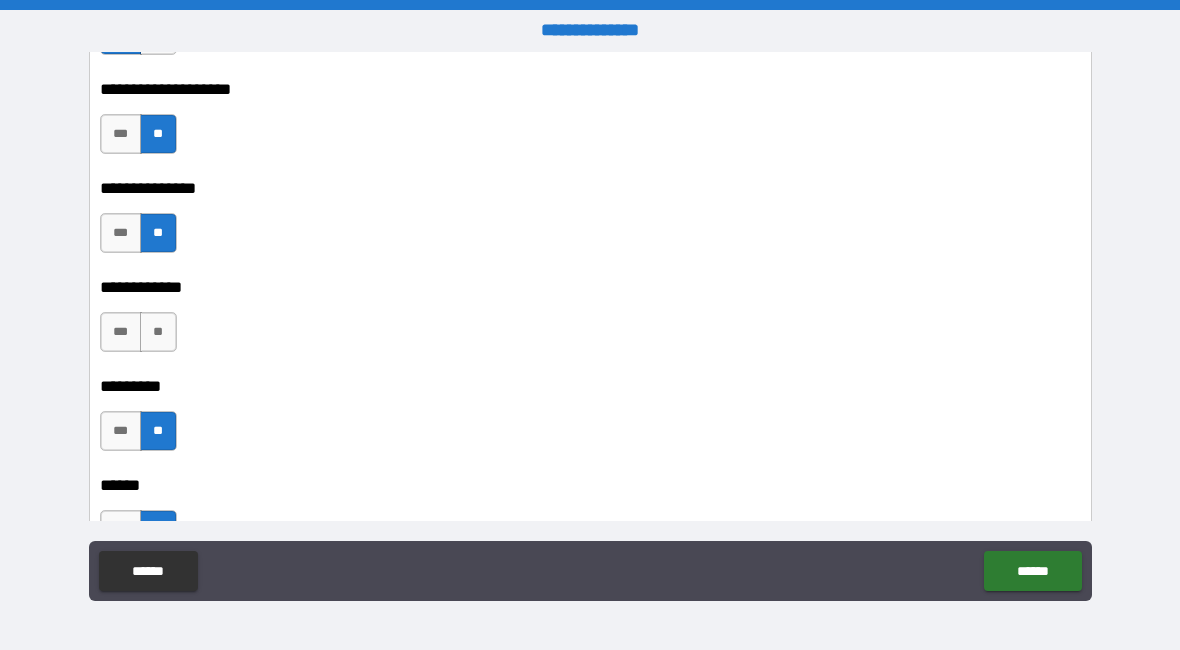 click on "**" at bounding box center [158, 332] 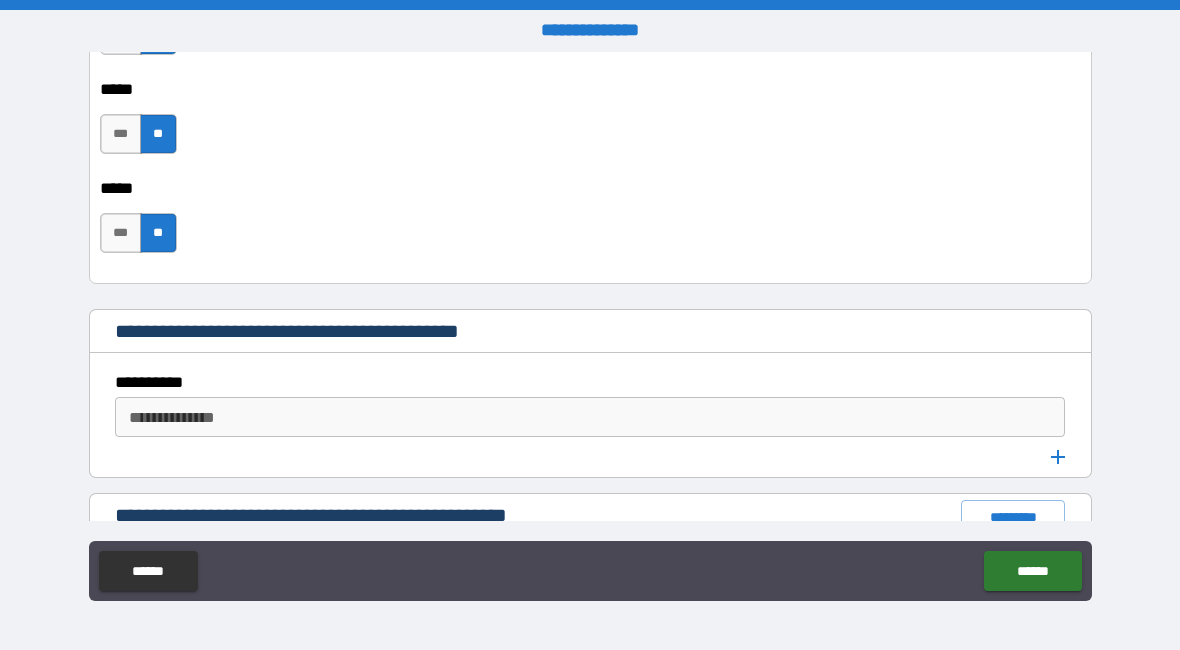 scroll, scrollTop: 3888, scrollLeft: 0, axis: vertical 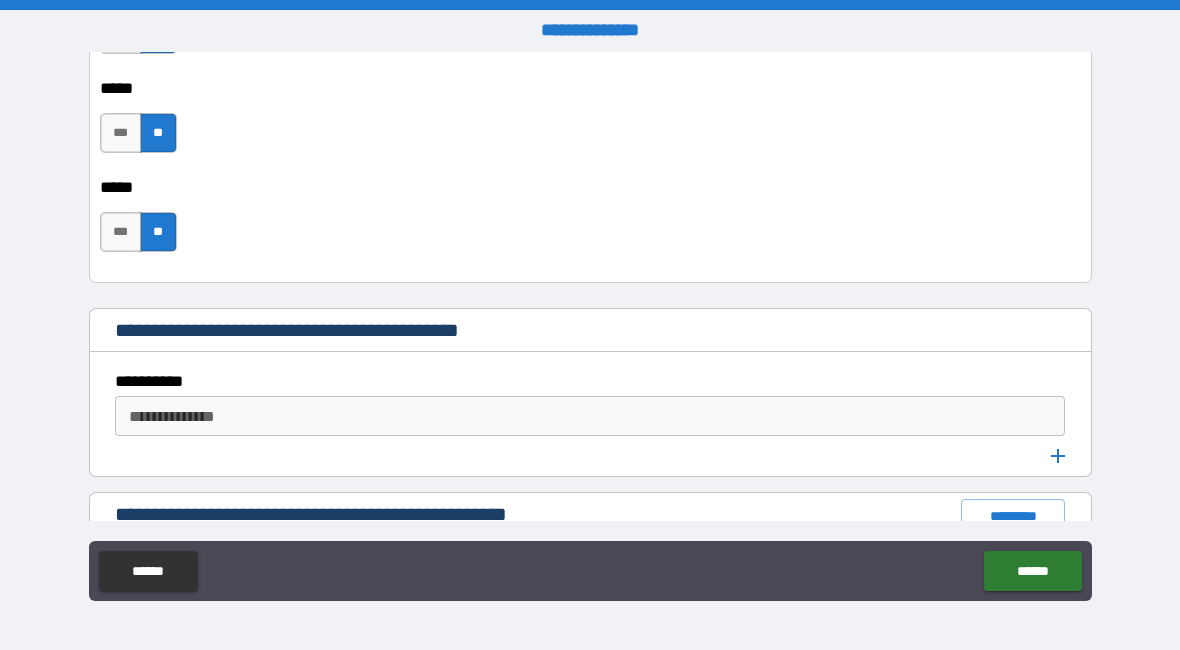 click on "**********" at bounding box center [589, 416] 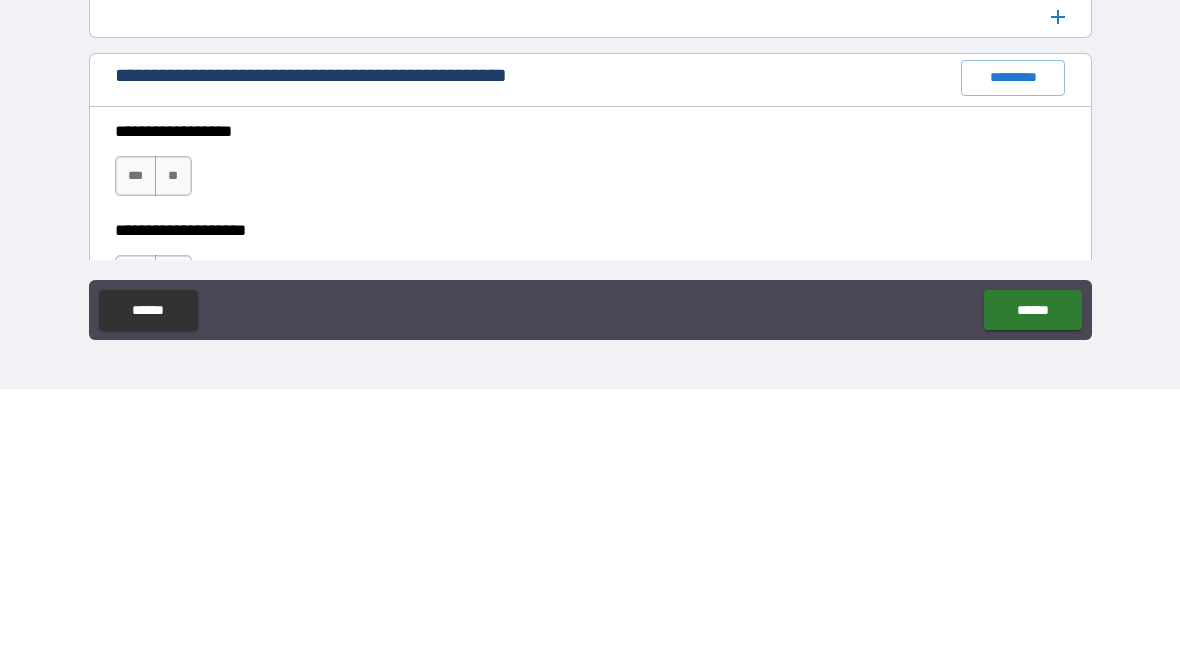 scroll, scrollTop: 4064, scrollLeft: 0, axis: vertical 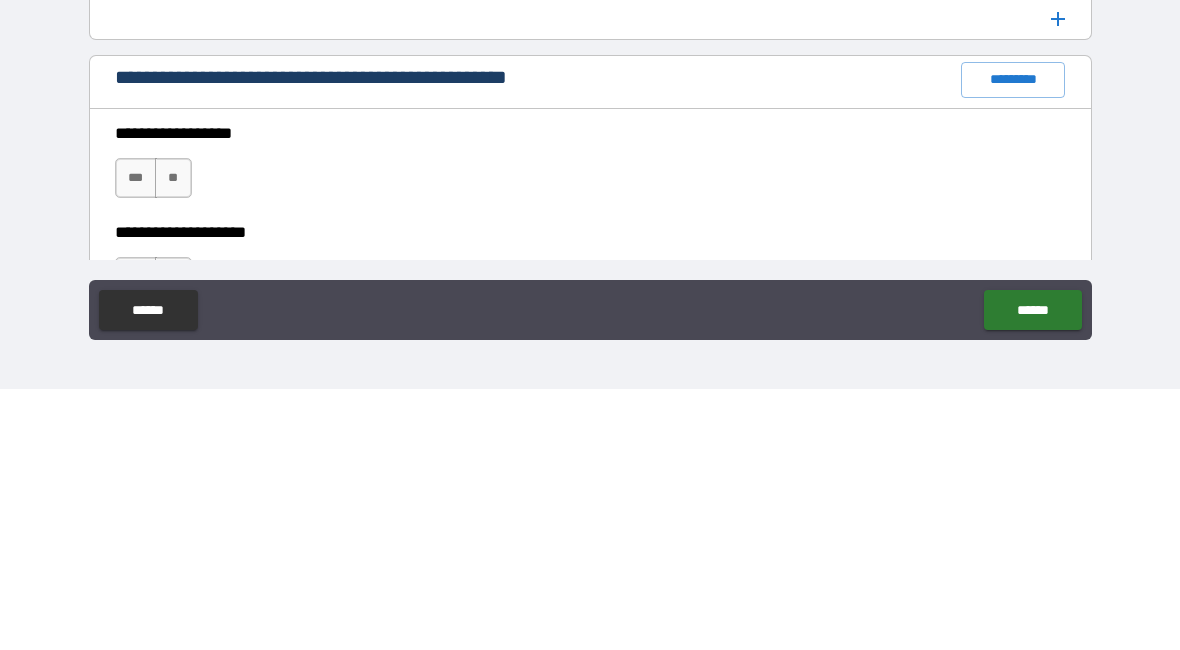 type on "**********" 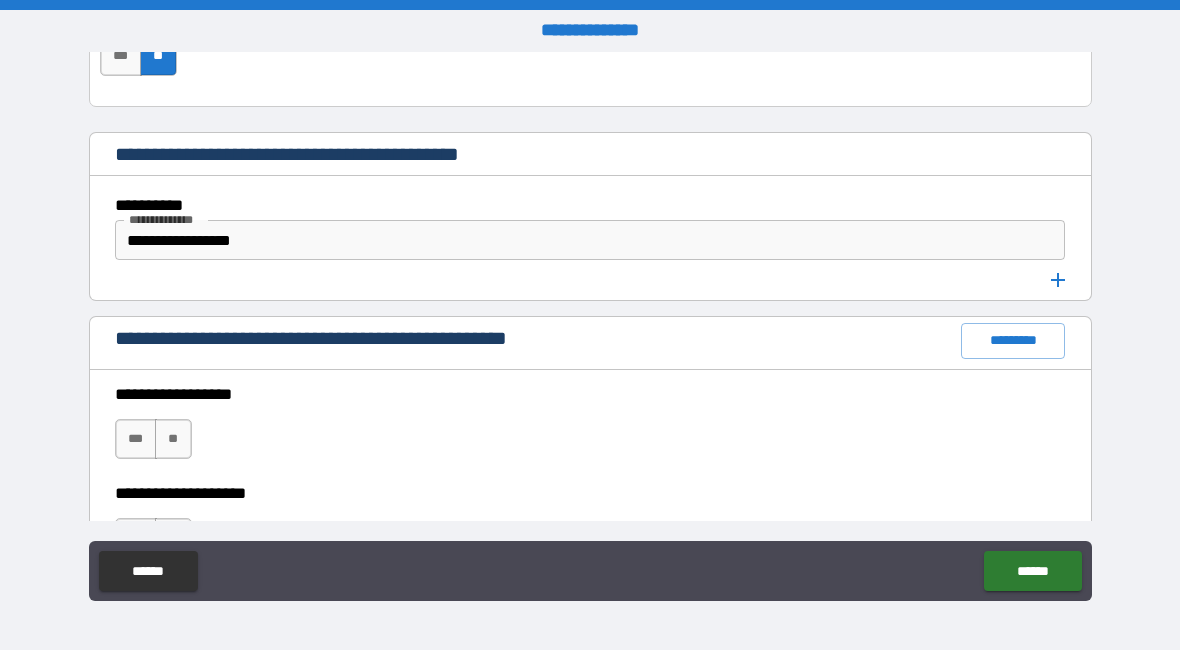 click on "**" at bounding box center (173, 439) 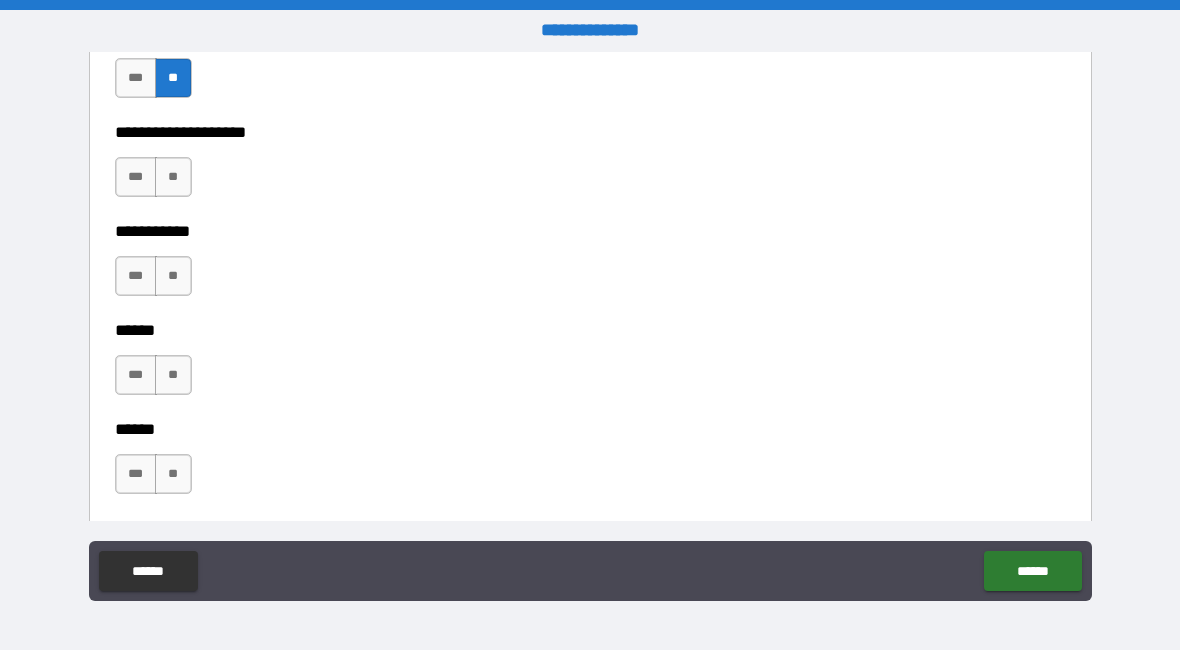 scroll, scrollTop: 4426, scrollLeft: 0, axis: vertical 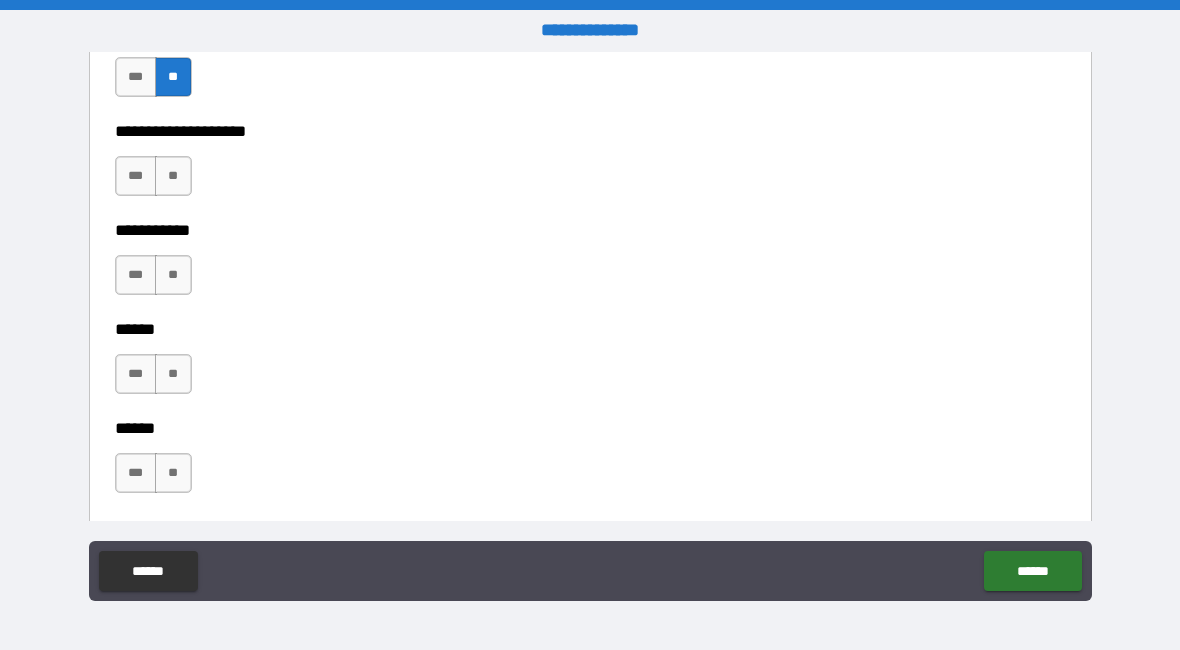 click on "**********" at bounding box center (590, 117) 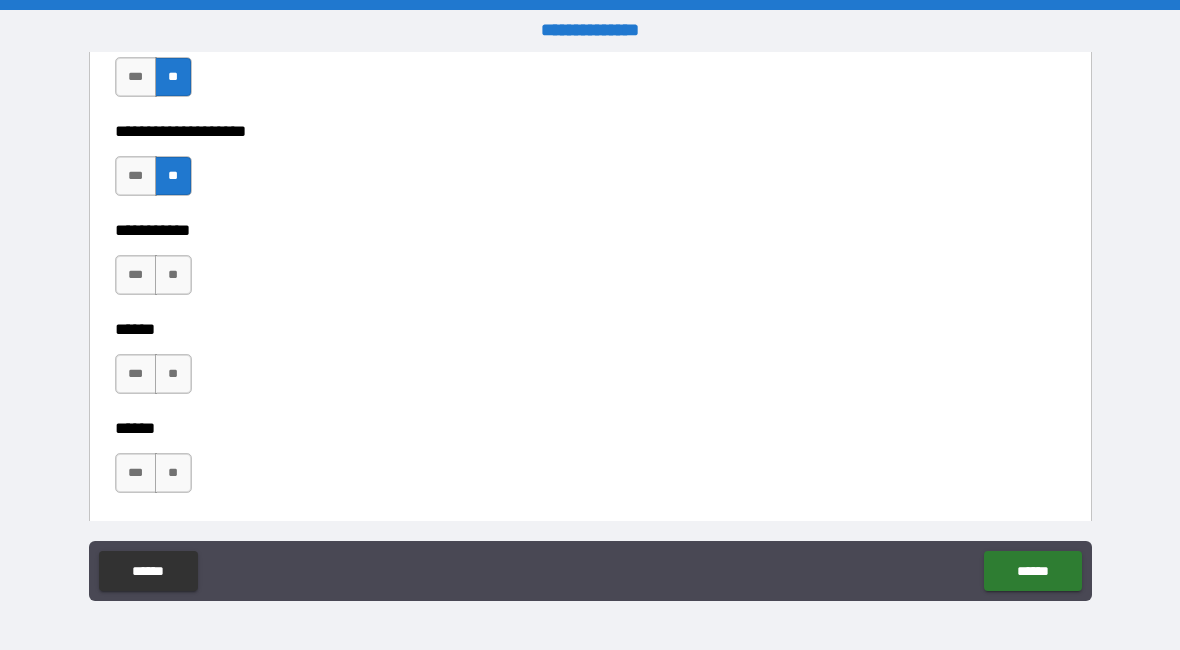 click on "**" at bounding box center (173, 275) 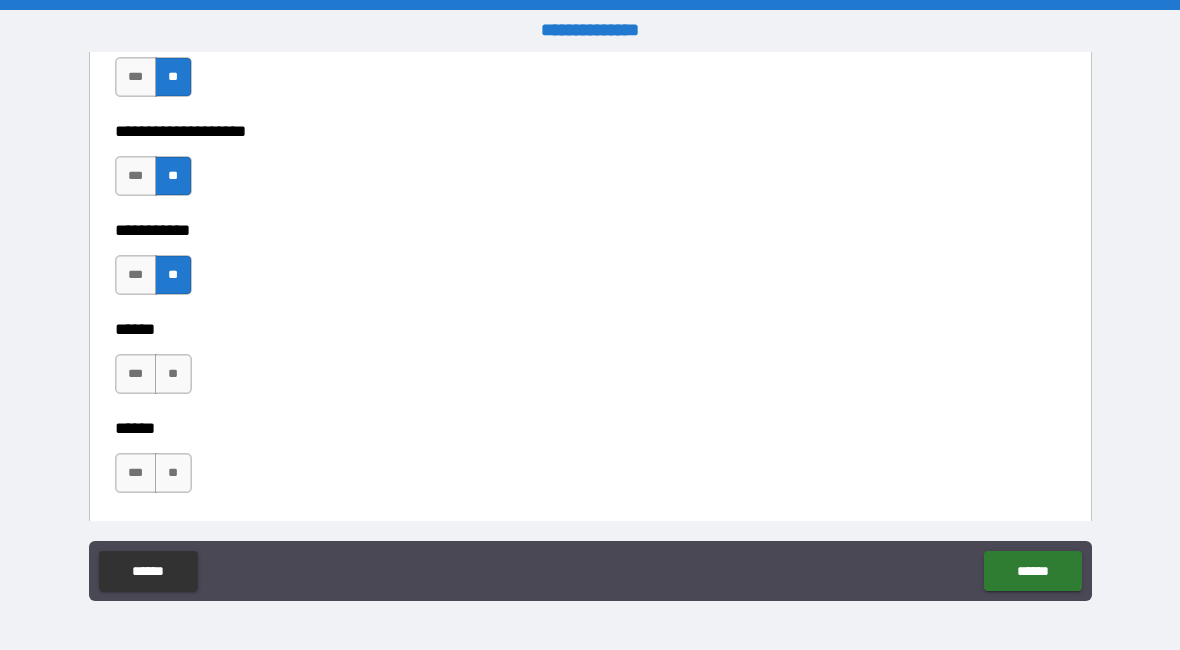 click on "**" at bounding box center [173, 374] 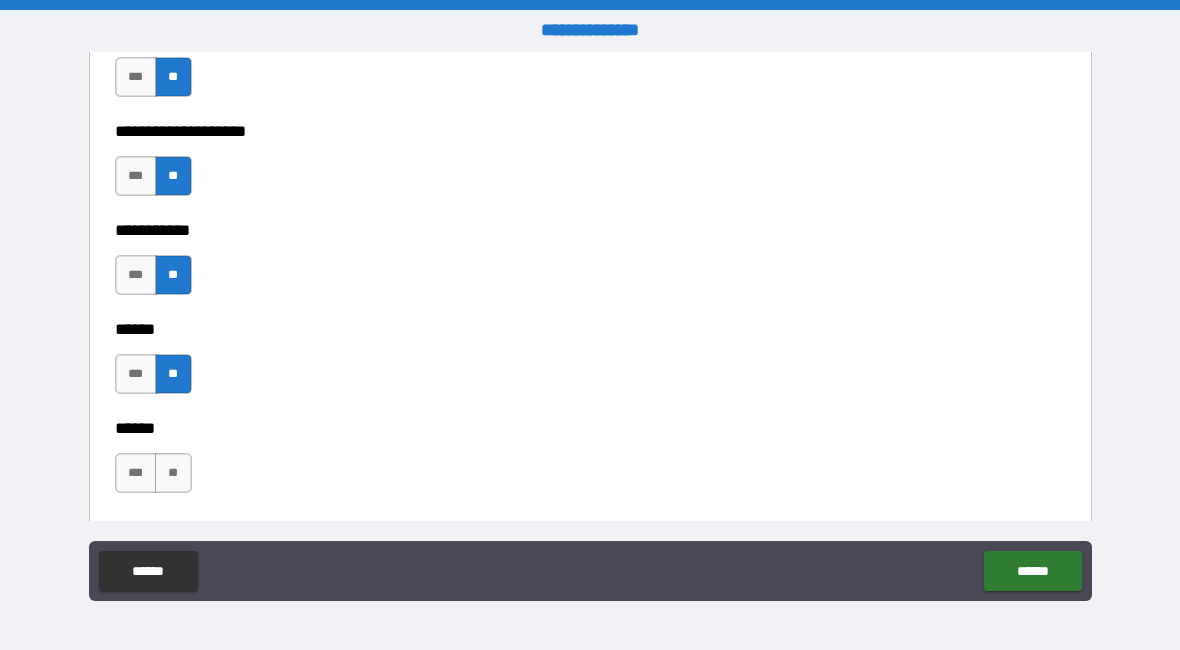 click on "**" at bounding box center (173, 473) 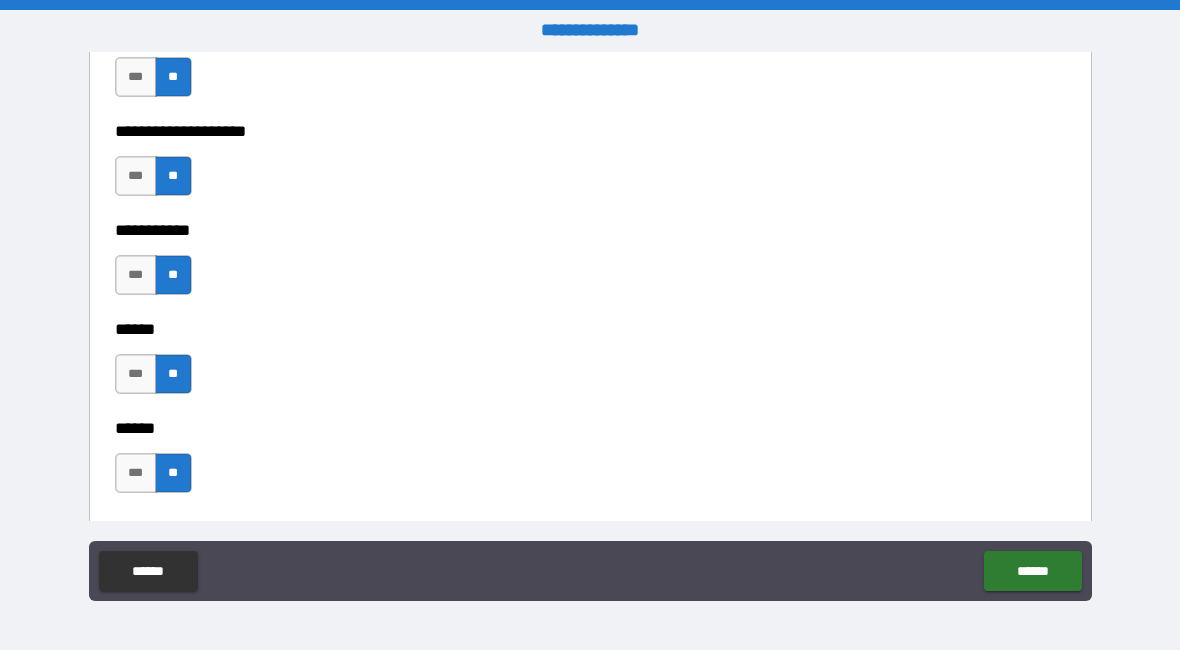 click on "*** **" at bounding box center (156, 478) 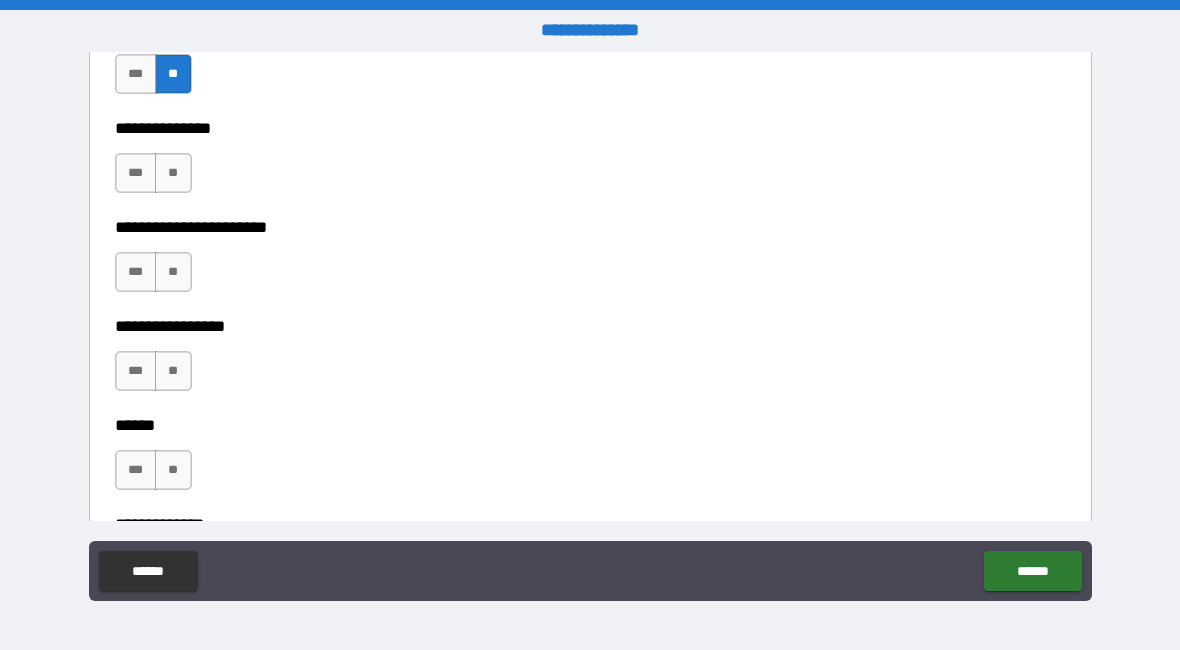 scroll, scrollTop: 4826, scrollLeft: 0, axis: vertical 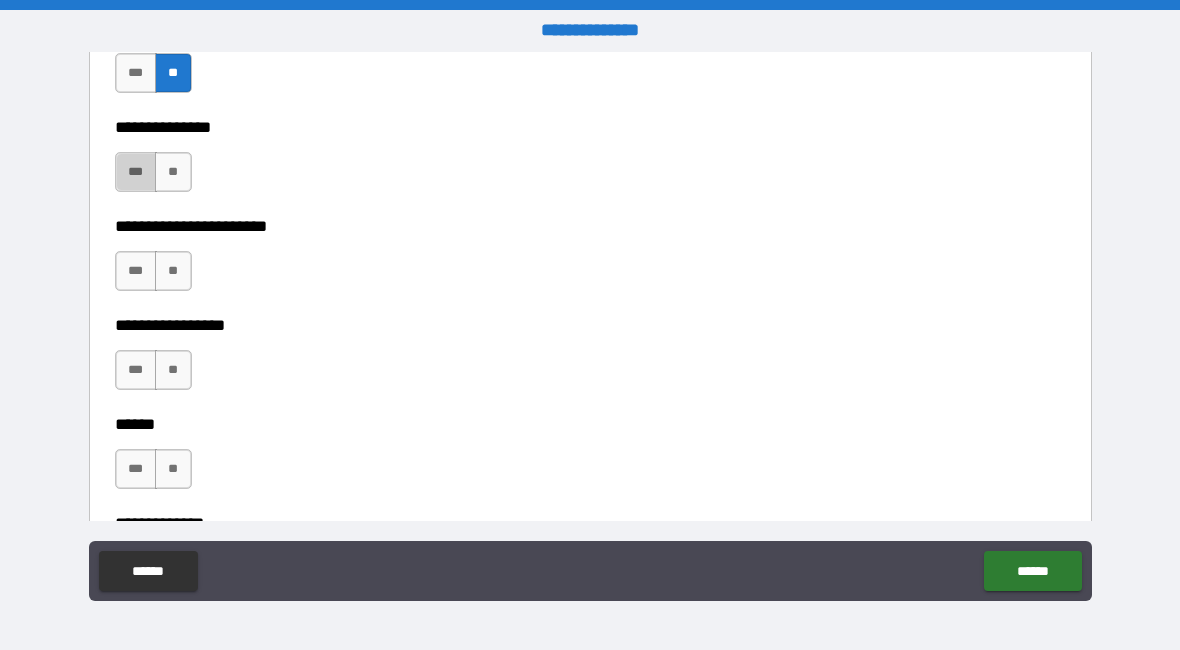 click on "***" at bounding box center (136, 172) 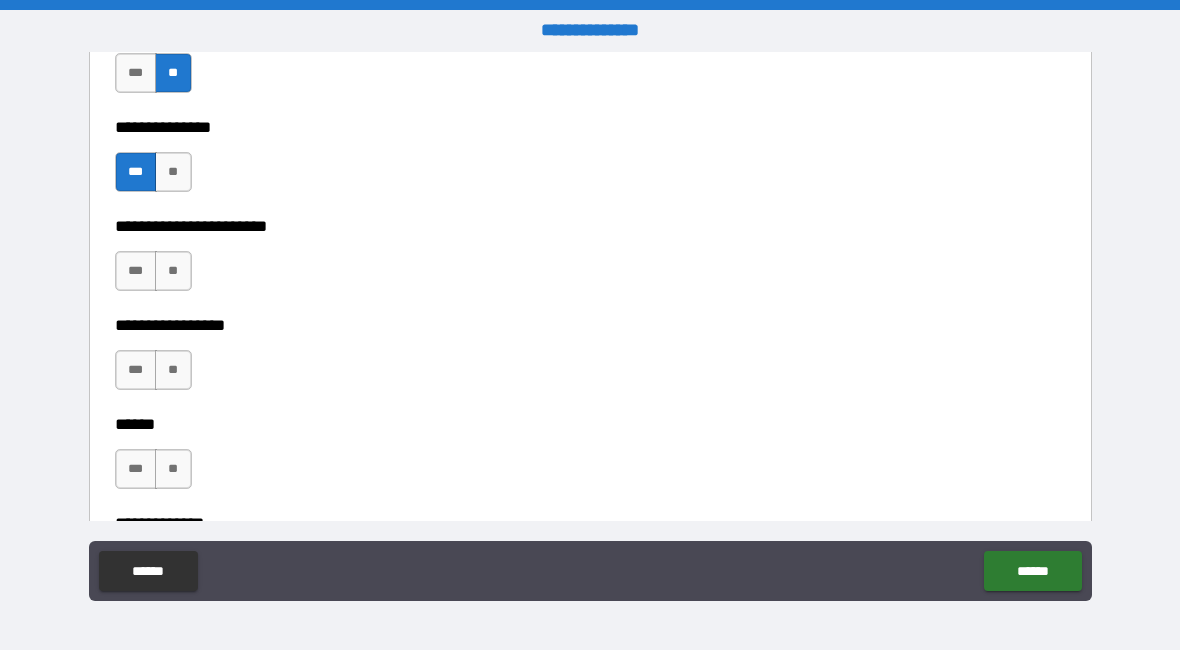 click on "***" at bounding box center (136, 271) 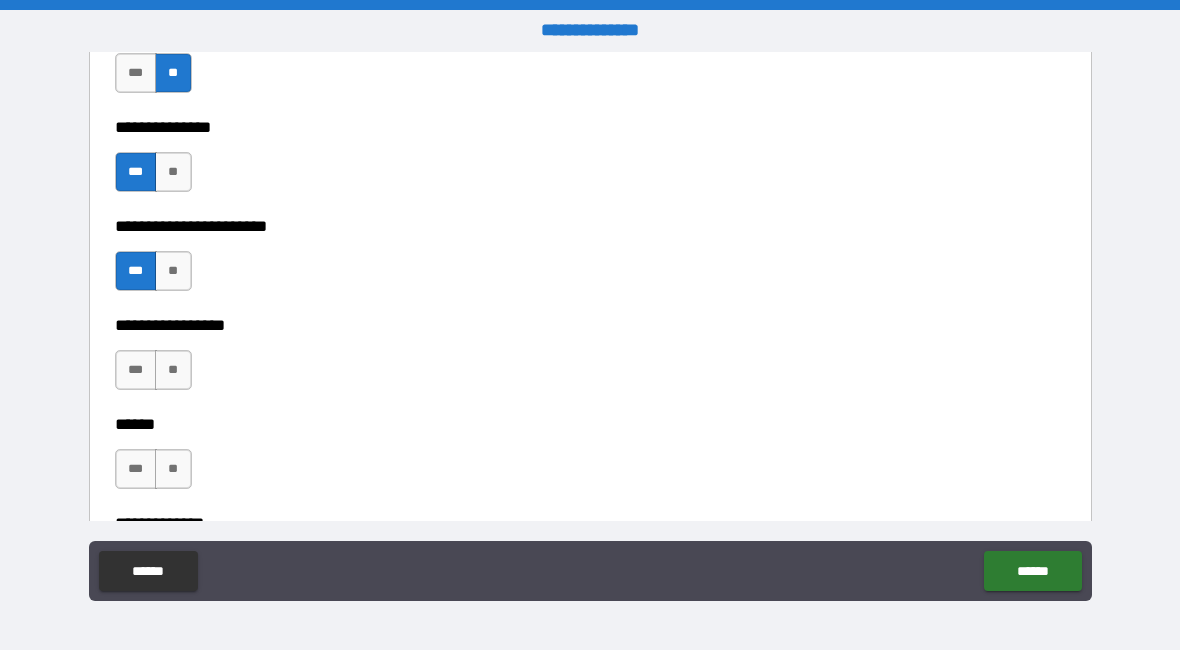 click on "**" at bounding box center (173, 370) 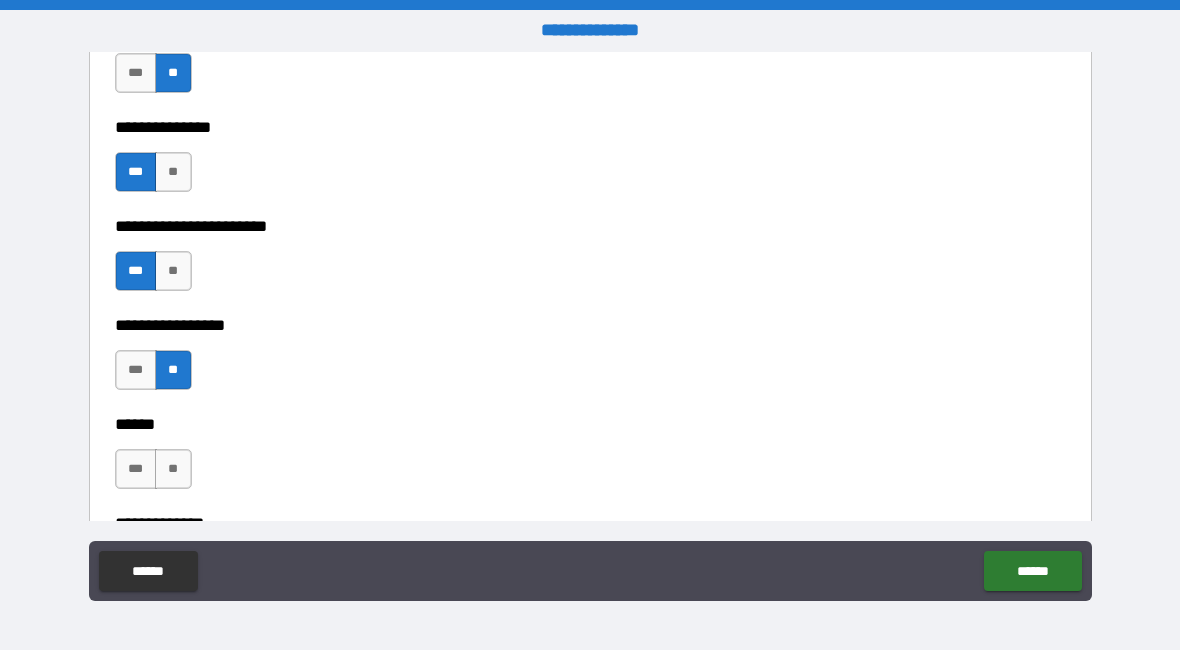 click on "**" at bounding box center [173, 469] 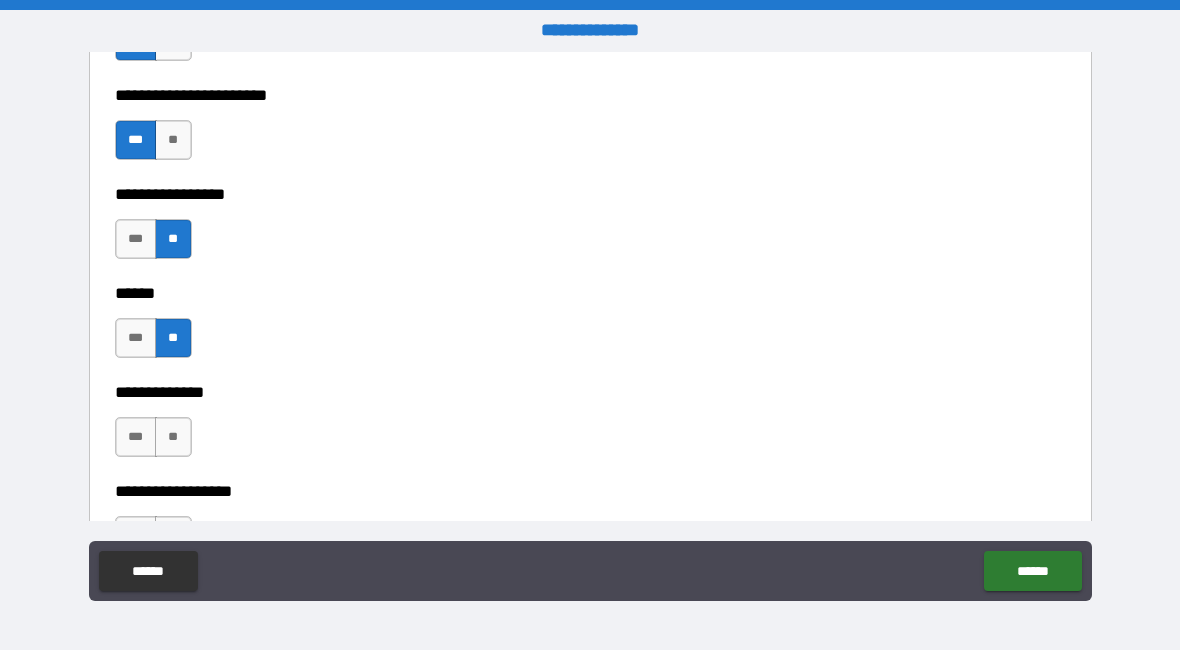 scroll, scrollTop: 5001, scrollLeft: 0, axis: vertical 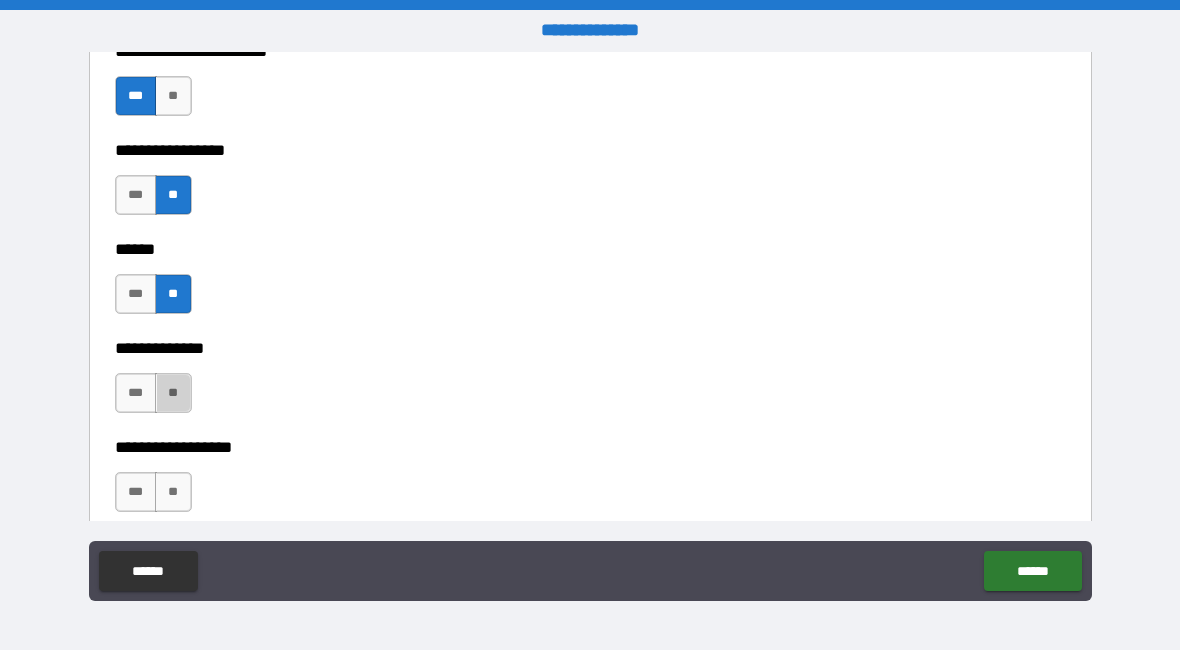 click on "**" at bounding box center [173, 393] 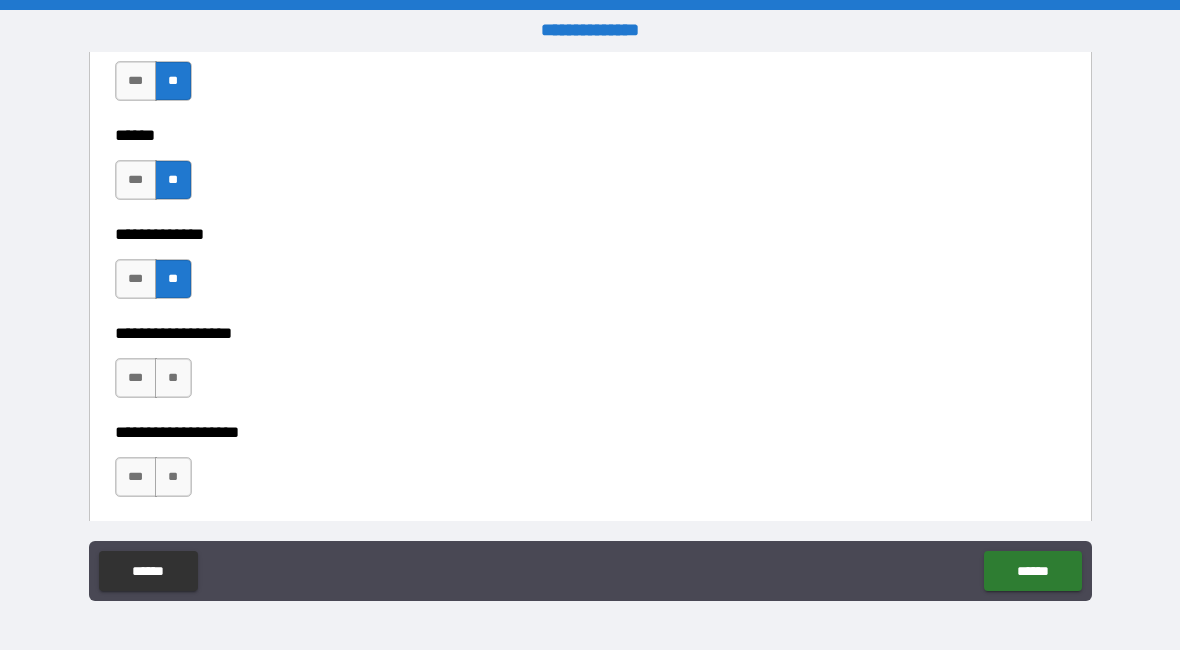 scroll, scrollTop: 5120, scrollLeft: 0, axis: vertical 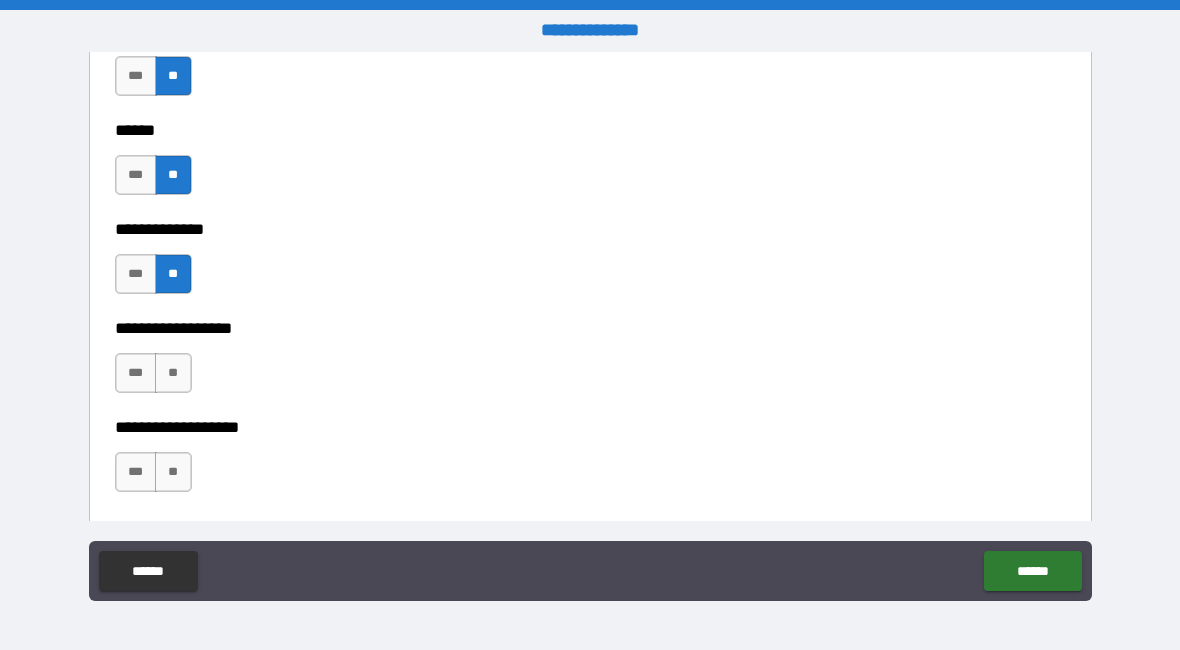 click on "**" at bounding box center [173, 373] 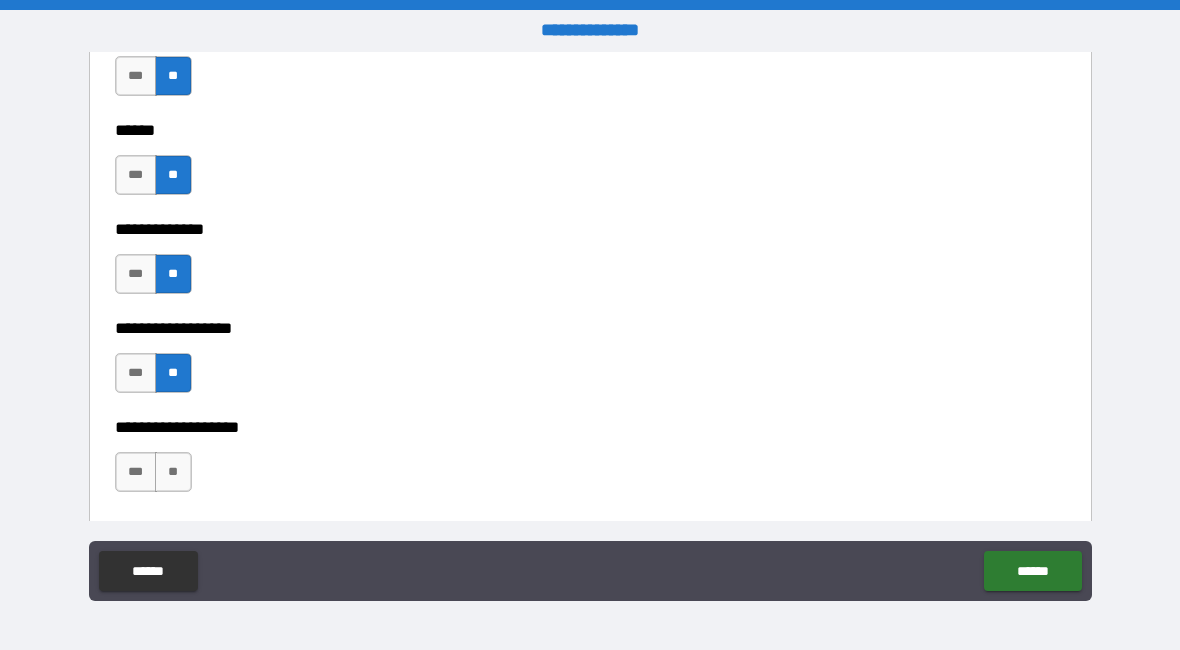 click on "**" at bounding box center [173, 472] 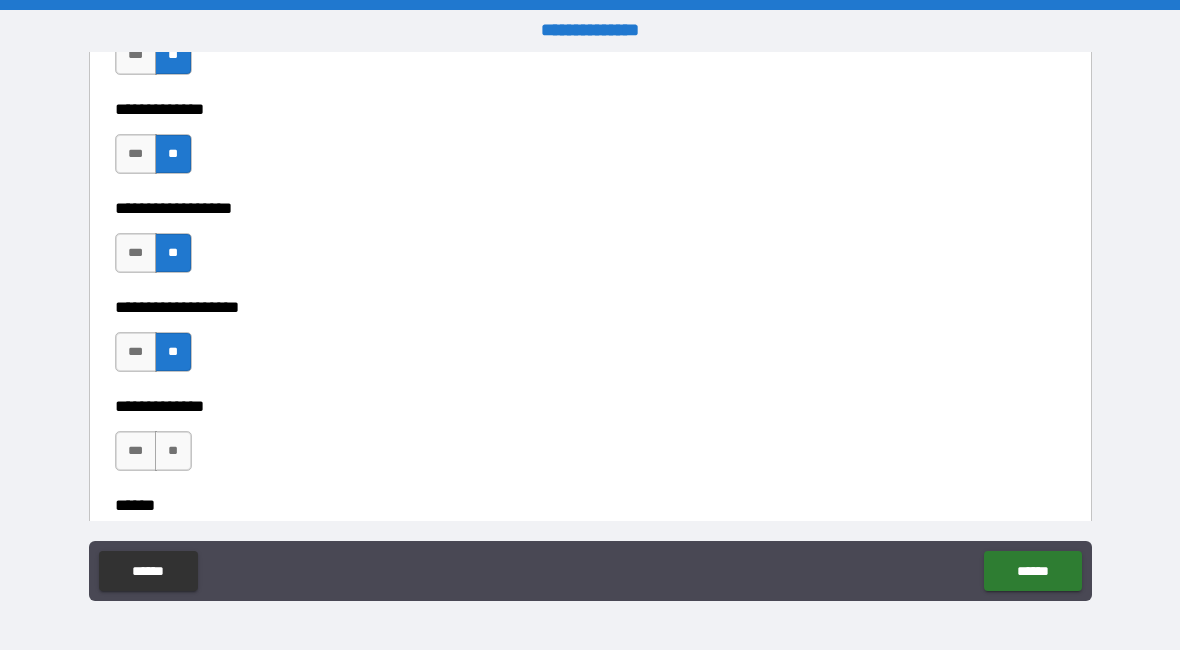 scroll, scrollTop: 5241, scrollLeft: 0, axis: vertical 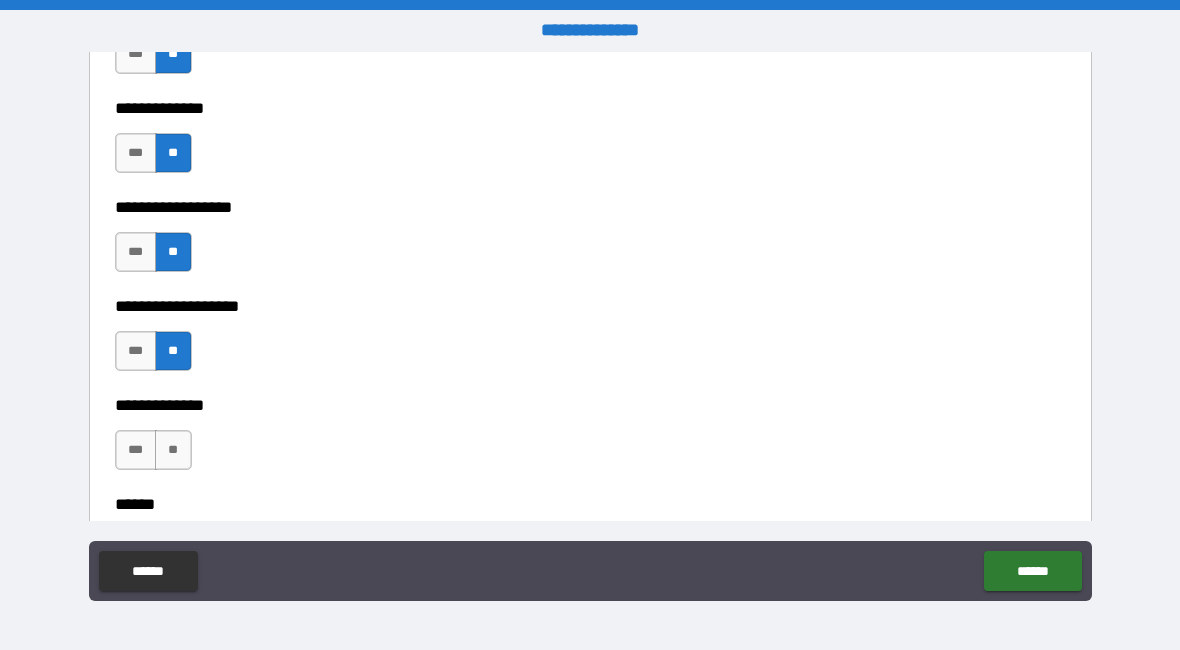 click on "***" at bounding box center (136, 450) 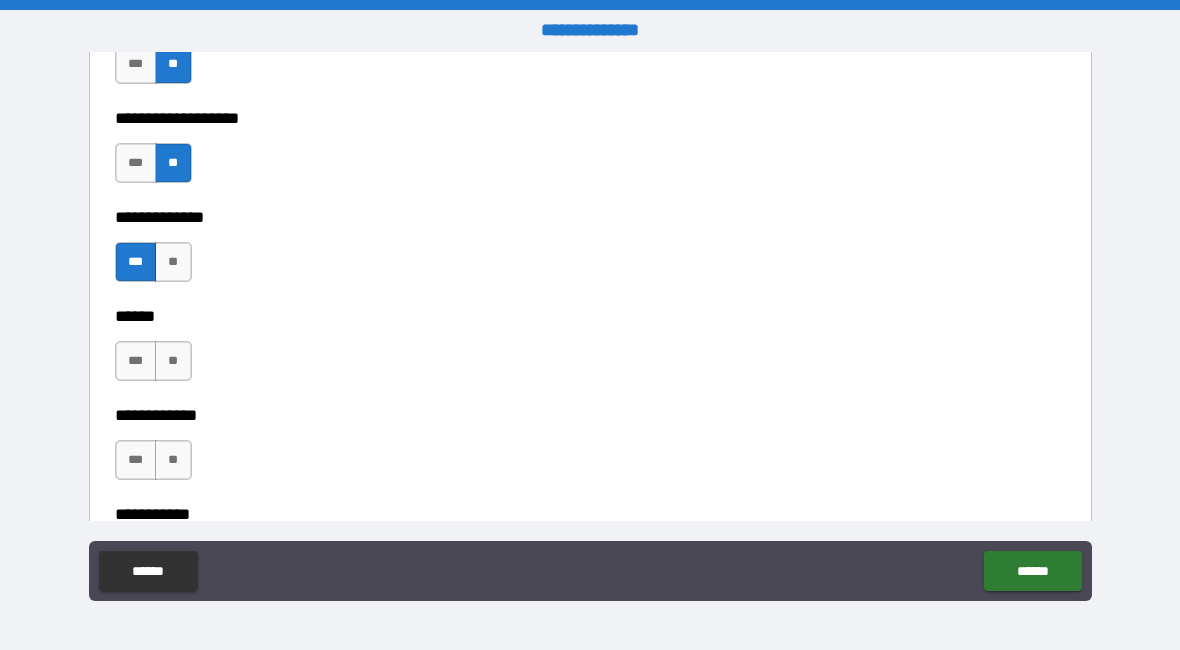 scroll, scrollTop: 5430, scrollLeft: 0, axis: vertical 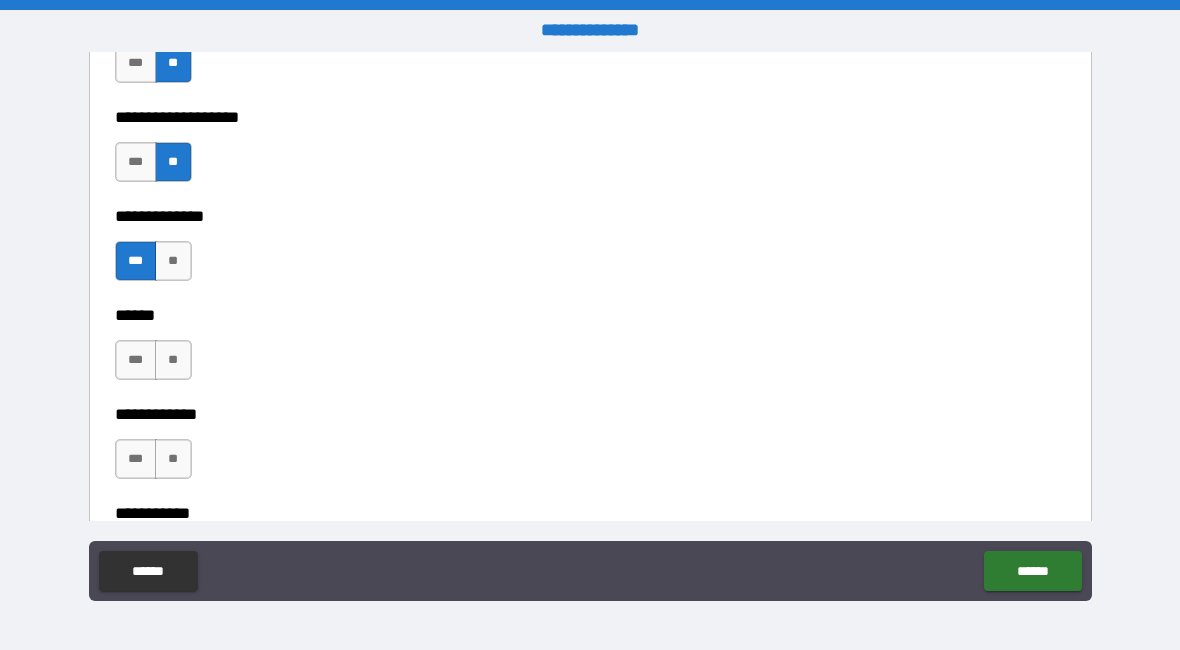 click on "**" at bounding box center [173, 360] 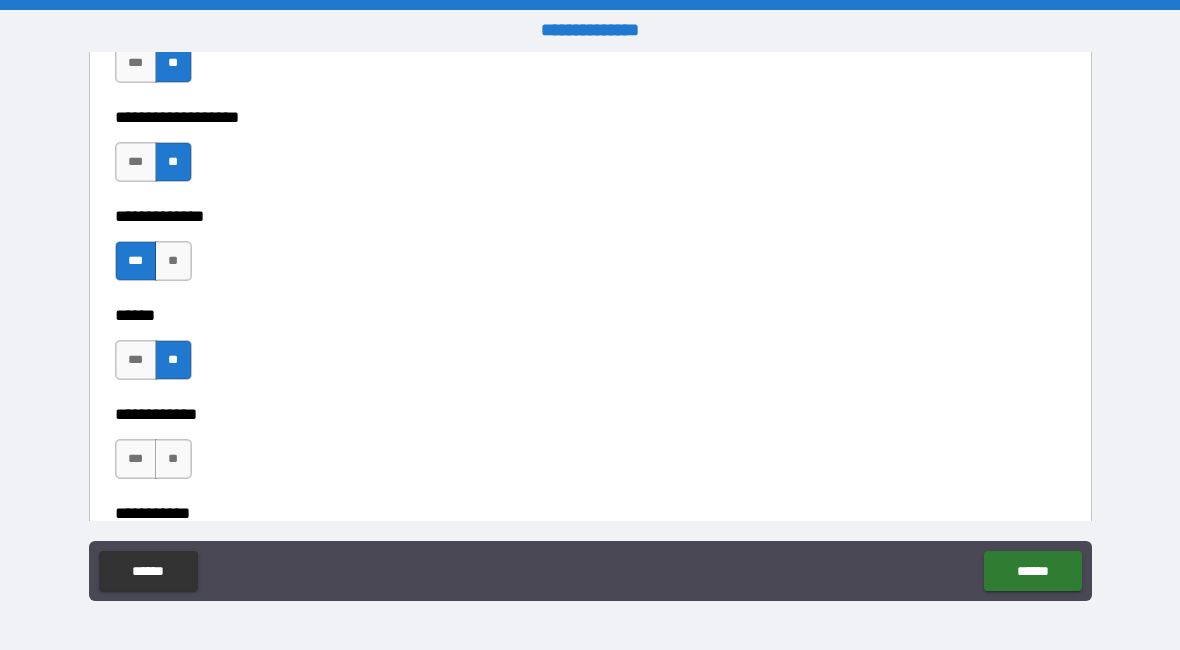 click on "**" at bounding box center (173, 459) 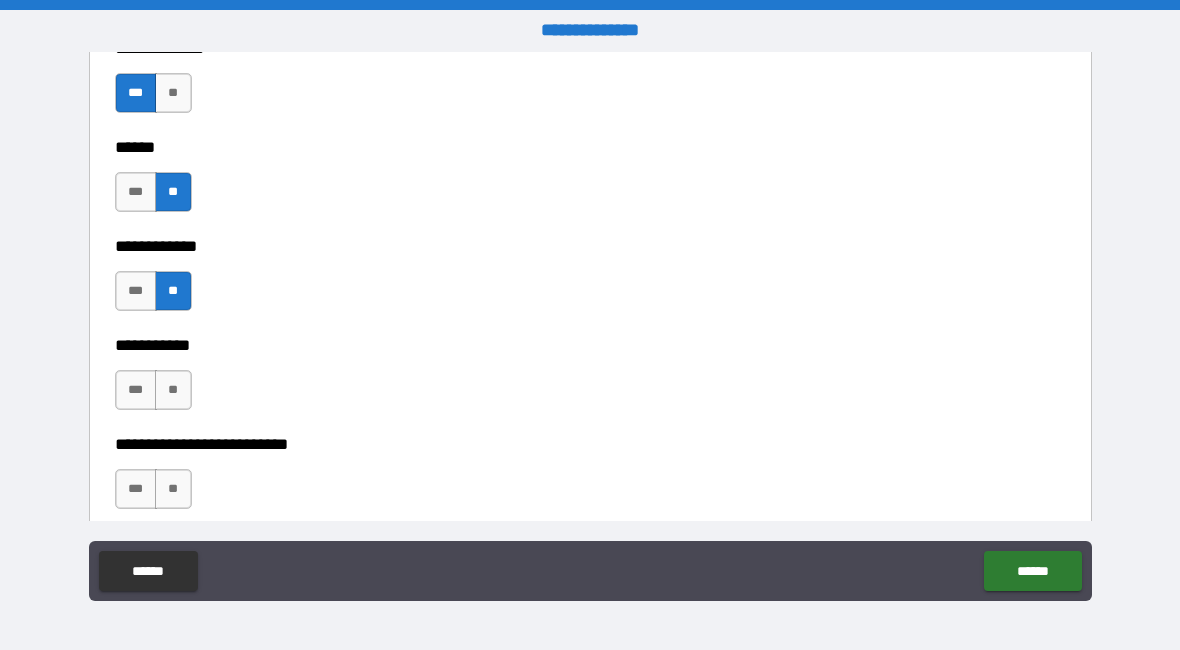 scroll, scrollTop: 5599, scrollLeft: 0, axis: vertical 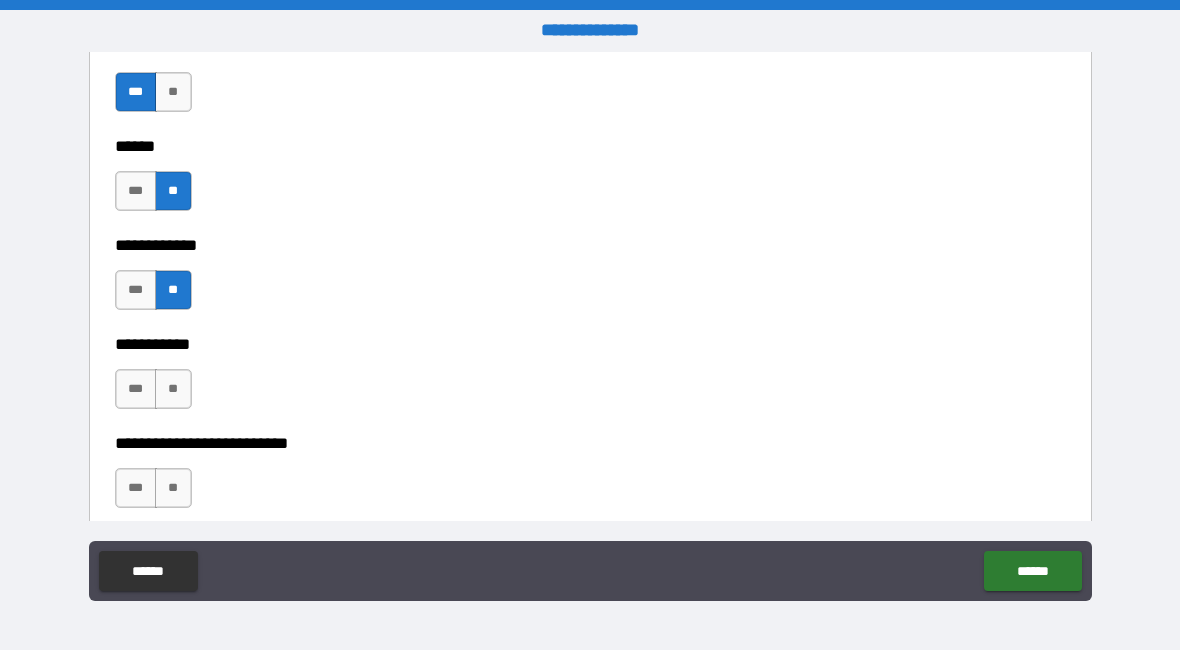 click on "**" at bounding box center [173, 389] 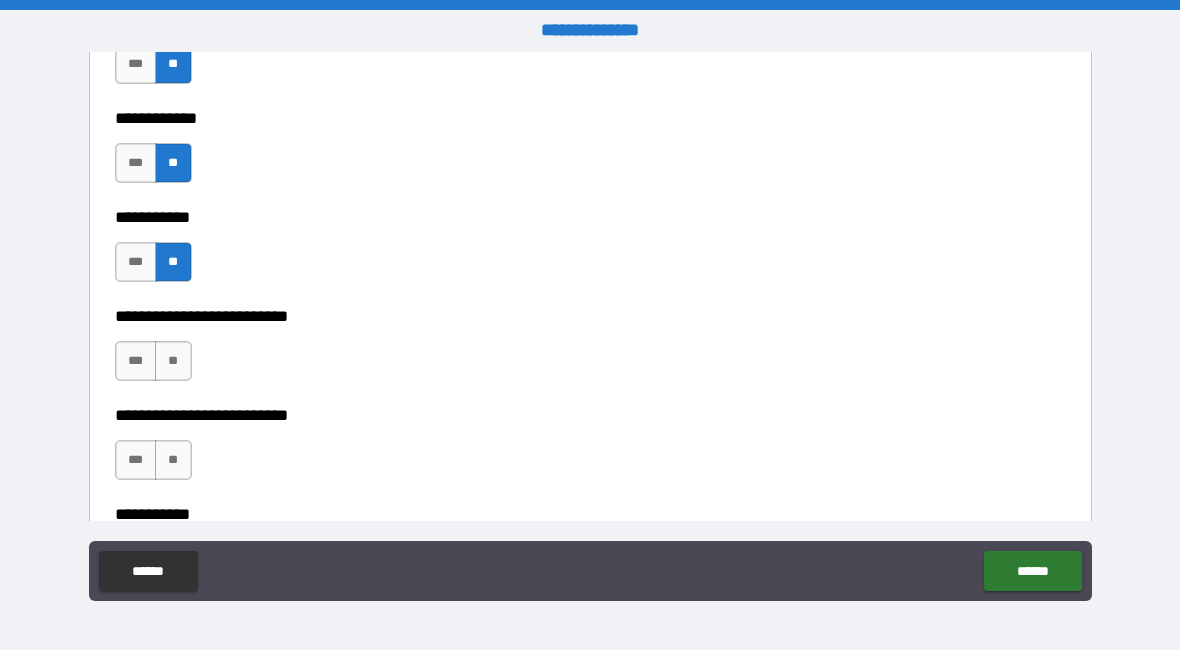 scroll, scrollTop: 5730, scrollLeft: 0, axis: vertical 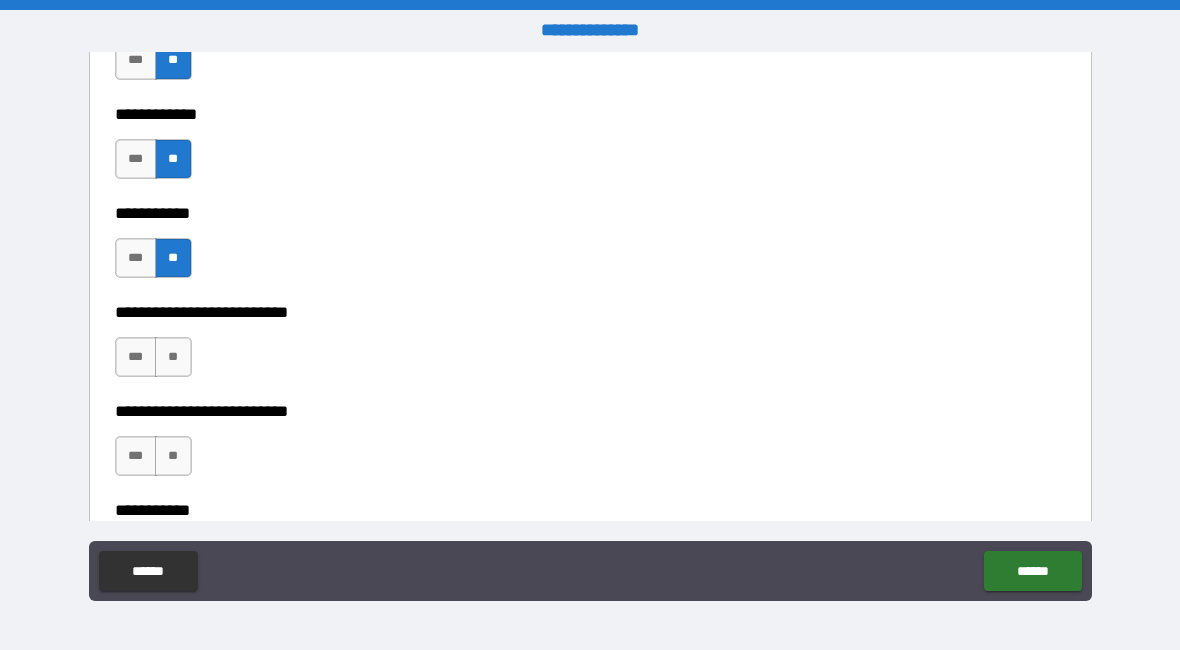 click on "**" at bounding box center [173, 357] 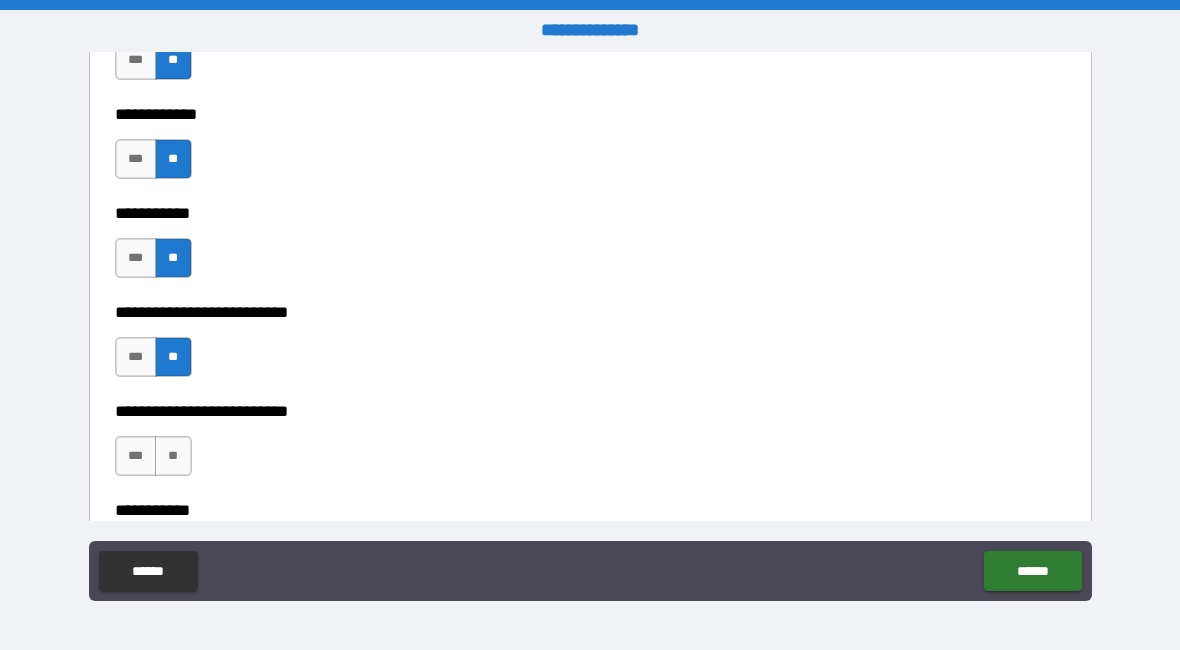 click on "**" at bounding box center (173, 456) 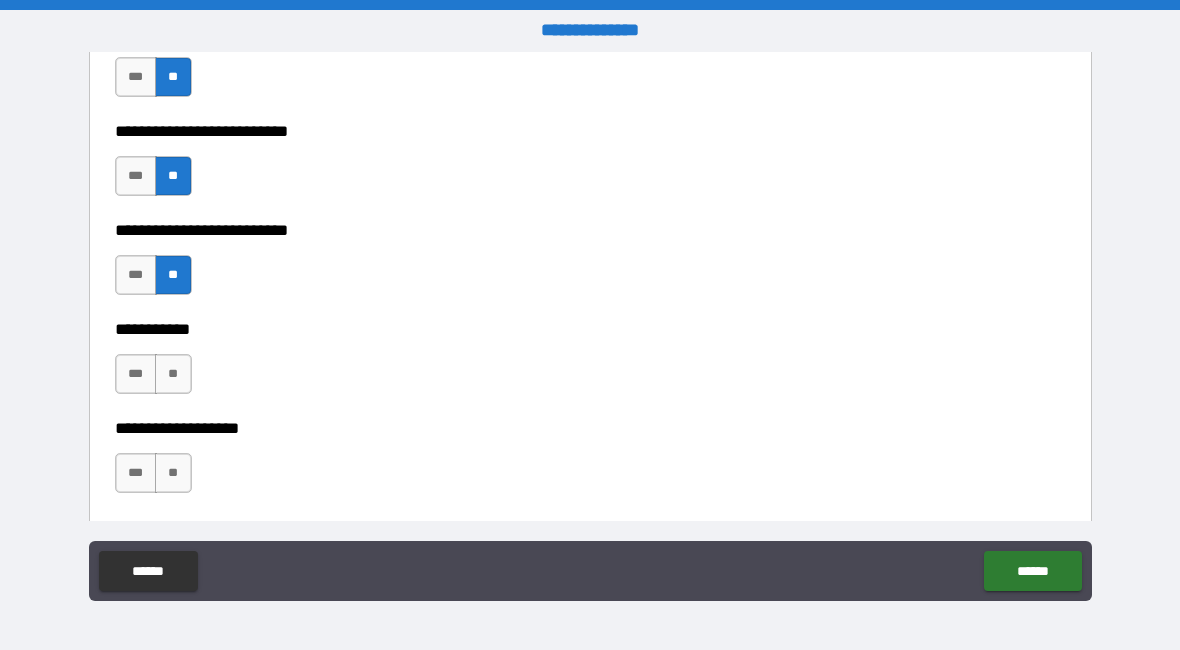 scroll, scrollTop: 5917, scrollLeft: 0, axis: vertical 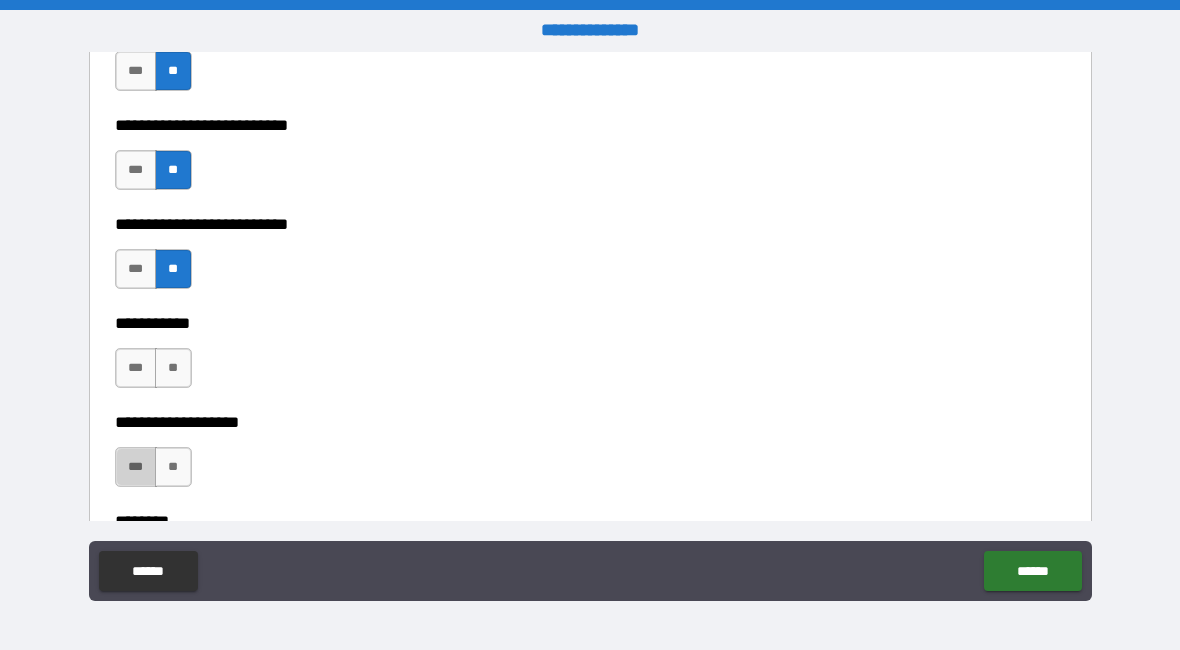click on "***" at bounding box center (136, 467) 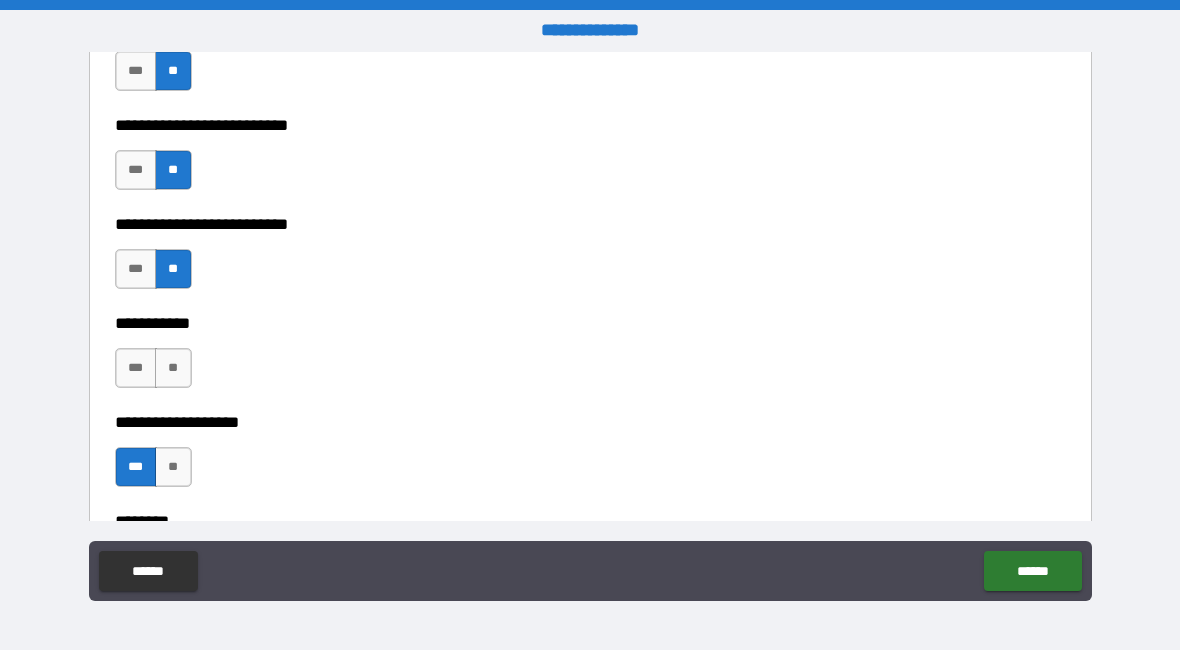 click on "**********" at bounding box center (590, 408) 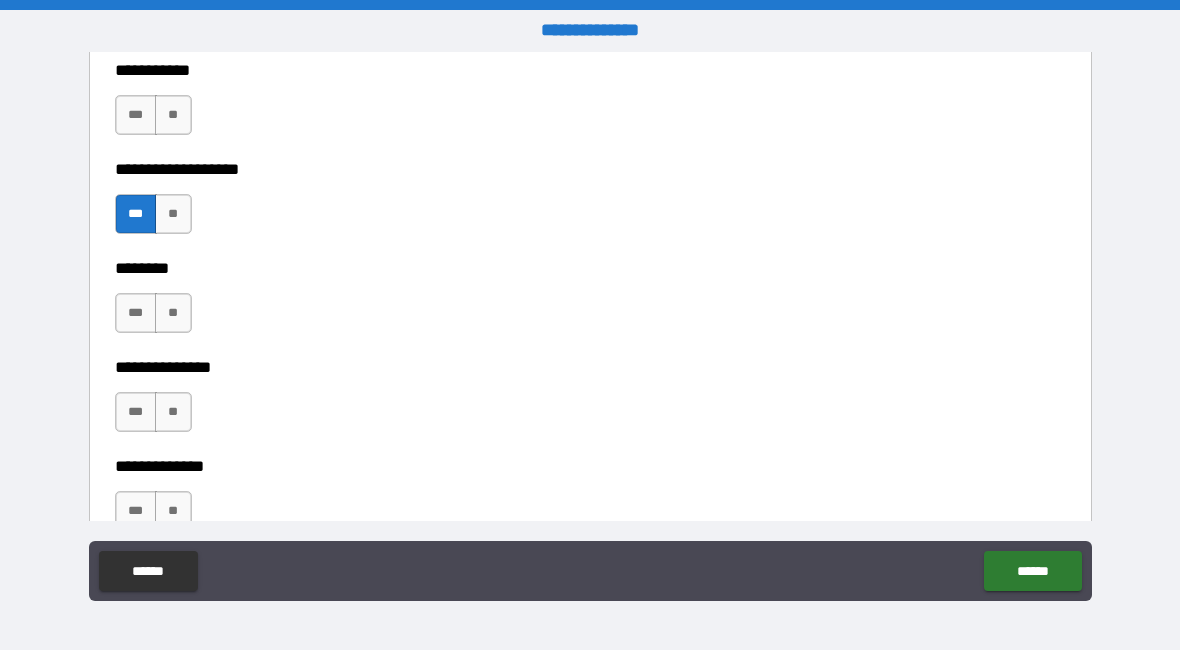 scroll, scrollTop: 6172, scrollLeft: 0, axis: vertical 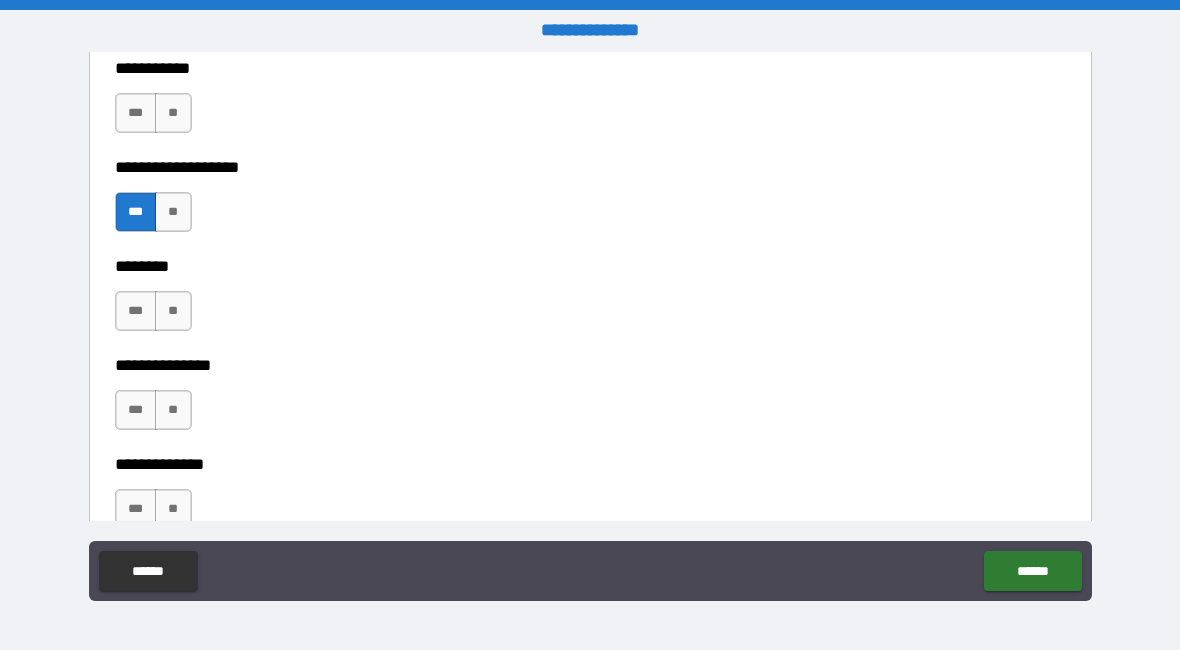 click on "**" at bounding box center (173, 311) 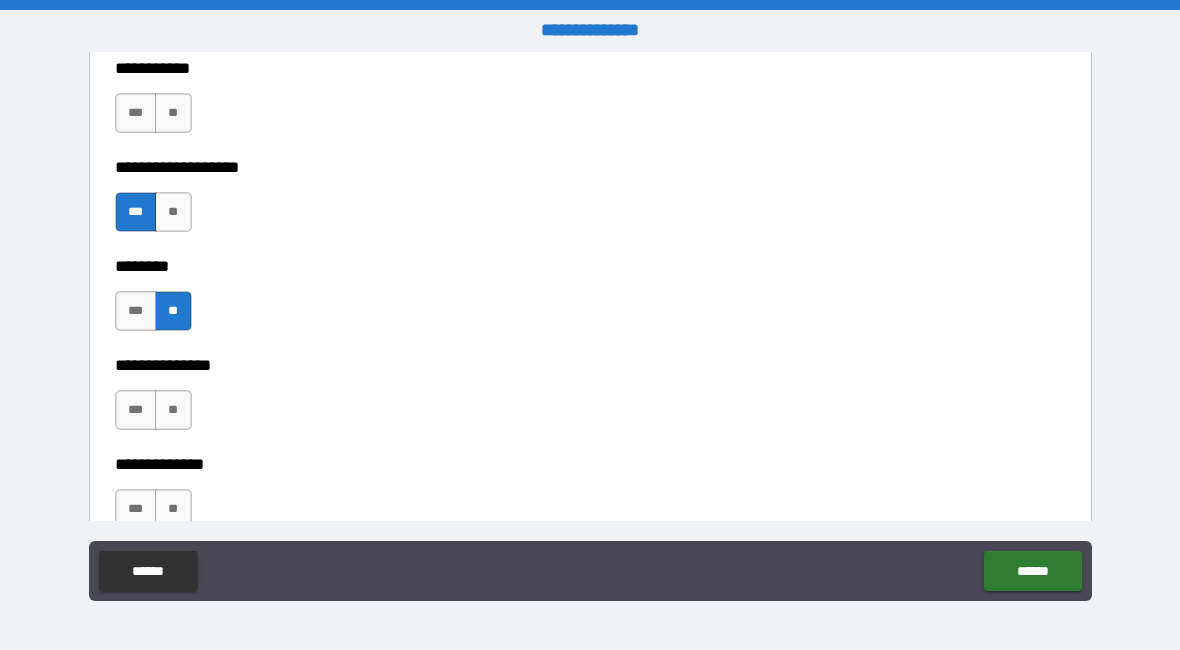click on "**" at bounding box center [173, 410] 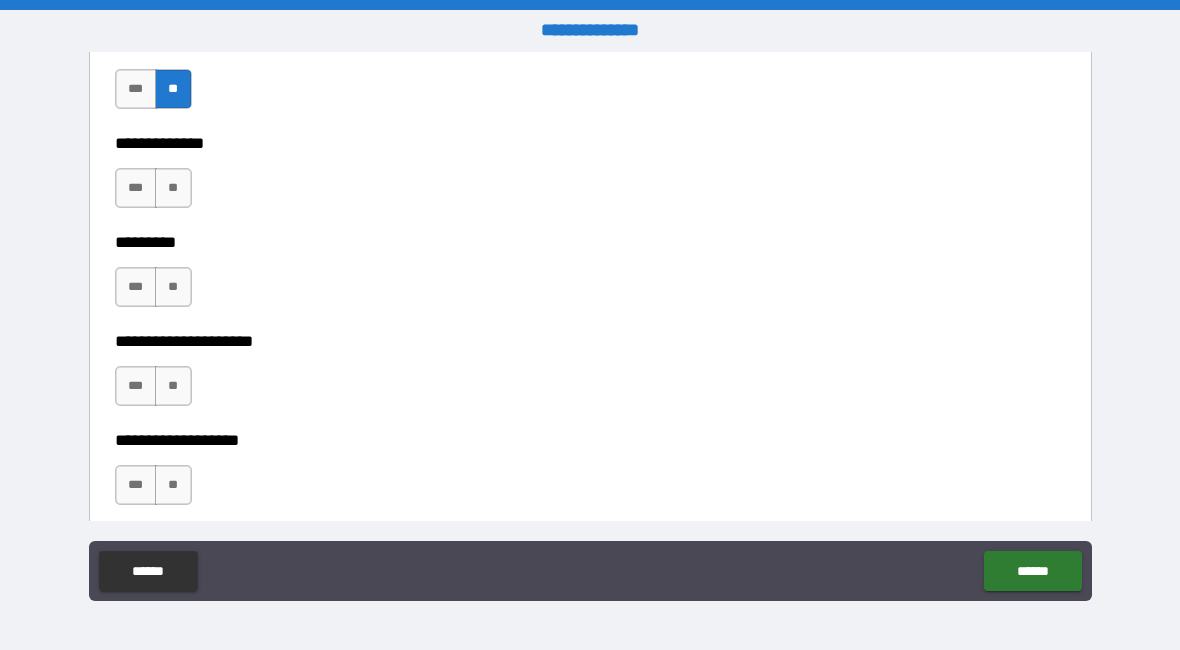 scroll, scrollTop: 6499, scrollLeft: 0, axis: vertical 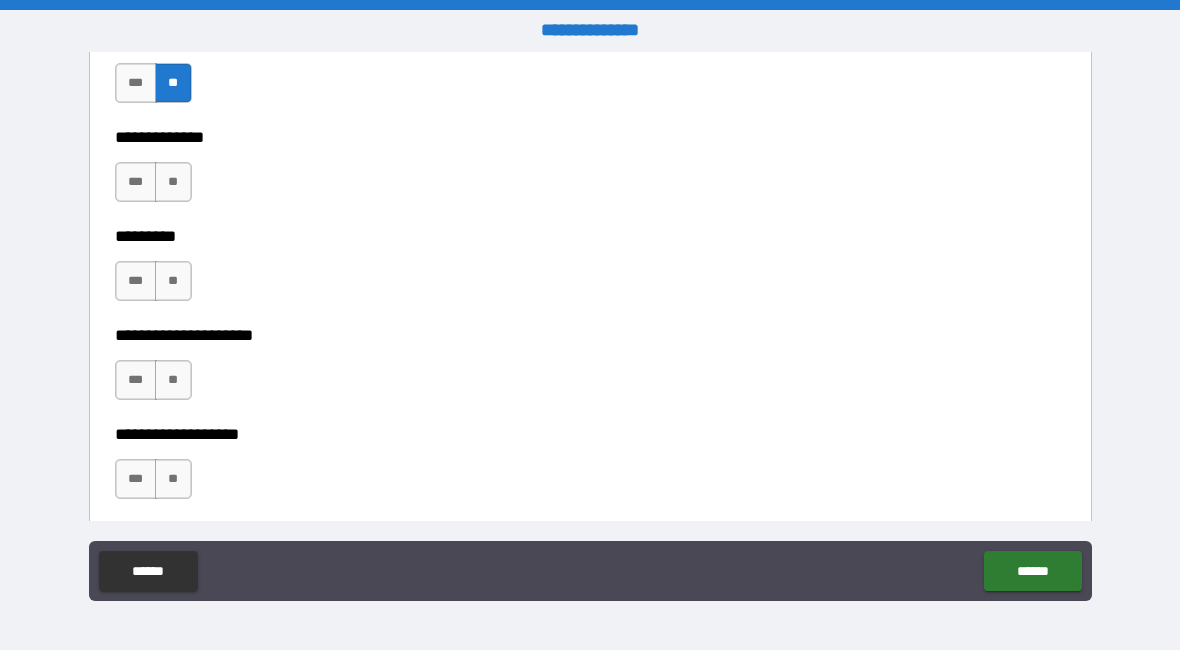 click on "**********" at bounding box center [590, 222] 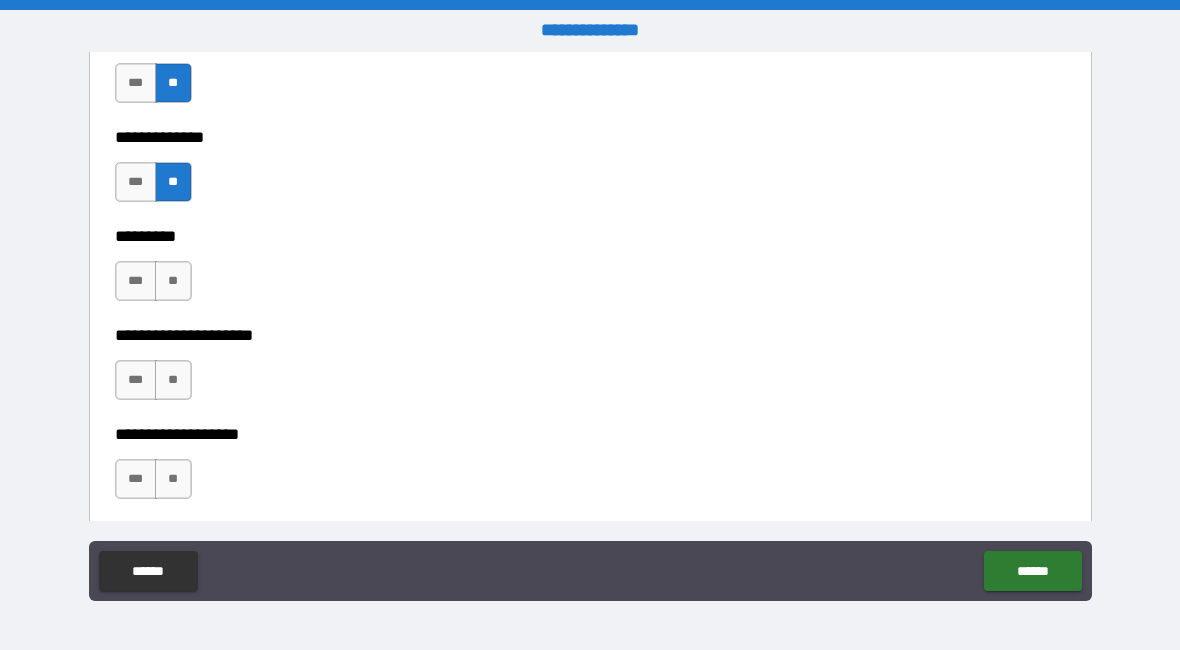 click on "**" at bounding box center [173, 281] 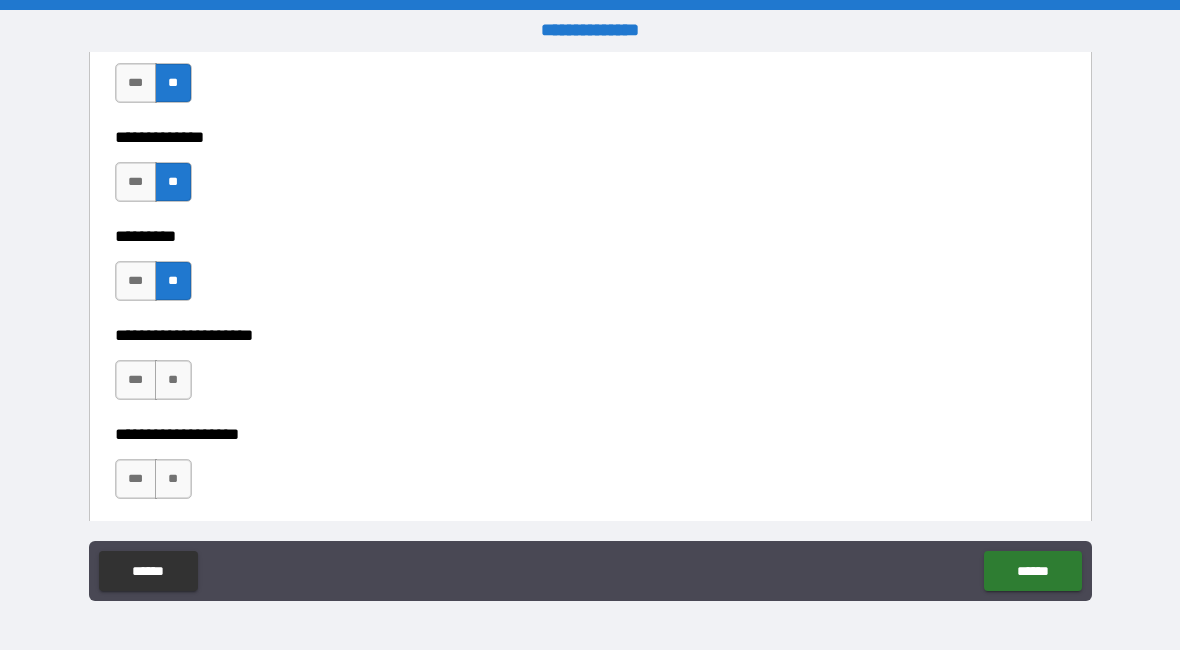 click on "**" at bounding box center (173, 380) 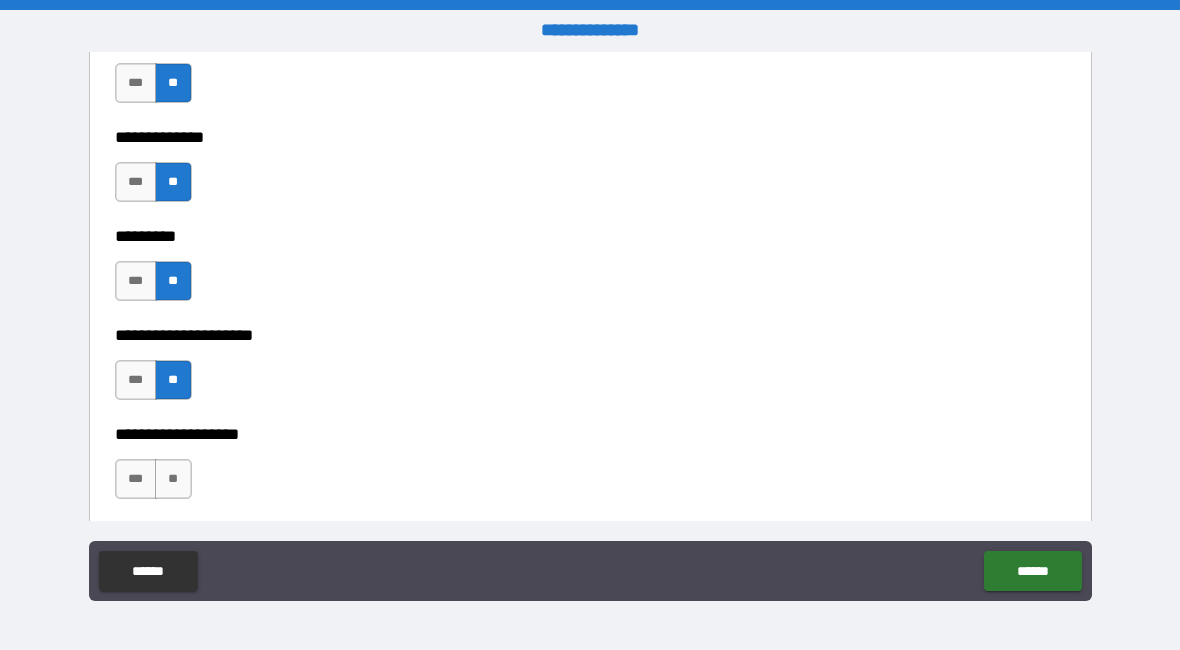 click on "**" at bounding box center [173, 479] 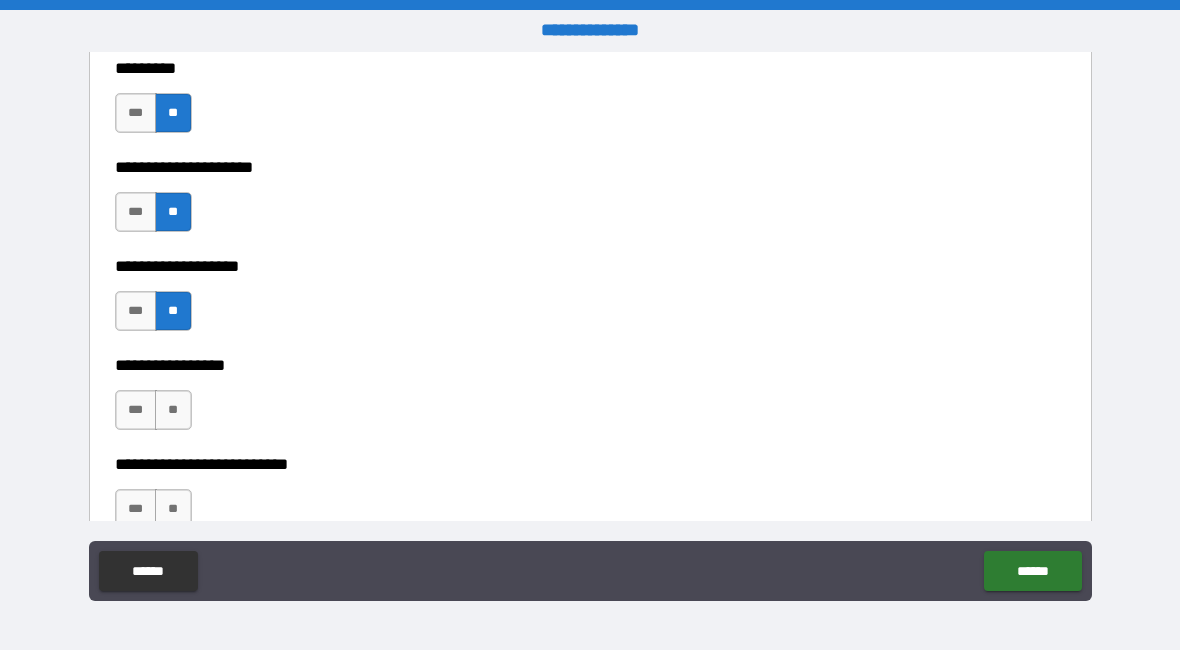 scroll, scrollTop: 6668, scrollLeft: 0, axis: vertical 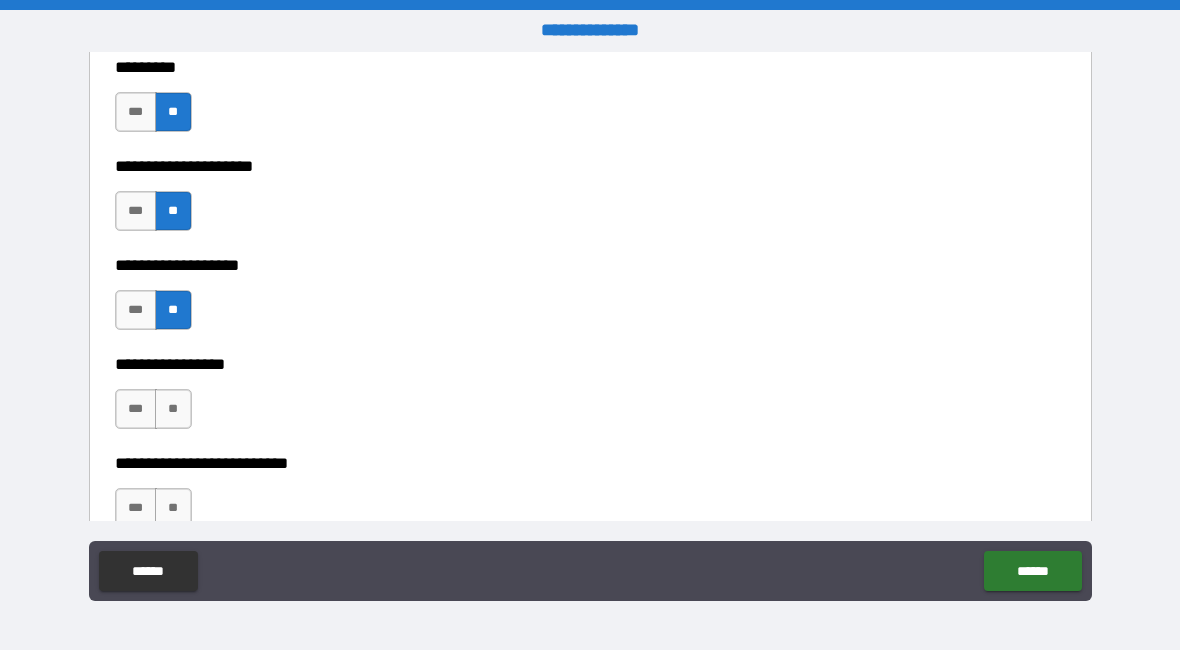 click on "**" at bounding box center [173, 409] 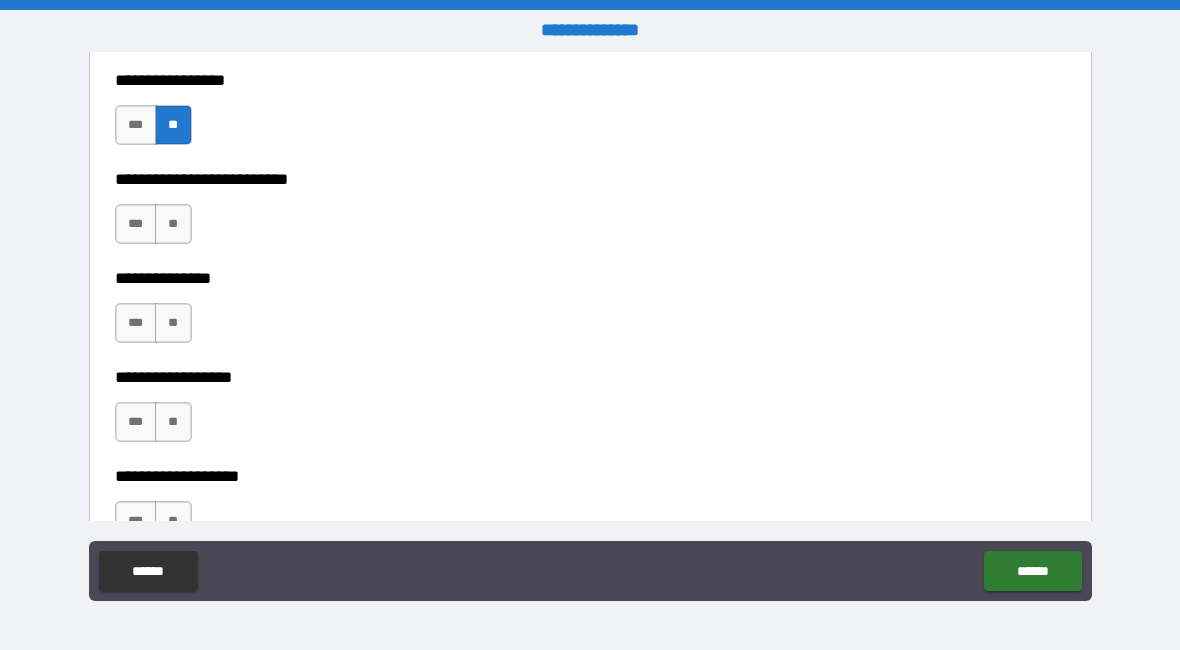 scroll, scrollTop: 6956, scrollLeft: 0, axis: vertical 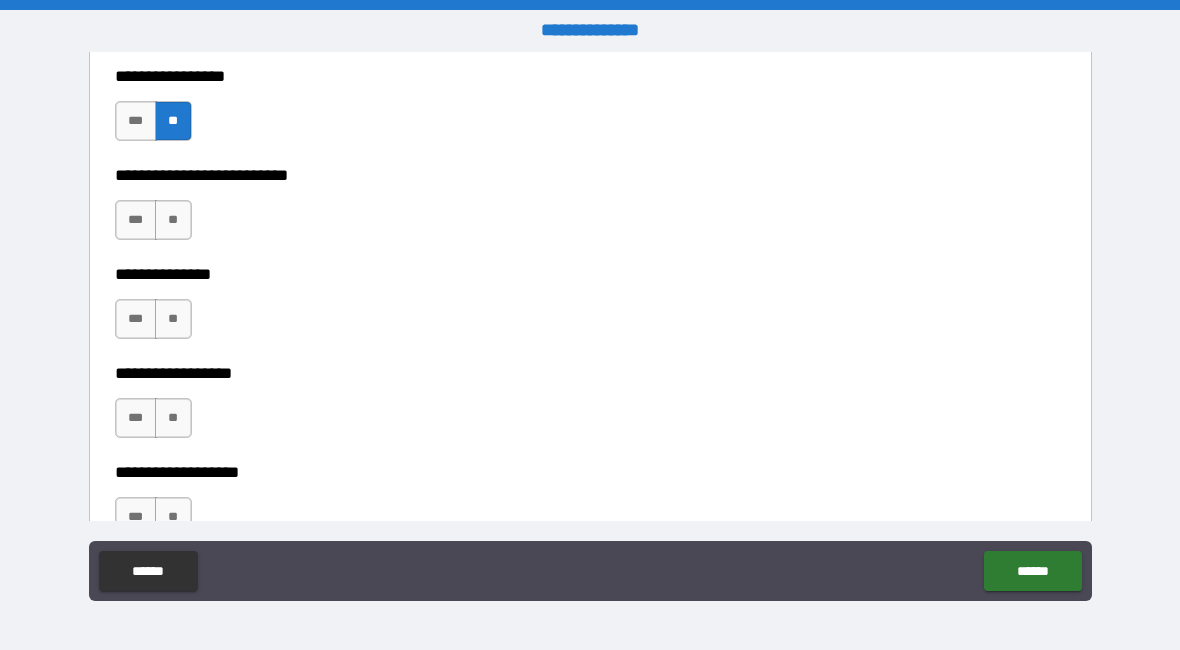 click on "**" at bounding box center [173, 220] 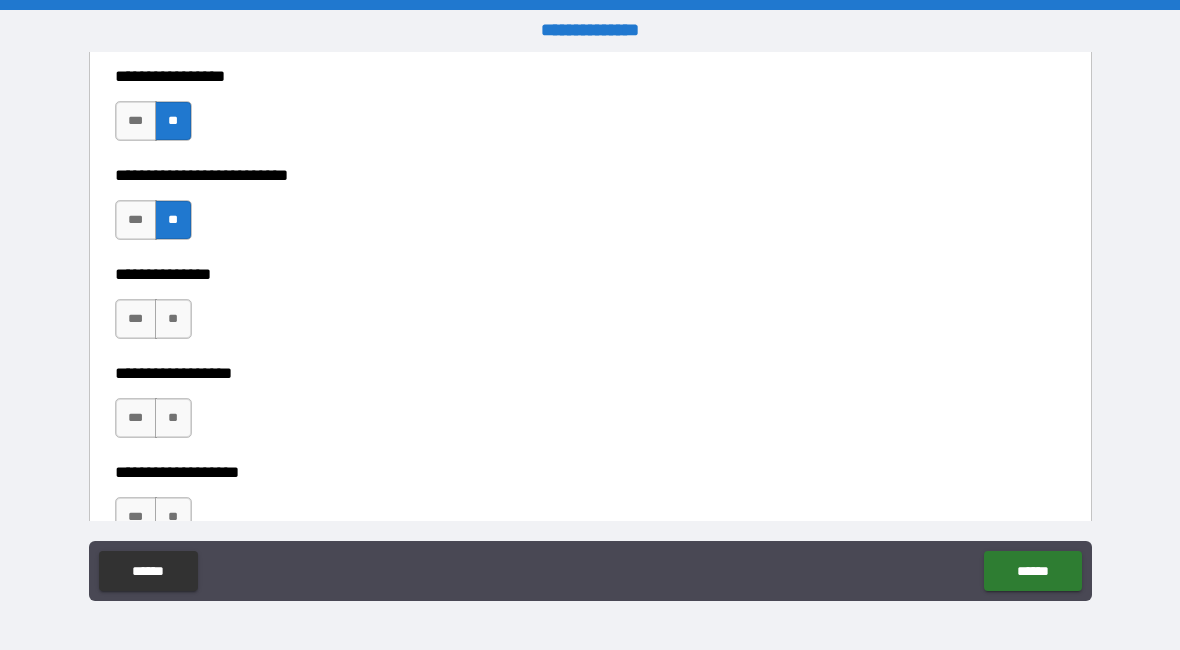 click on "**" at bounding box center (173, 319) 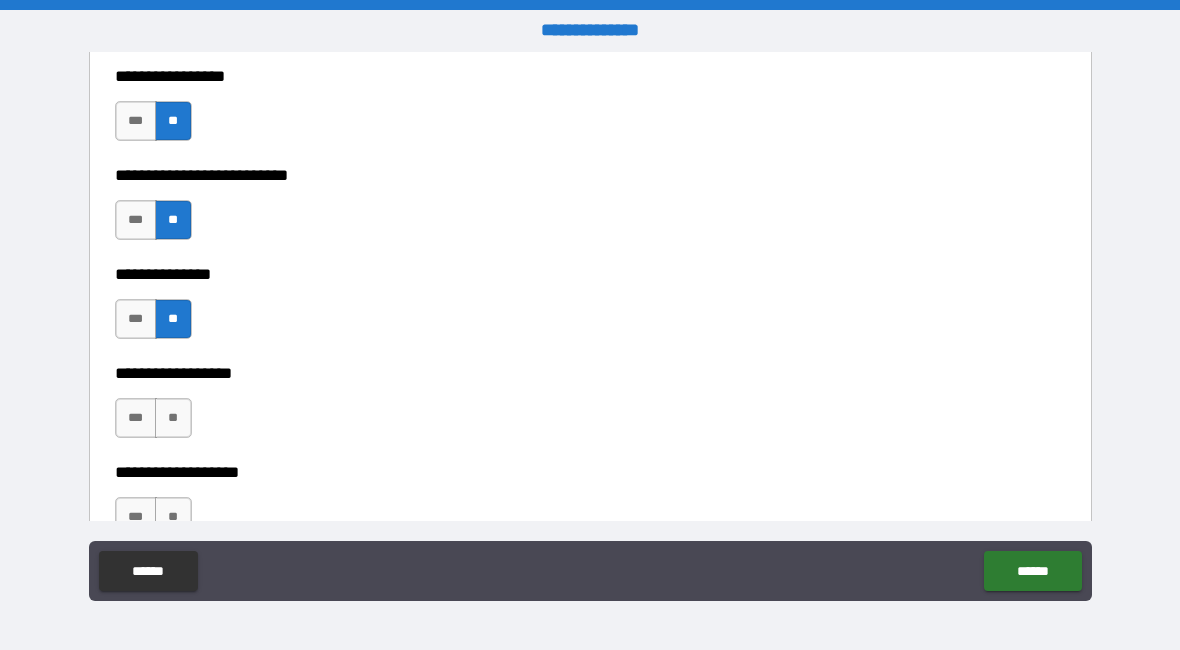 click on "**" at bounding box center [173, 418] 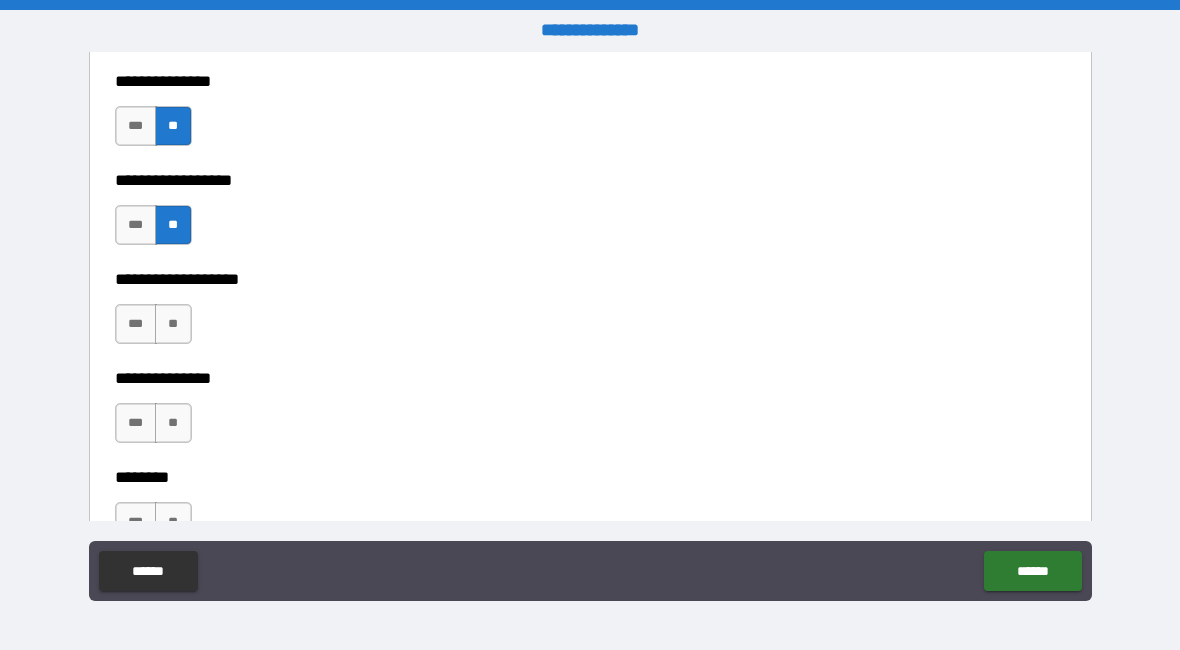 scroll, scrollTop: 7157, scrollLeft: 0, axis: vertical 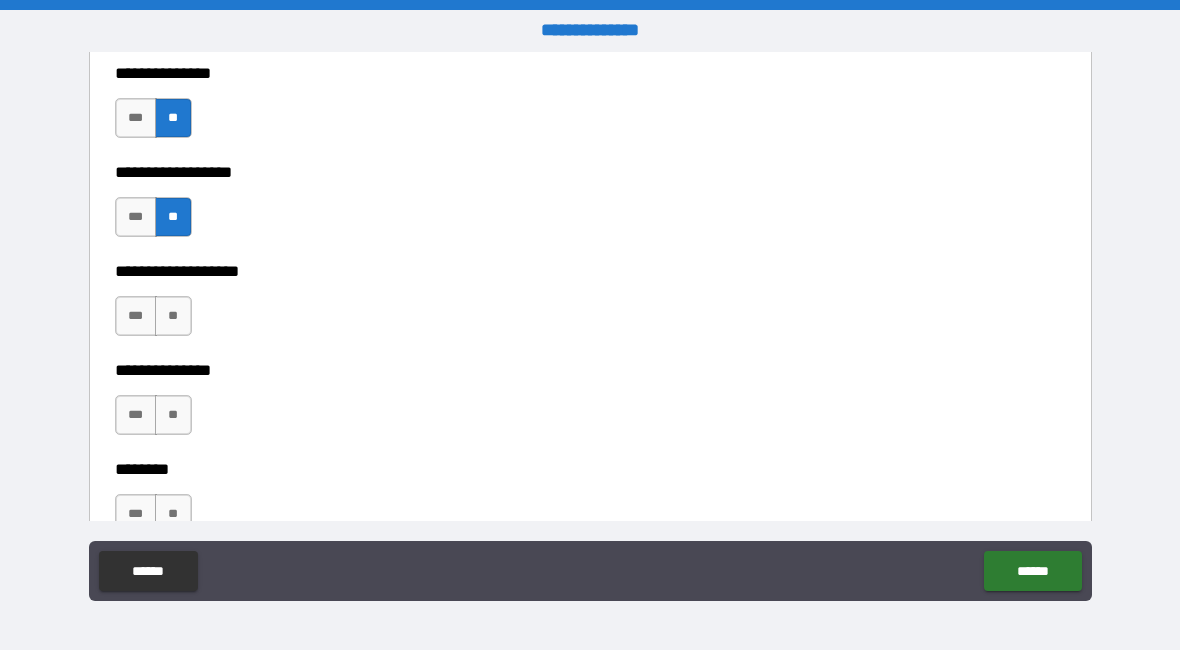click on "**" at bounding box center (173, 316) 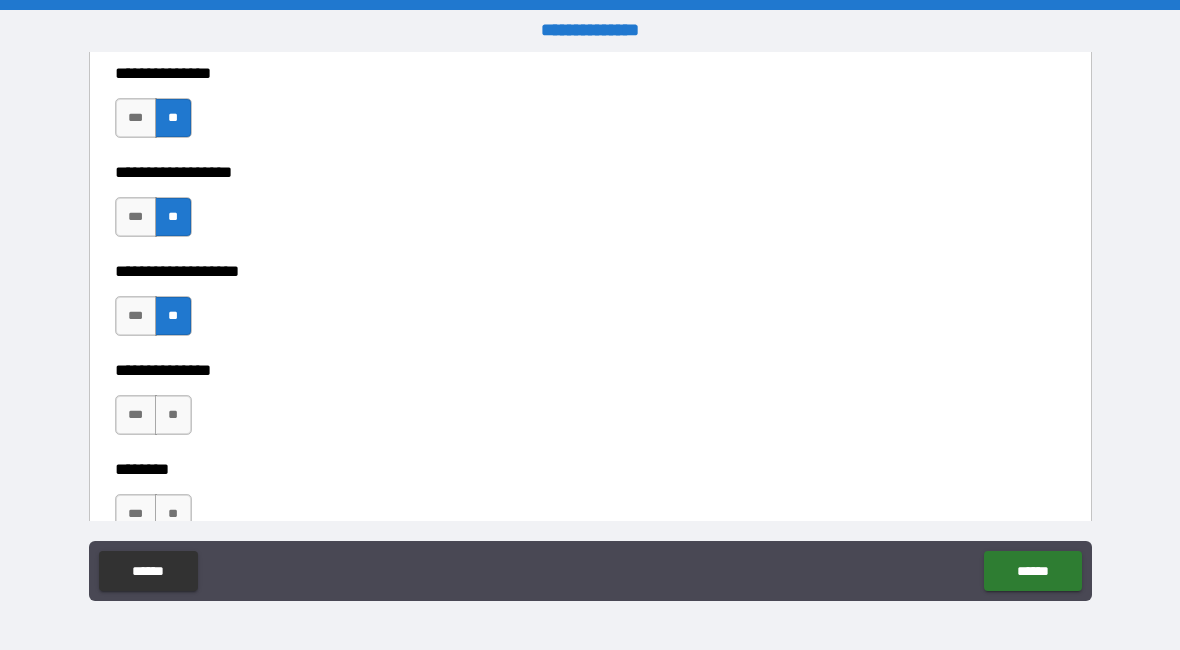 click on "**" at bounding box center (173, 415) 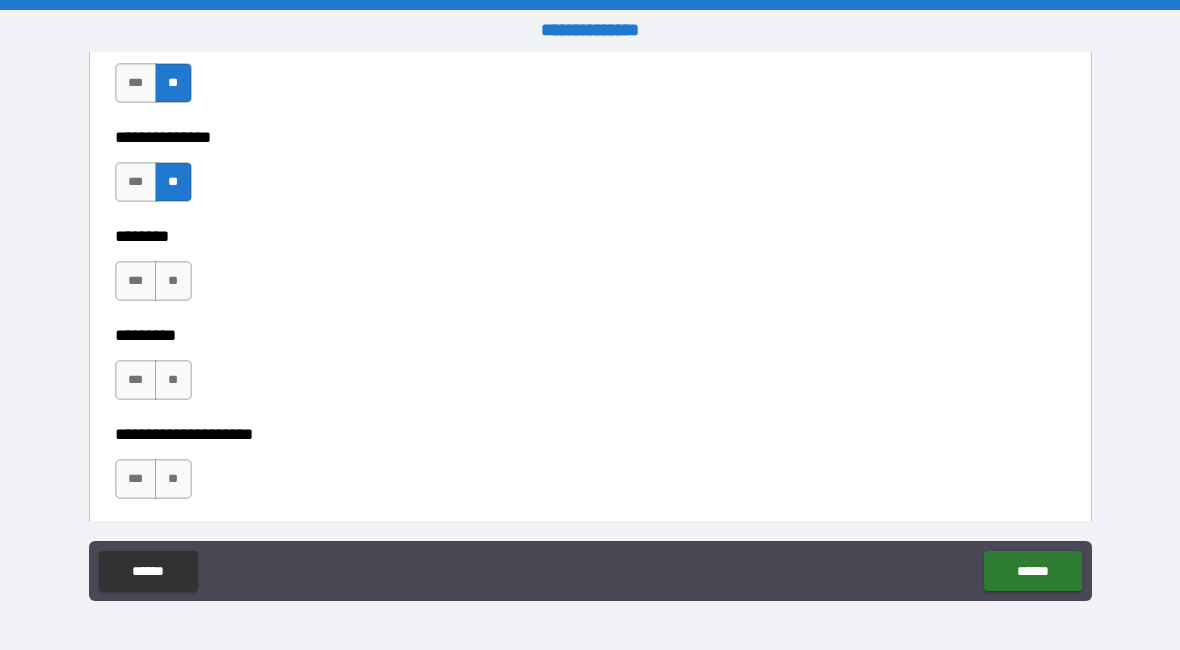 scroll, scrollTop: 7395, scrollLeft: 0, axis: vertical 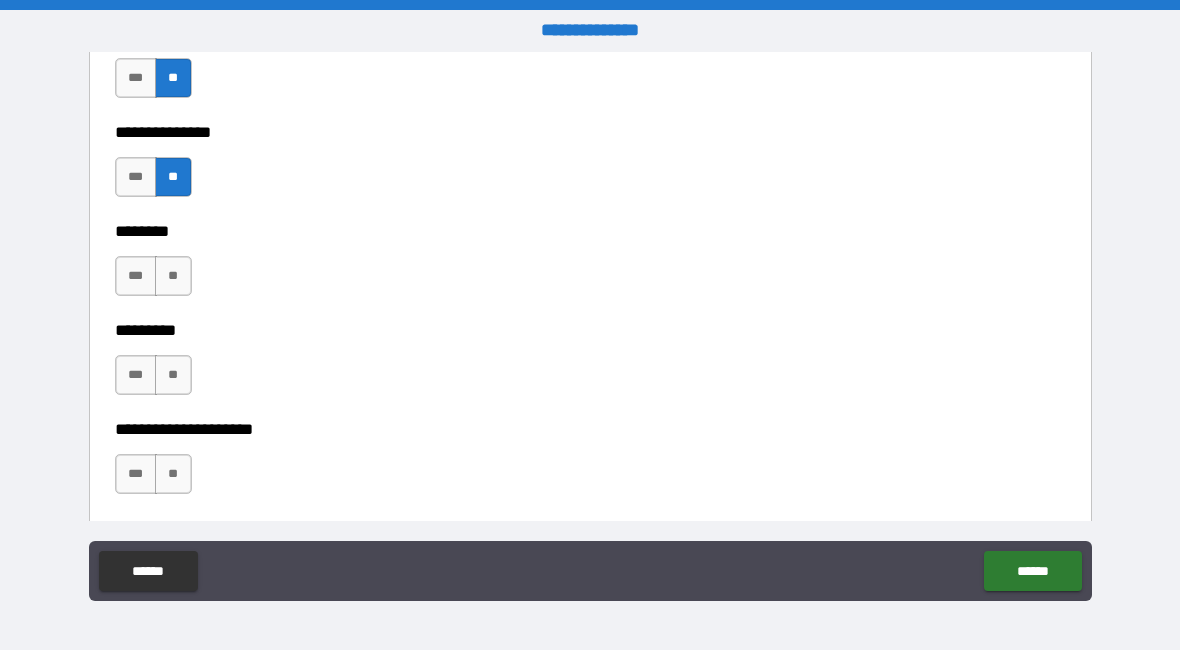 click on "***" at bounding box center [136, 276] 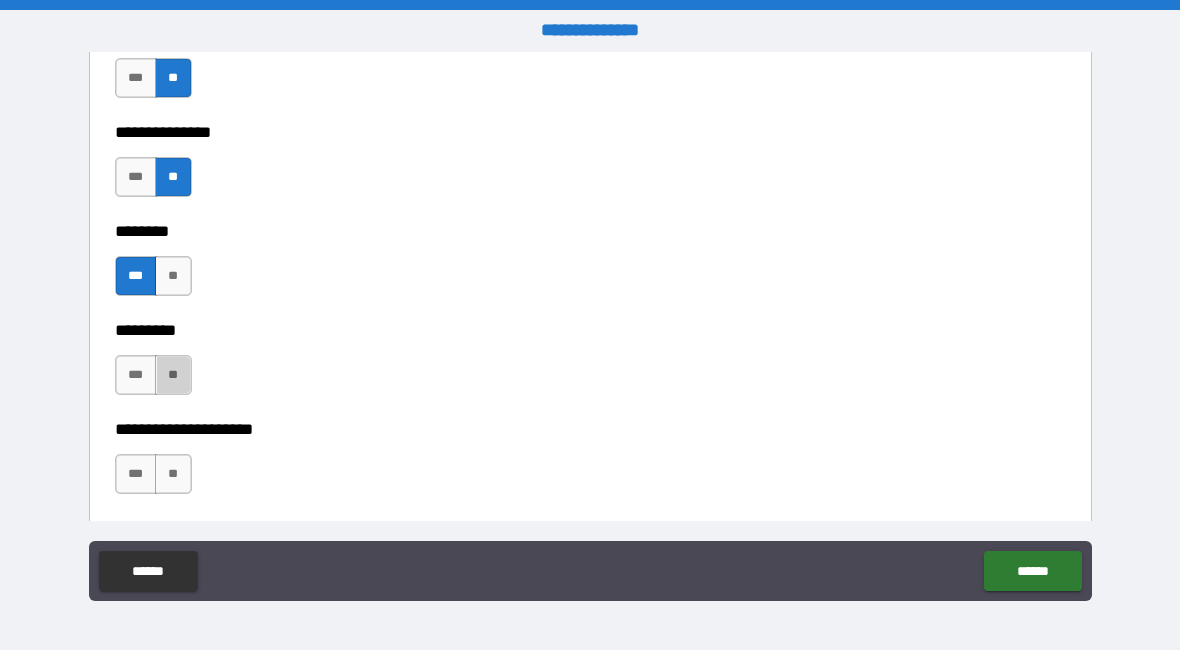 click on "**" at bounding box center [173, 375] 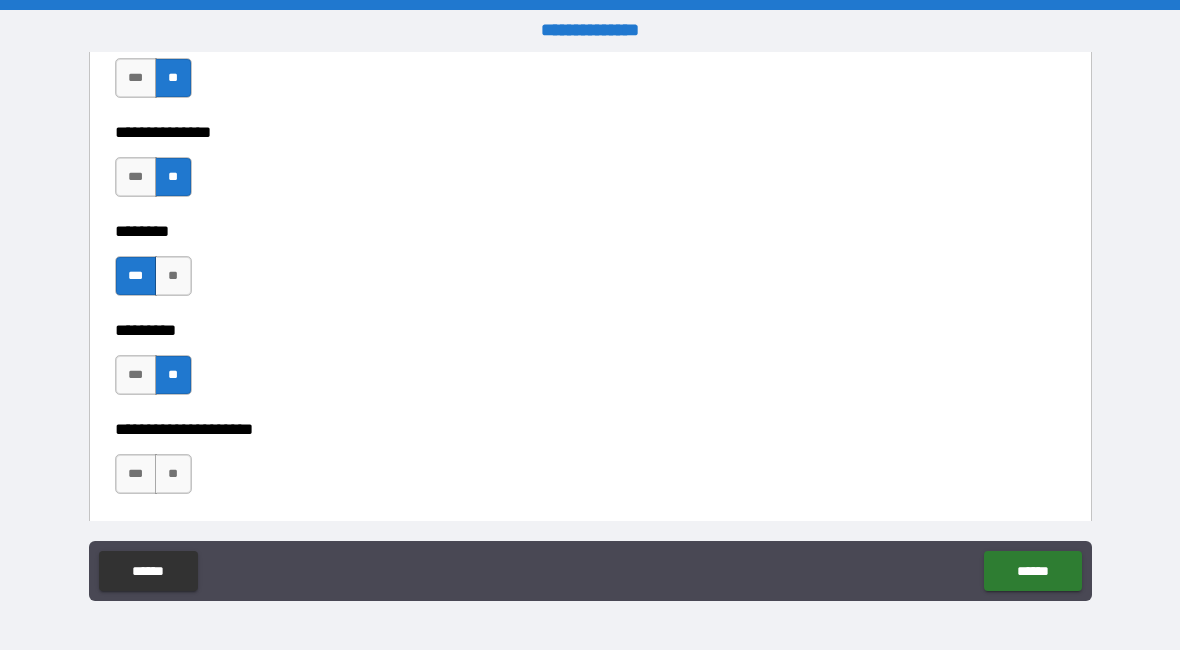 click on "**" at bounding box center (173, 474) 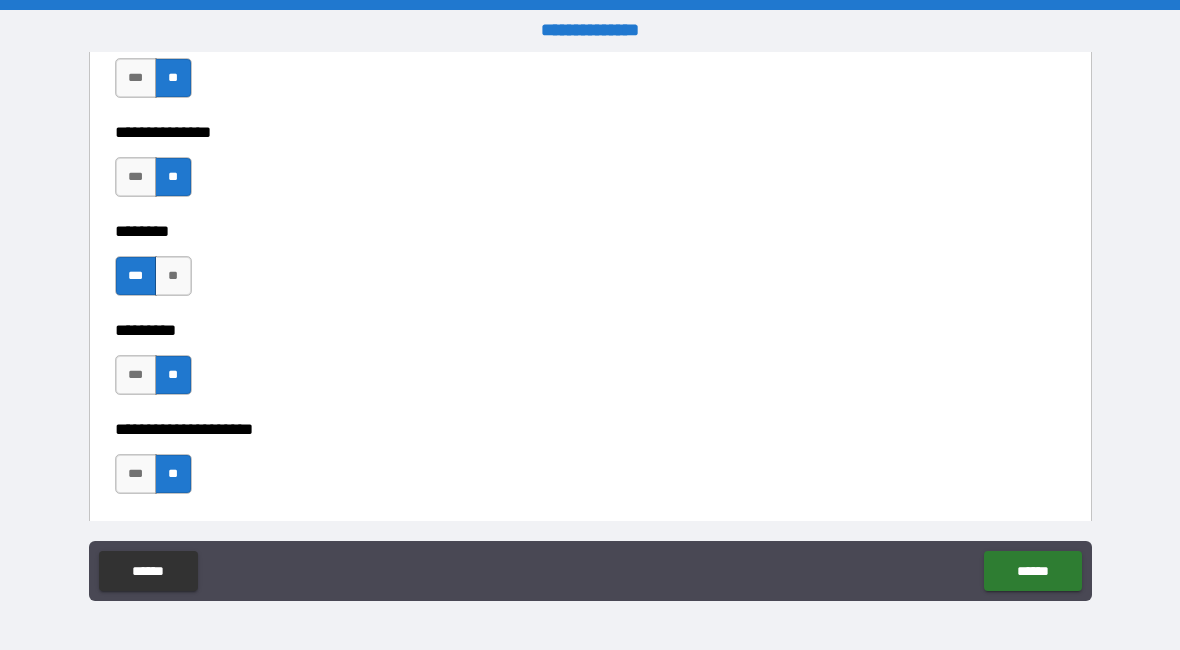click on "******** *** ** ********* *** **" at bounding box center [590, 316] 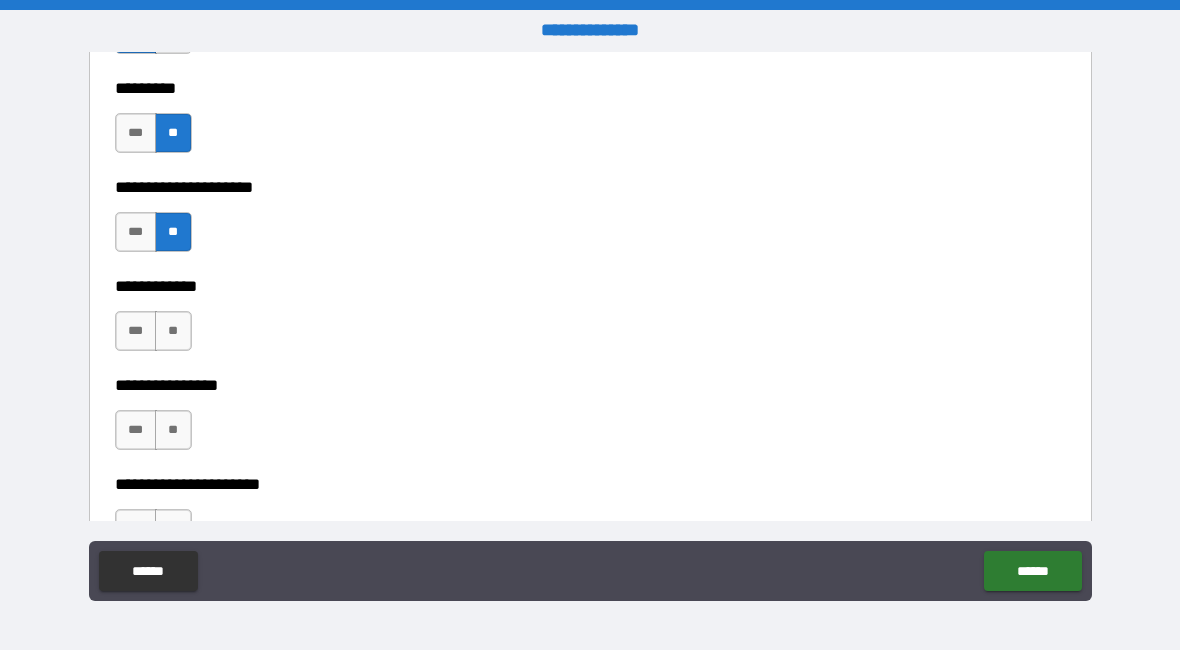 scroll, scrollTop: 7638, scrollLeft: 0, axis: vertical 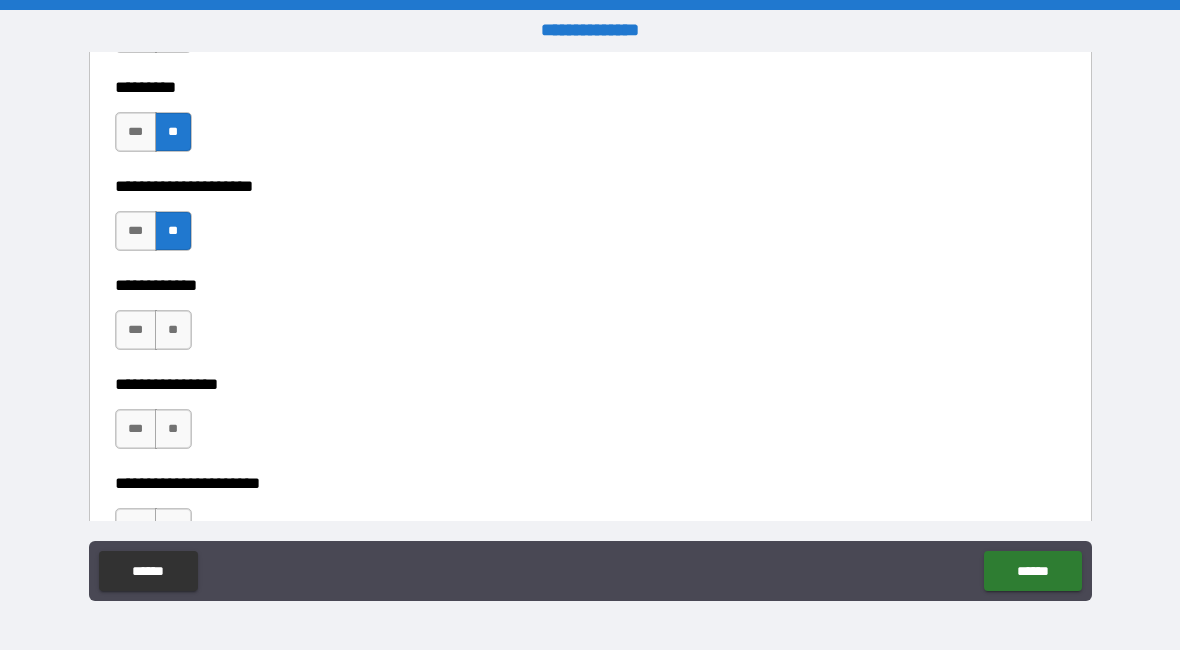 click on "***" at bounding box center [136, 429] 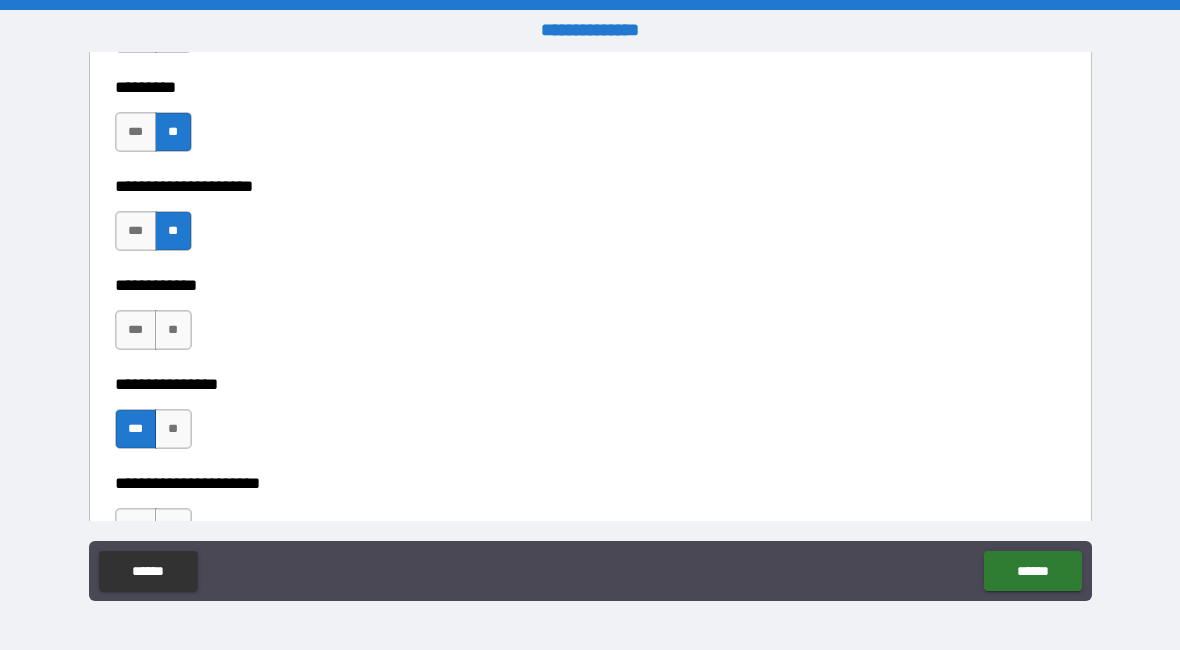 click on "***" at bounding box center [136, 330] 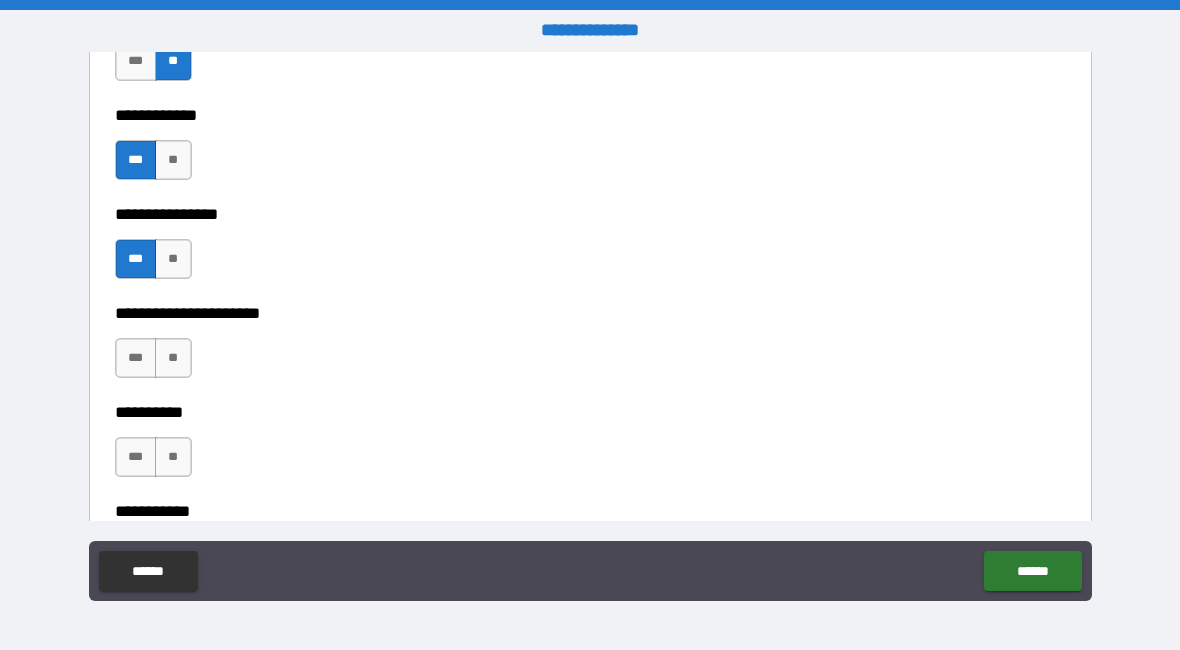 scroll, scrollTop: 7810, scrollLeft: 0, axis: vertical 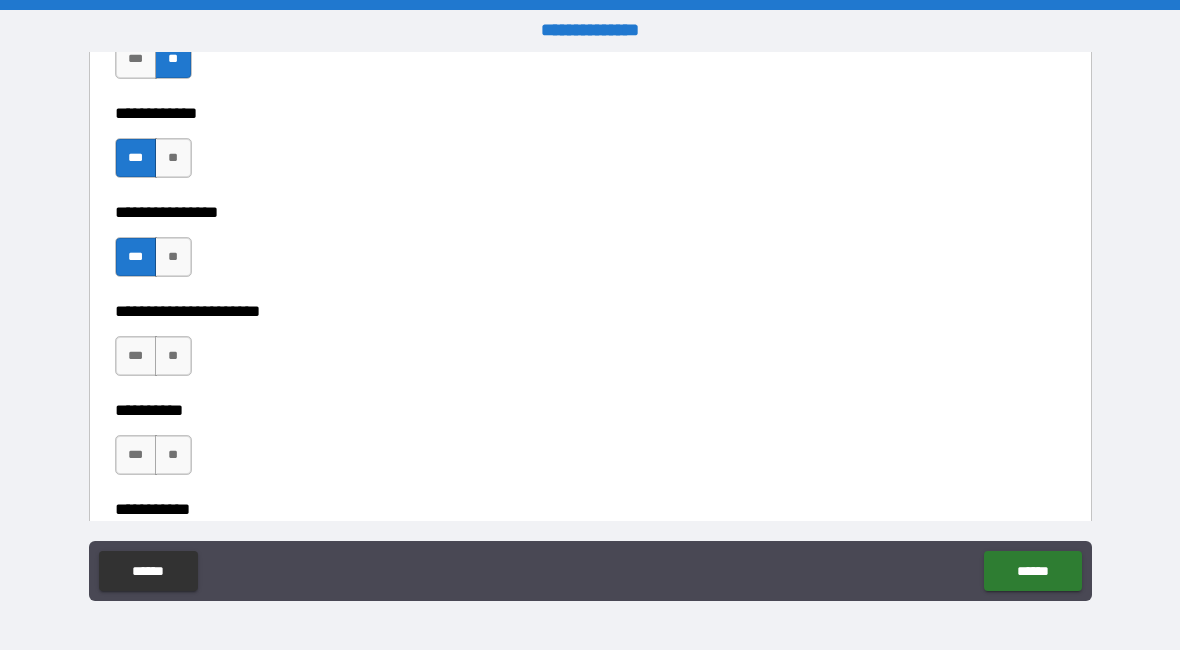 click on "***" at bounding box center (136, 356) 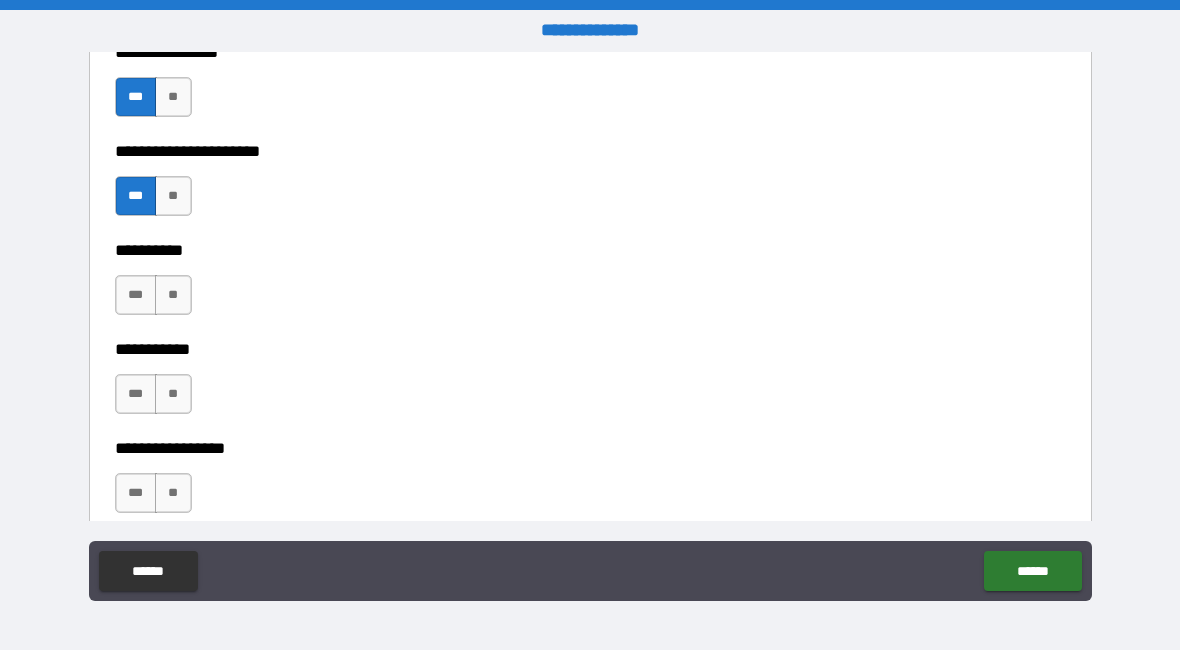 scroll, scrollTop: 7973, scrollLeft: 0, axis: vertical 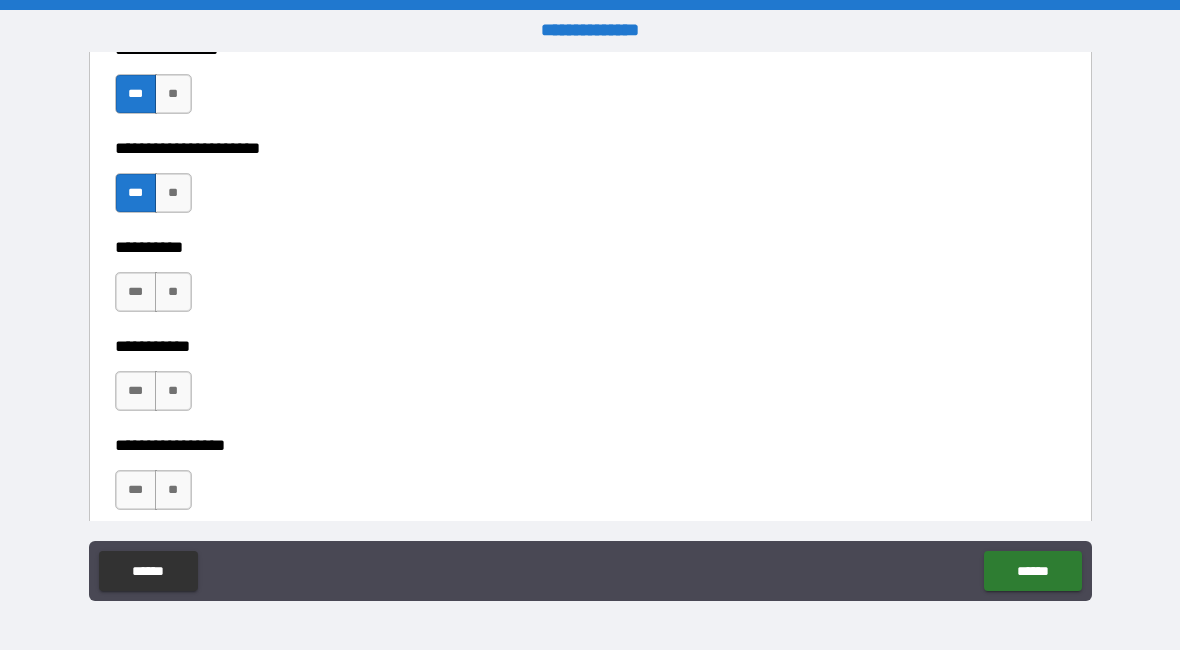 click on "**" at bounding box center [173, 292] 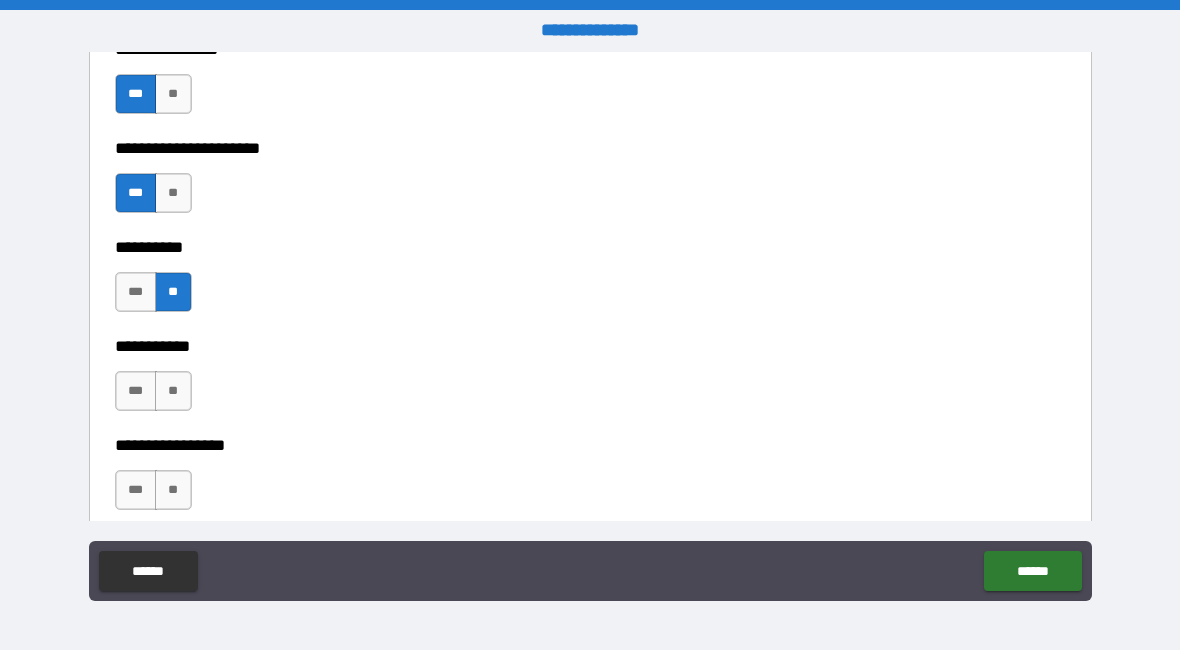 click on "**" at bounding box center [173, 391] 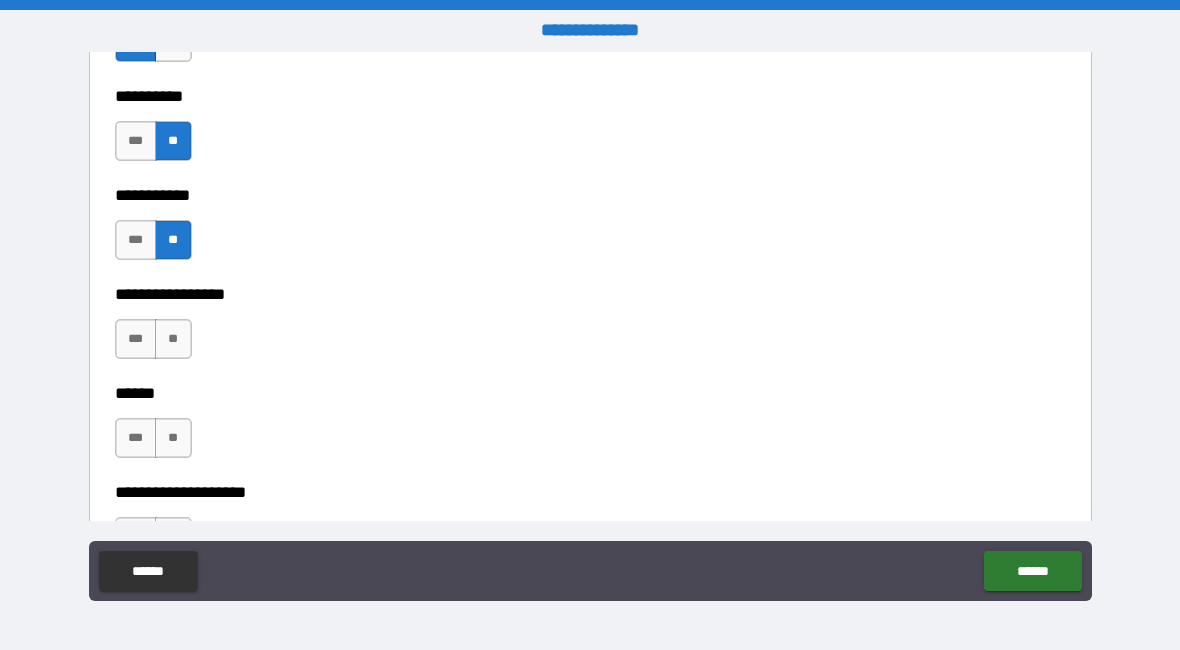 scroll, scrollTop: 8128, scrollLeft: 0, axis: vertical 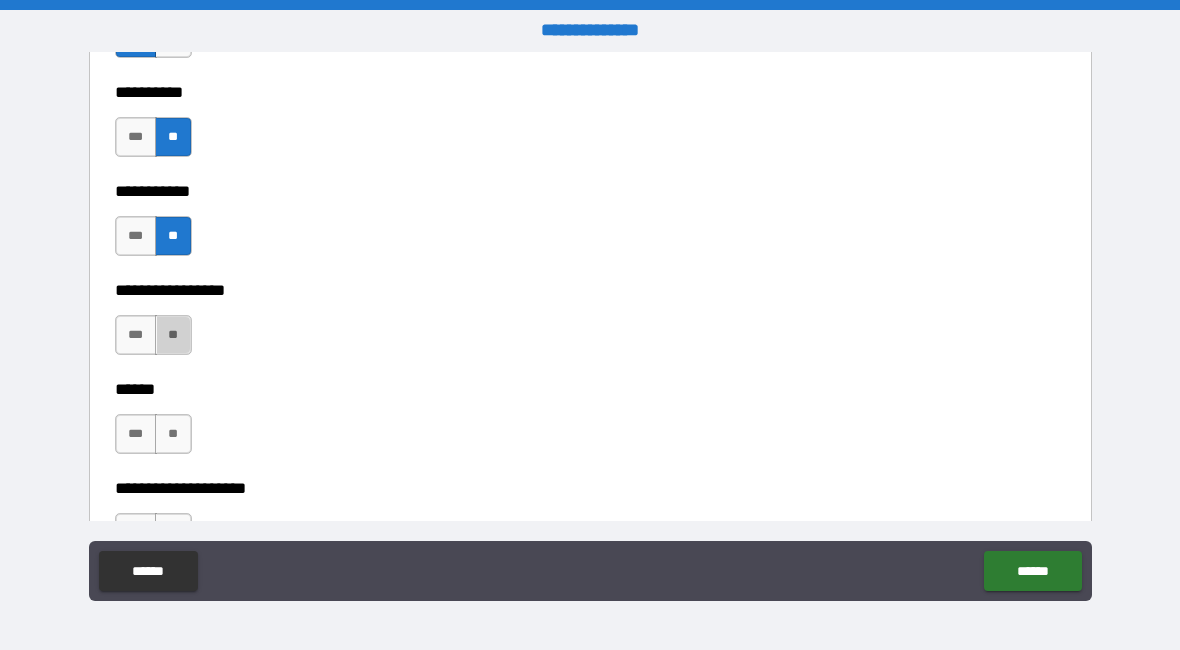 click on "**" at bounding box center (173, 335) 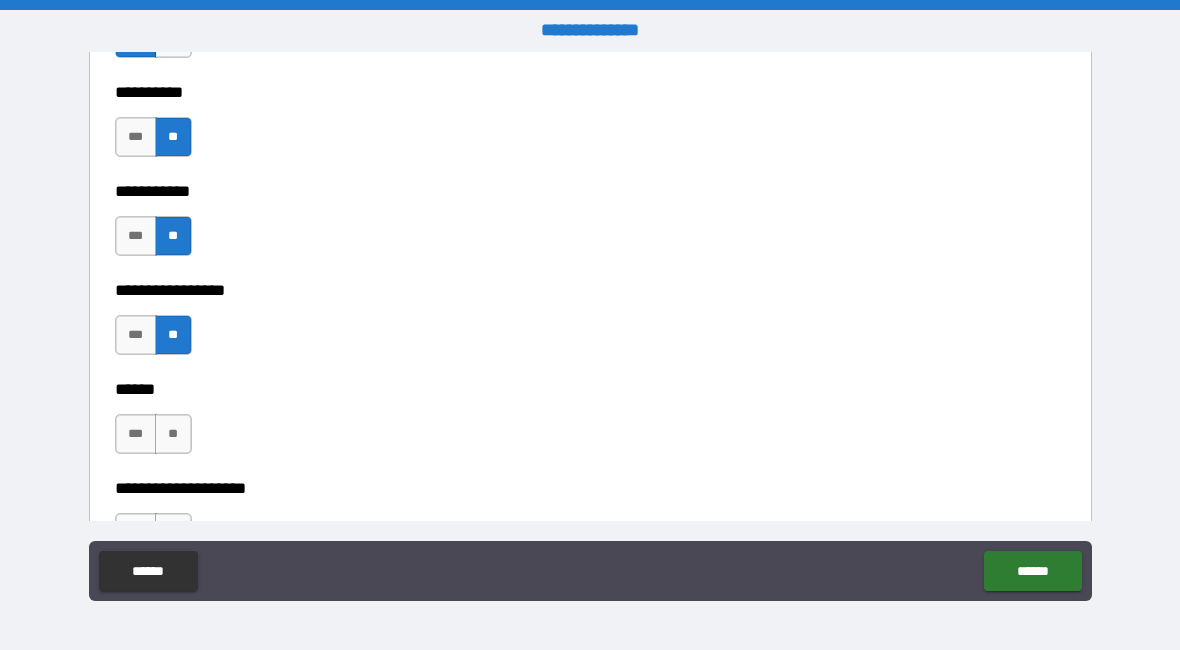 click on "**" at bounding box center [173, 434] 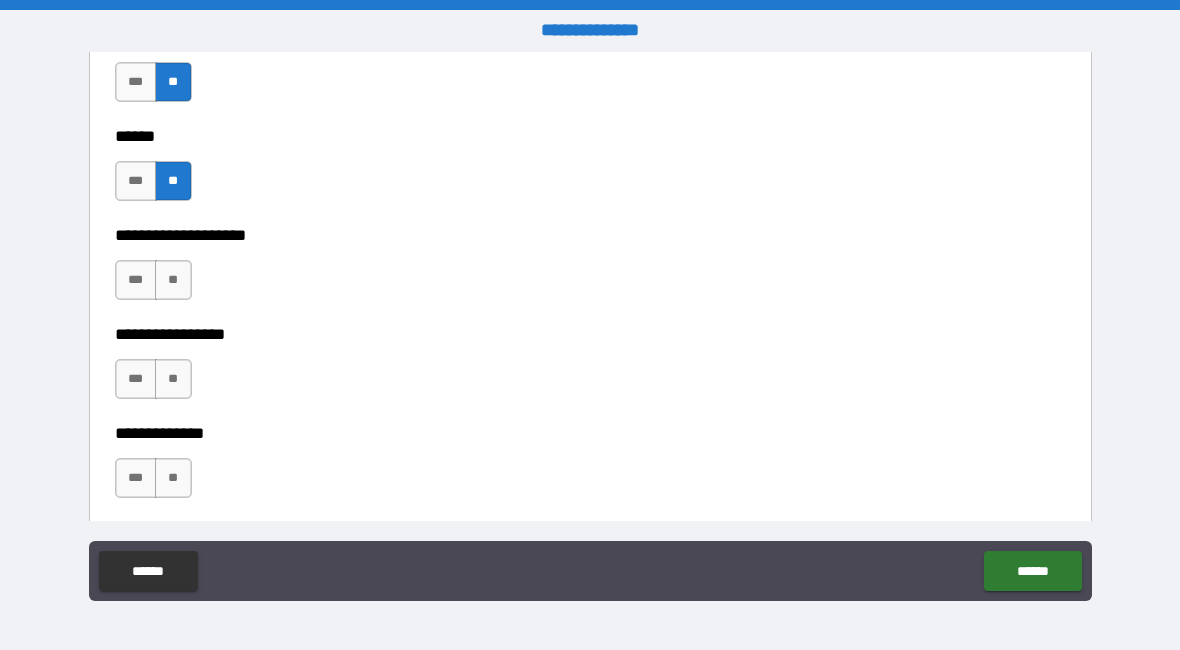 scroll, scrollTop: 8382, scrollLeft: 0, axis: vertical 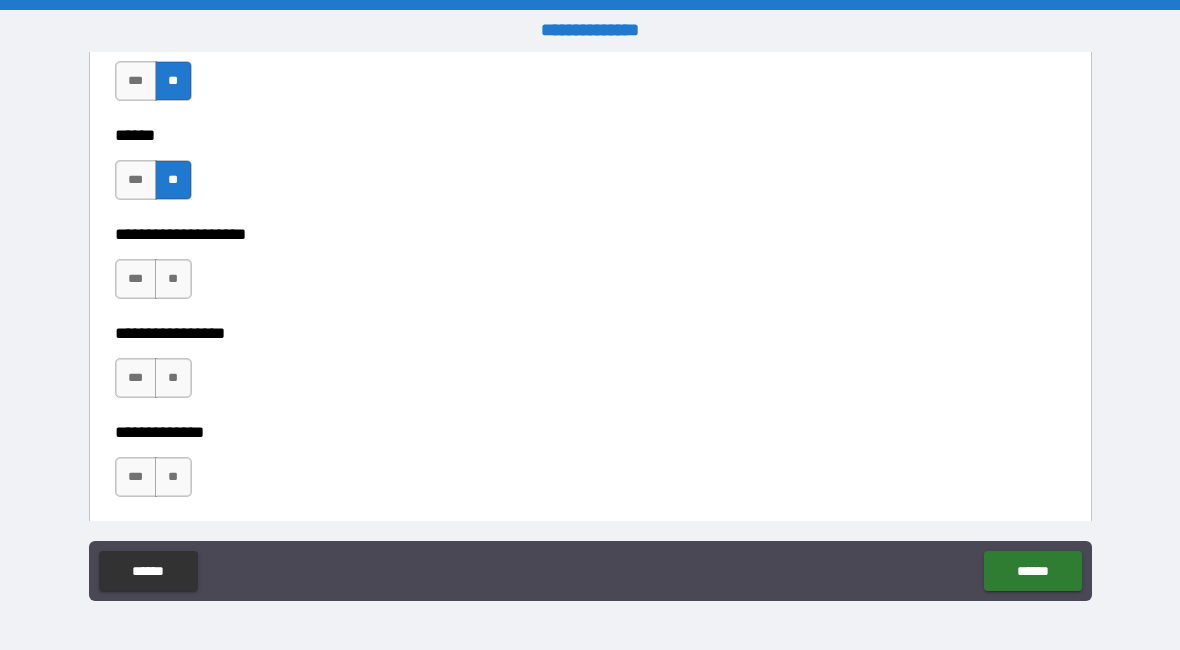 click on "***" at bounding box center (136, 279) 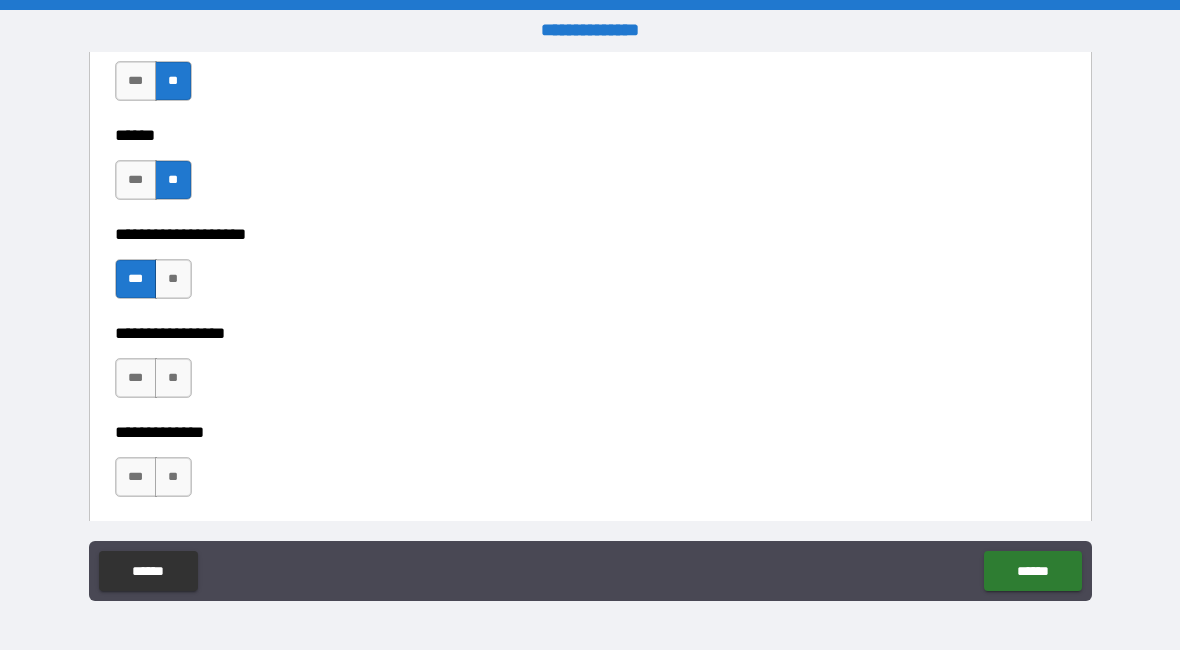 click on "**" at bounding box center [173, 378] 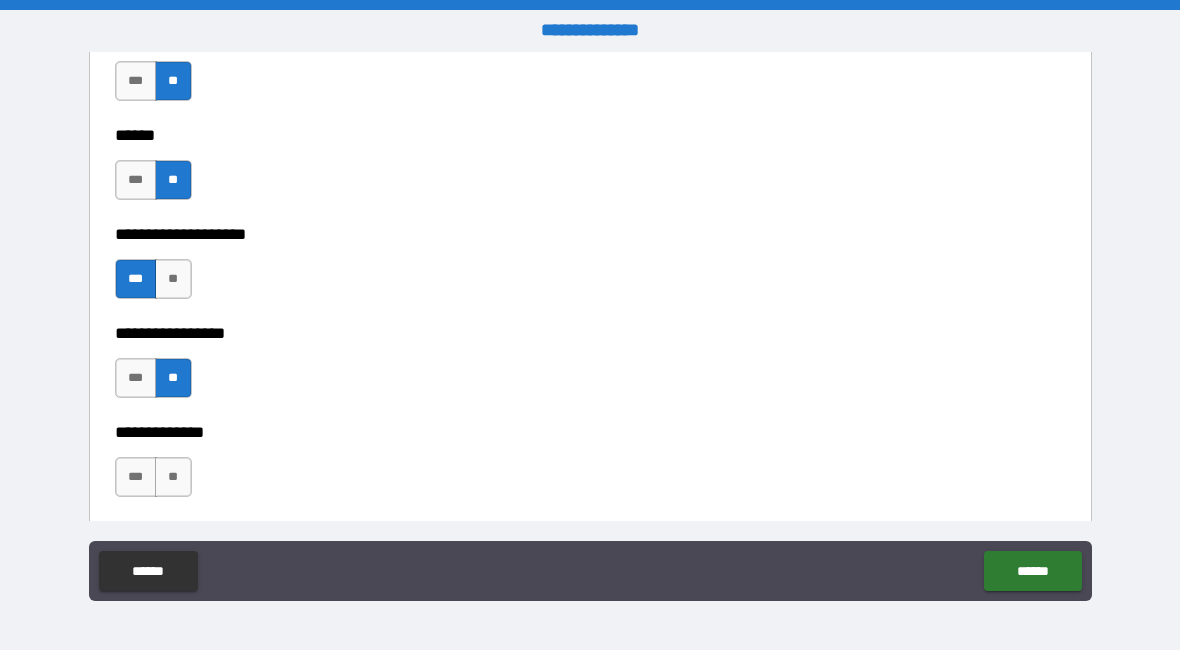 click on "**" at bounding box center [173, 477] 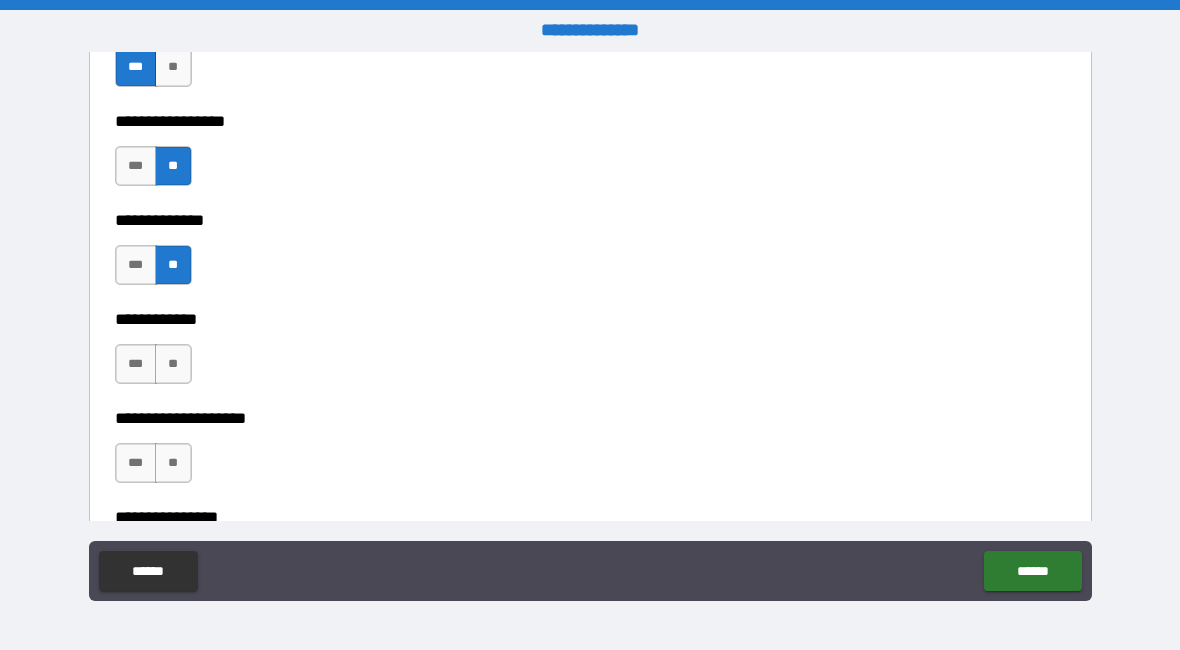 scroll, scrollTop: 8596, scrollLeft: 0, axis: vertical 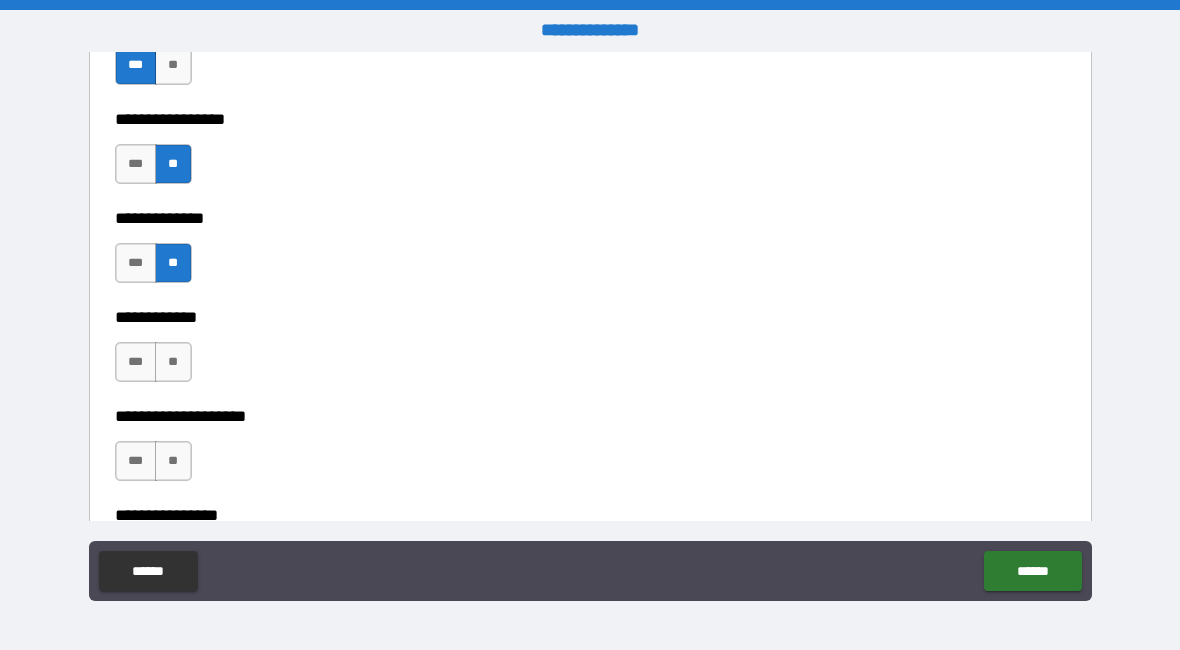 click on "**" at bounding box center [173, 362] 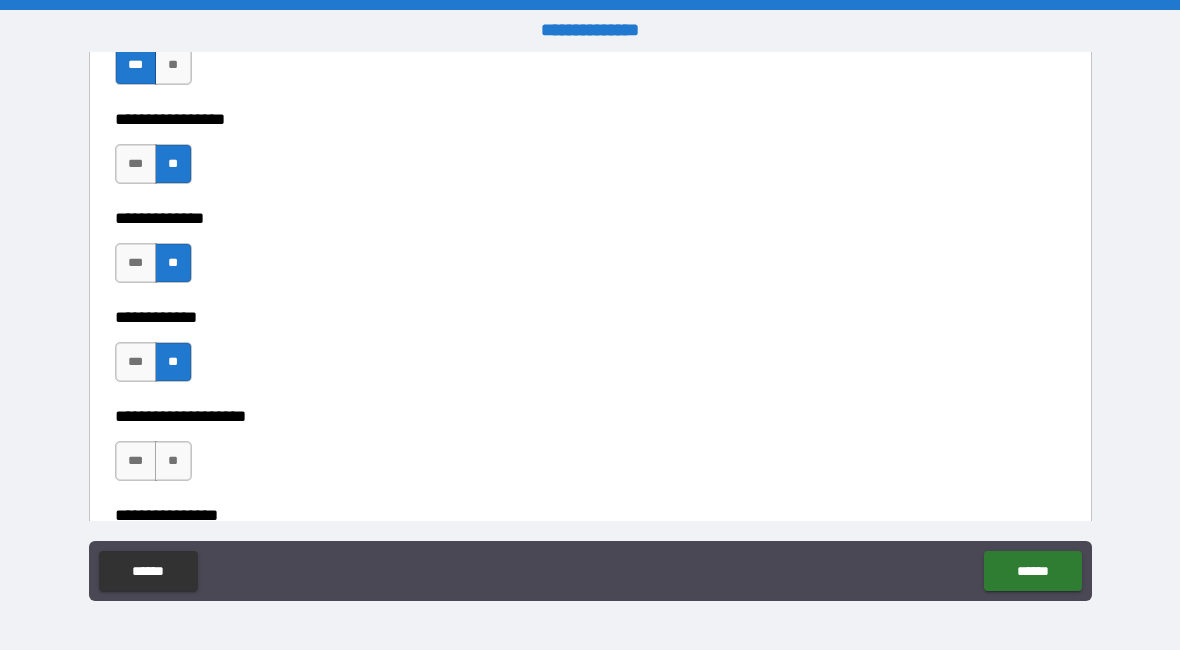click on "**********" at bounding box center (590, 501) 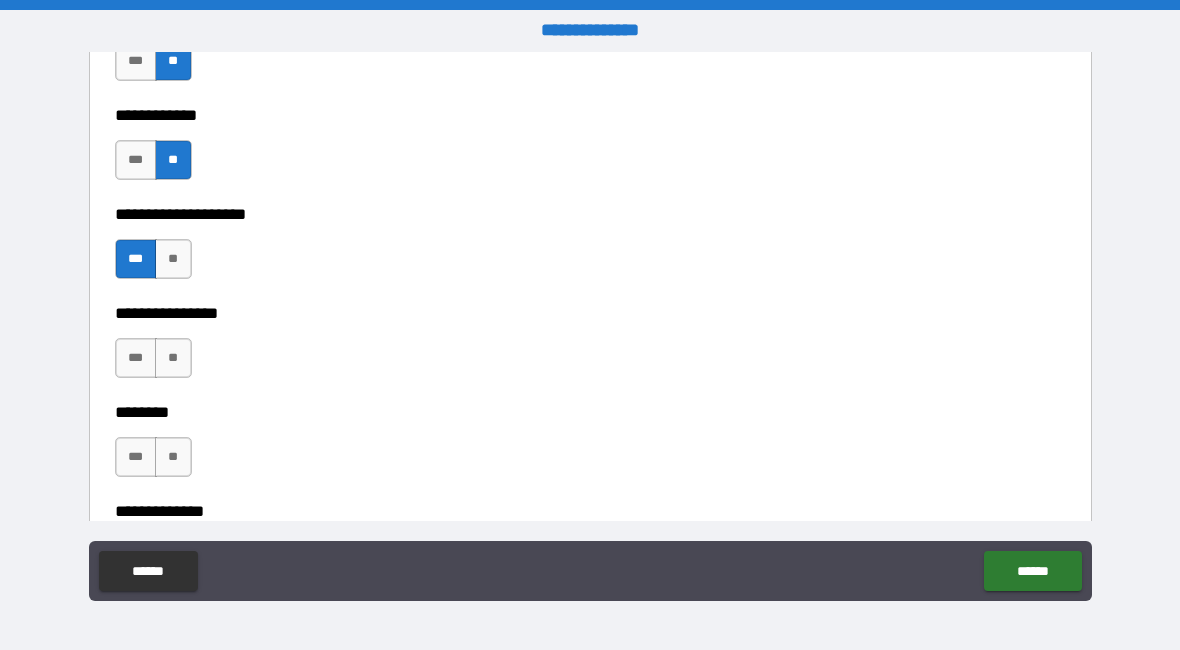 scroll, scrollTop: 8804, scrollLeft: 0, axis: vertical 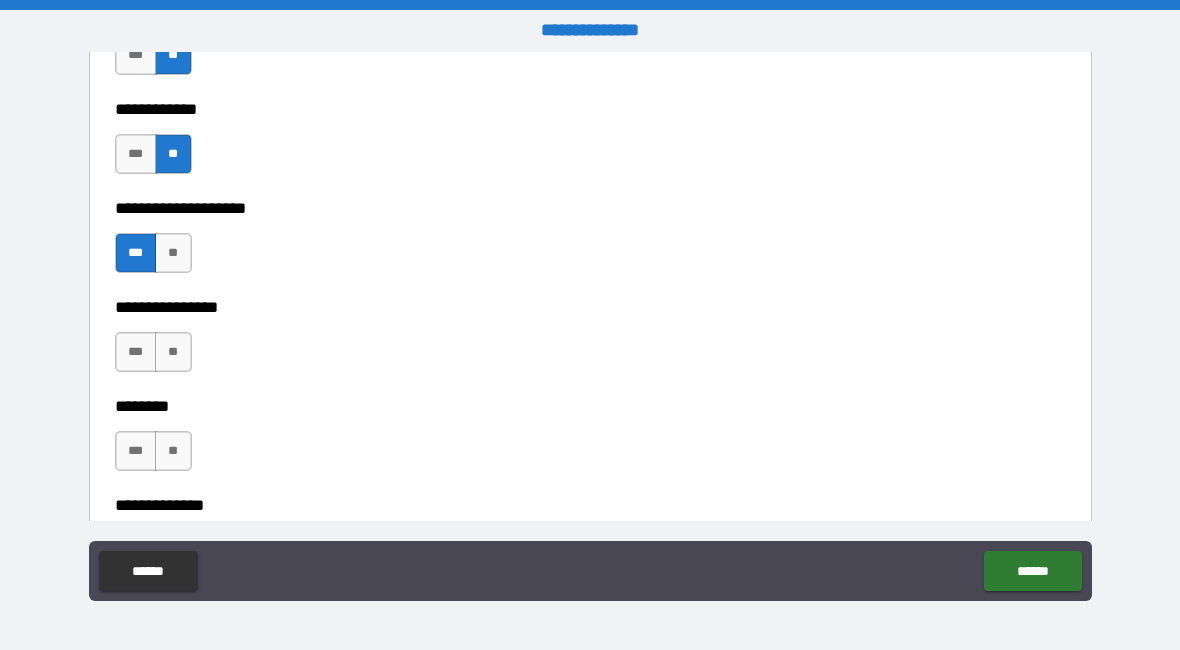 click on "**" at bounding box center [173, 352] 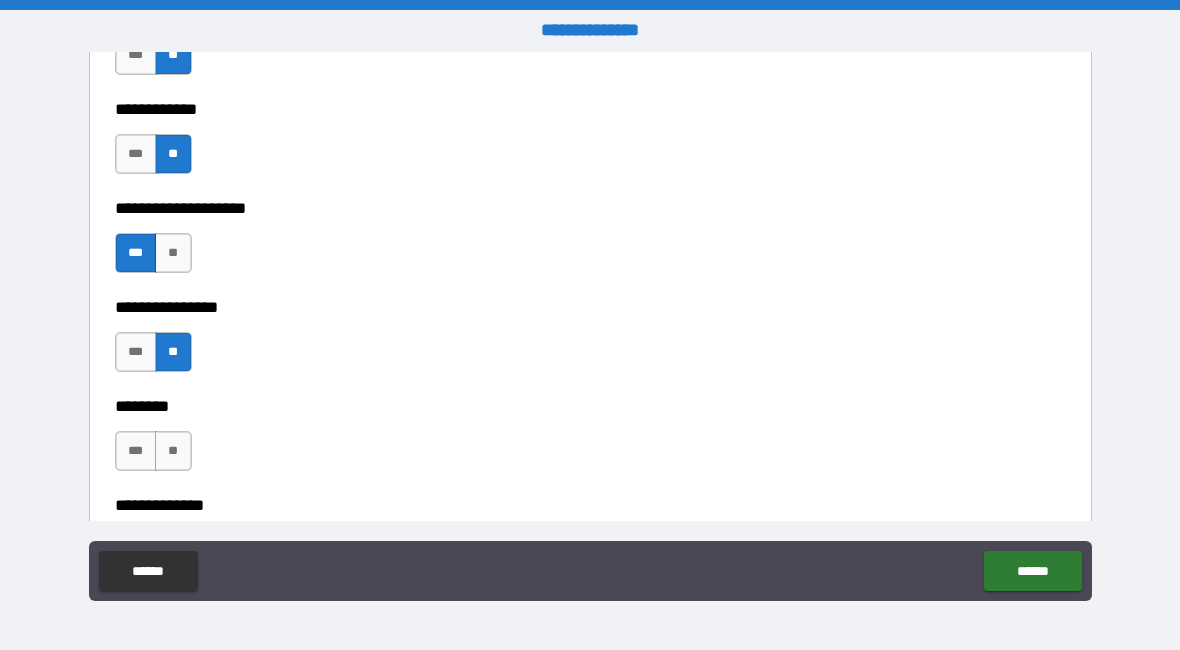 click on "**" at bounding box center [173, 451] 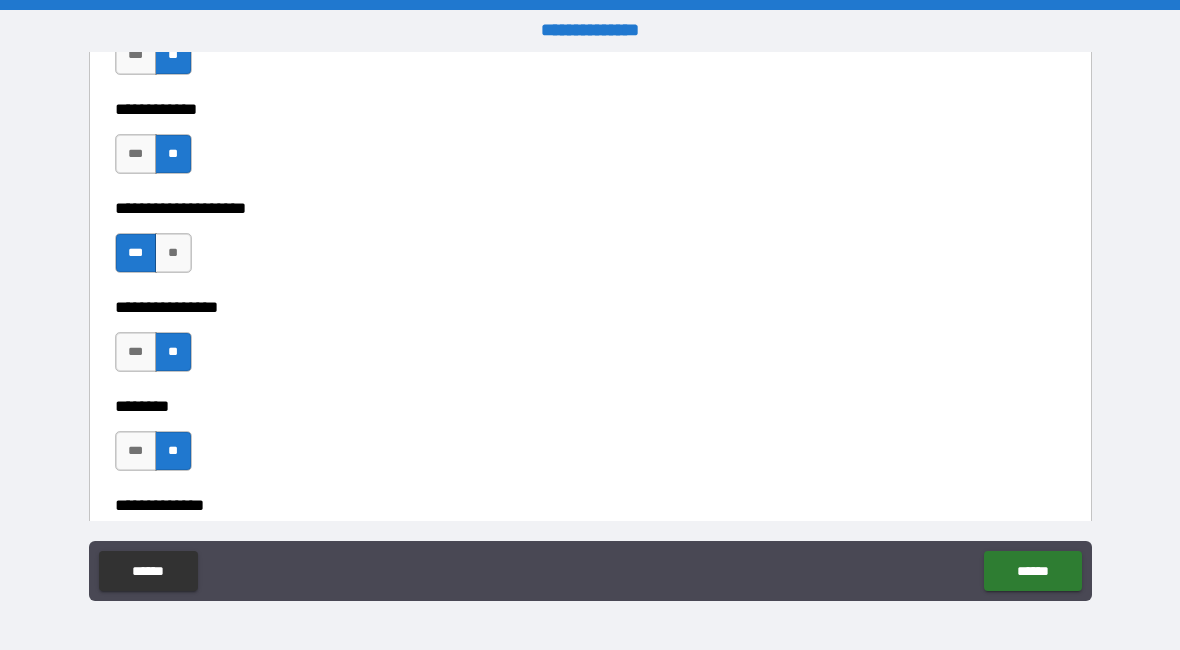 click on "**********" at bounding box center [590, 293] 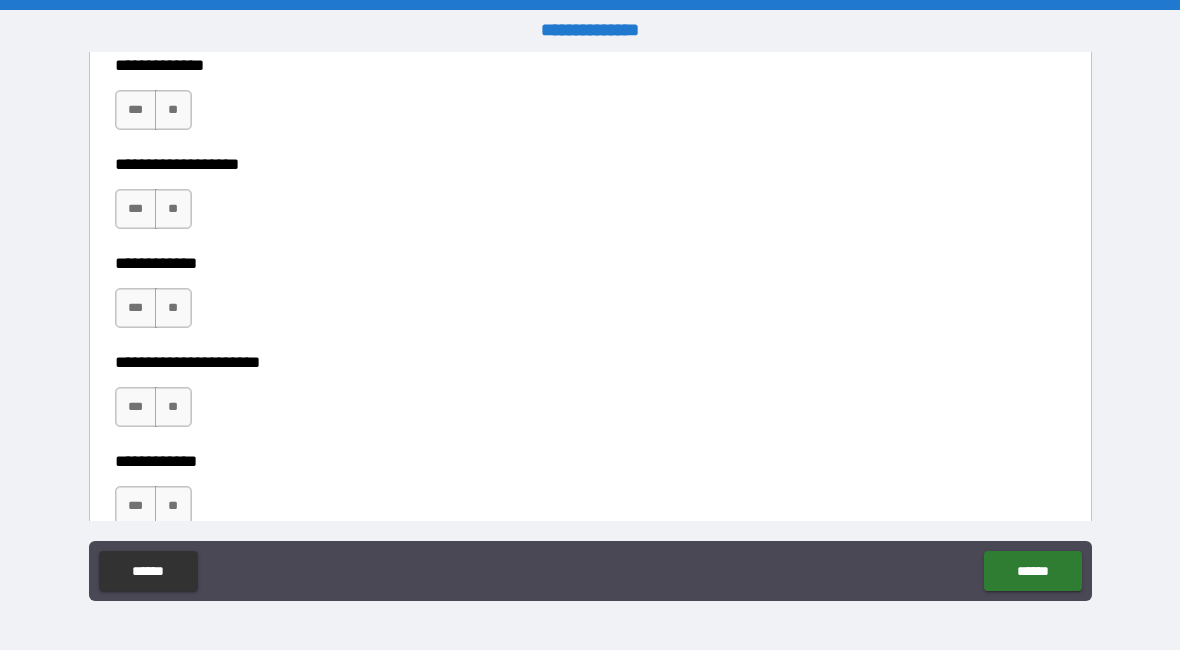 scroll, scrollTop: 9249, scrollLeft: 0, axis: vertical 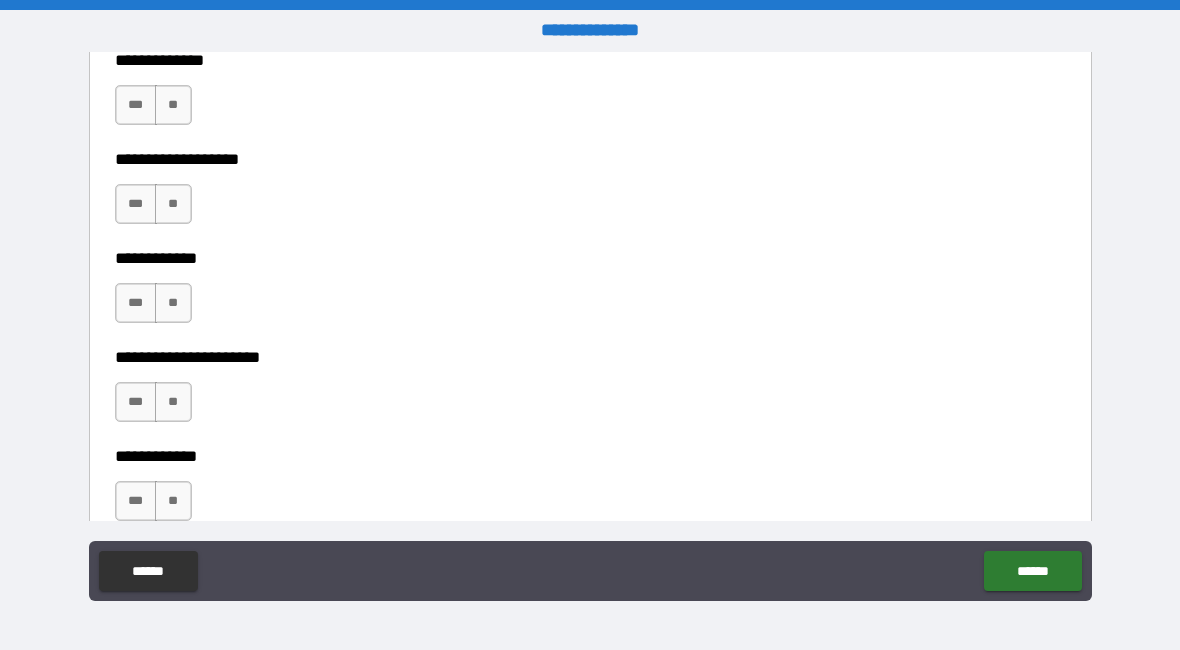click on "**" at bounding box center (173, 105) 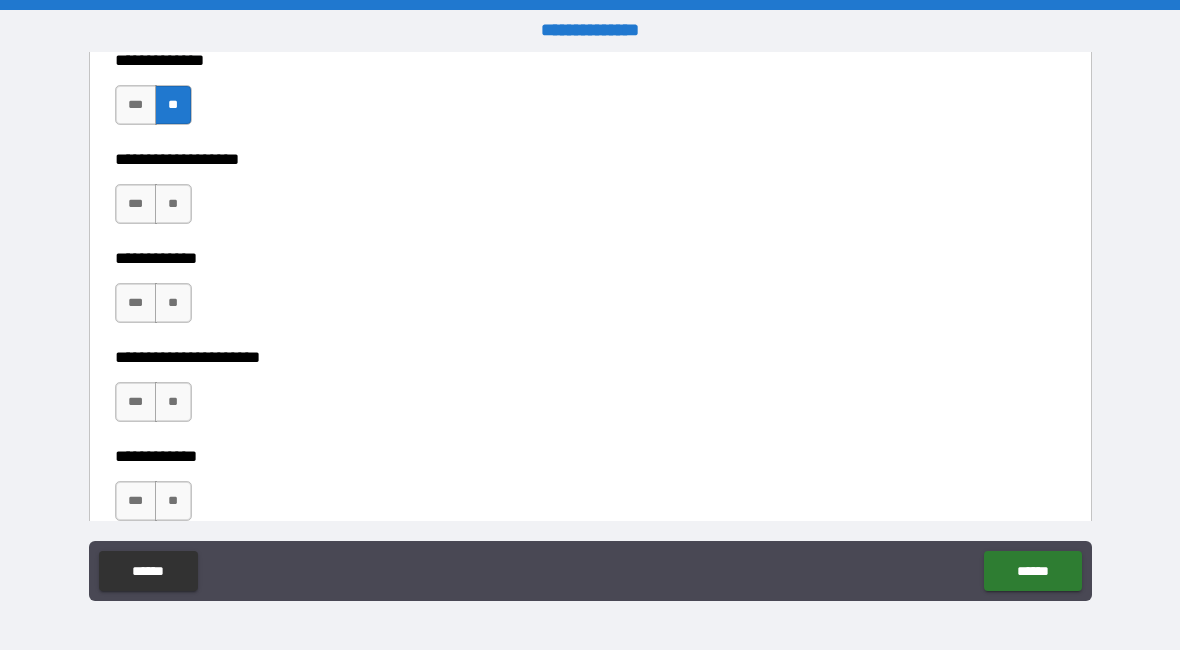 click on "**" at bounding box center [173, 204] 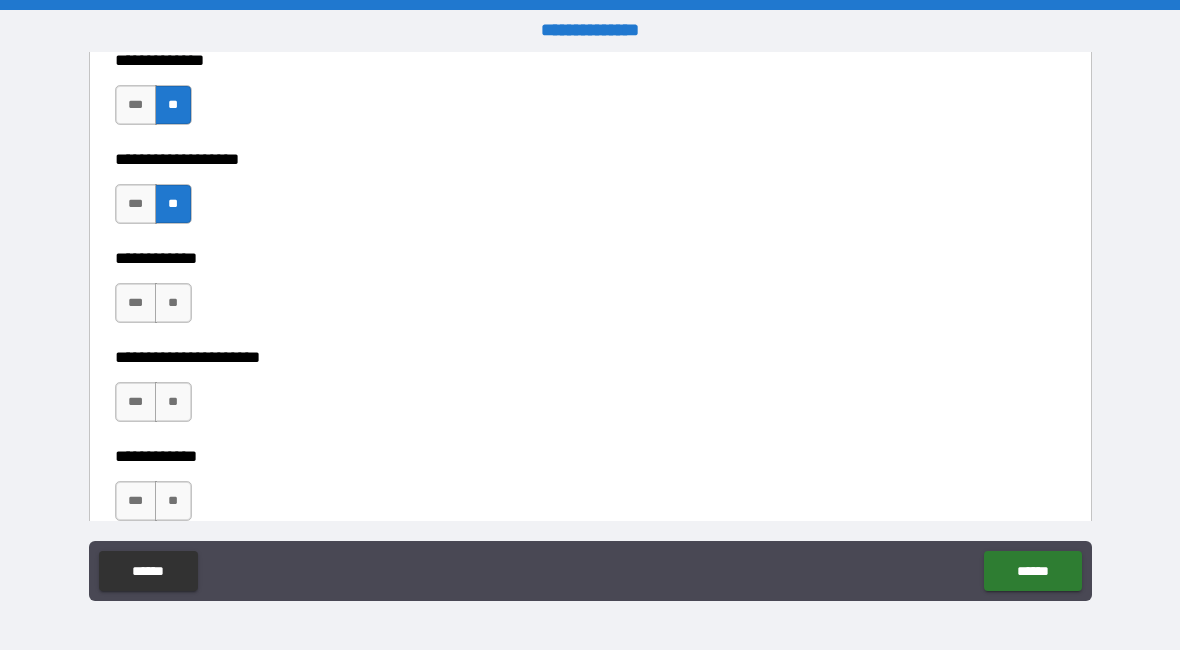 click on "**" at bounding box center (173, 303) 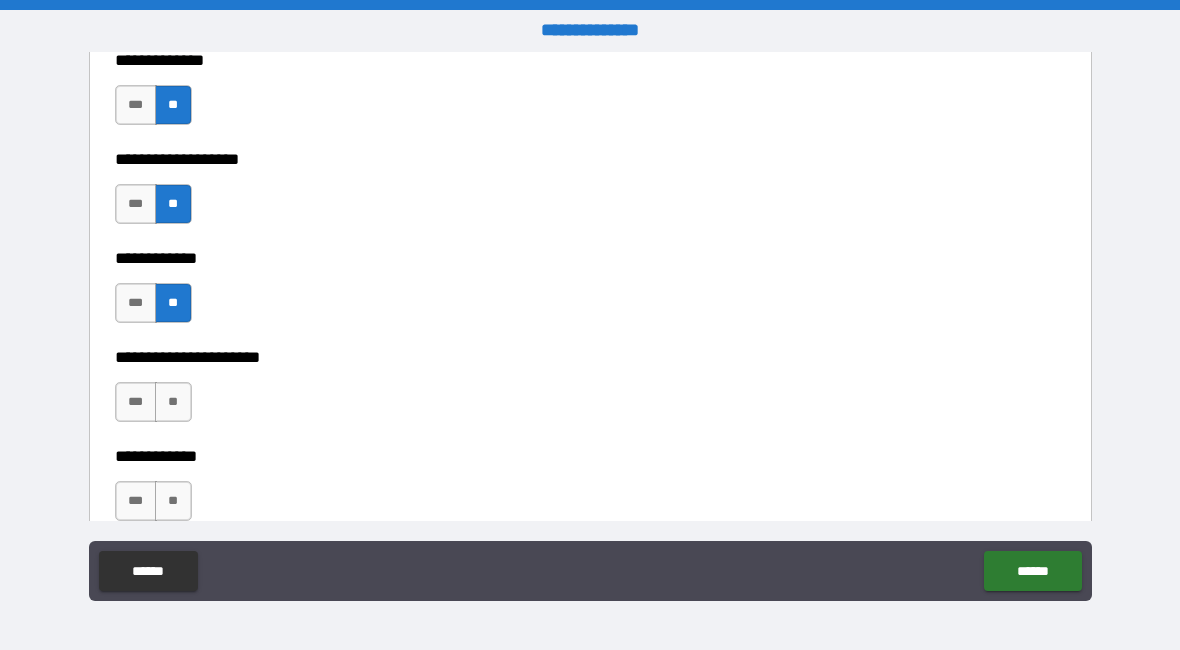 click on "***" at bounding box center [136, 402] 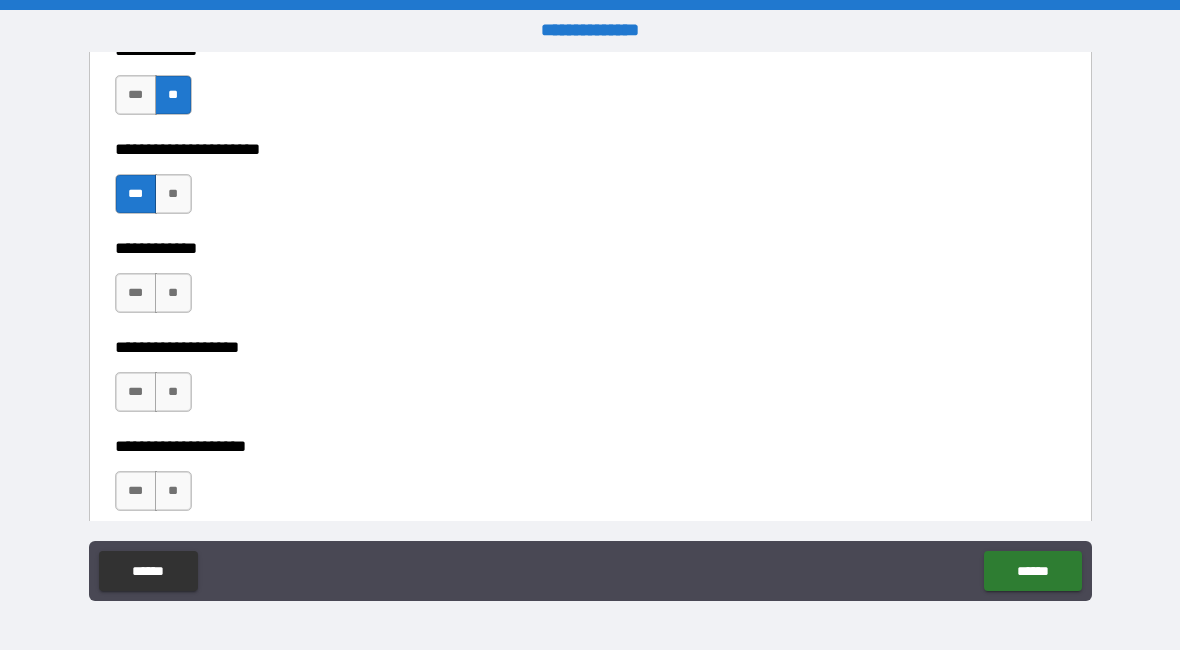 scroll, scrollTop: 9470, scrollLeft: 0, axis: vertical 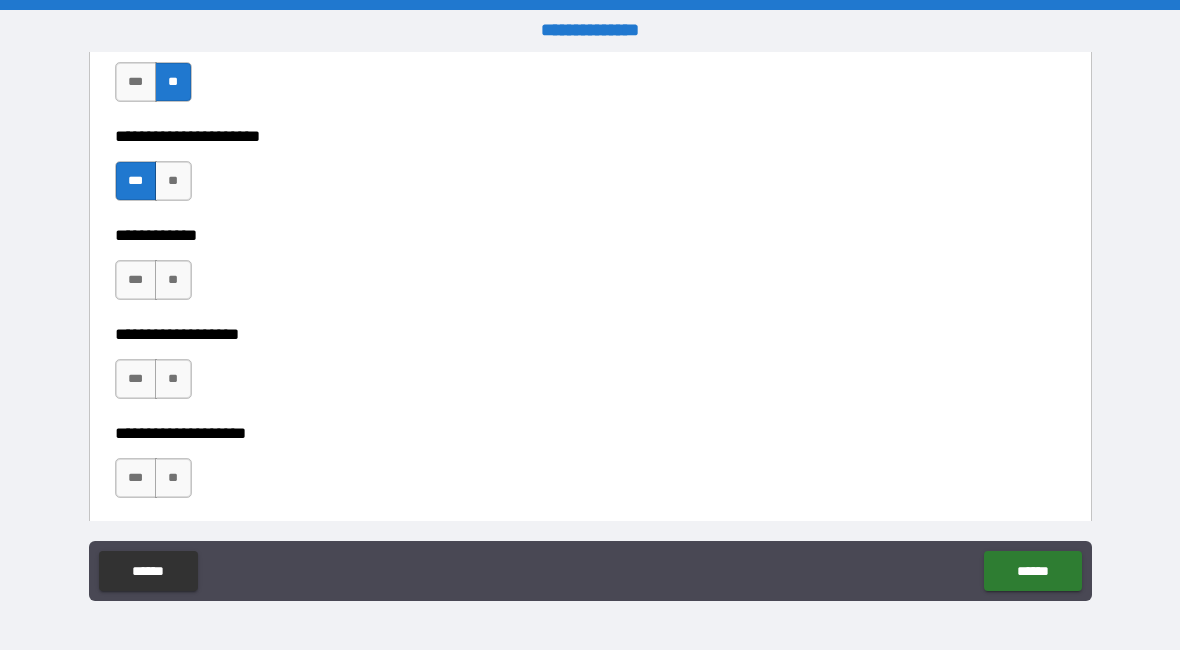 click on "***" at bounding box center [136, 280] 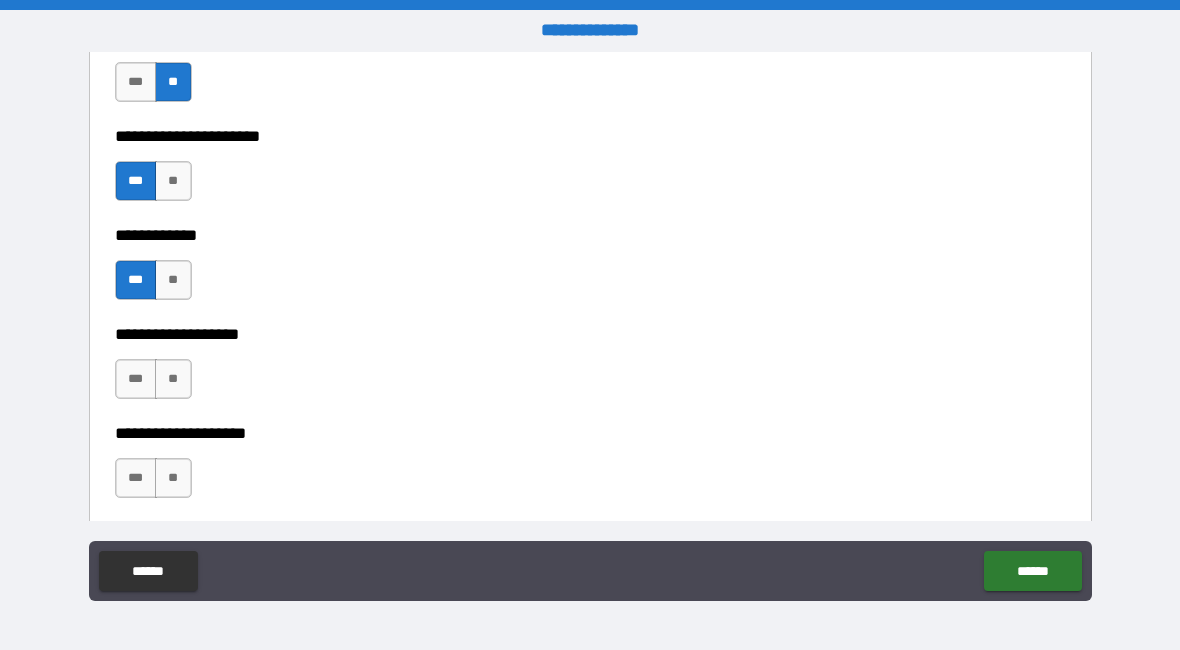 click on "**" at bounding box center (173, 379) 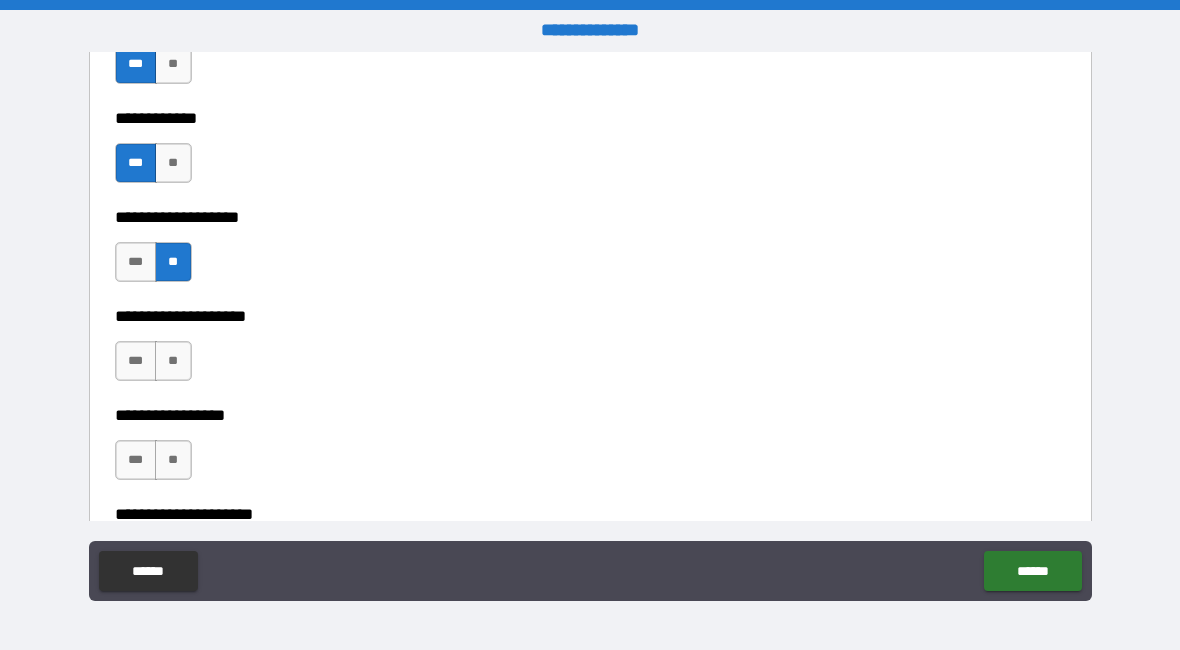 scroll, scrollTop: 9590, scrollLeft: 0, axis: vertical 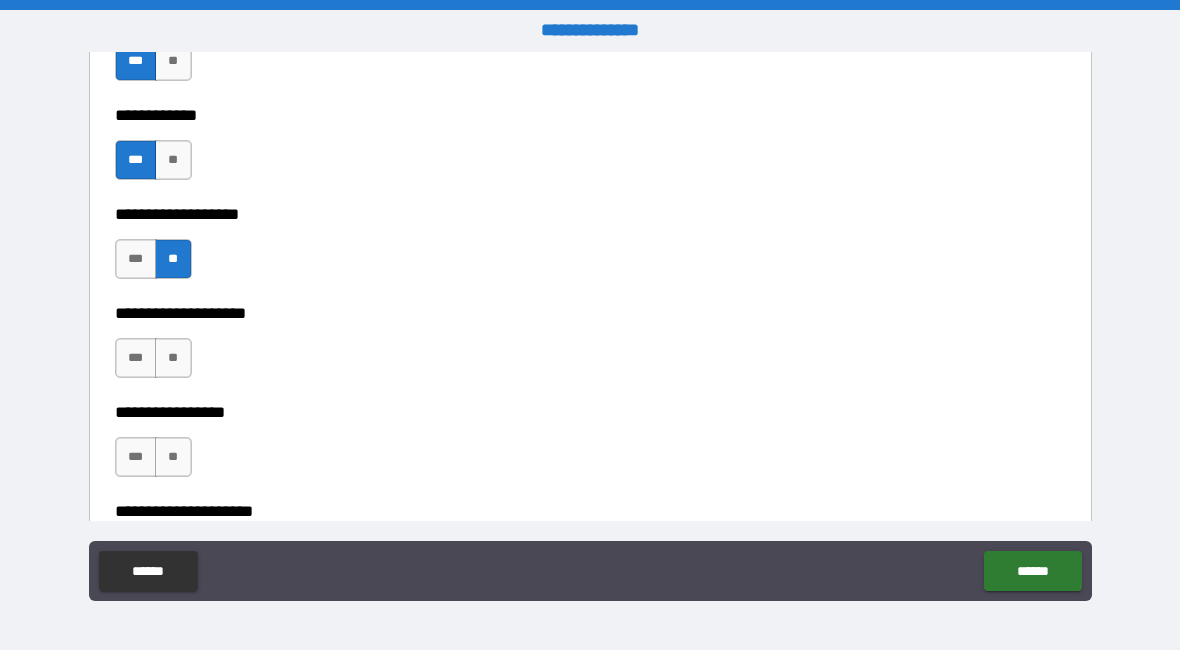click on "**" at bounding box center [173, 358] 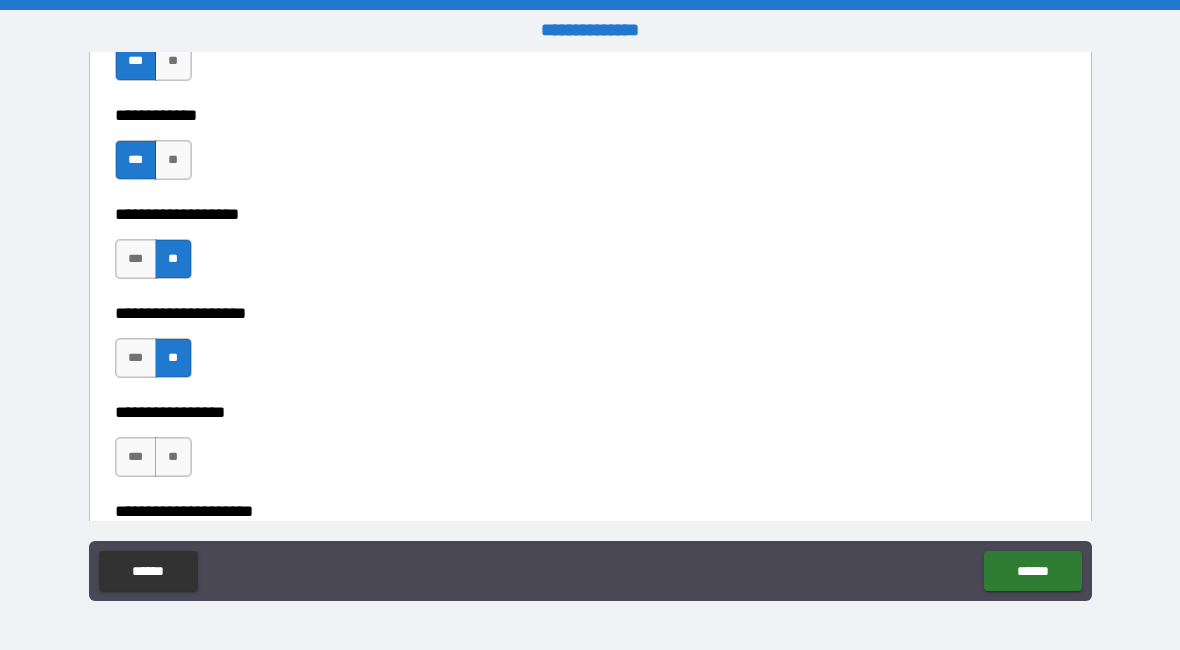 click on "**" at bounding box center [173, 457] 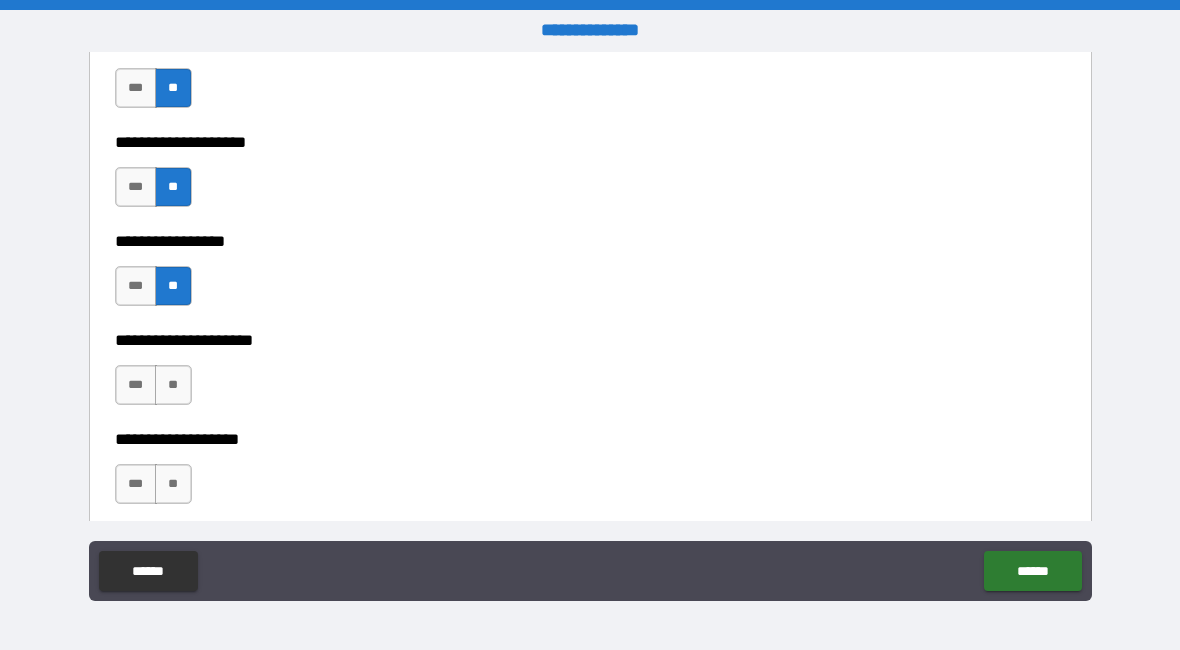 scroll, scrollTop: 9764, scrollLeft: 0, axis: vertical 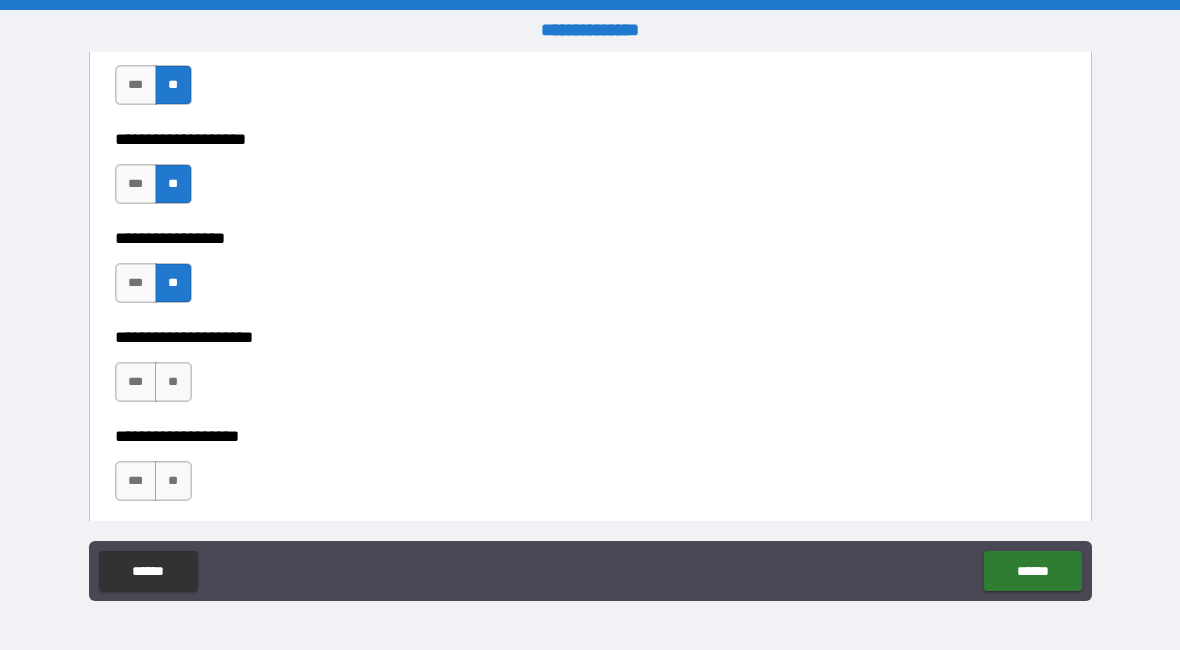 click on "**" at bounding box center (173, 382) 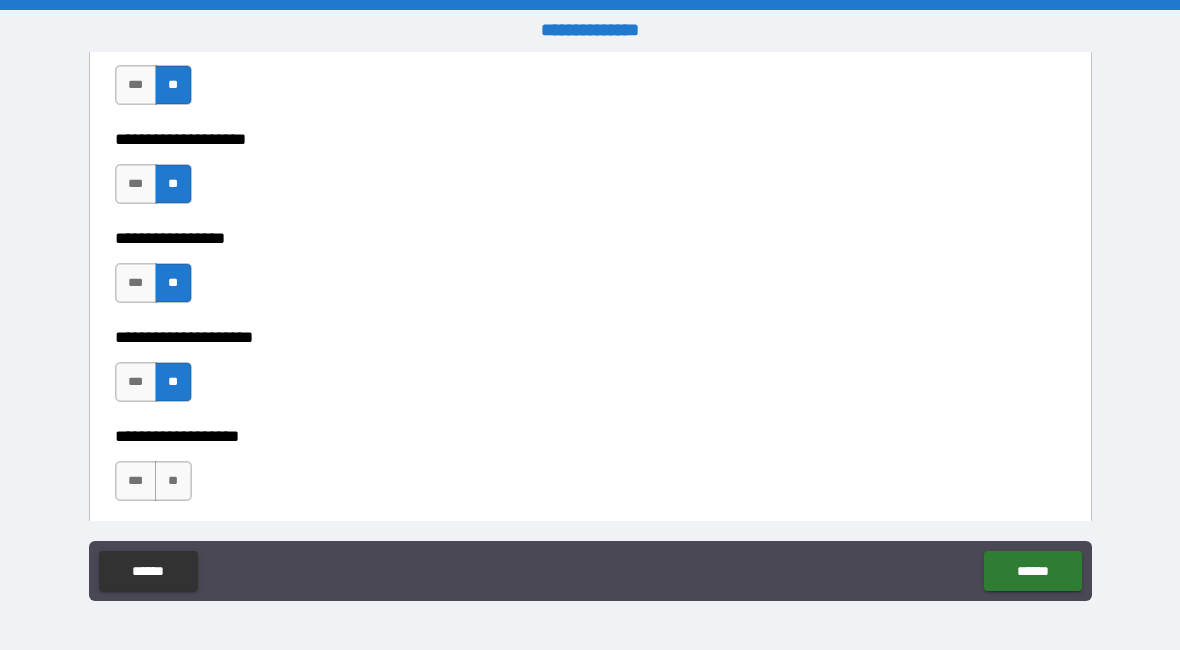 click on "**" at bounding box center [173, 481] 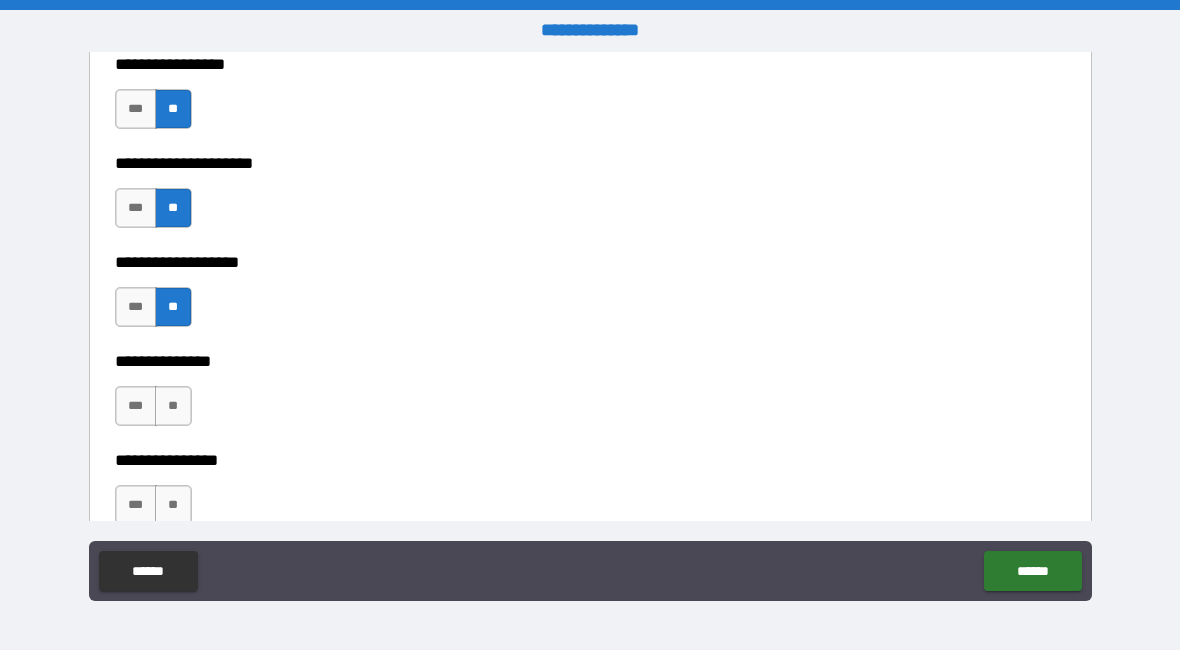 scroll, scrollTop: 9940, scrollLeft: 0, axis: vertical 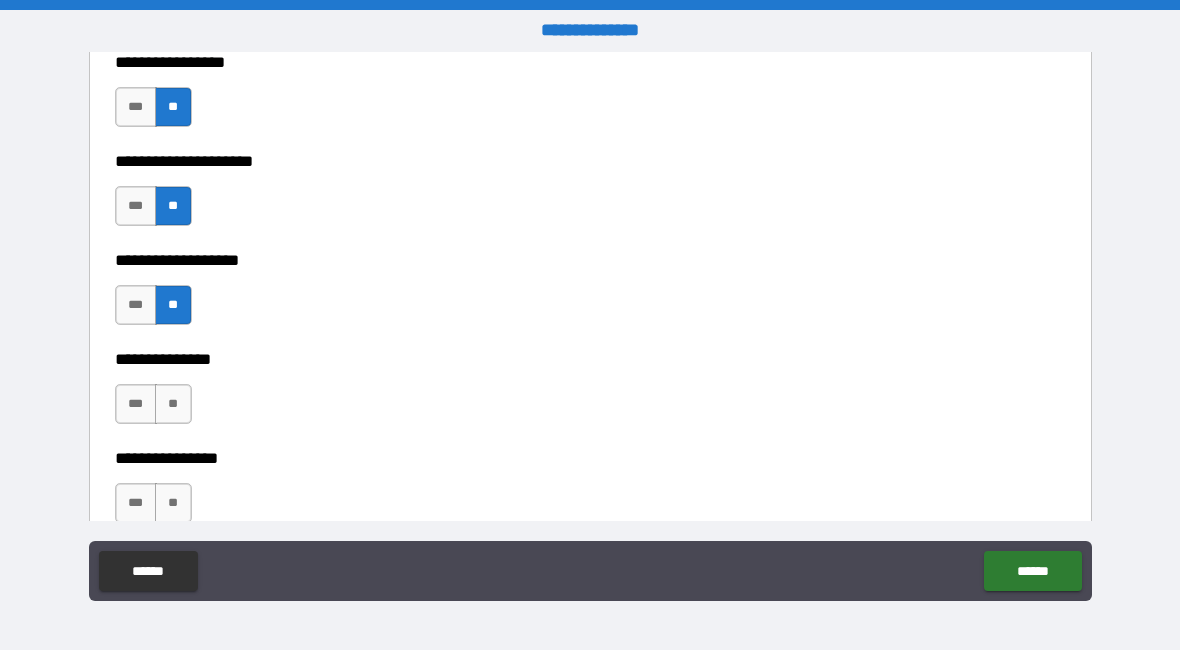 click on "**" at bounding box center (173, 404) 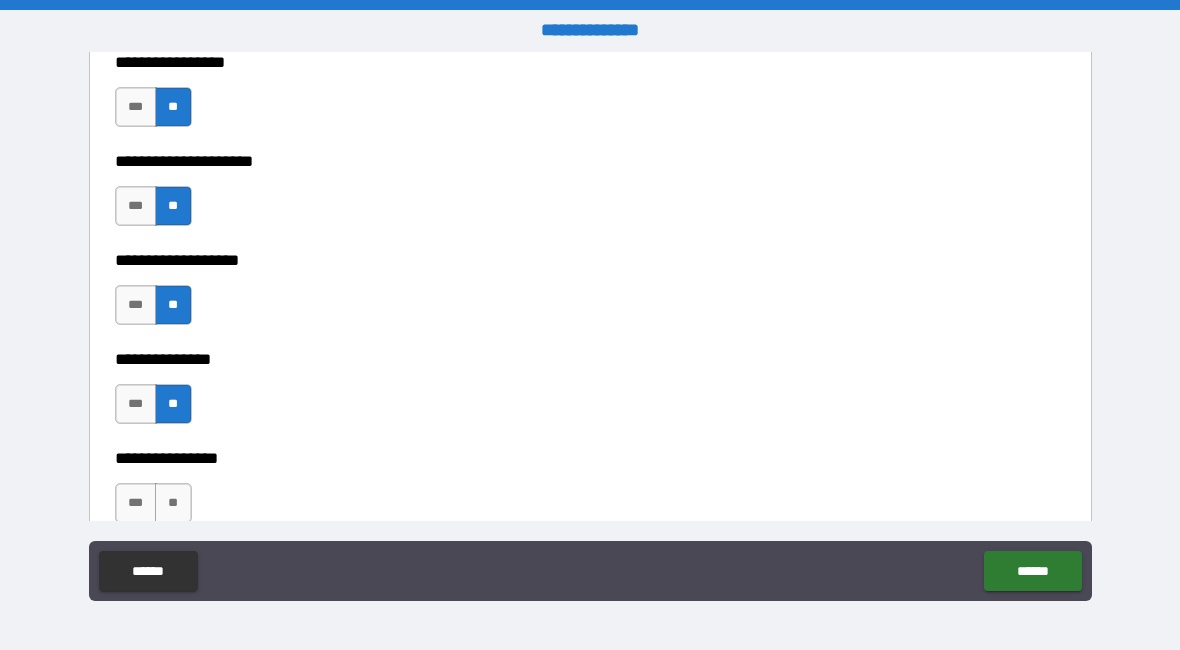 click on "**" at bounding box center [173, 503] 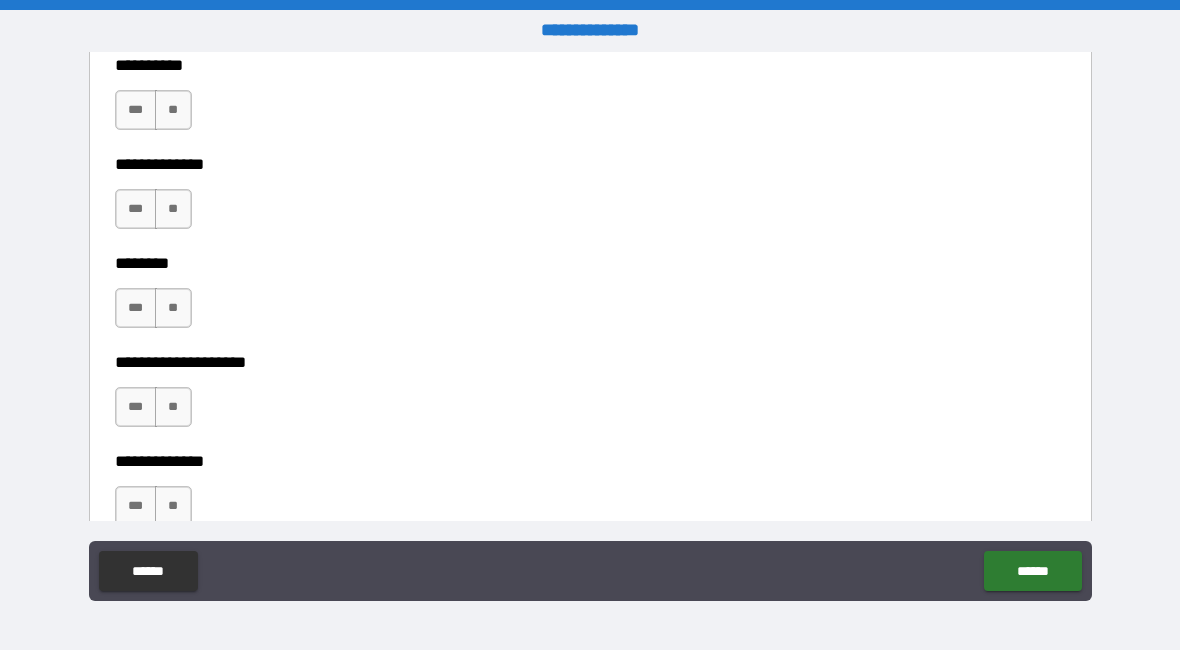 scroll, scrollTop: 10433, scrollLeft: 0, axis: vertical 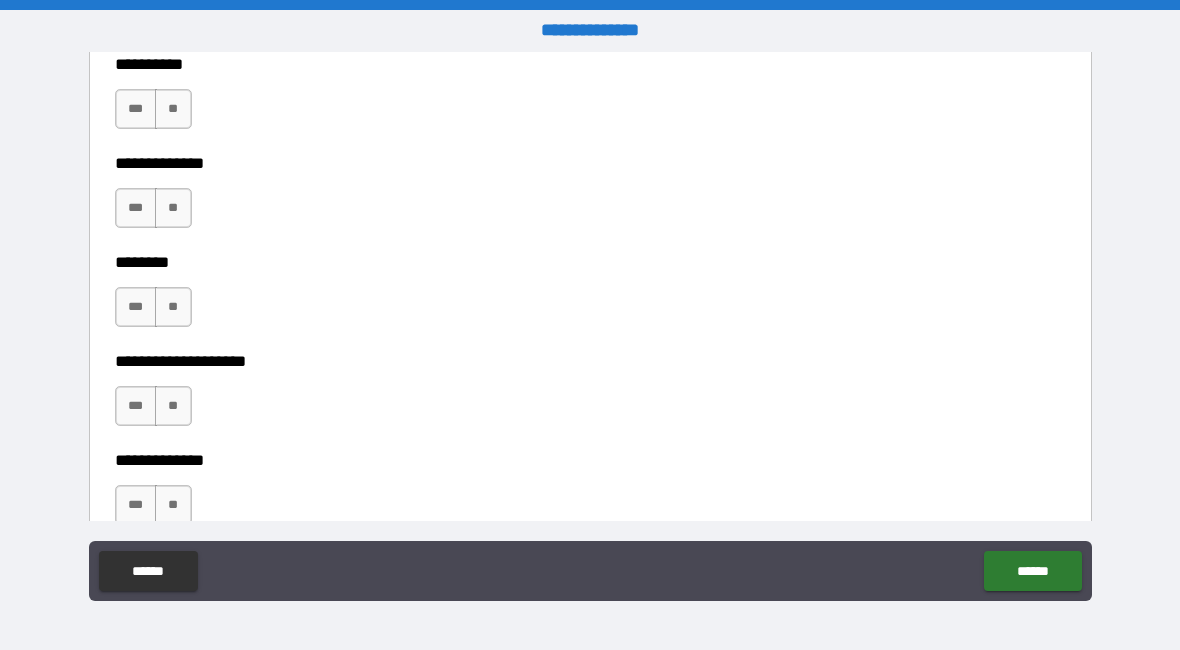 click on "**" at bounding box center (173, 208) 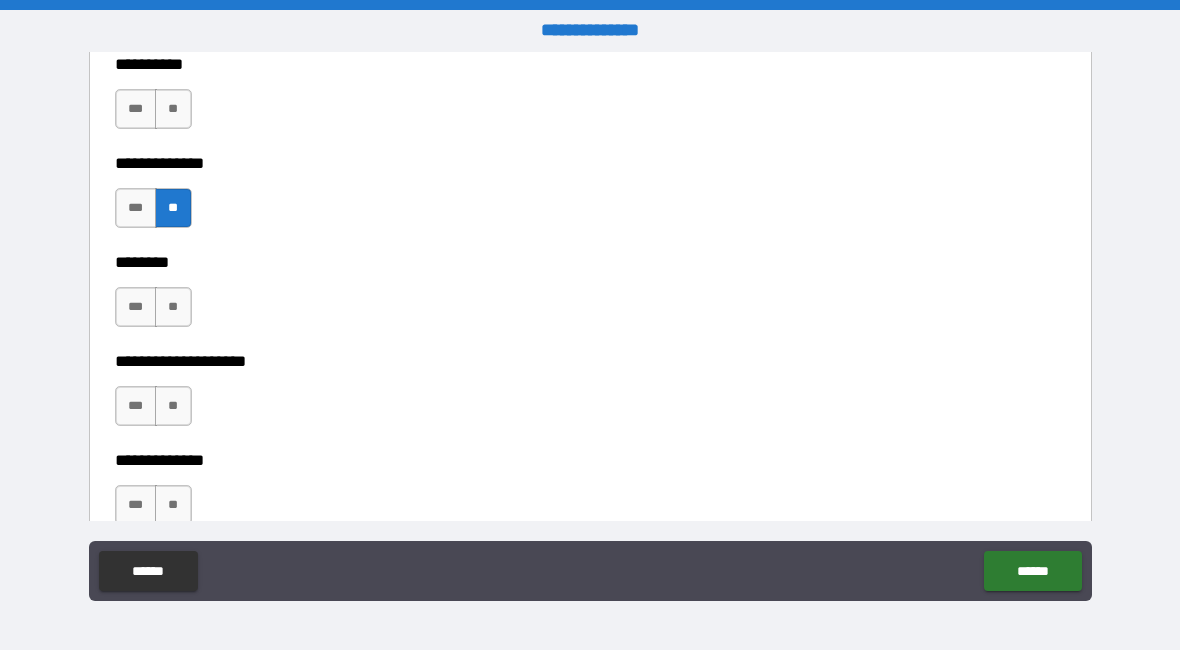 click on "**" at bounding box center [173, 307] 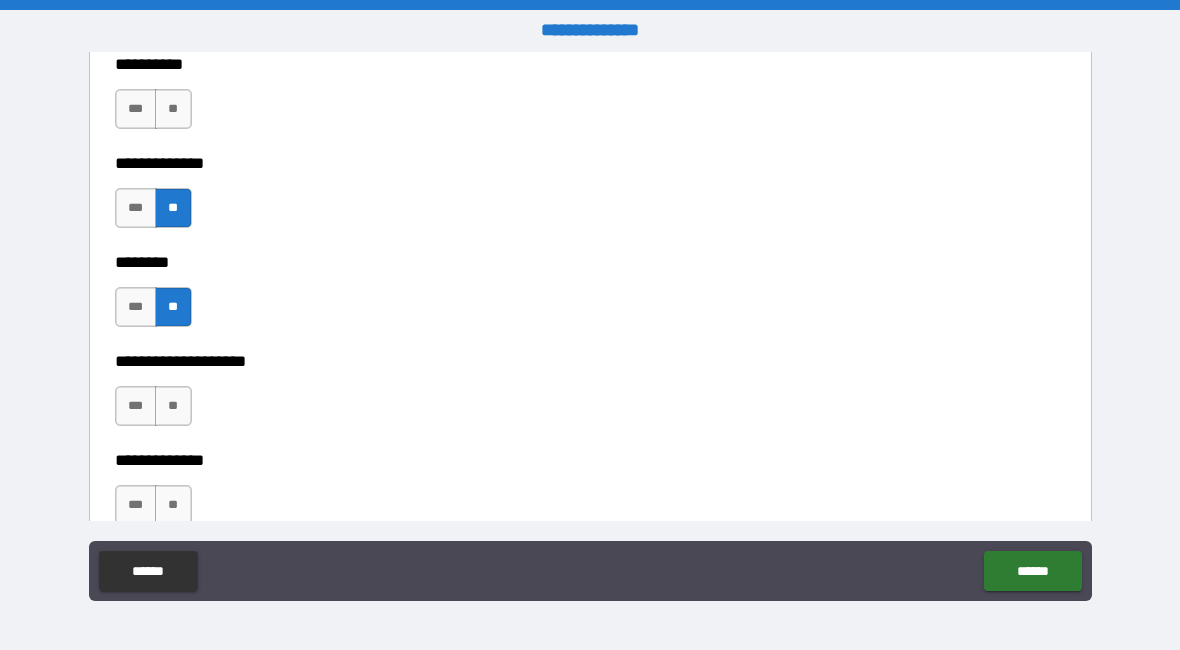 click on "**" at bounding box center [173, 406] 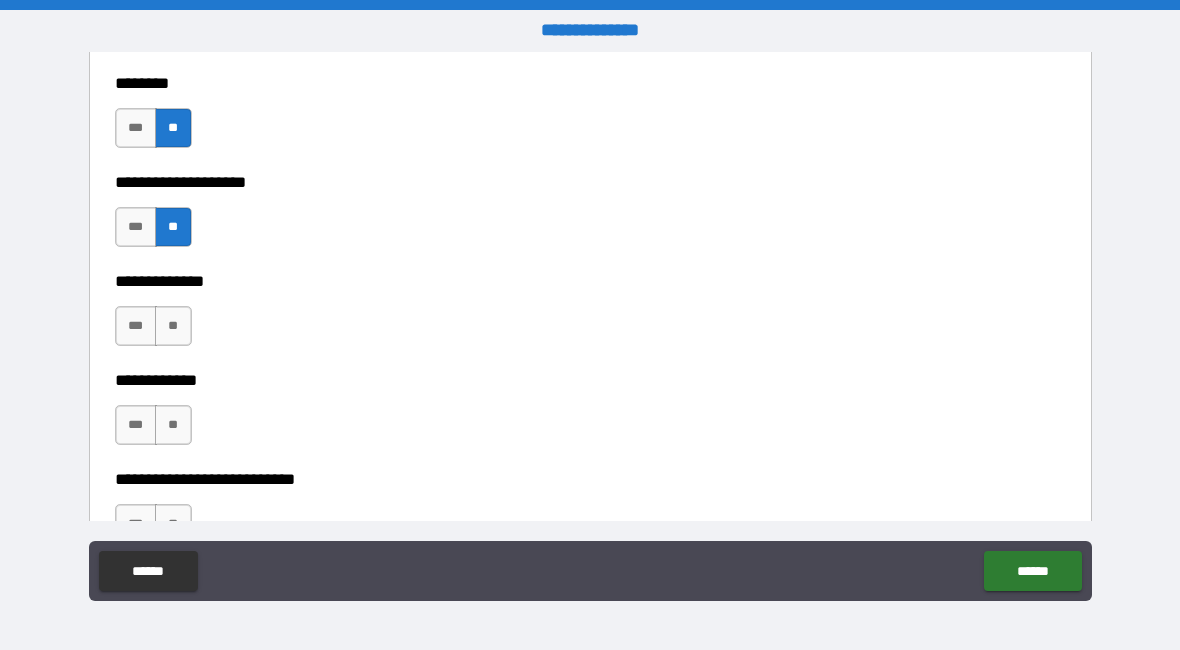 scroll, scrollTop: 10615, scrollLeft: 0, axis: vertical 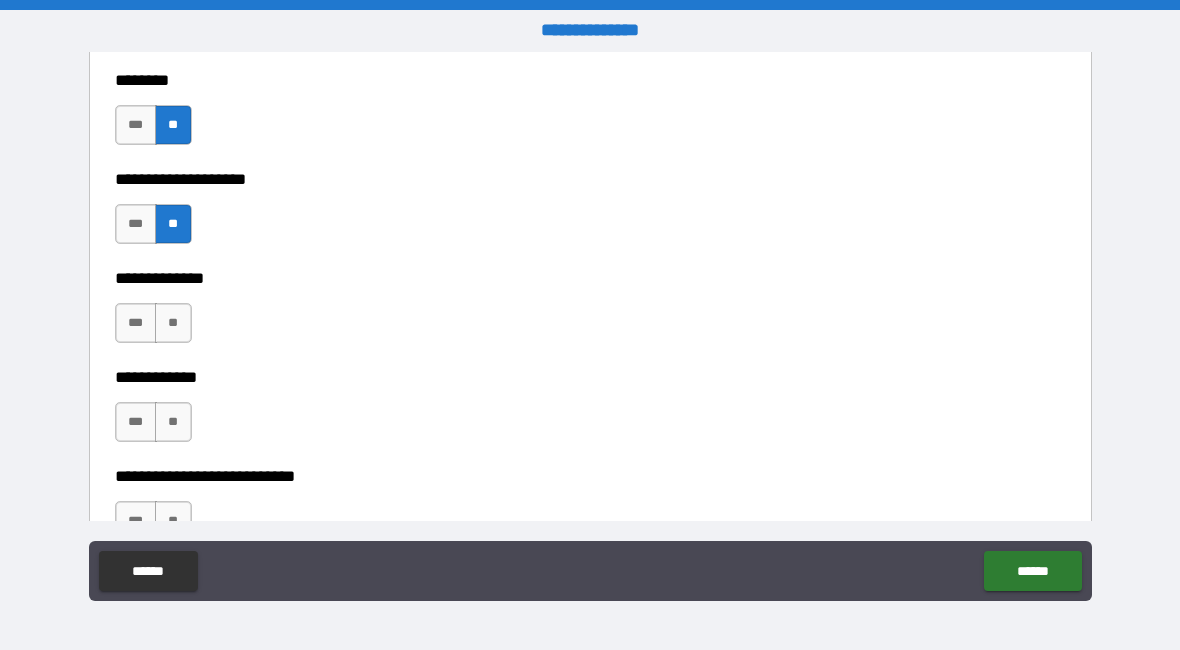 click on "**" at bounding box center (173, 323) 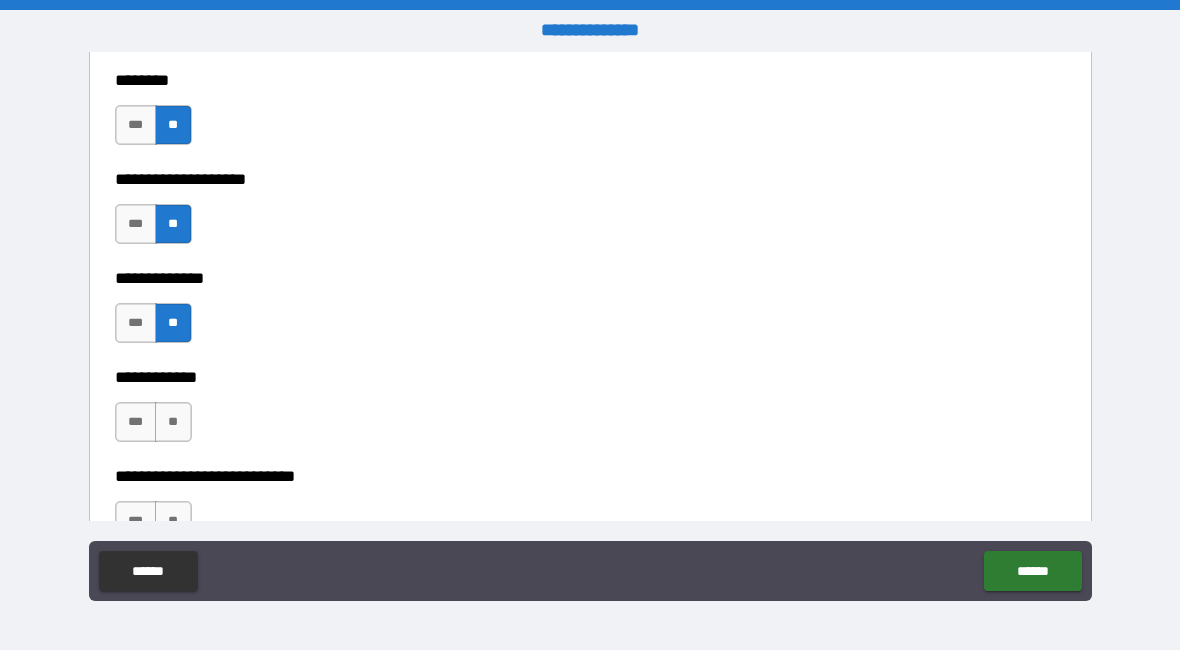 click on "**" at bounding box center (173, 422) 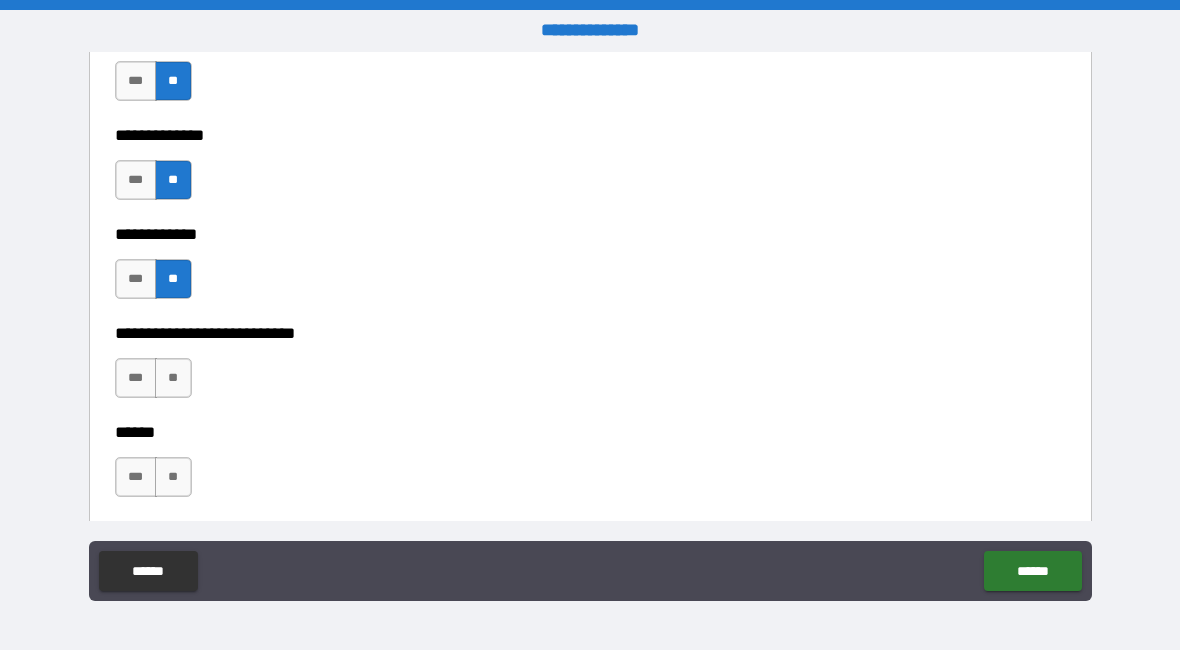 scroll, scrollTop: 10766, scrollLeft: 0, axis: vertical 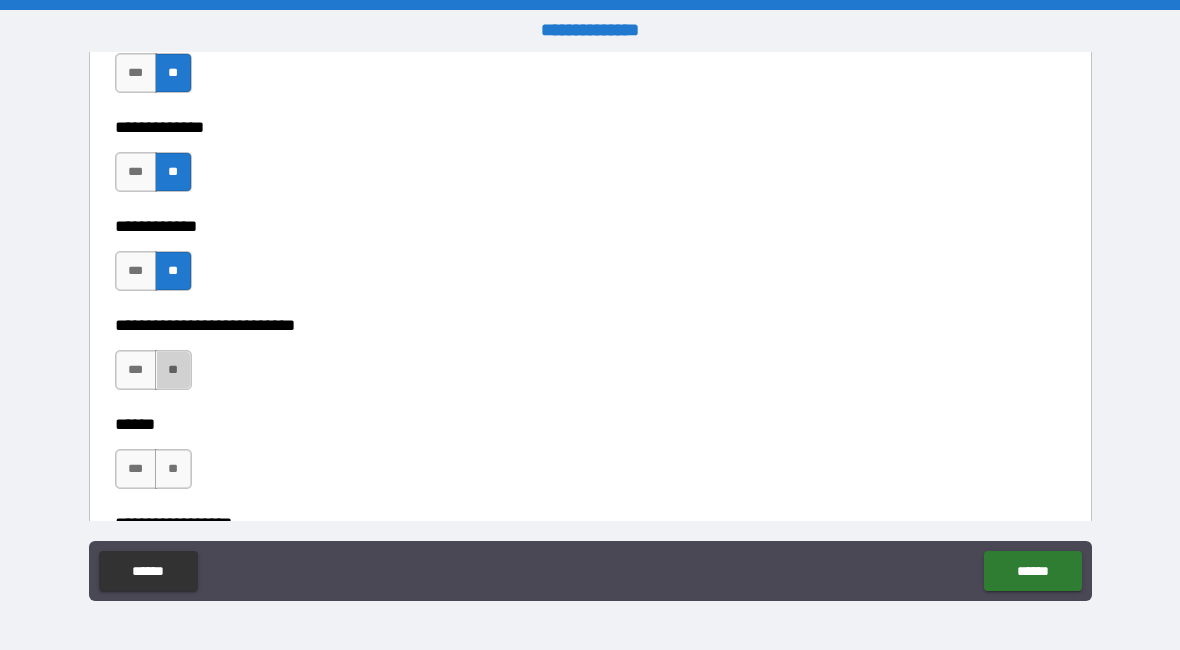 click on "**" at bounding box center (173, 370) 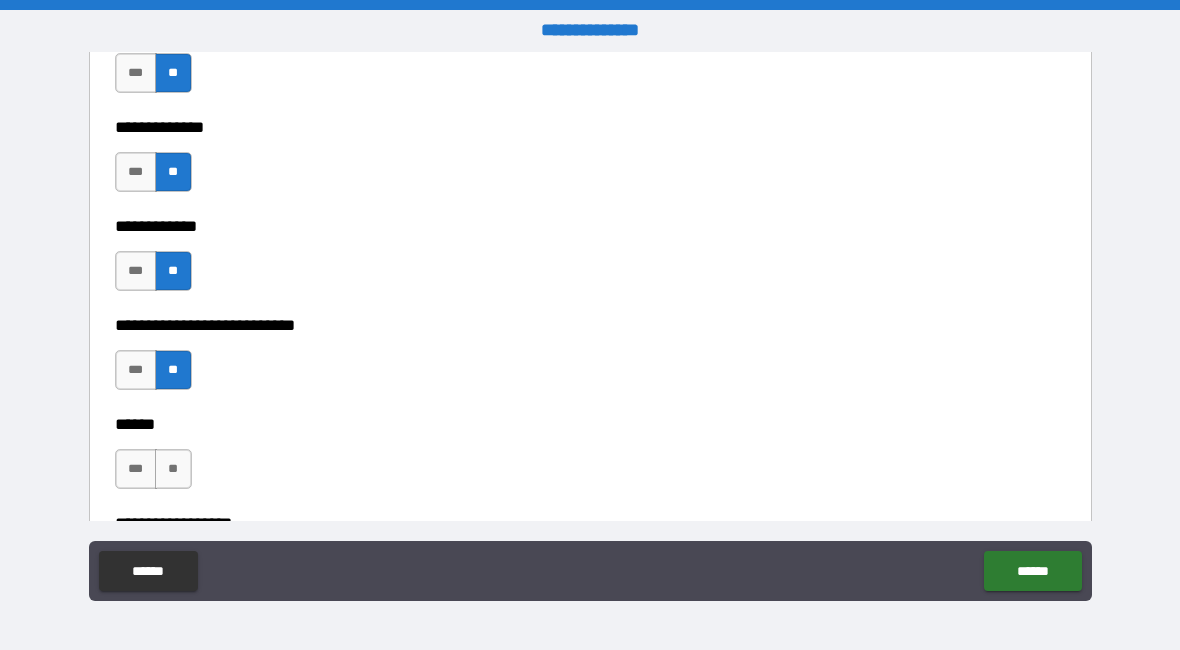 click on "**" at bounding box center (173, 469) 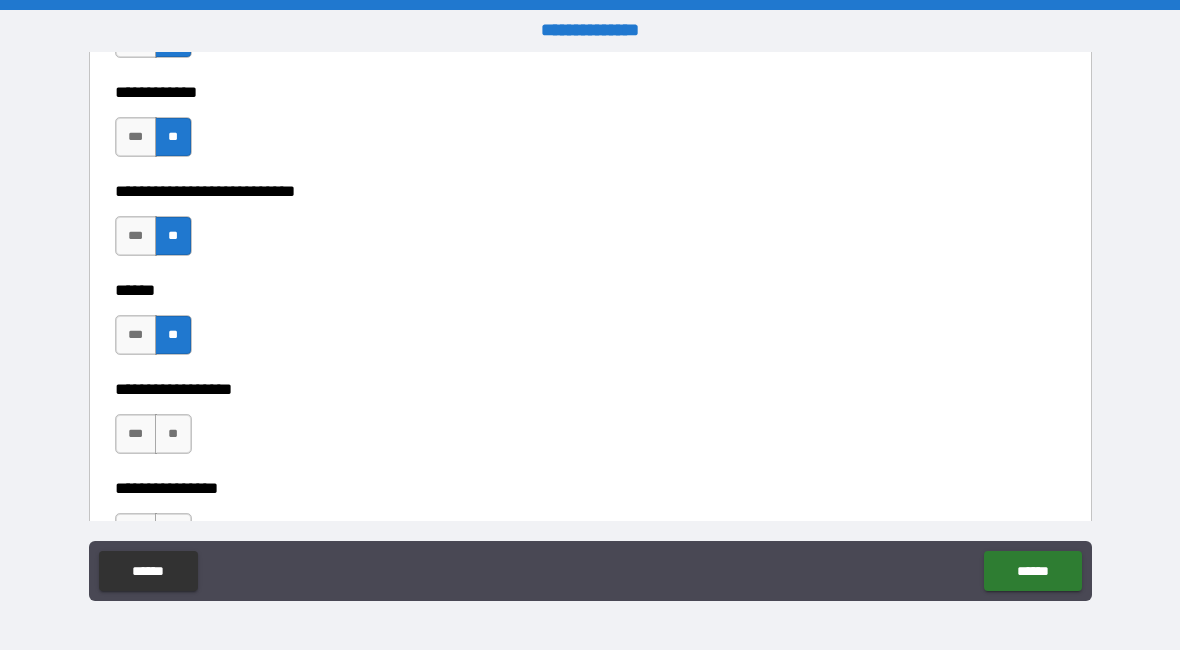 scroll, scrollTop: 10901, scrollLeft: 0, axis: vertical 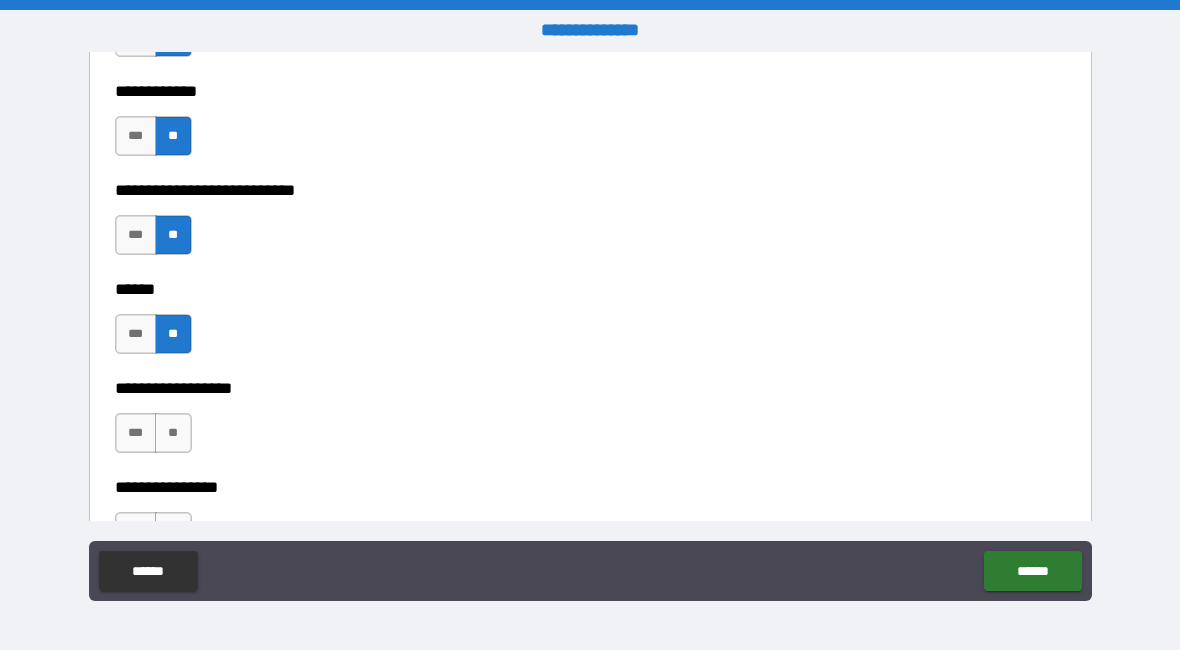 click on "***" at bounding box center [136, 433] 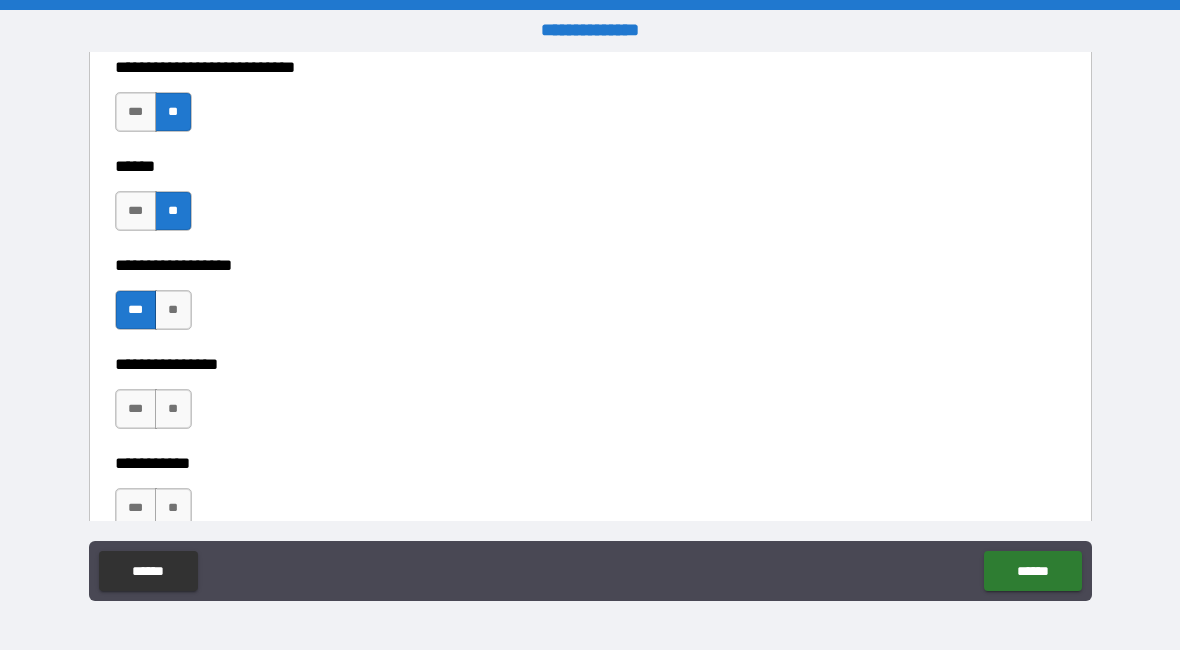 scroll, scrollTop: 11026, scrollLeft: 0, axis: vertical 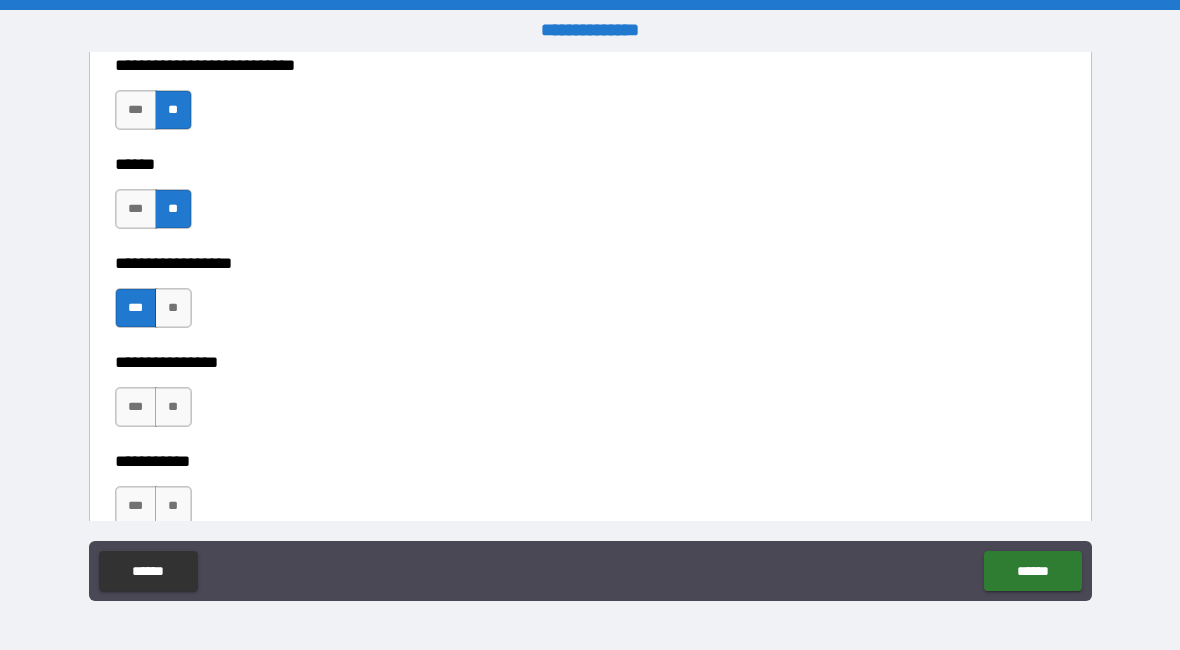 click on "**" at bounding box center (173, 407) 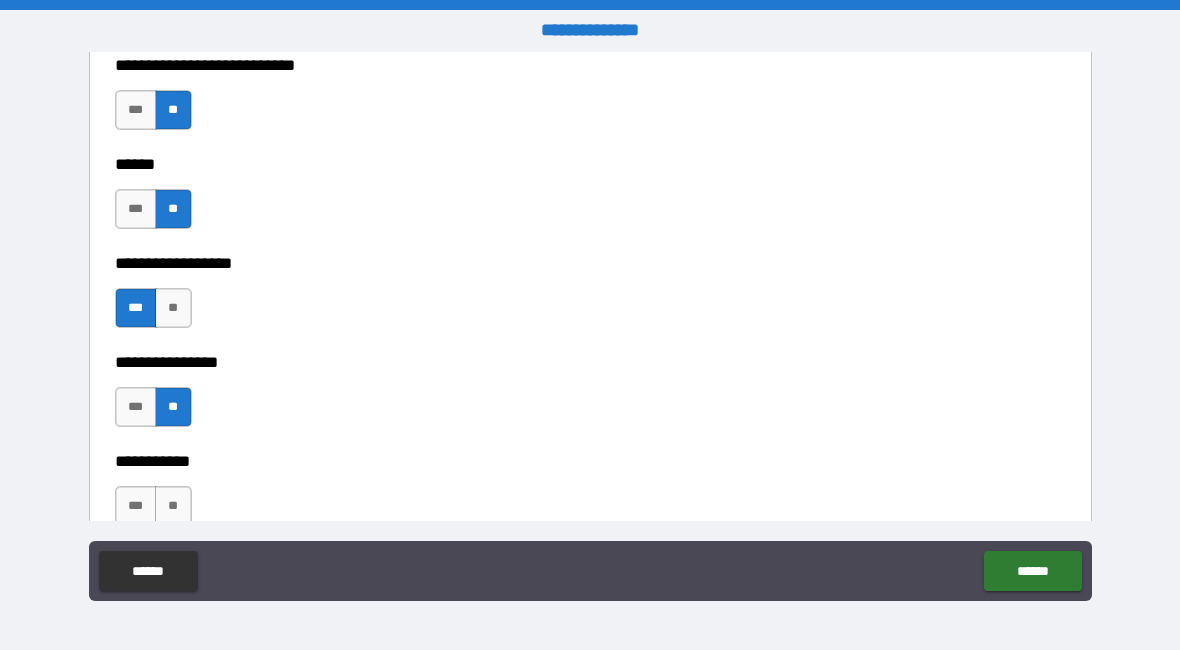 click on "**" at bounding box center (173, 506) 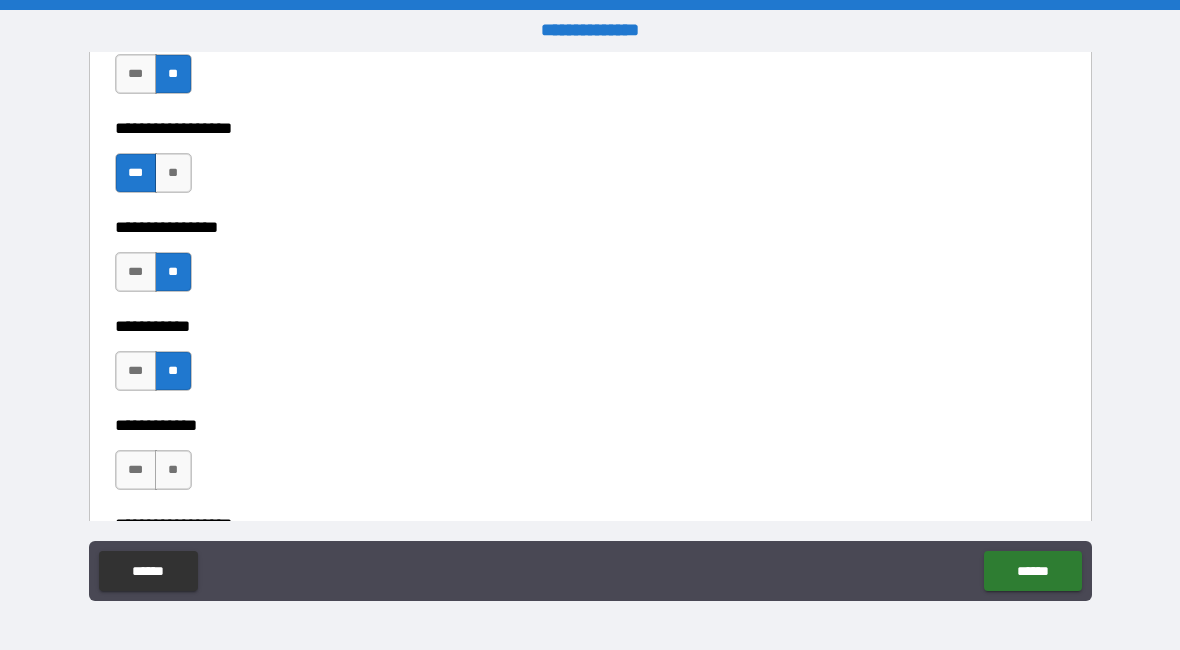 scroll, scrollTop: 11163, scrollLeft: 0, axis: vertical 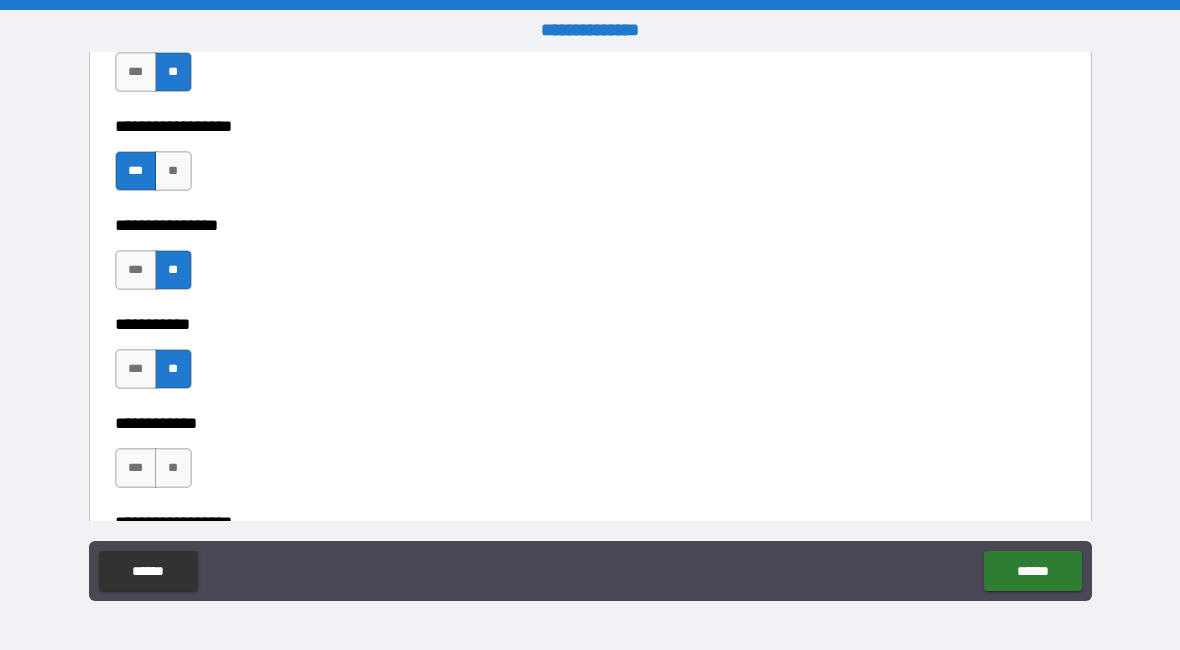 click on "**" at bounding box center (173, 468) 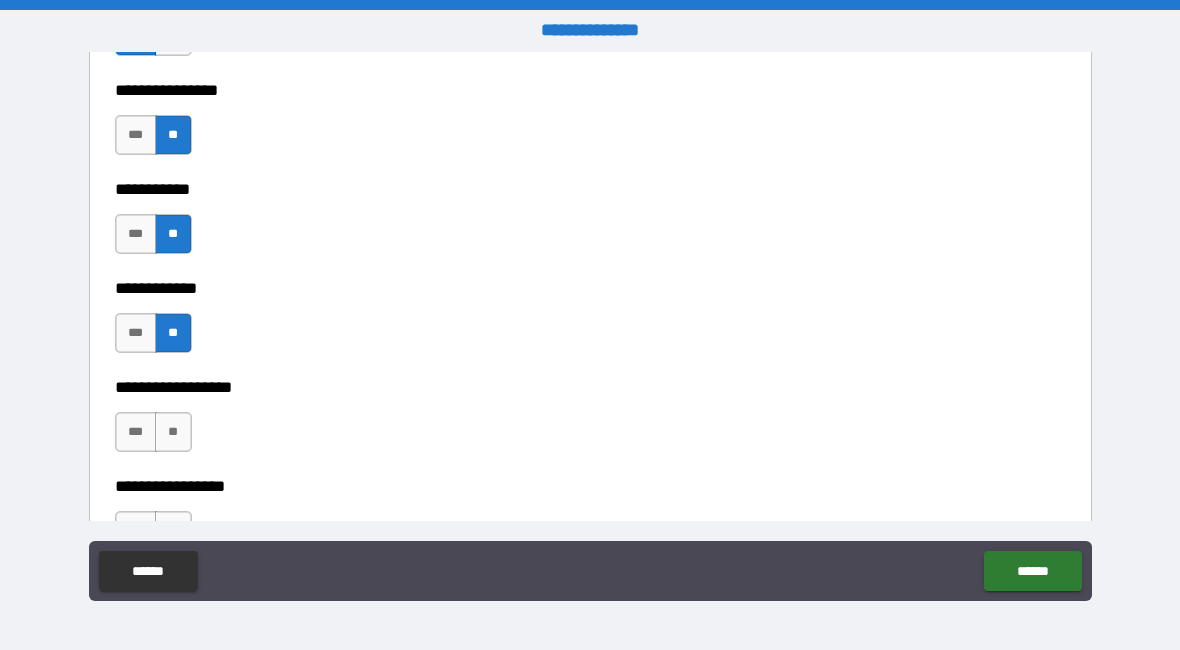 scroll, scrollTop: 11298, scrollLeft: 0, axis: vertical 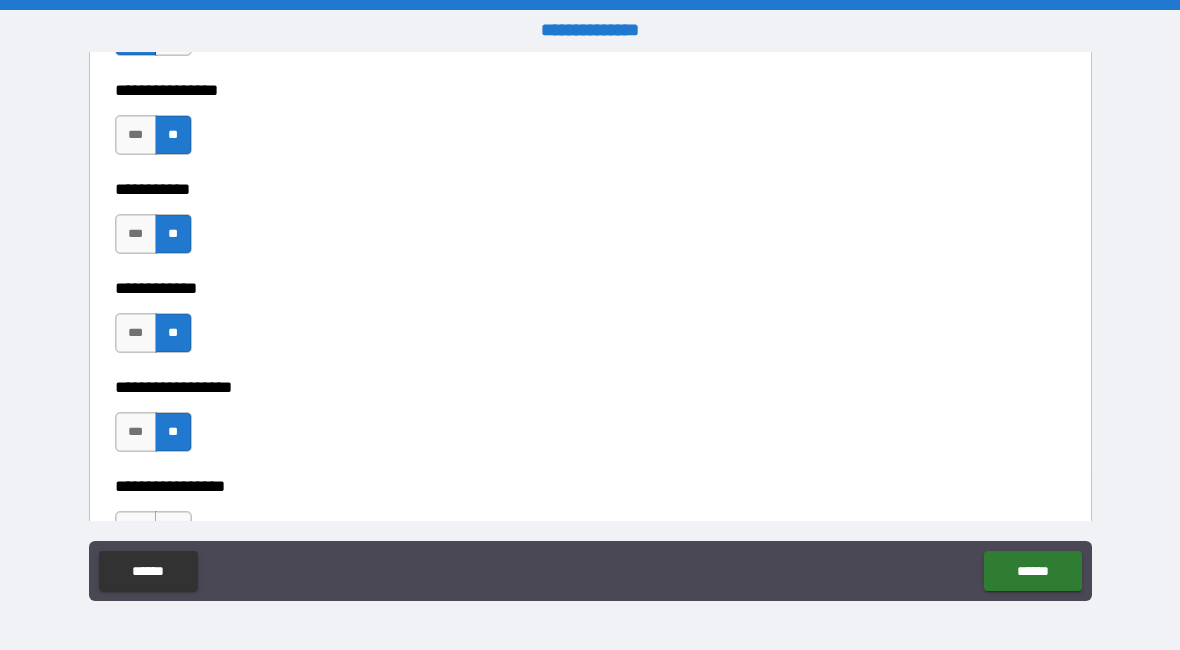 click on "**********" at bounding box center (590, 373) 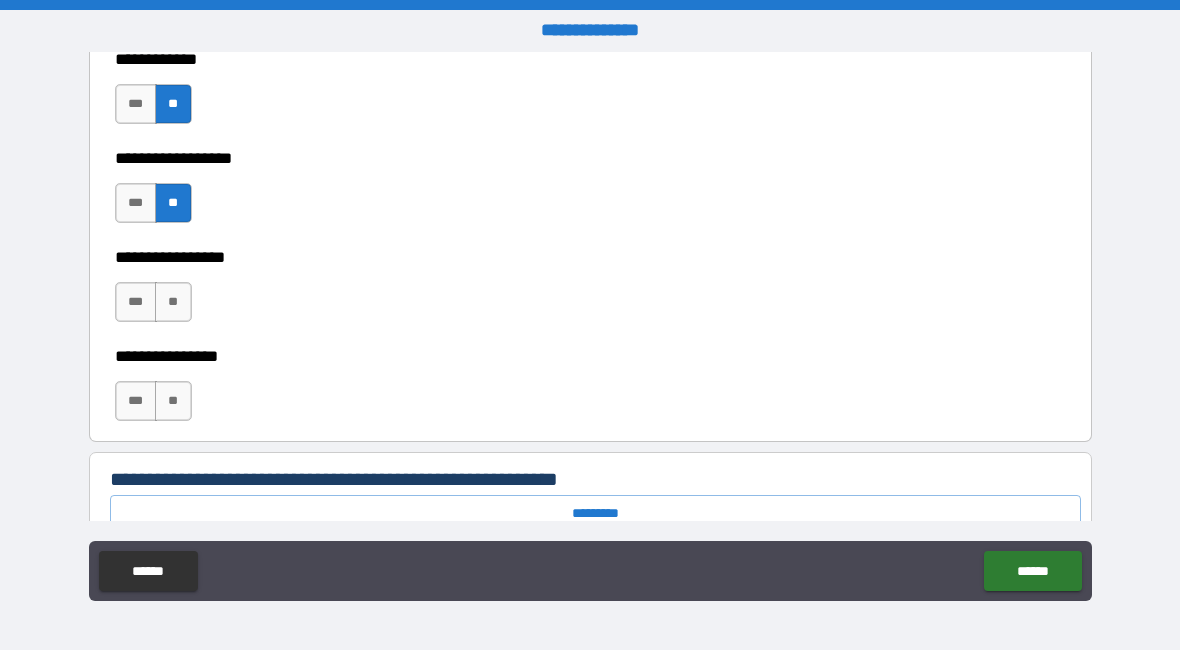 scroll, scrollTop: 11531, scrollLeft: 0, axis: vertical 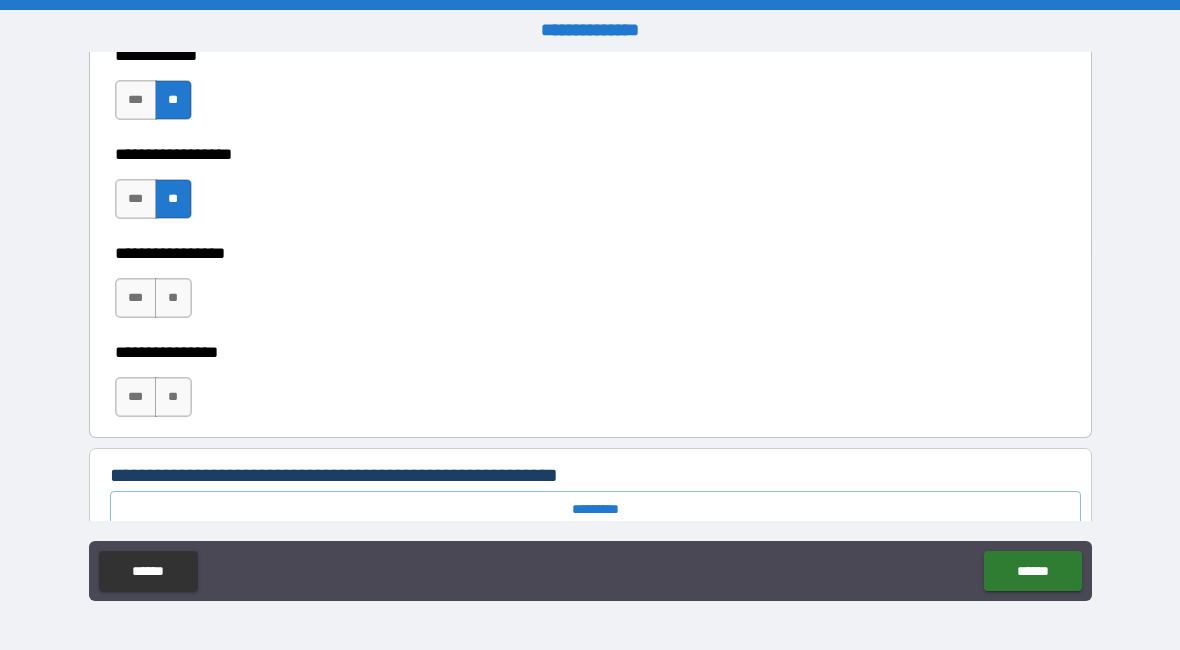 click on "**" at bounding box center (173, 298) 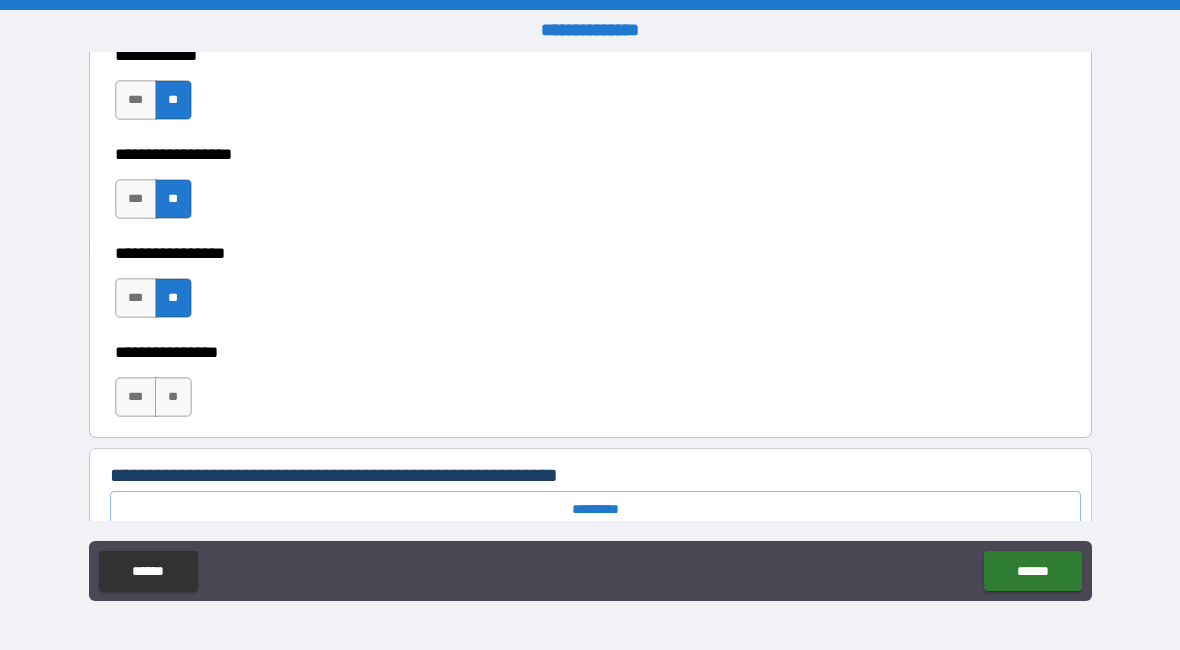 click on "**" at bounding box center (173, 397) 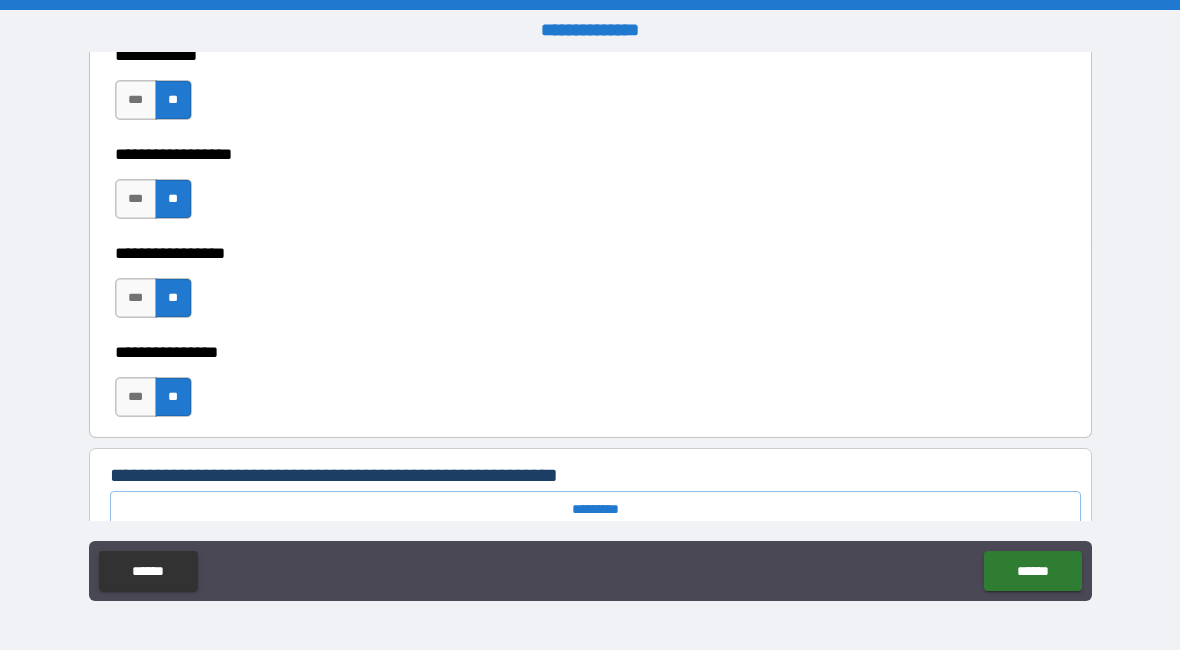 click on "**********" at bounding box center (590, 327) 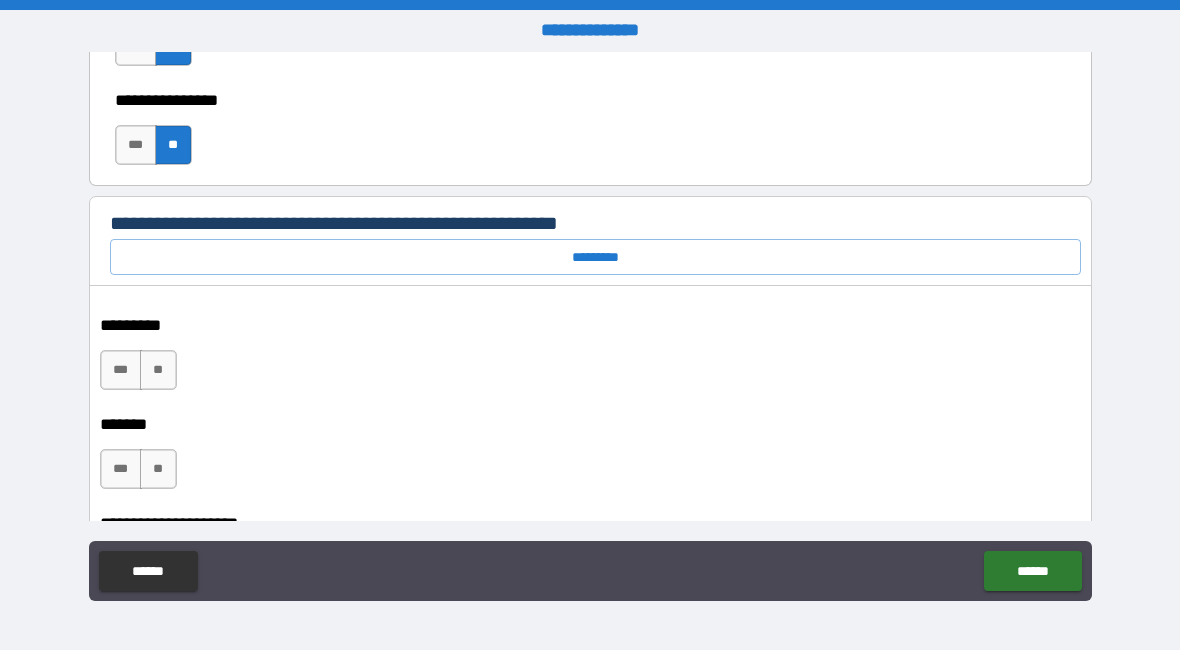 scroll, scrollTop: 11784, scrollLeft: 0, axis: vertical 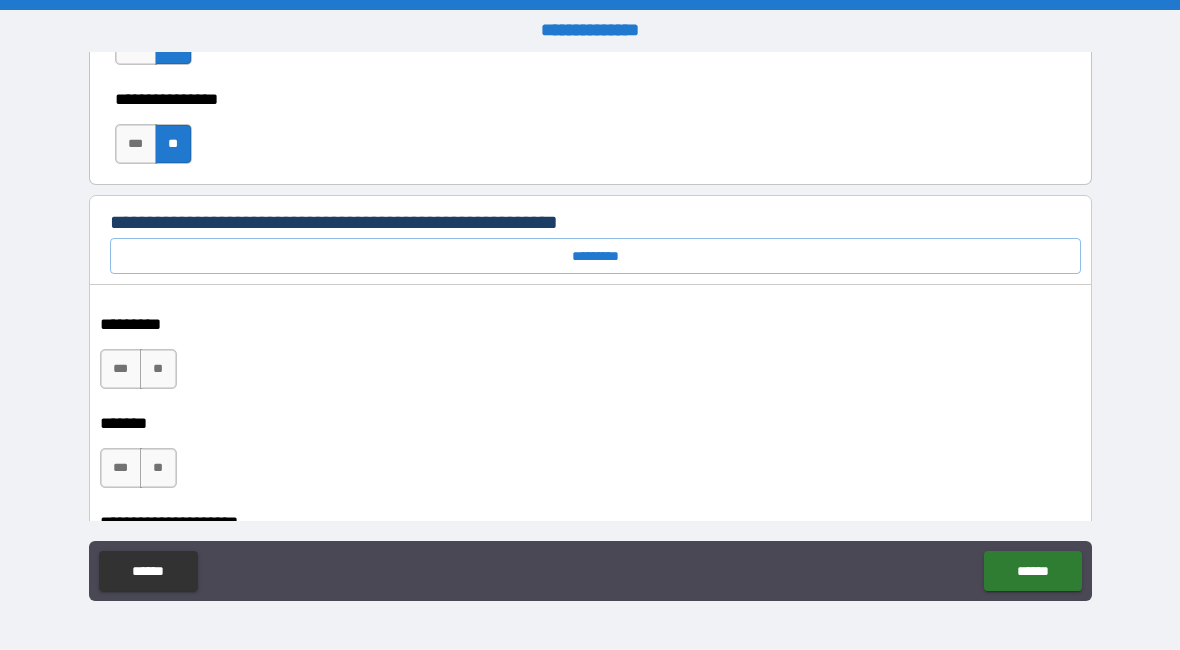 click on "**" at bounding box center (158, 468) 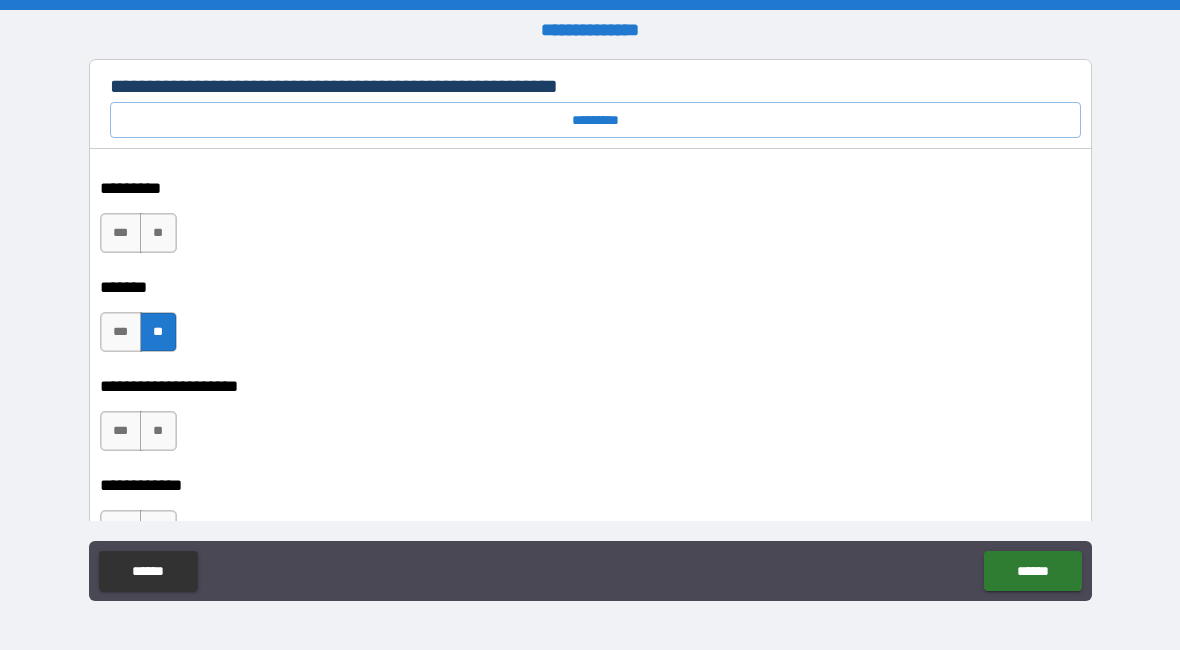 scroll, scrollTop: 11945, scrollLeft: 0, axis: vertical 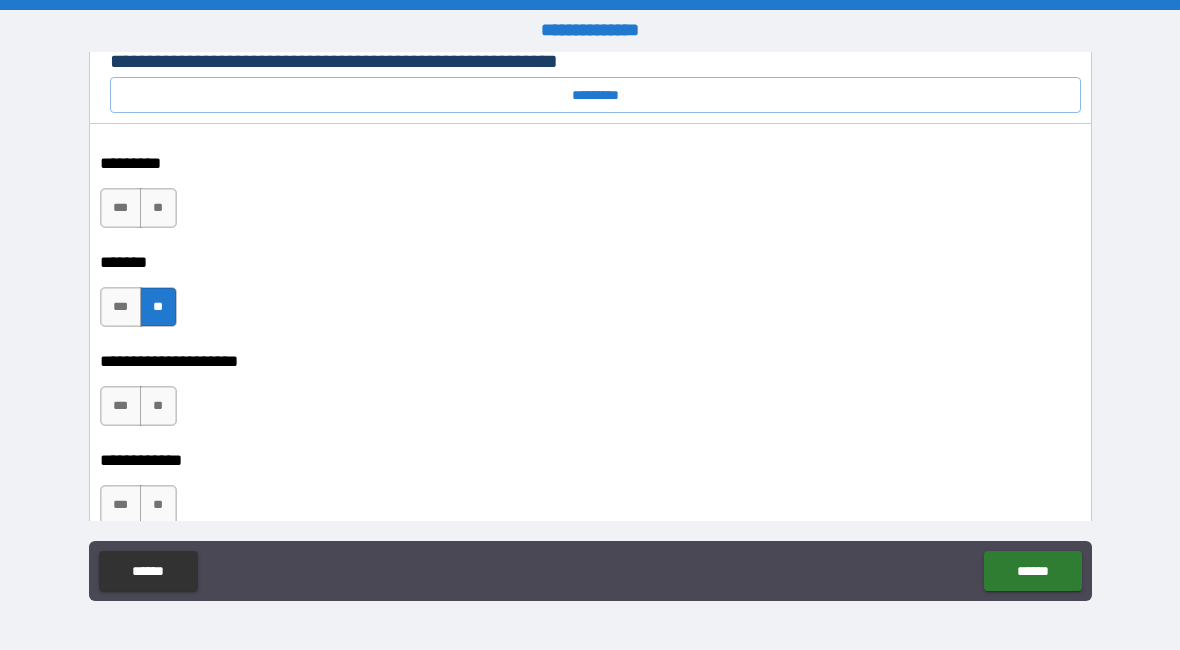 click on "*******" at bounding box center (593, 262) 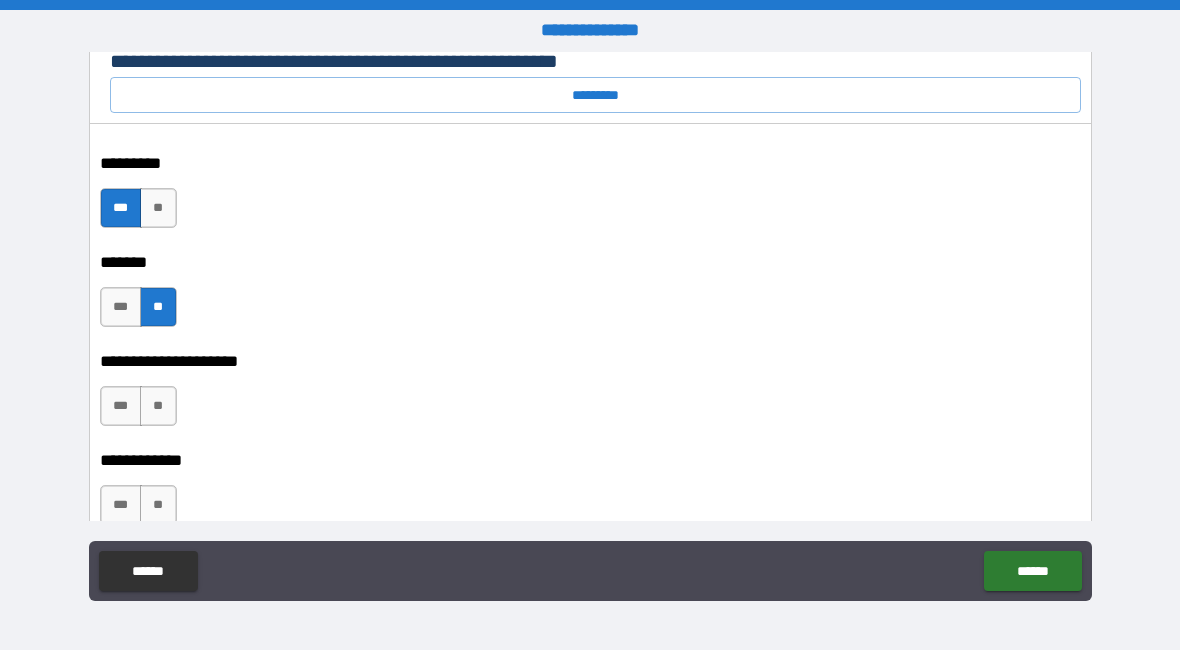 click on "**" at bounding box center [158, 307] 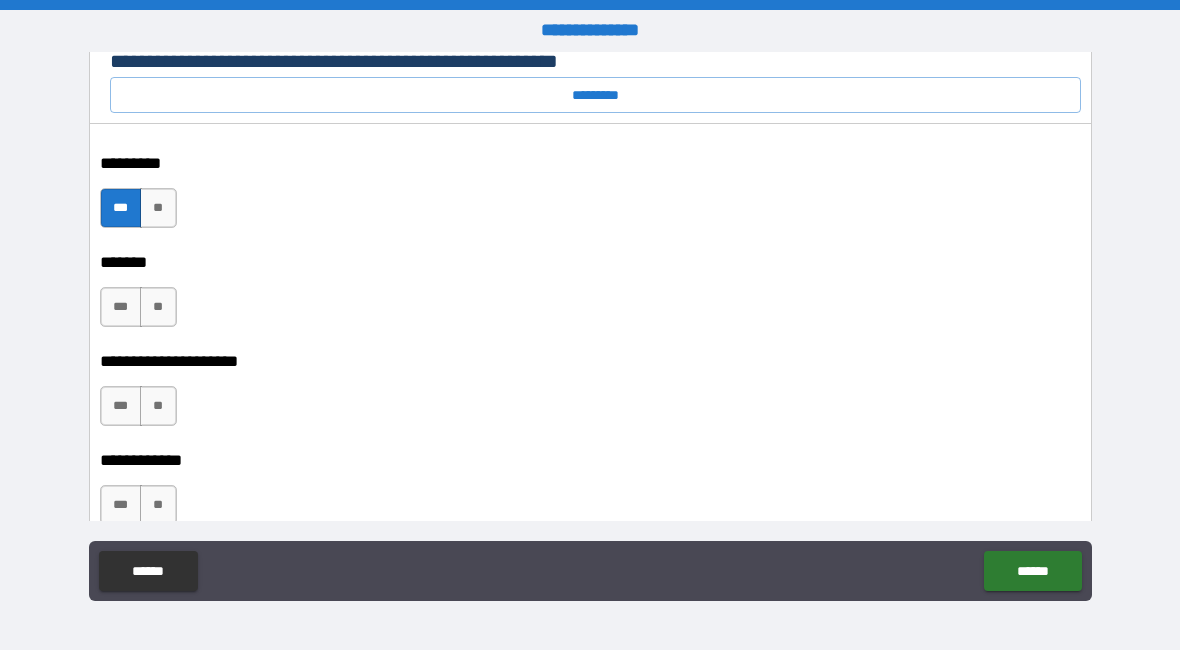 click on "**" at bounding box center [158, 406] 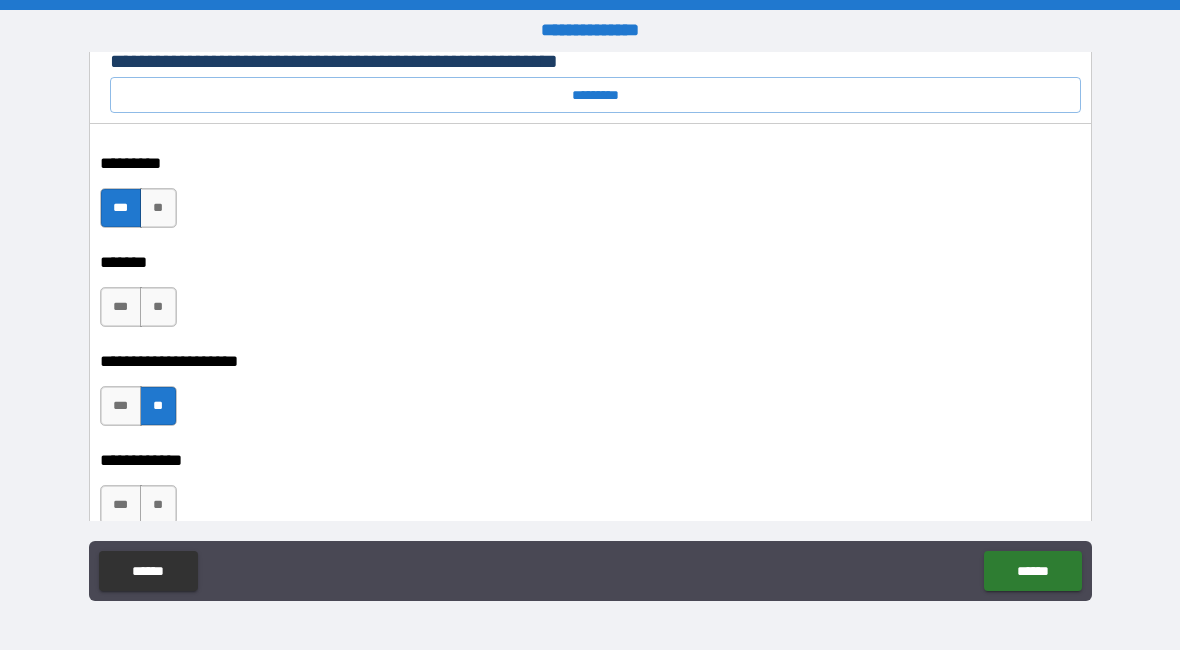 click on "**" at bounding box center [158, 505] 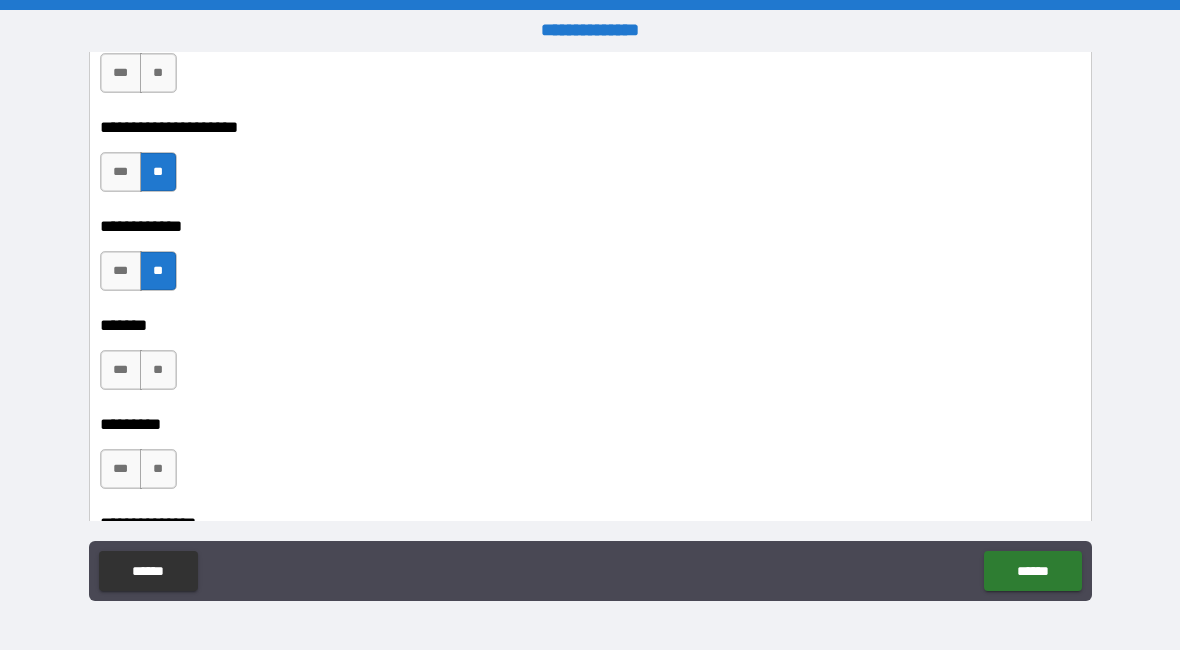 scroll, scrollTop: 12180, scrollLeft: 0, axis: vertical 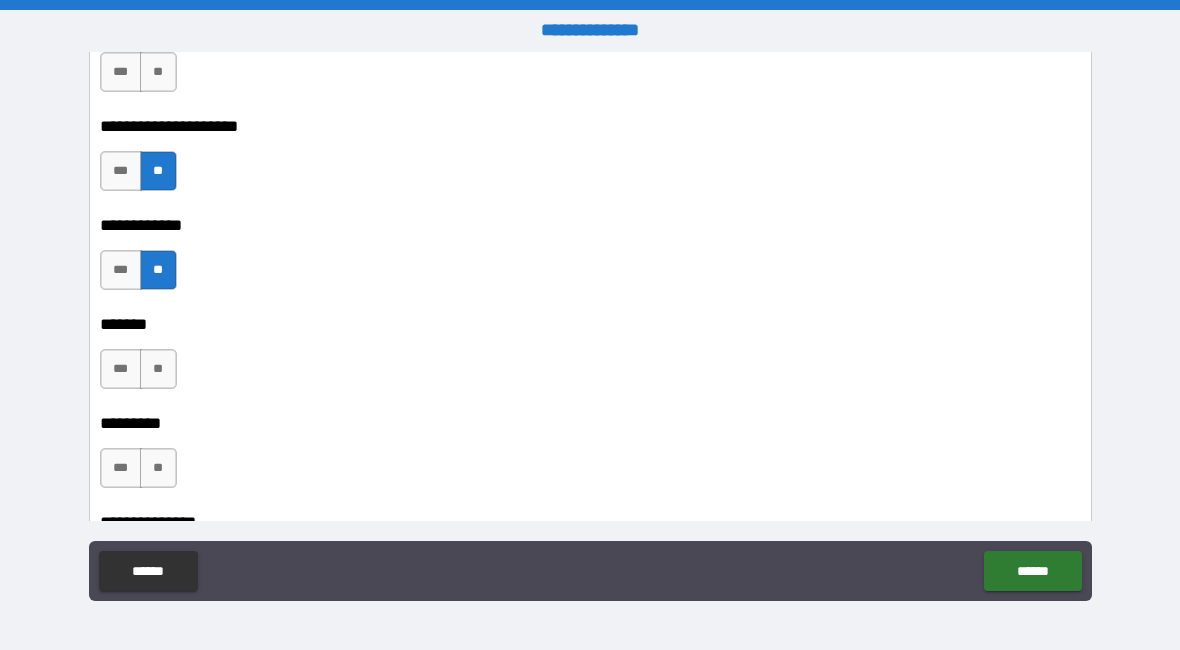 click on "***" at bounding box center (121, 468) 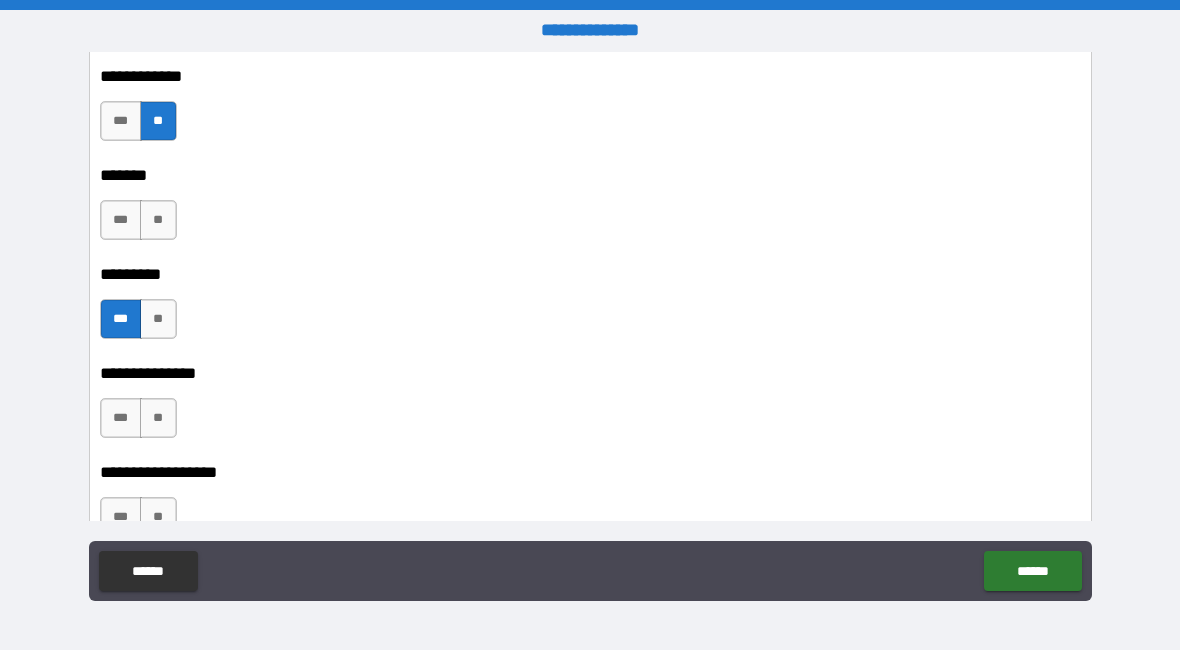 scroll, scrollTop: 12426, scrollLeft: 0, axis: vertical 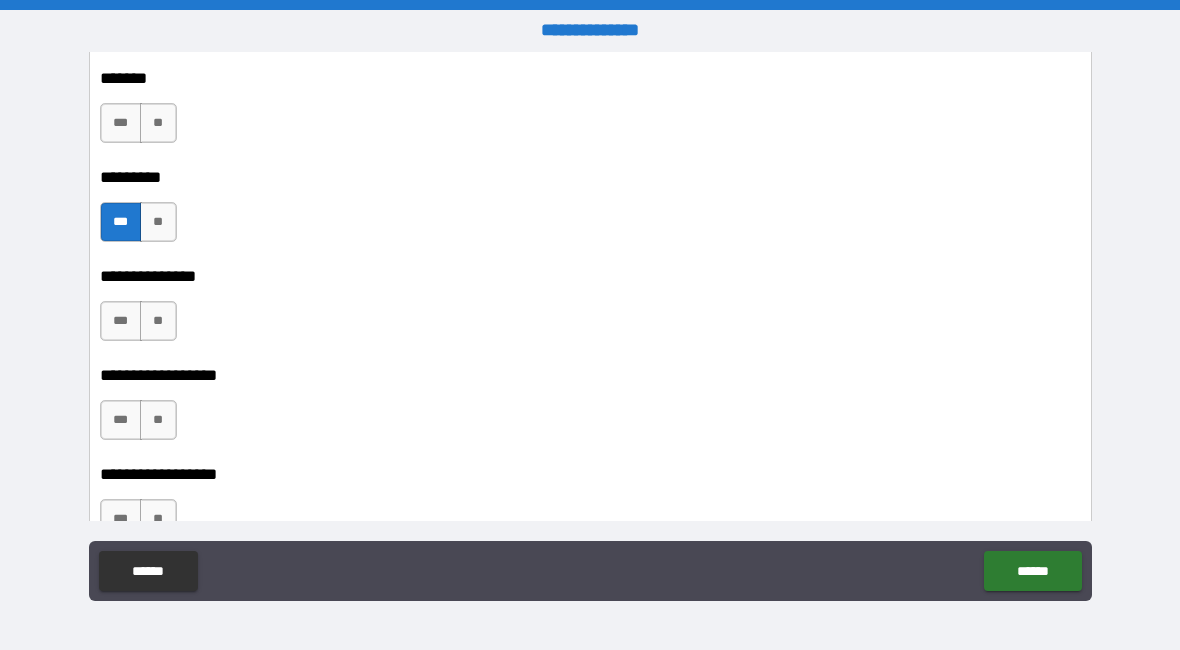 click on "***" at bounding box center [121, 321] 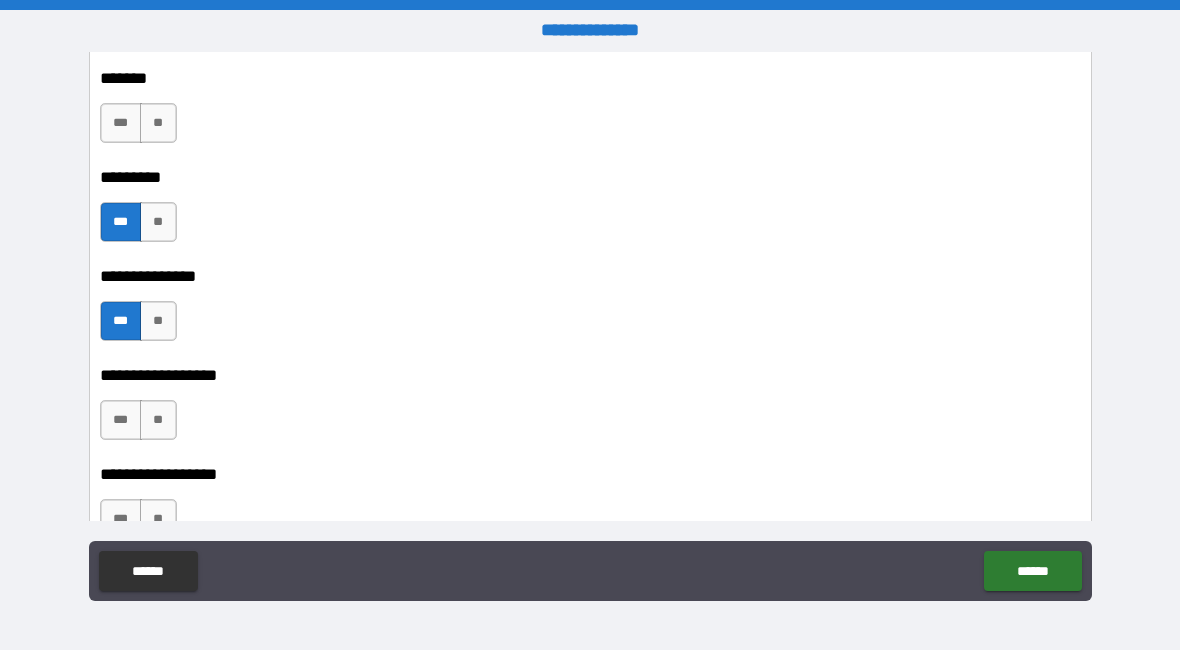 click on "**" at bounding box center [158, 420] 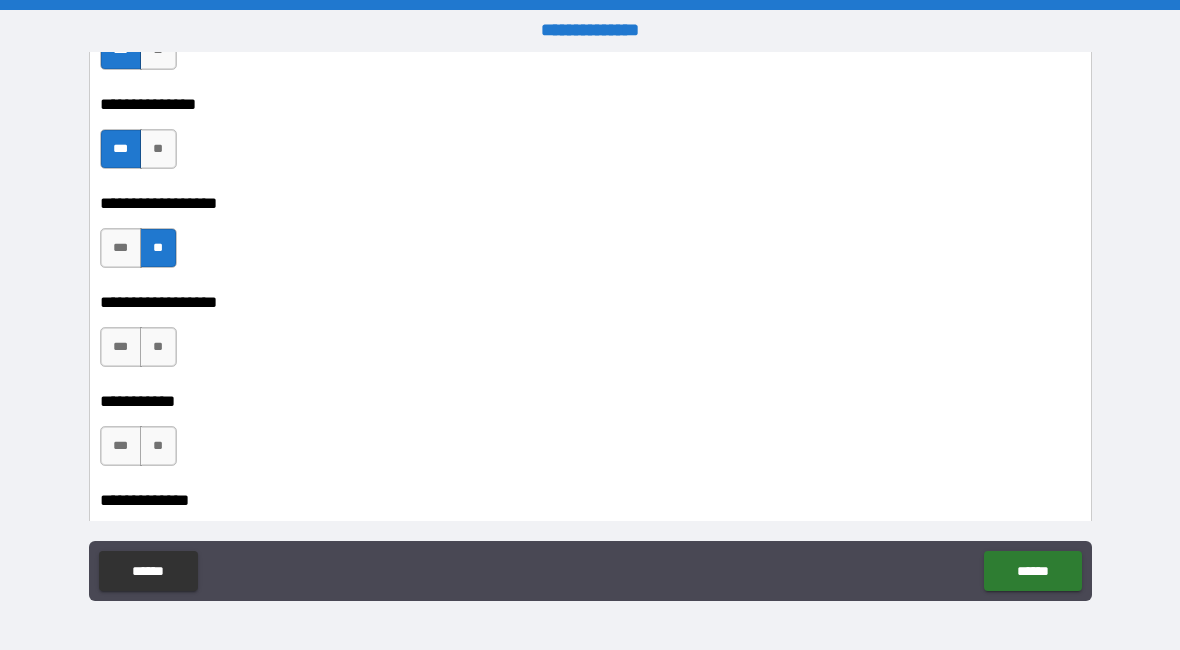scroll, scrollTop: 12598, scrollLeft: 0, axis: vertical 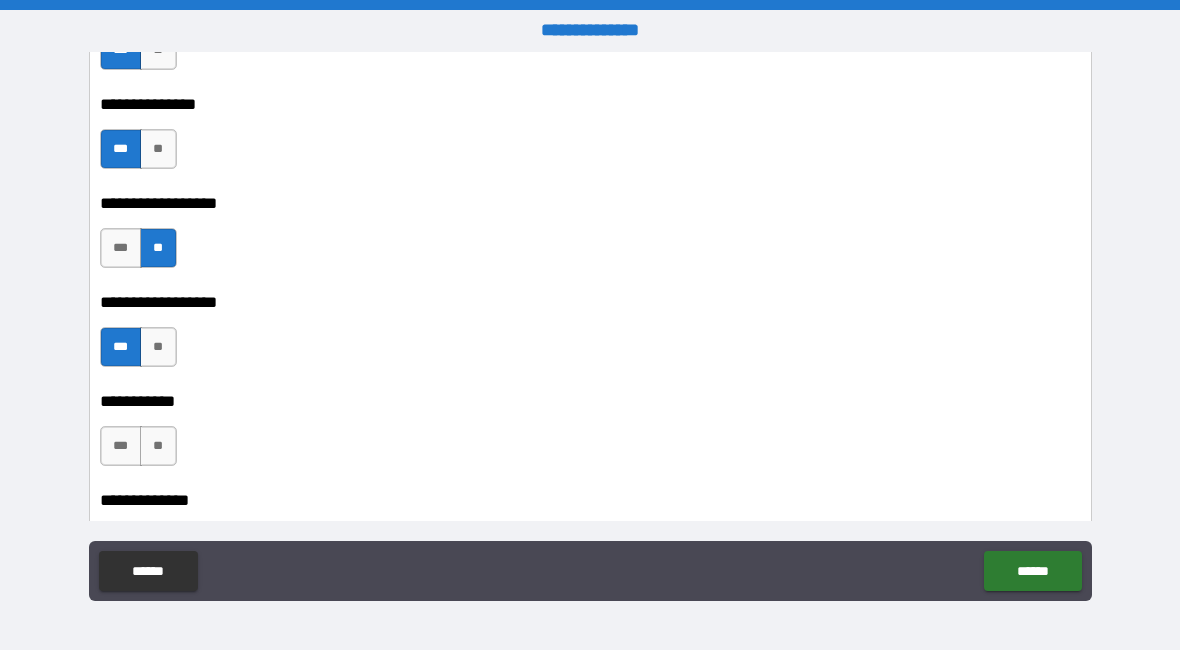 click on "**" at bounding box center [158, 446] 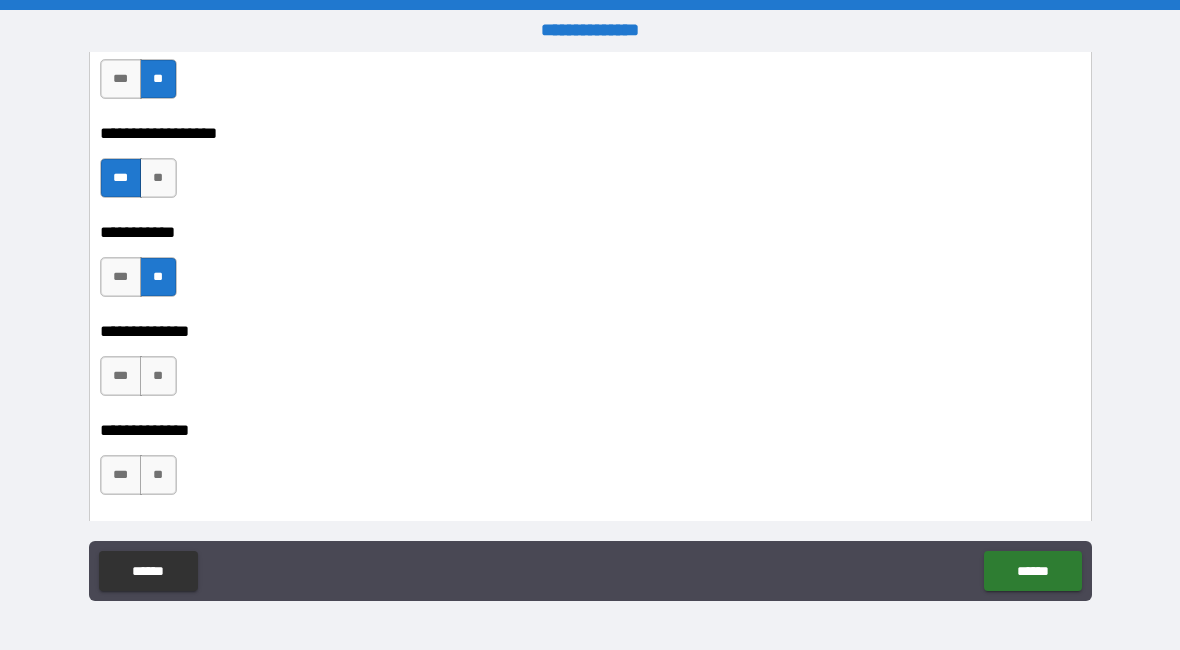 scroll, scrollTop: 12771, scrollLeft: 0, axis: vertical 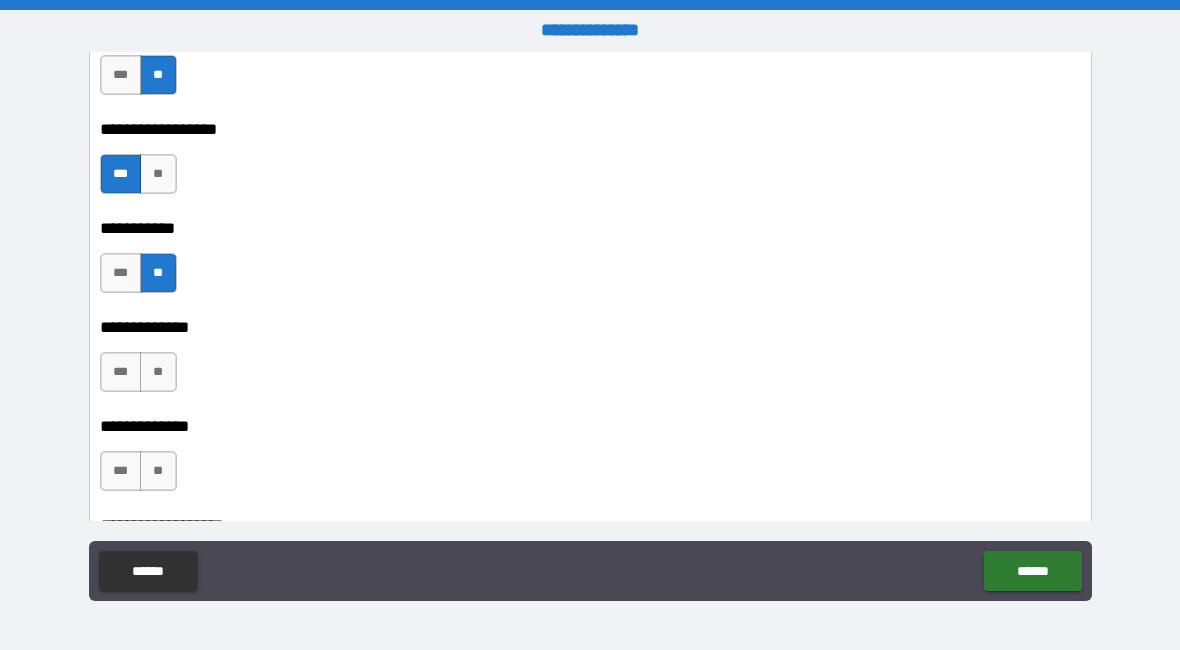 click on "***" at bounding box center [121, 372] 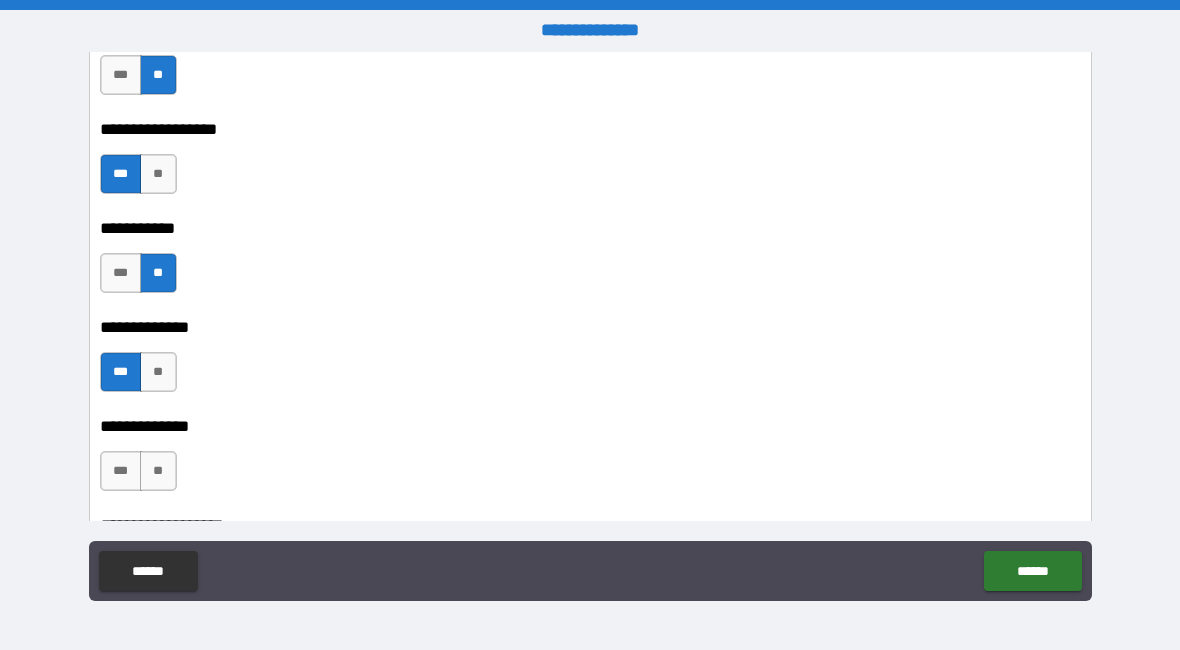 click on "***" at bounding box center [121, 471] 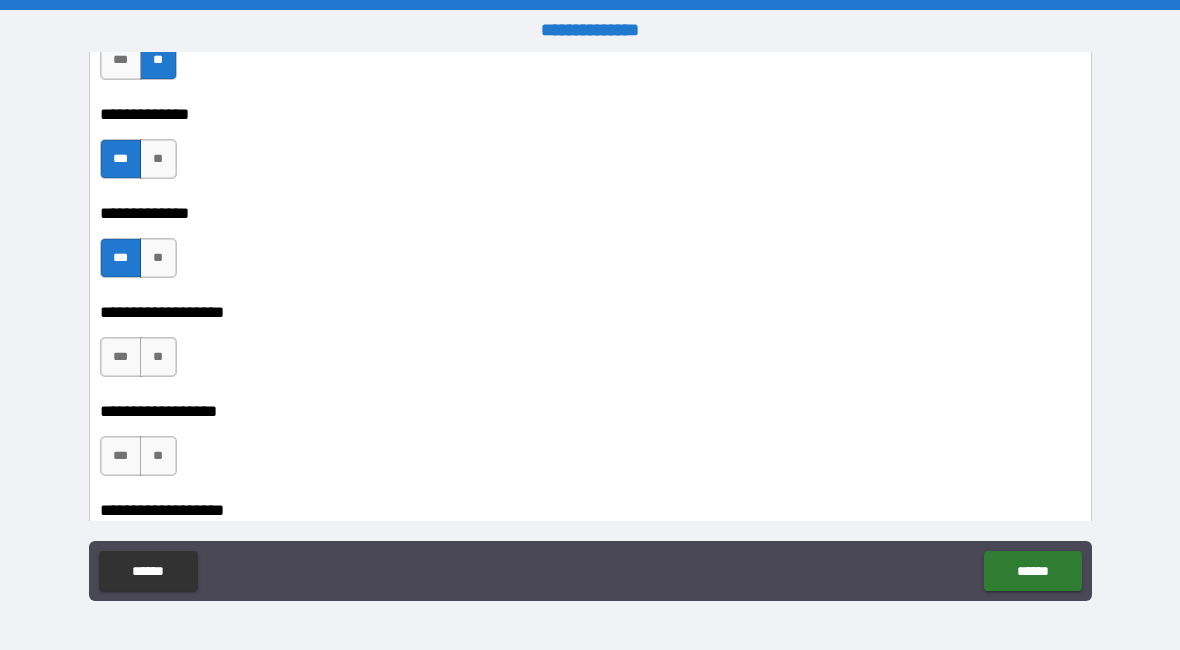 scroll, scrollTop: 12986, scrollLeft: 0, axis: vertical 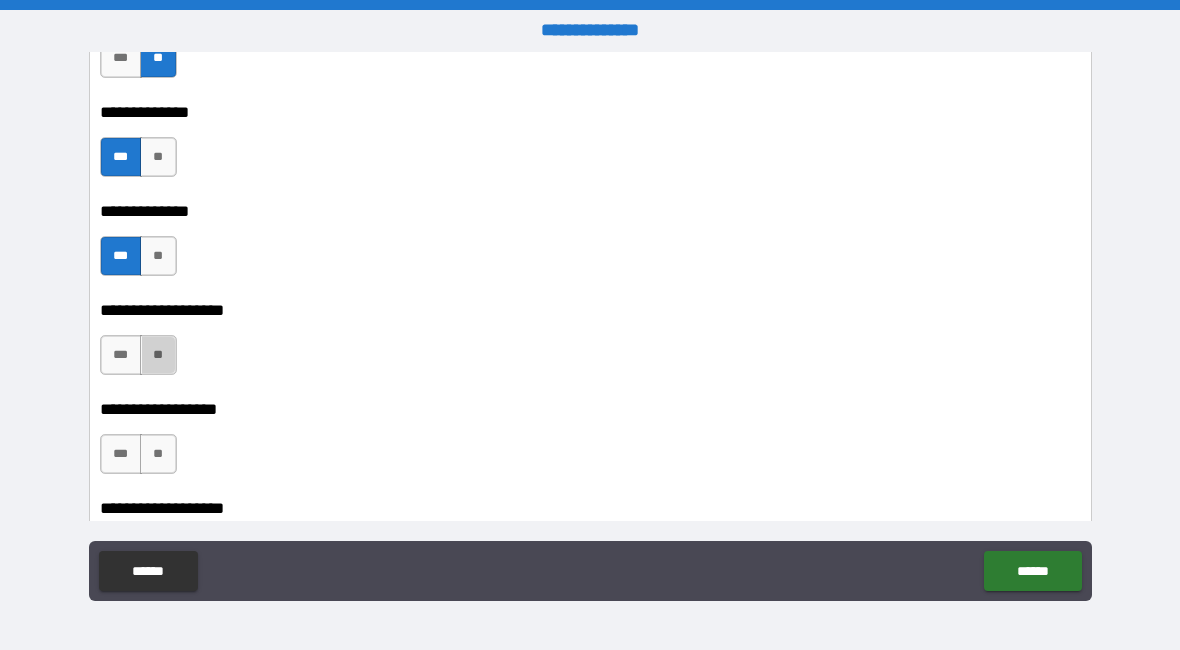 click on "**" at bounding box center (158, 355) 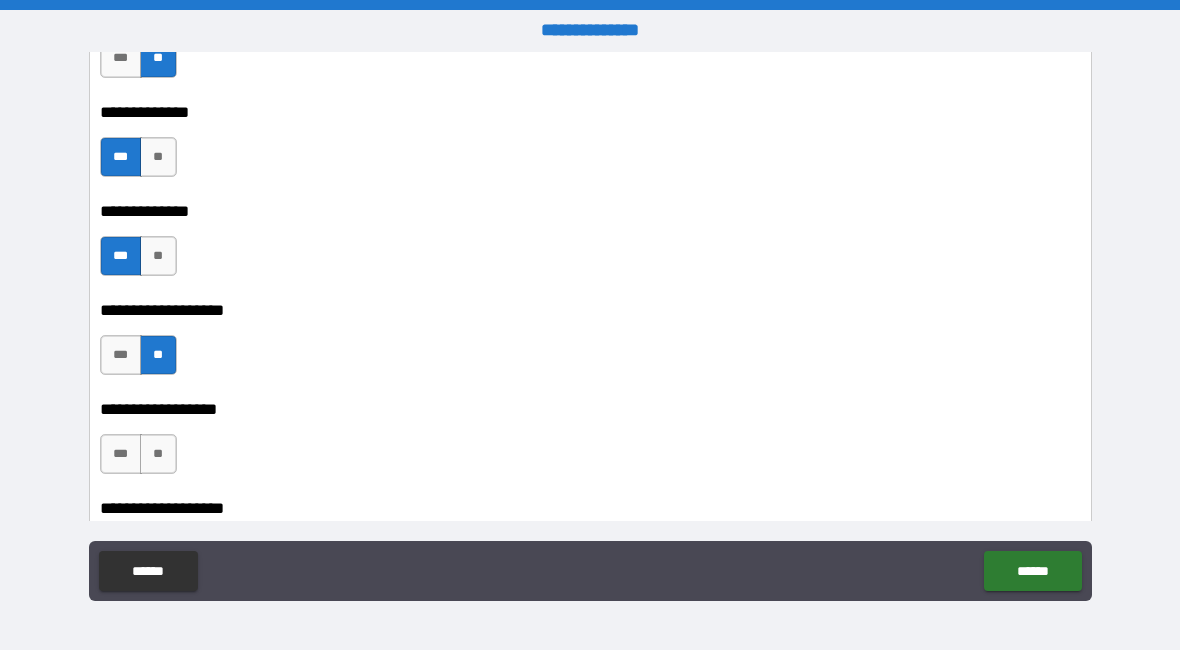 click on "**" at bounding box center [158, 454] 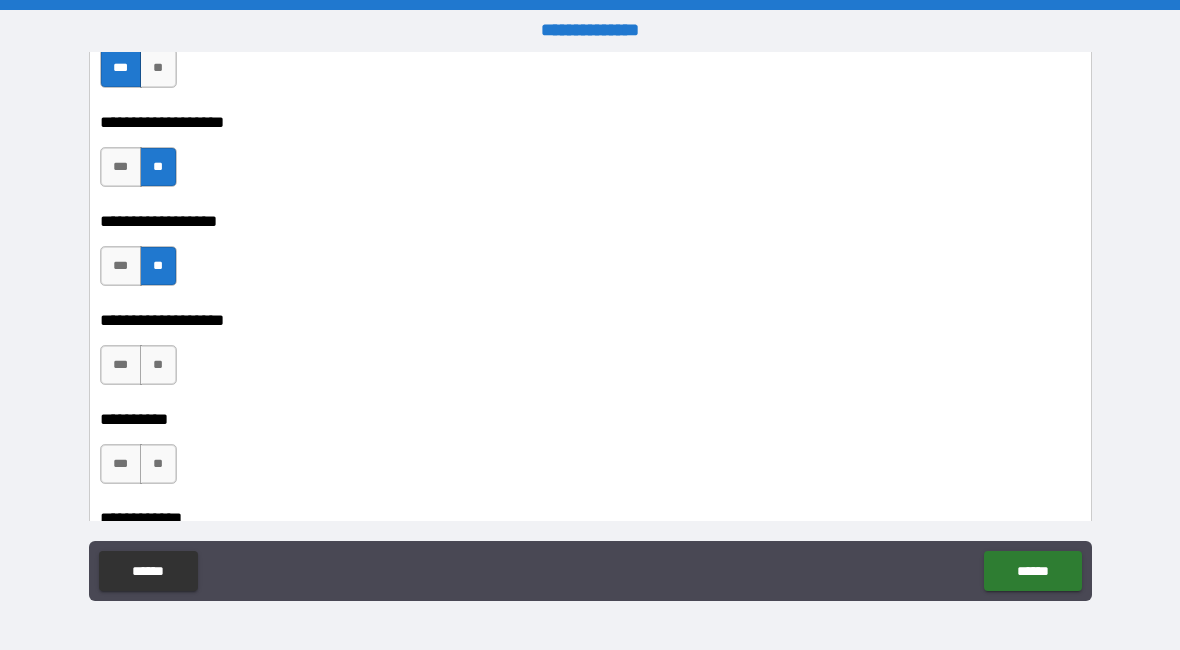 scroll, scrollTop: 13176, scrollLeft: 0, axis: vertical 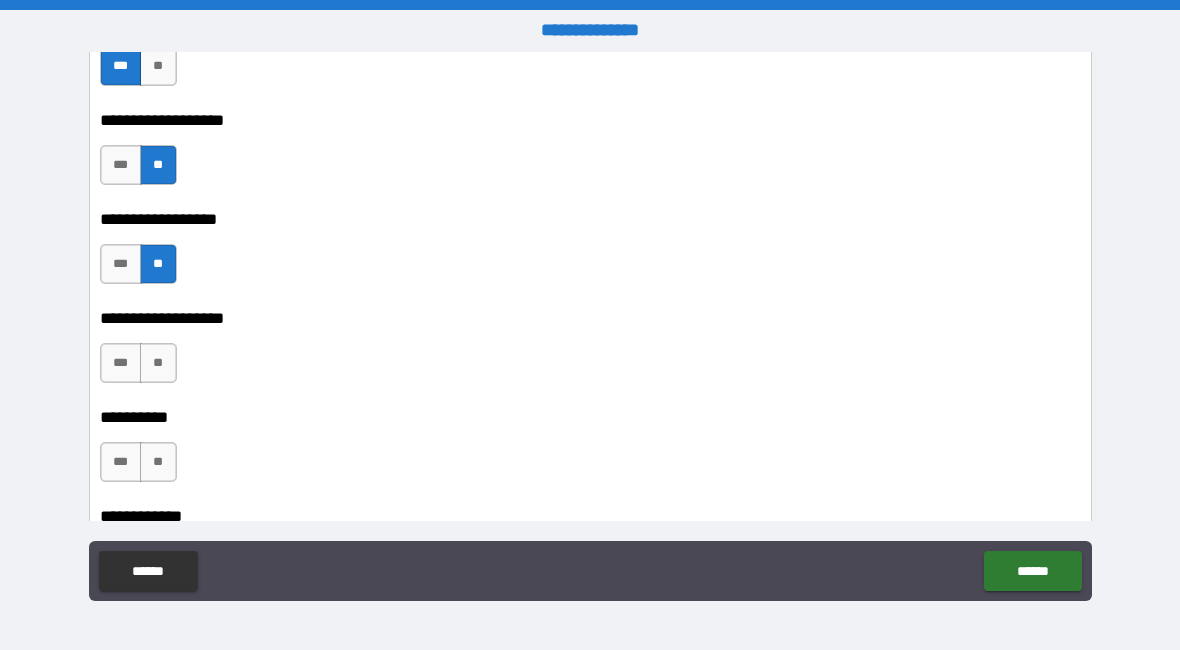 click on "**" at bounding box center (158, 363) 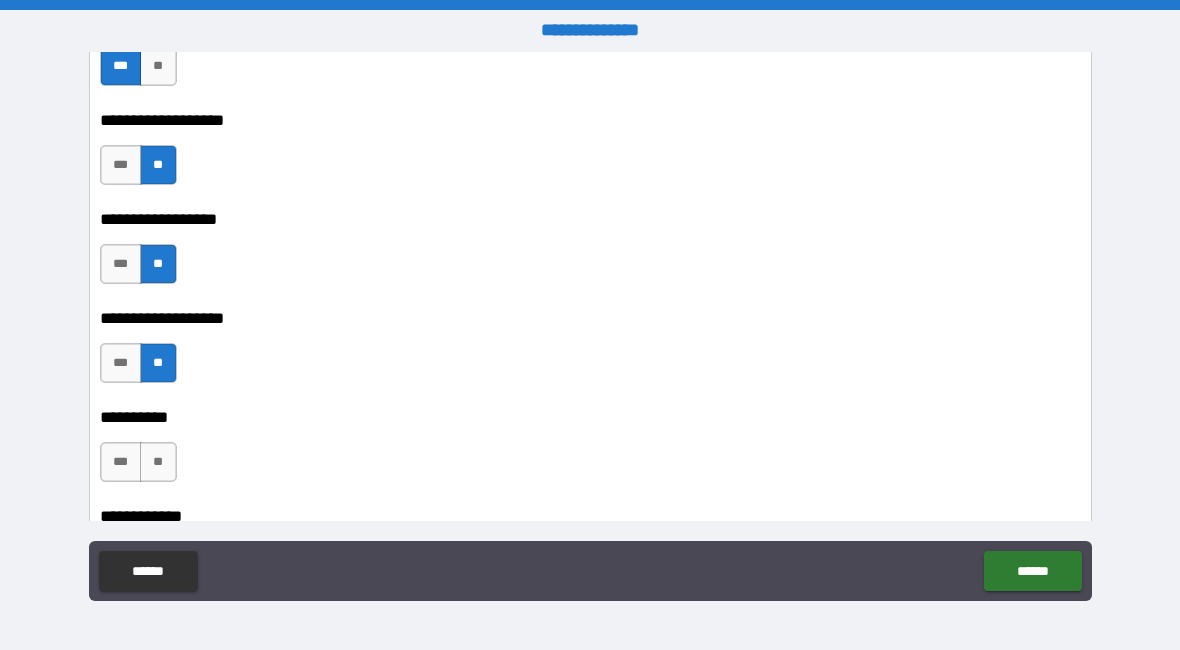 click on "**" at bounding box center (158, 462) 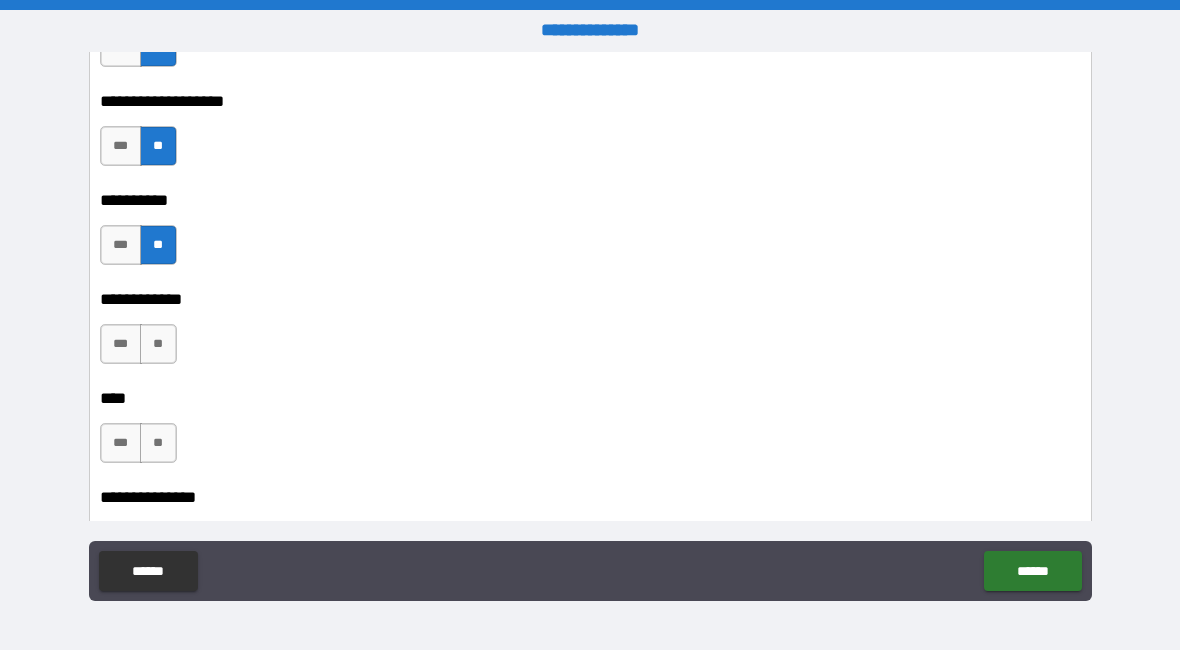scroll, scrollTop: 13396, scrollLeft: 0, axis: vertical 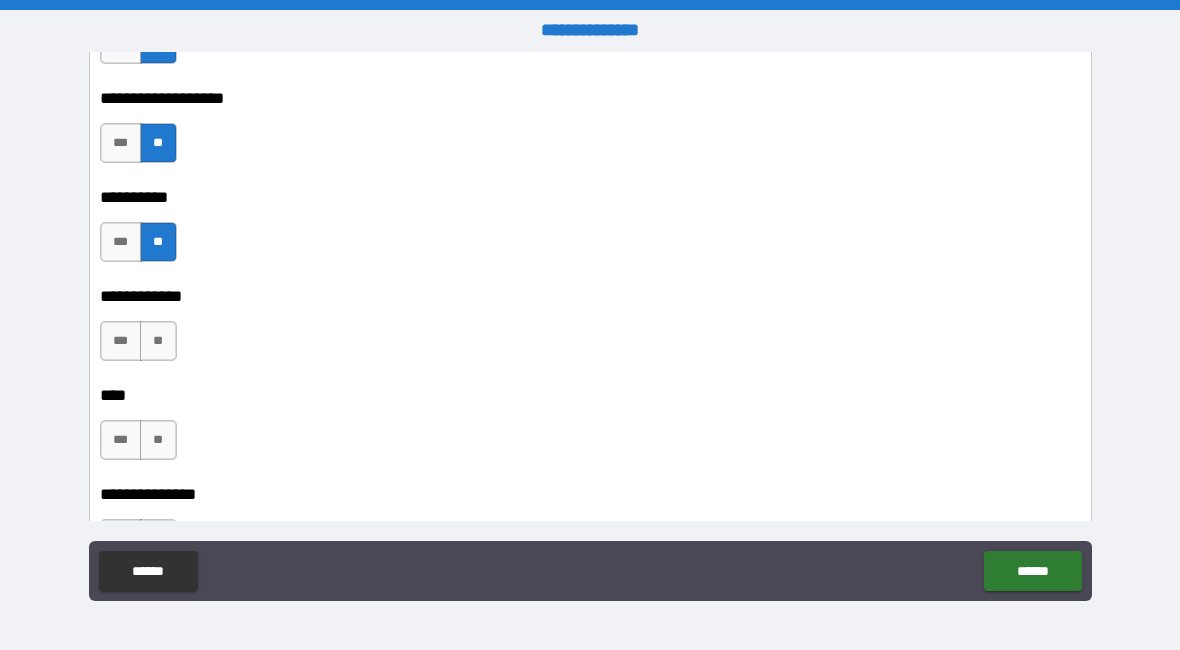click on "**" at bounding box center (158, 341) 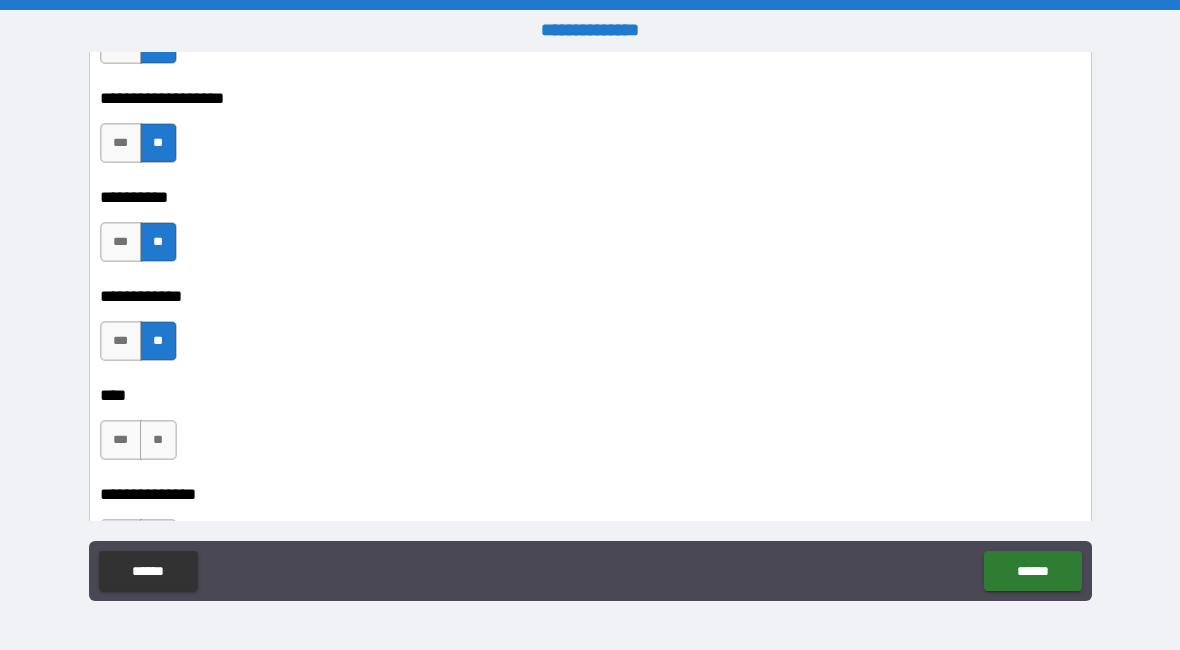 click on "**" at bounding box center [158, 440] 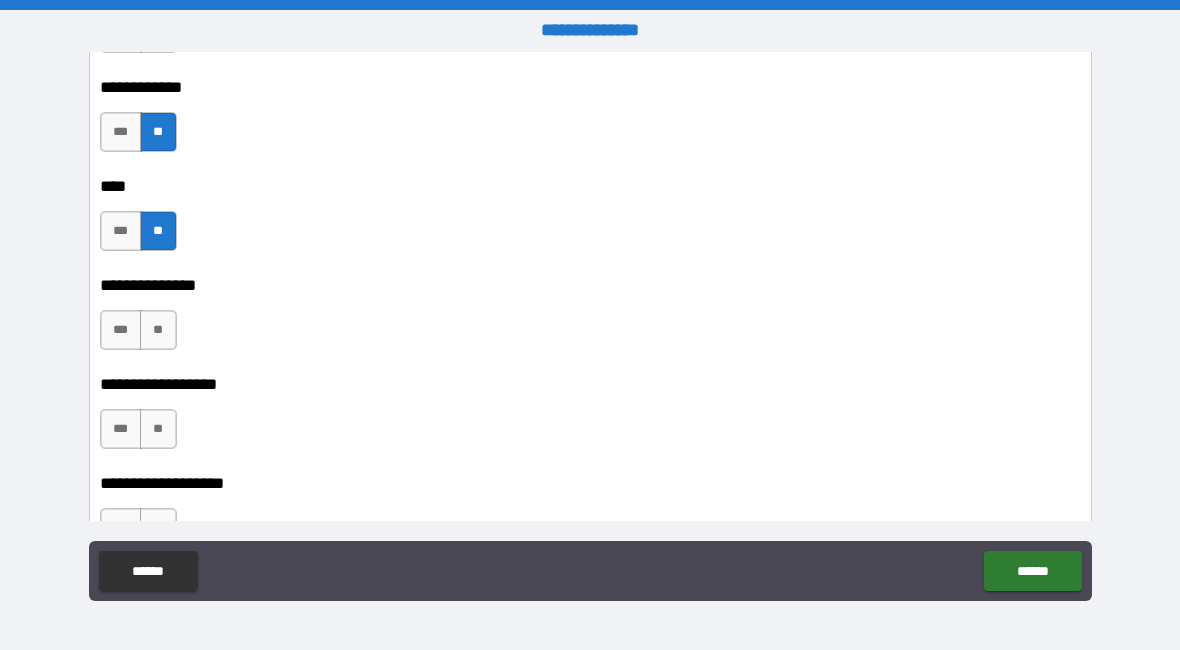 scroll, scrollTop: 13610, scrollLeft: 0, axis: vertical 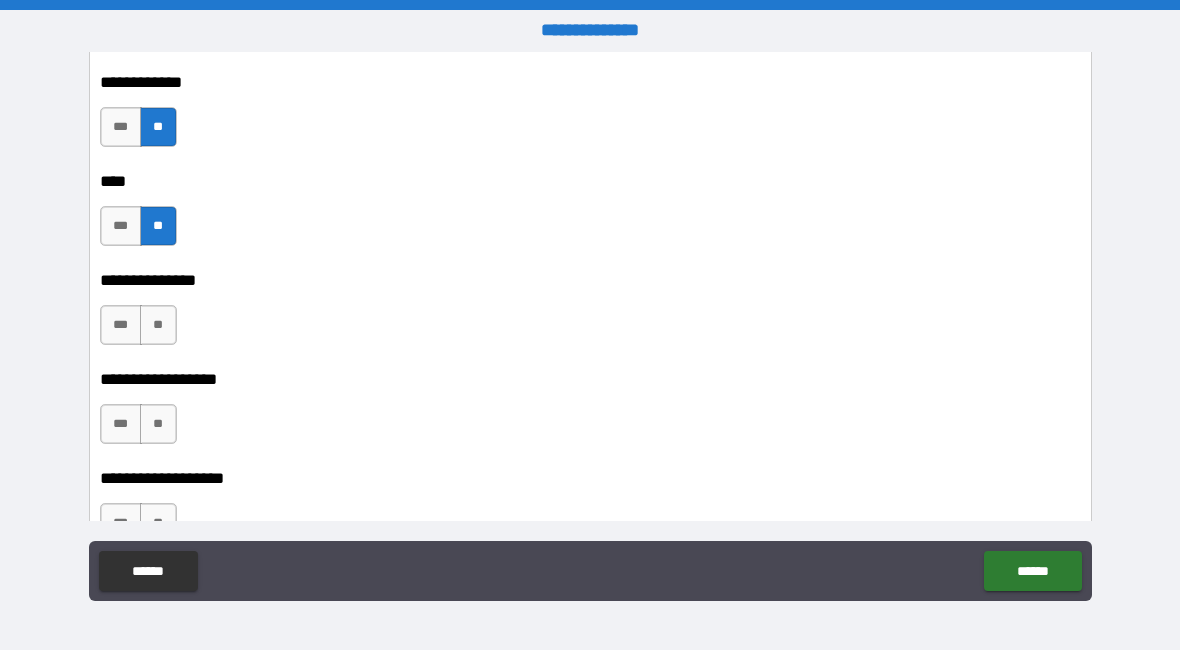 click on "**" at bounding box center [158, 325] 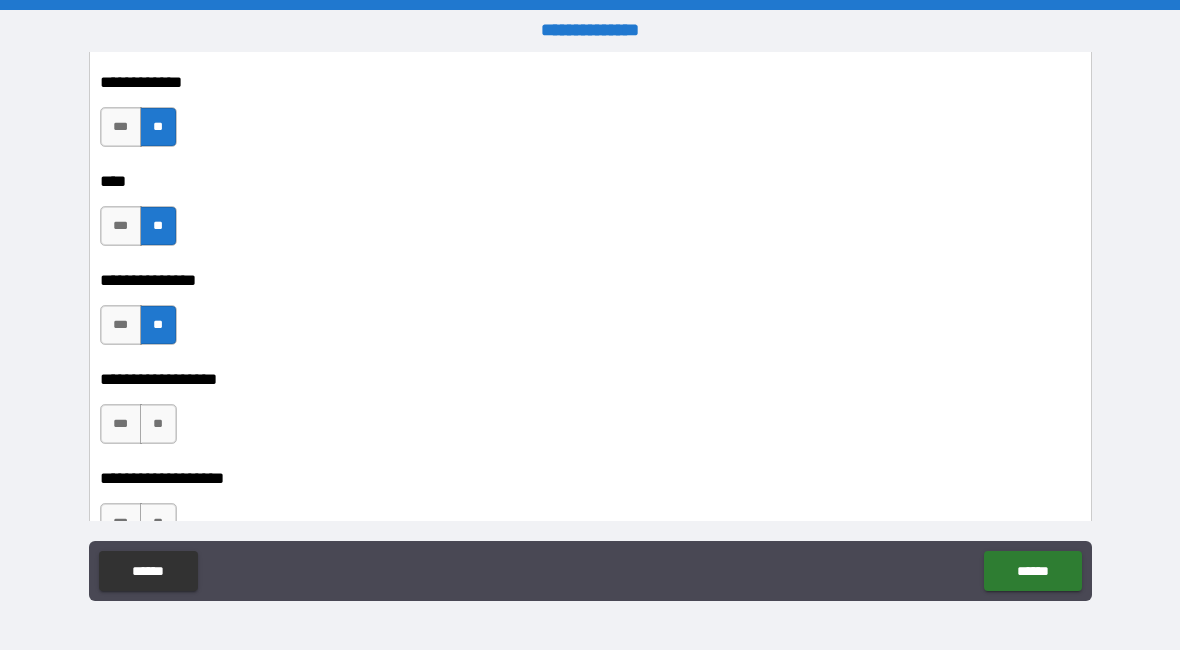 click on "**" at bounding box center [158, 424] 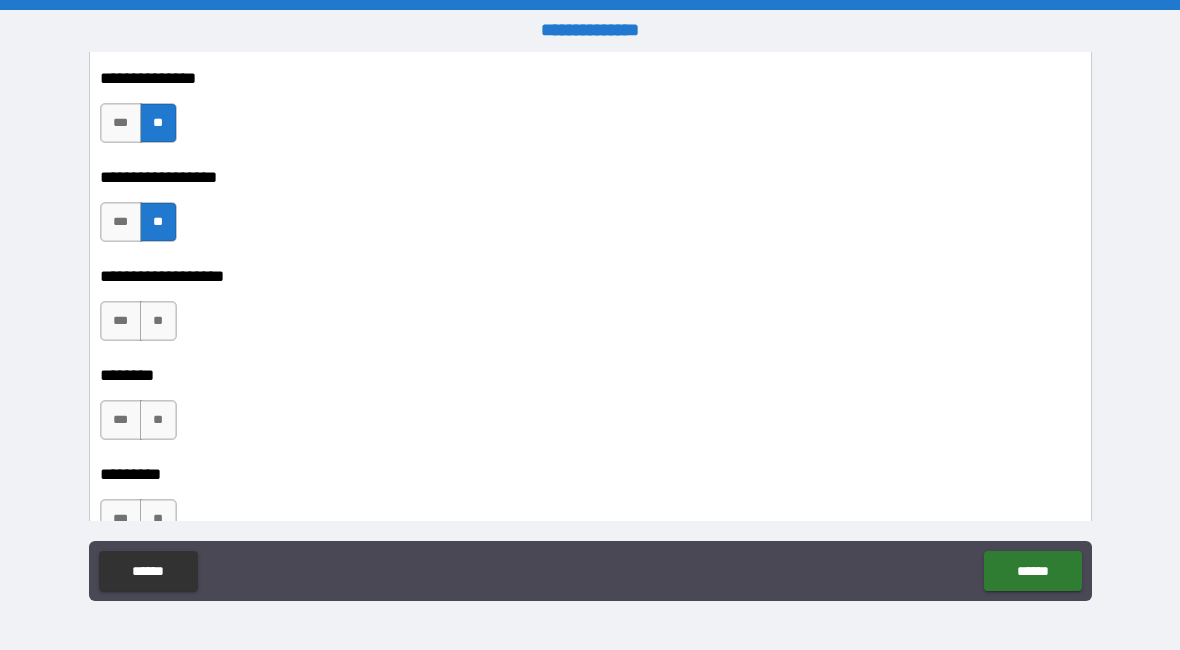 scroll, scrollTop: 13815, scrollLeft: 0, axis: vertical 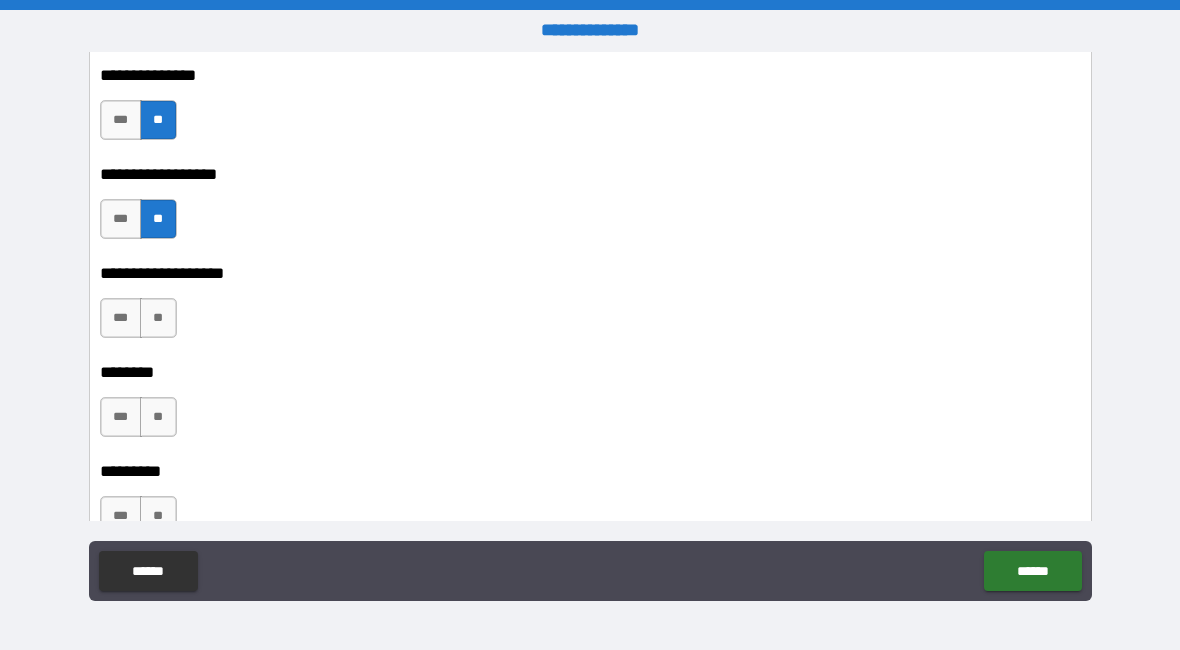 click on "**" at bounding box center [158, 417] 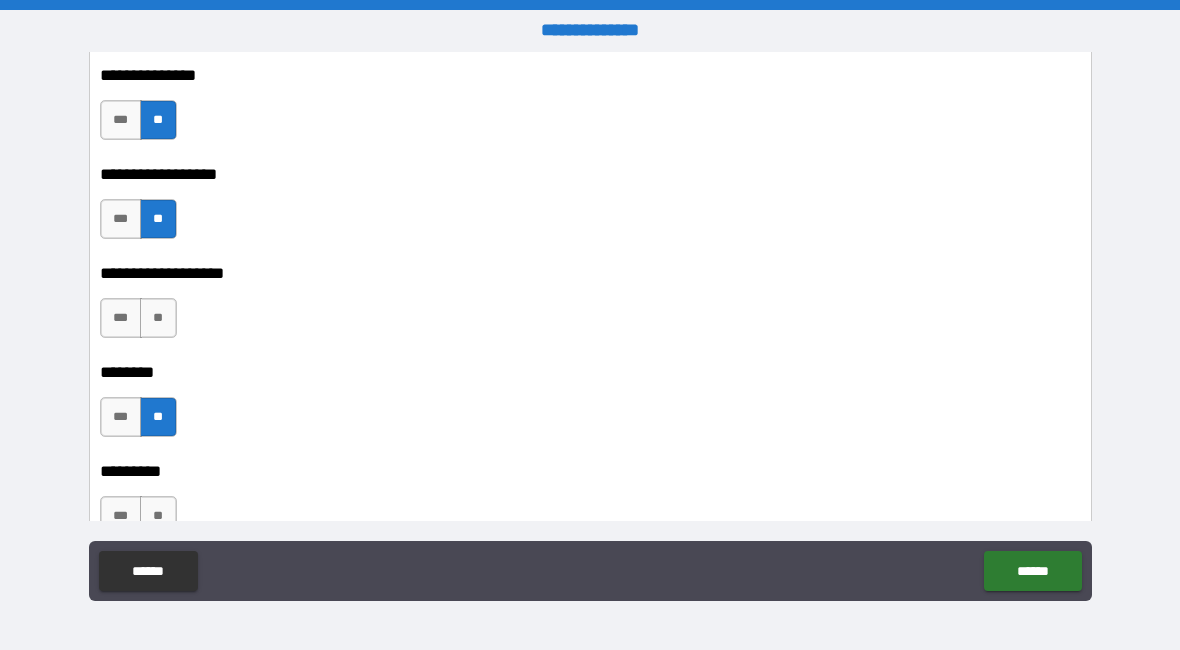 click on "**" at bounding box center (158, 516) 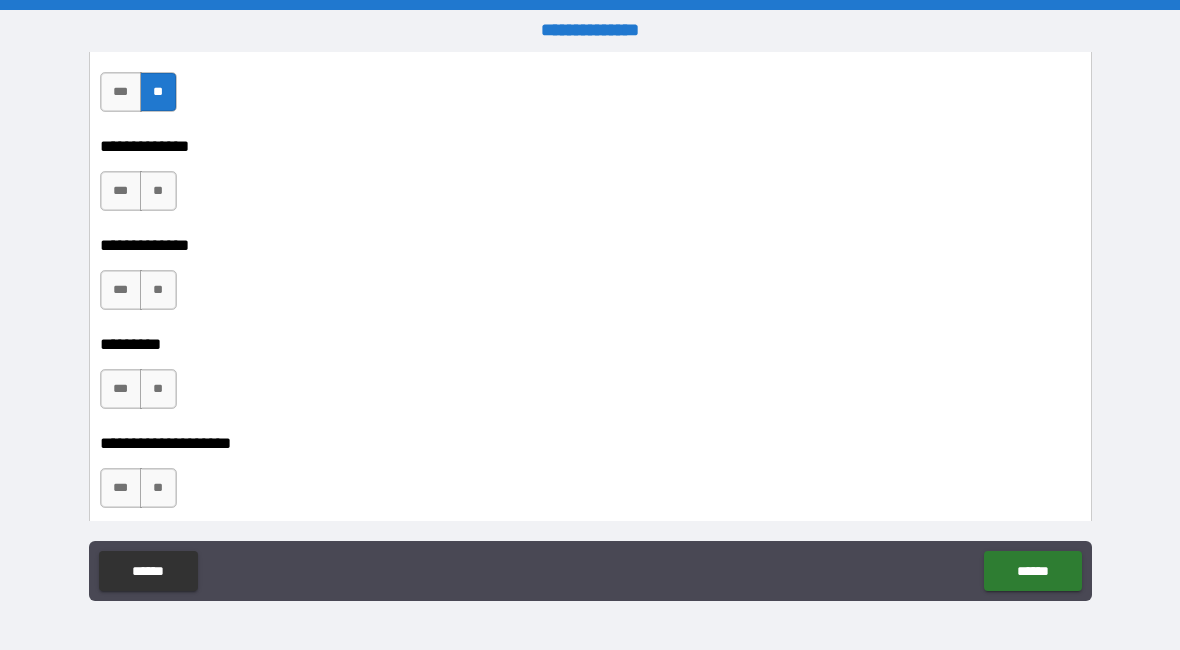 scroll, scrollTop: 14239, scrollLeft: 0, axis: vertical 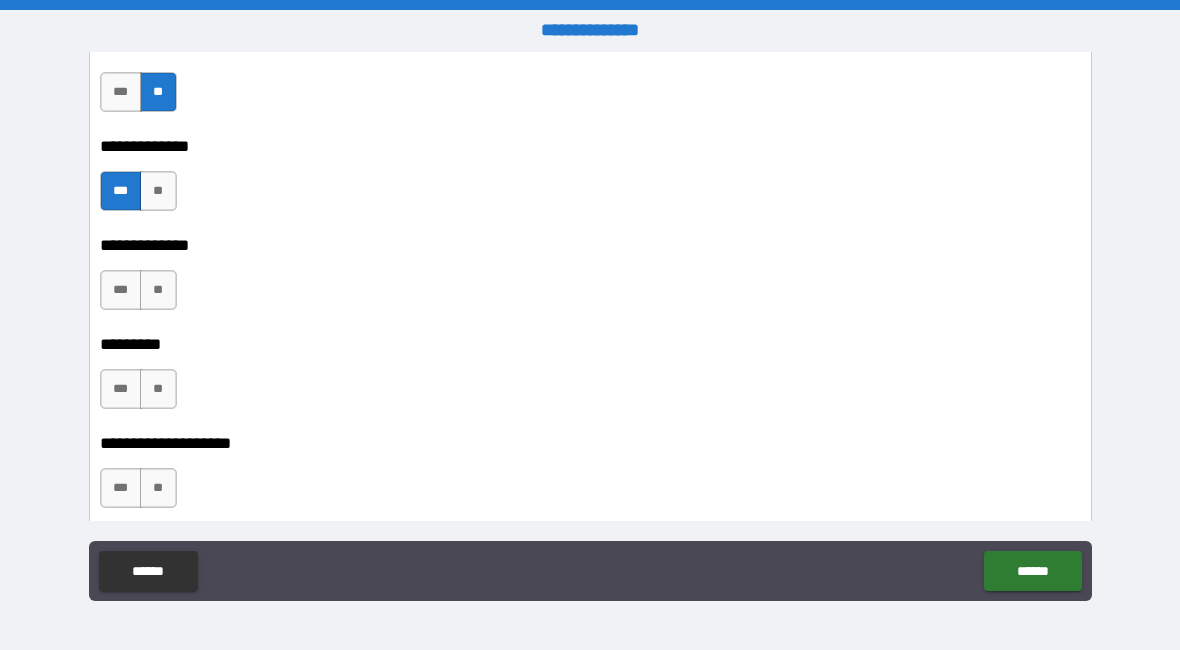 click on "**" at bounding box center (158, 290) 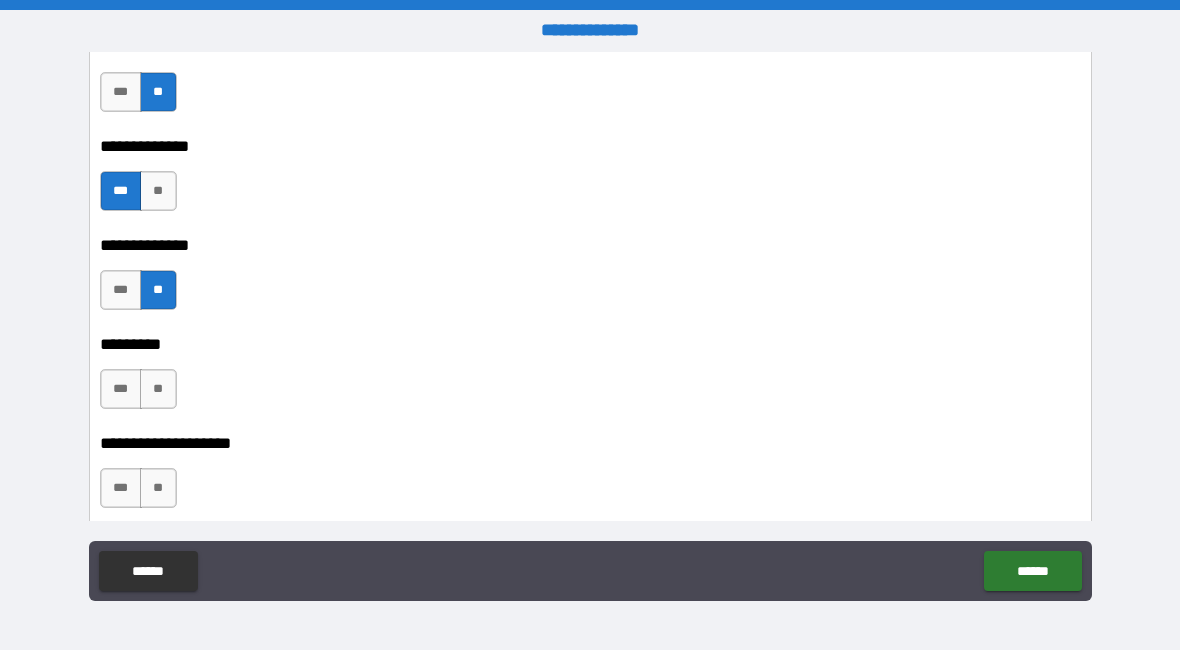 click on "***" at bounding box center [121, 290] 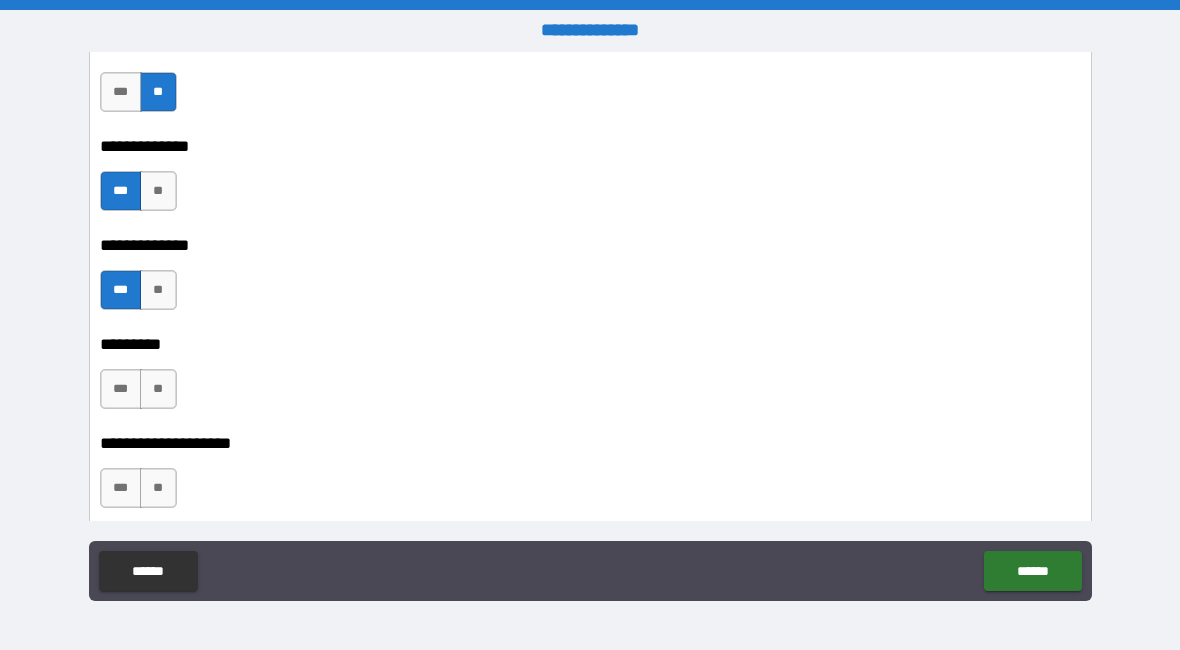 click on "**" at bounding box center (158, 389) 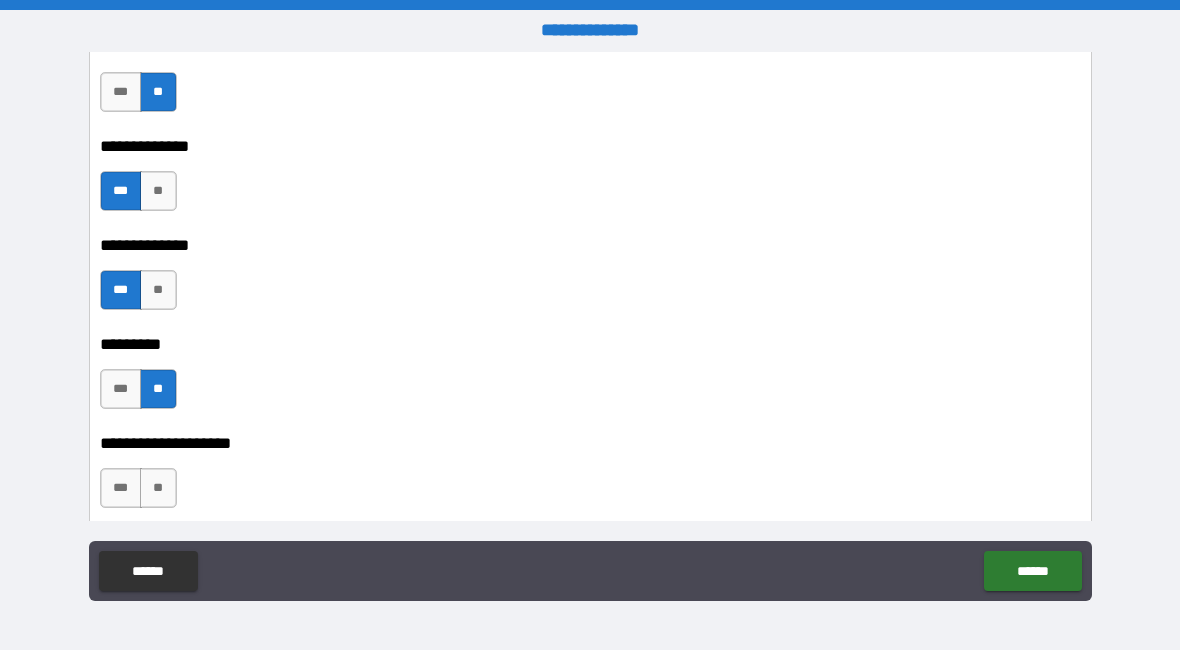 click on "***" at bounding box center [121, 488] 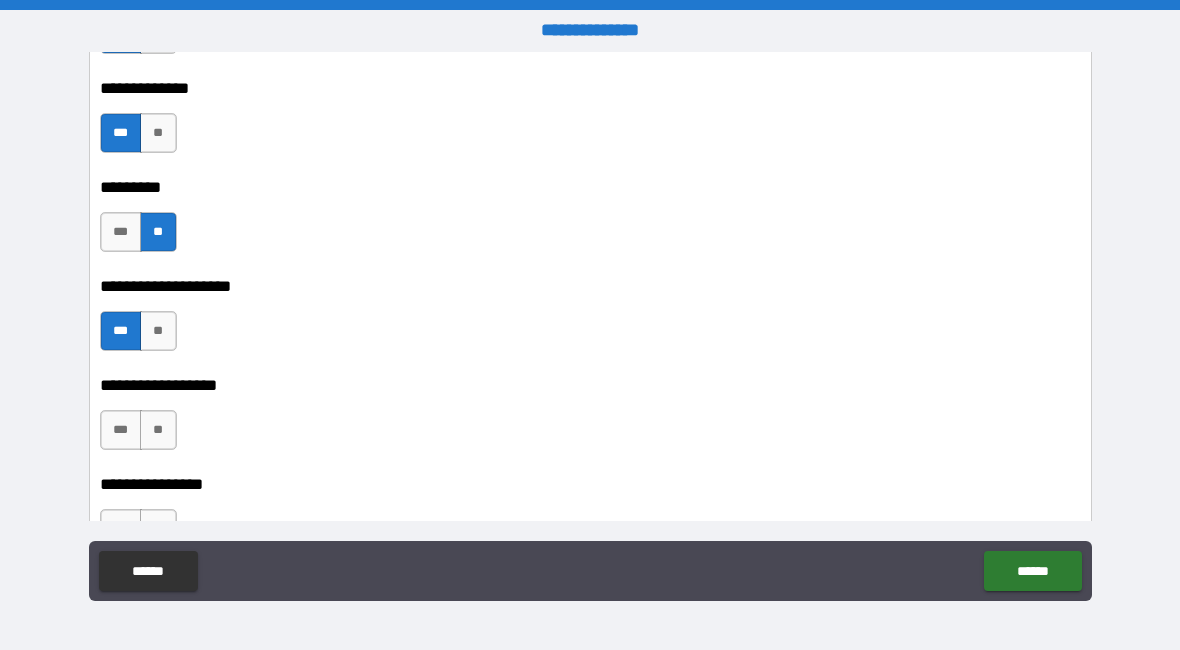 scroll, scrollTop: 14397, scrollLeft: 0, axis: vertical 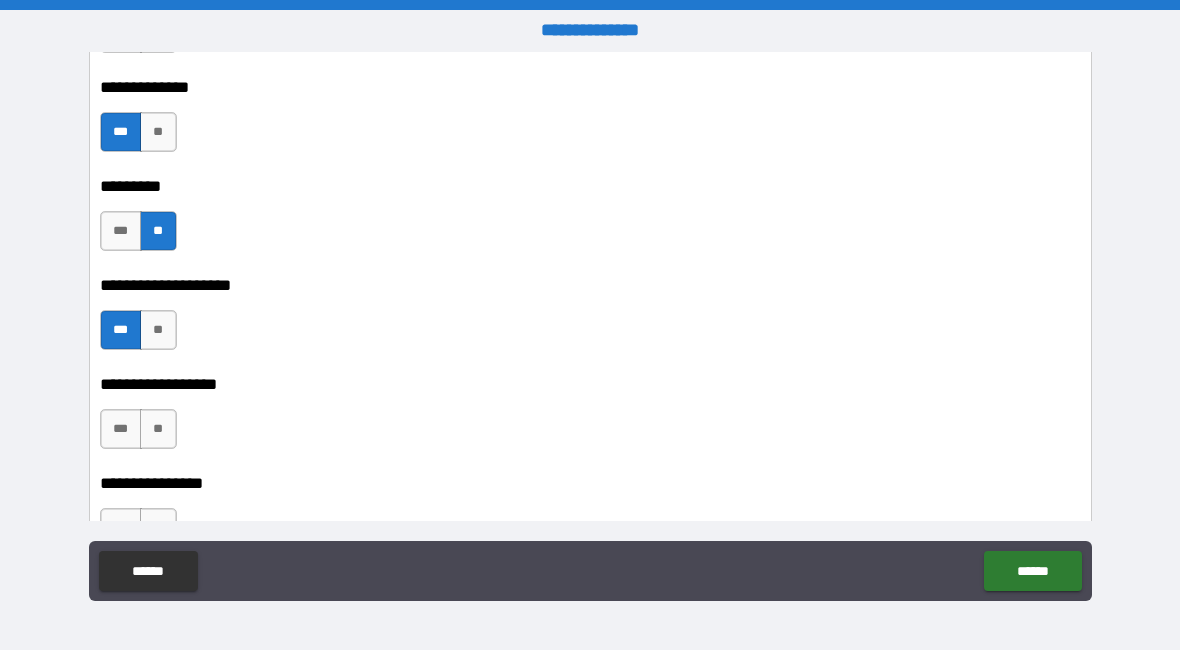 click on "**" at bounding box center [158, 429] 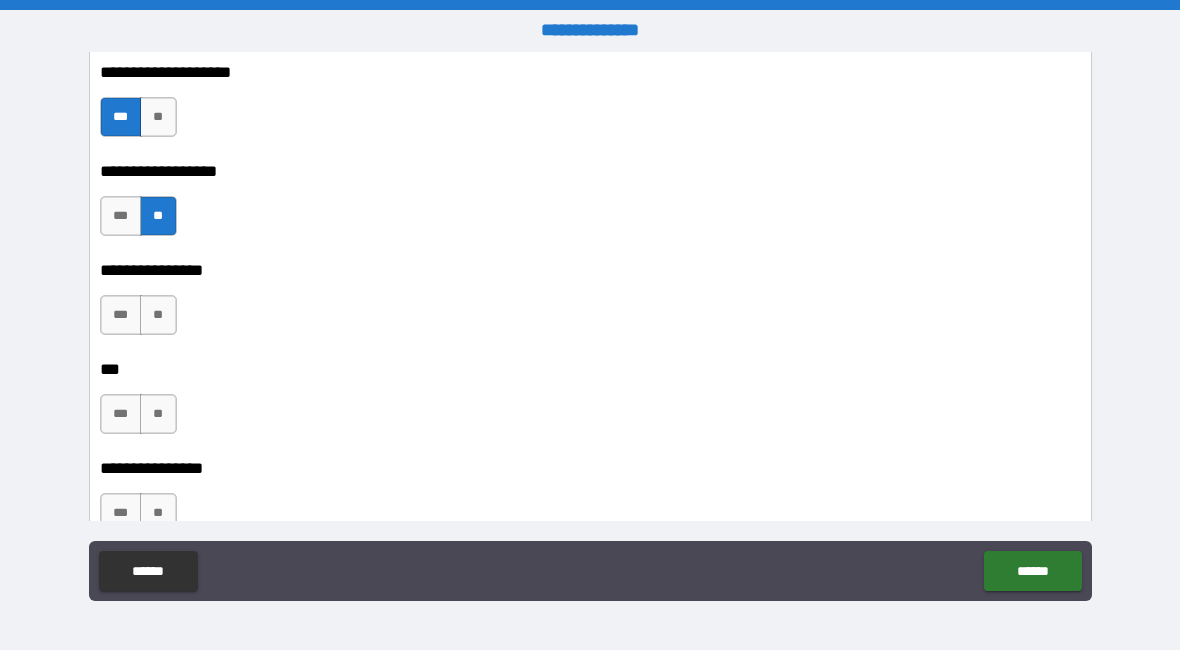 scroll, scrollTop: 14614, scrollLeft: 0, axis: vertical 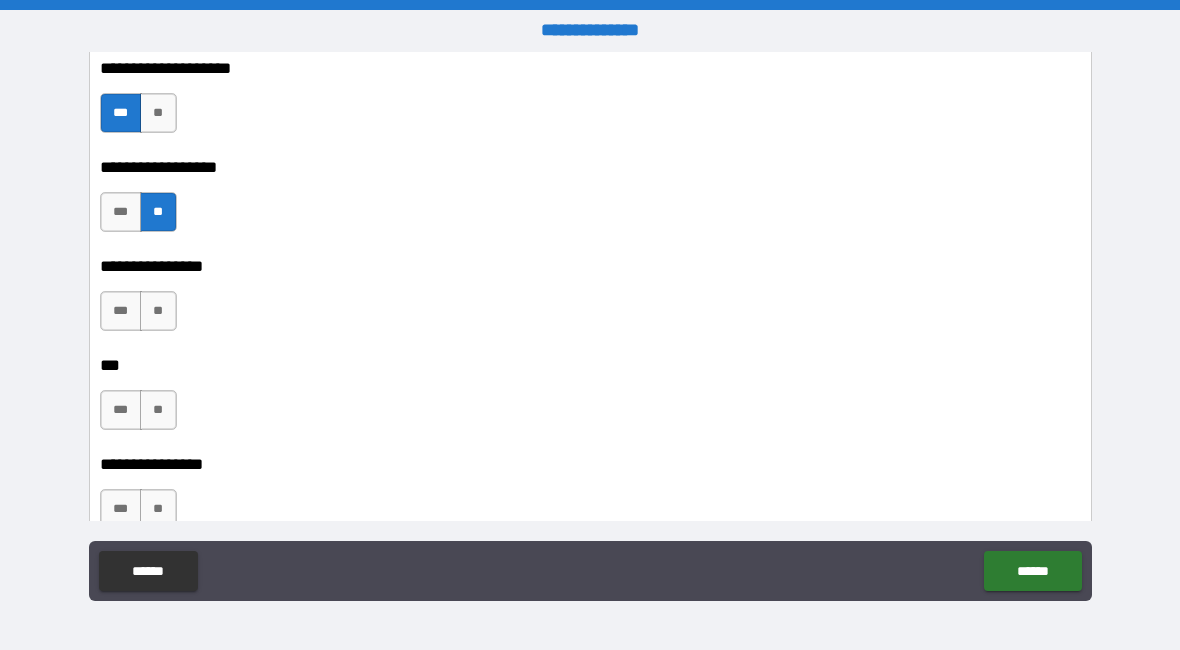 click on "**" at bounding box center [158, 311] 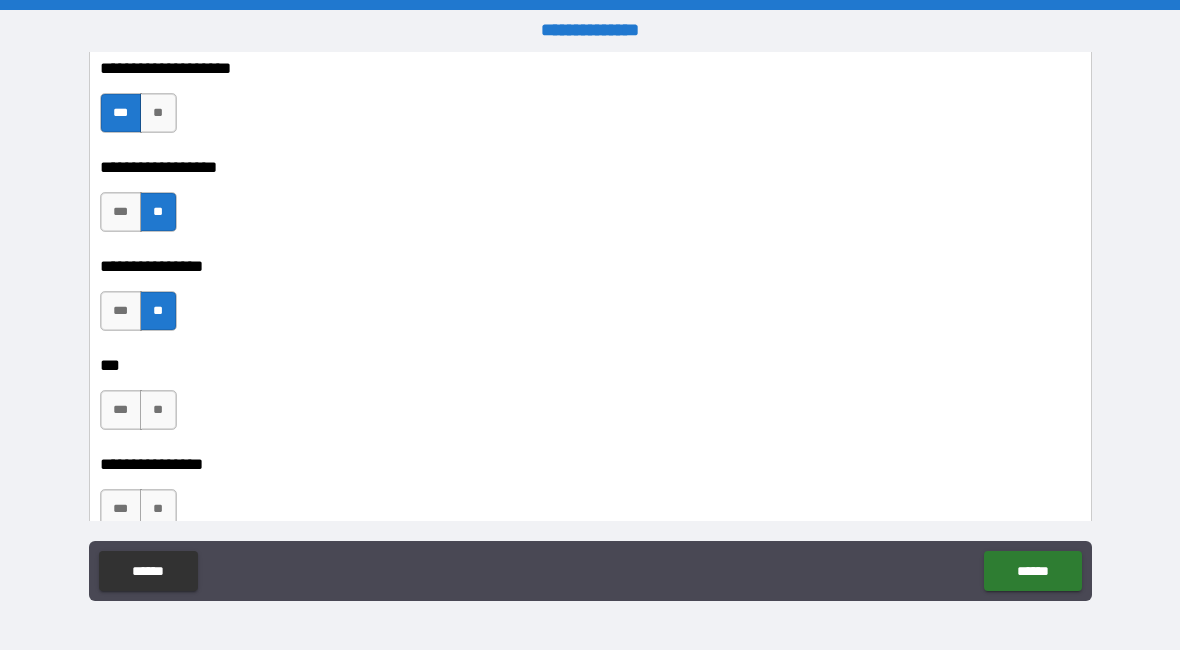 click on "**" at bounding box center [158, 410] 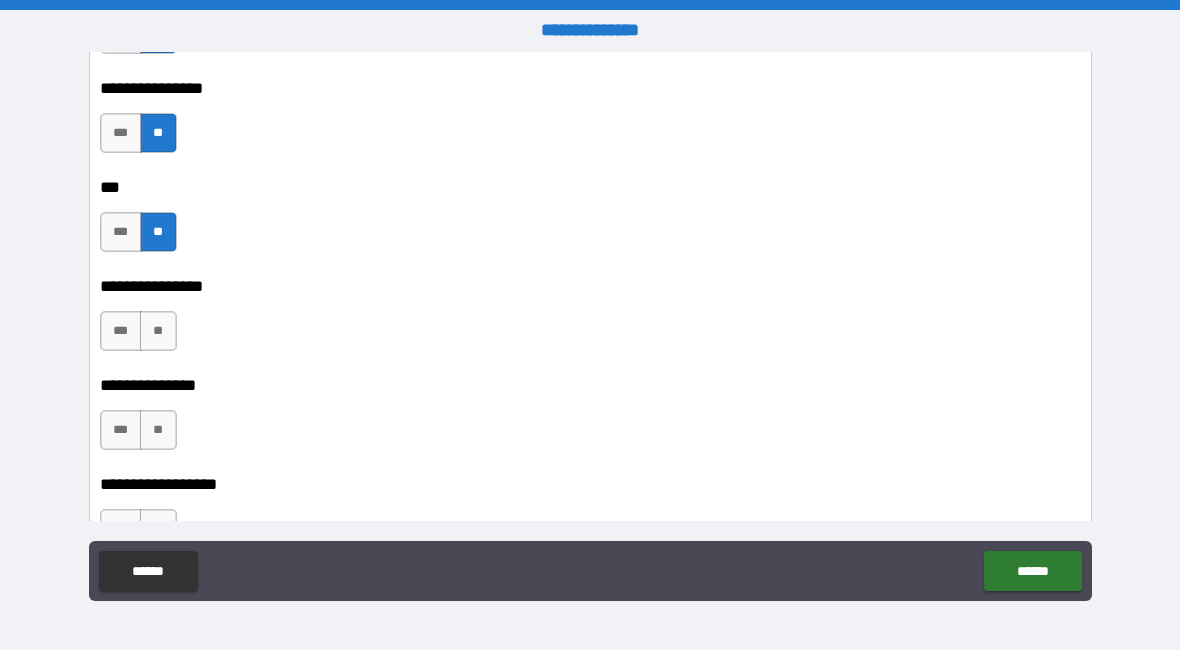 scroll, scrollTop: 14801, scrollLeft: 0, axis: vertical 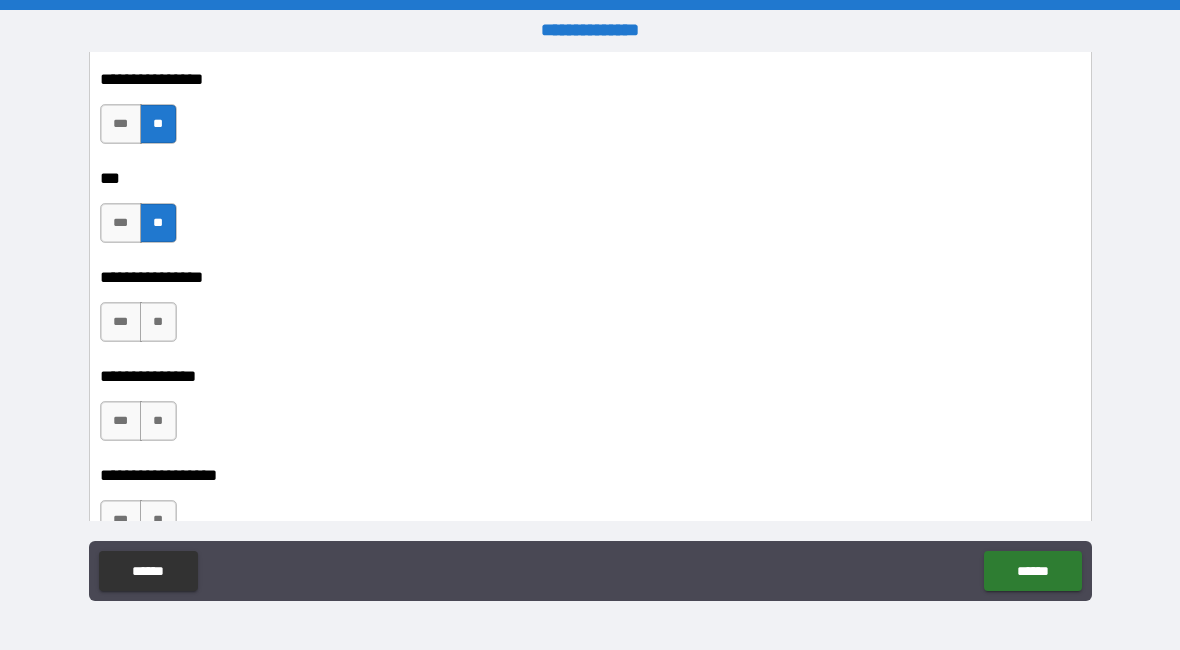 click on "**" at bounding box center (158, 322) 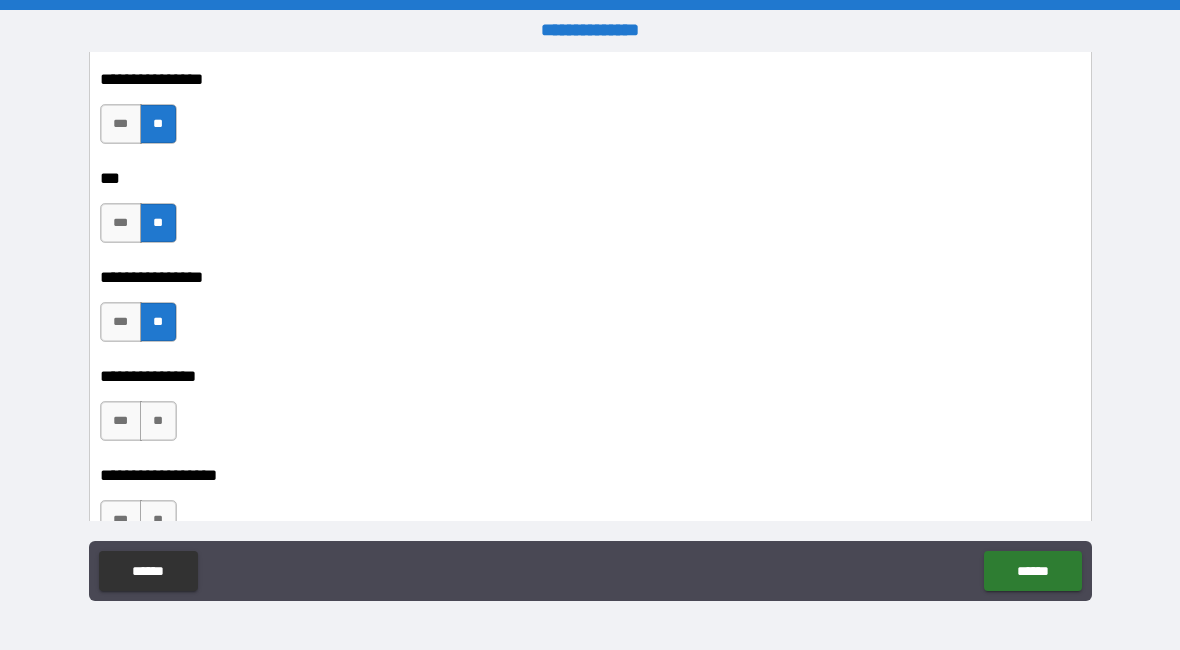 click on "**" at bounding box center (158, 421) 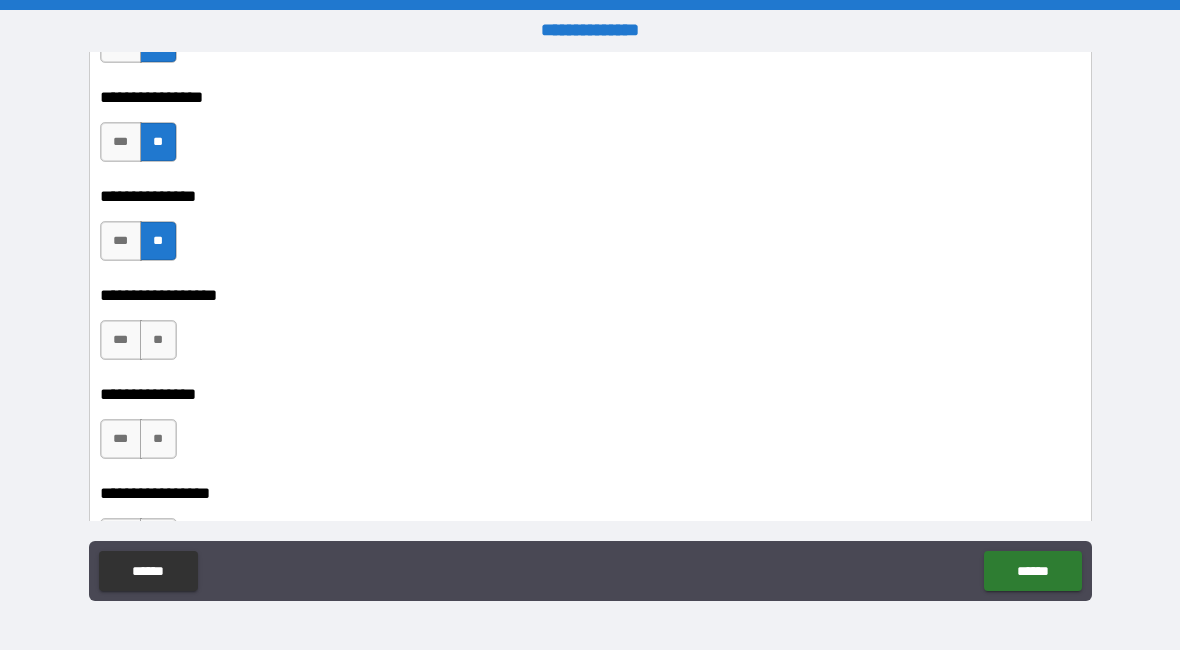 scroll, scrollTop: 14992, scrollLeft: 0, axis: vertical 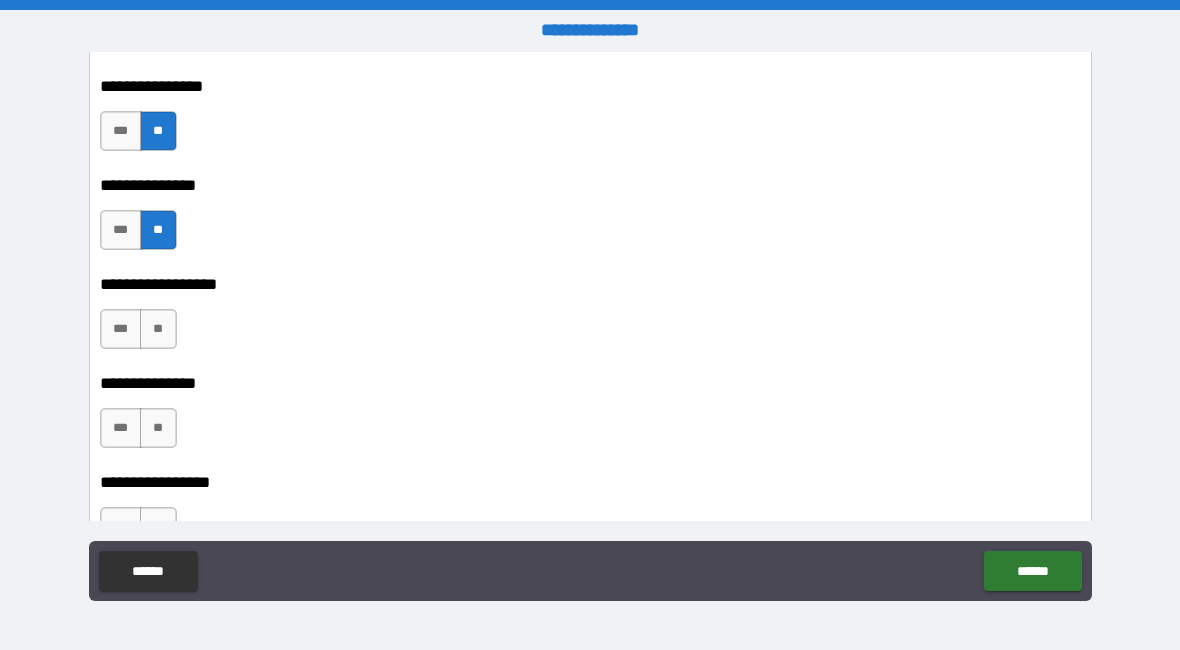 click on "**" at bounding box center (158, 329) 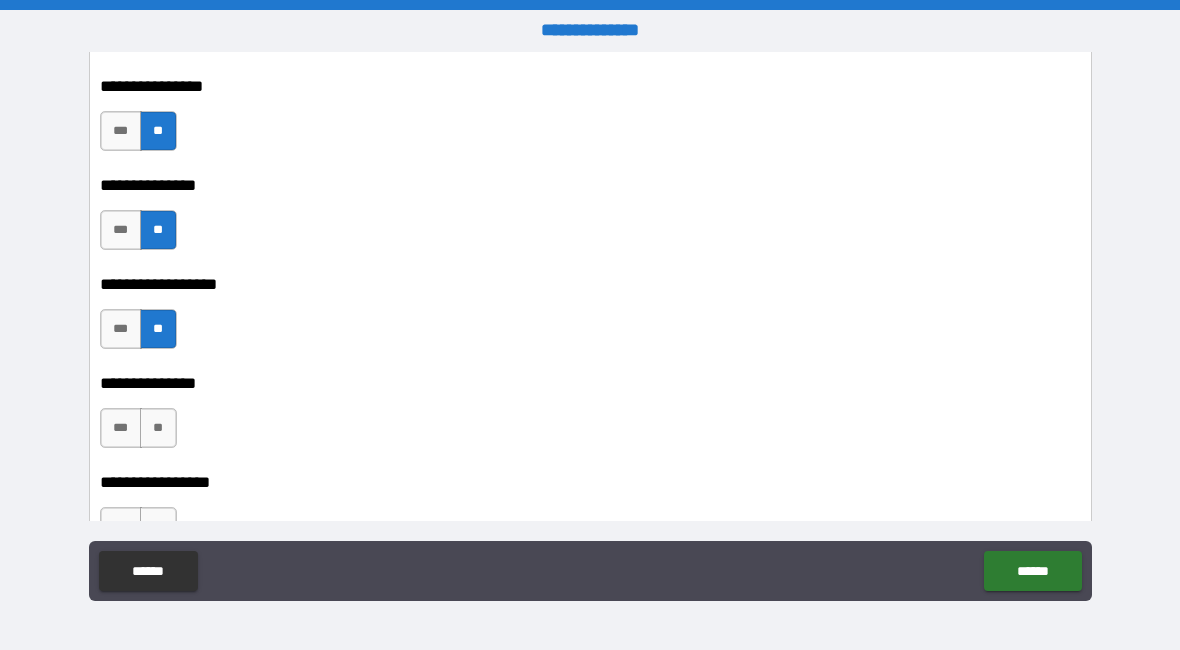 click on "**" at bounding box center (158, 428) 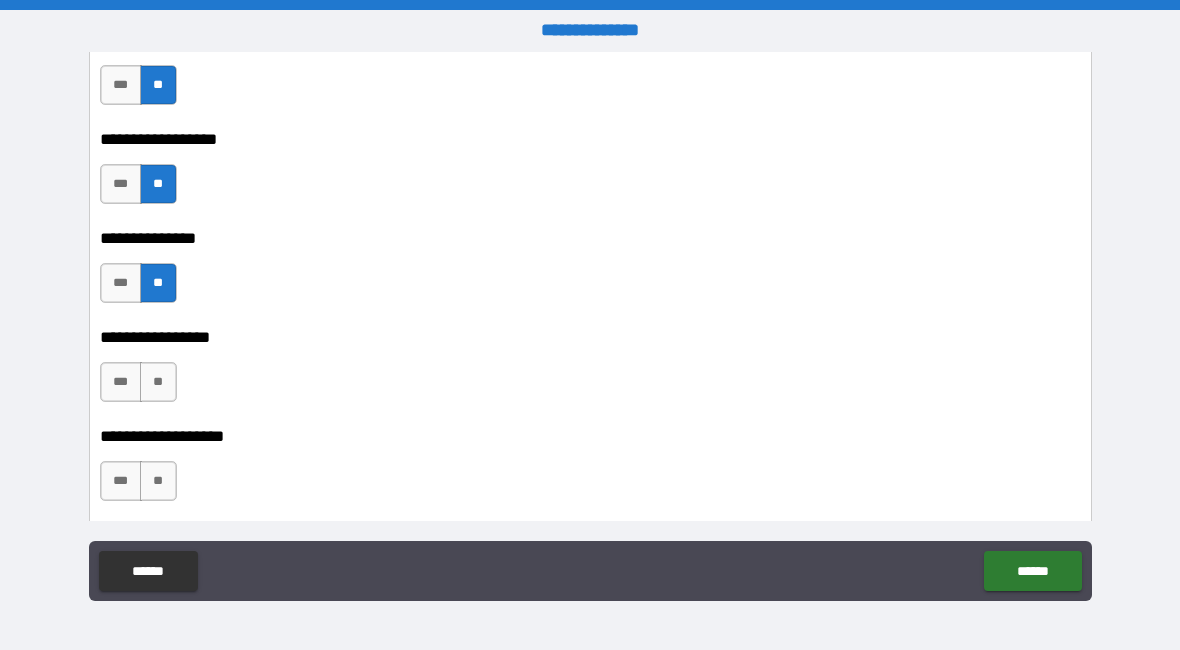 scroll, scrollTop: 15142, scrollLeft: 0, axis: vertical 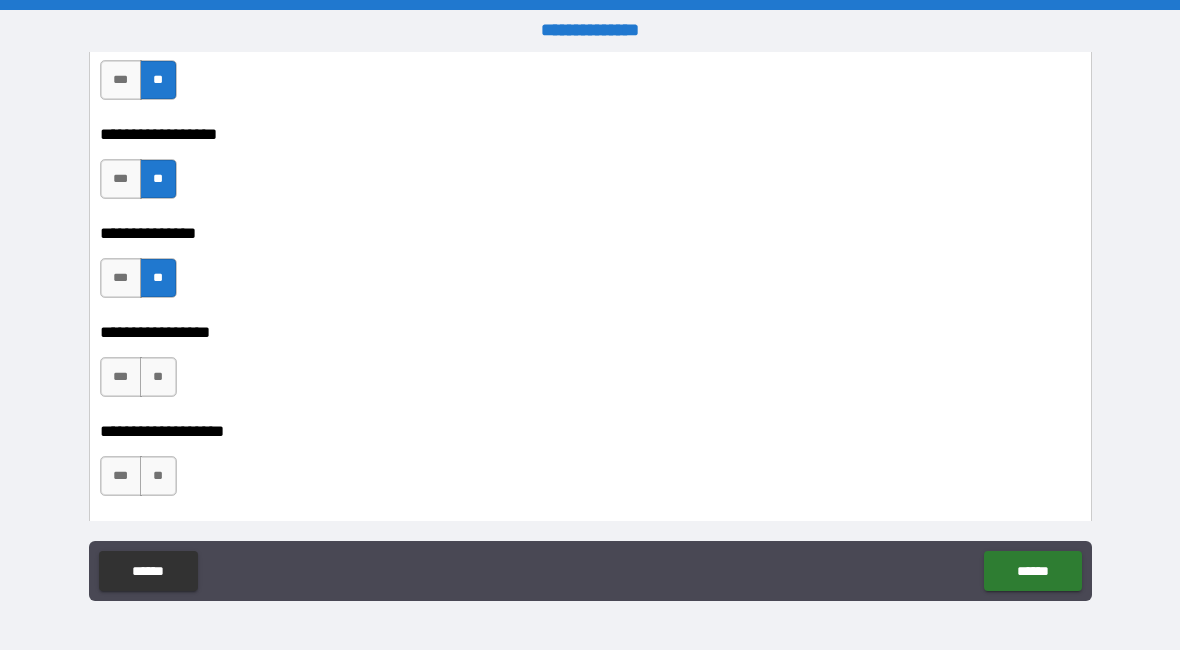 click on "**" at bounding box center (158, 377) 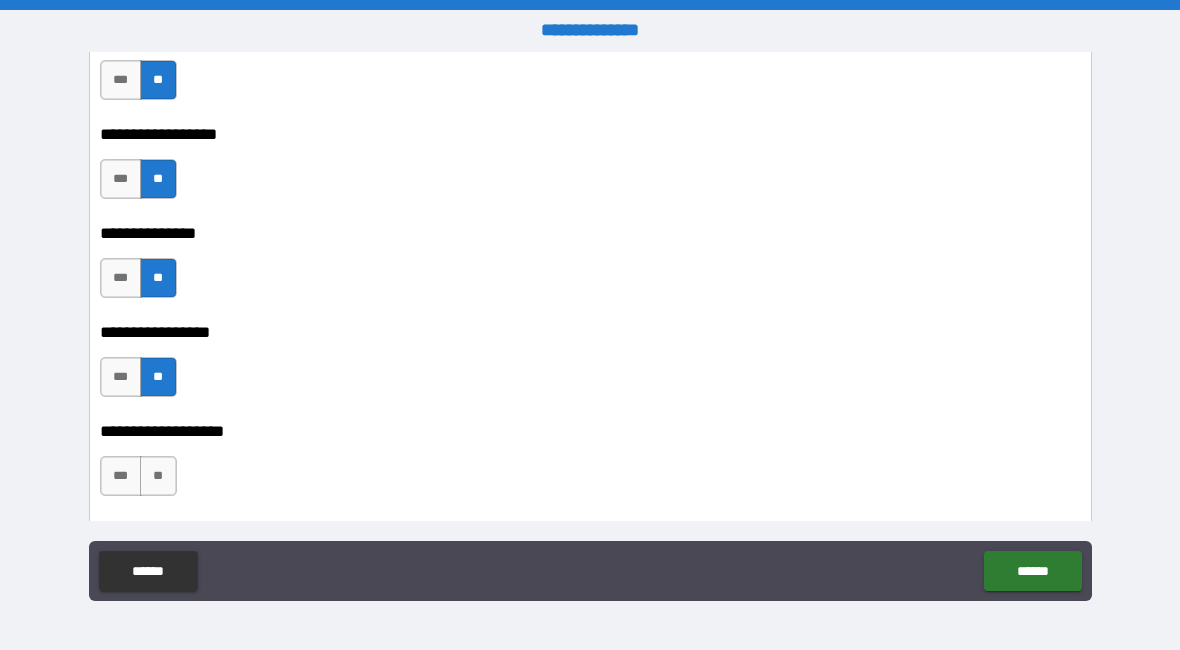 click on "**" at bounding box center [158, 476] 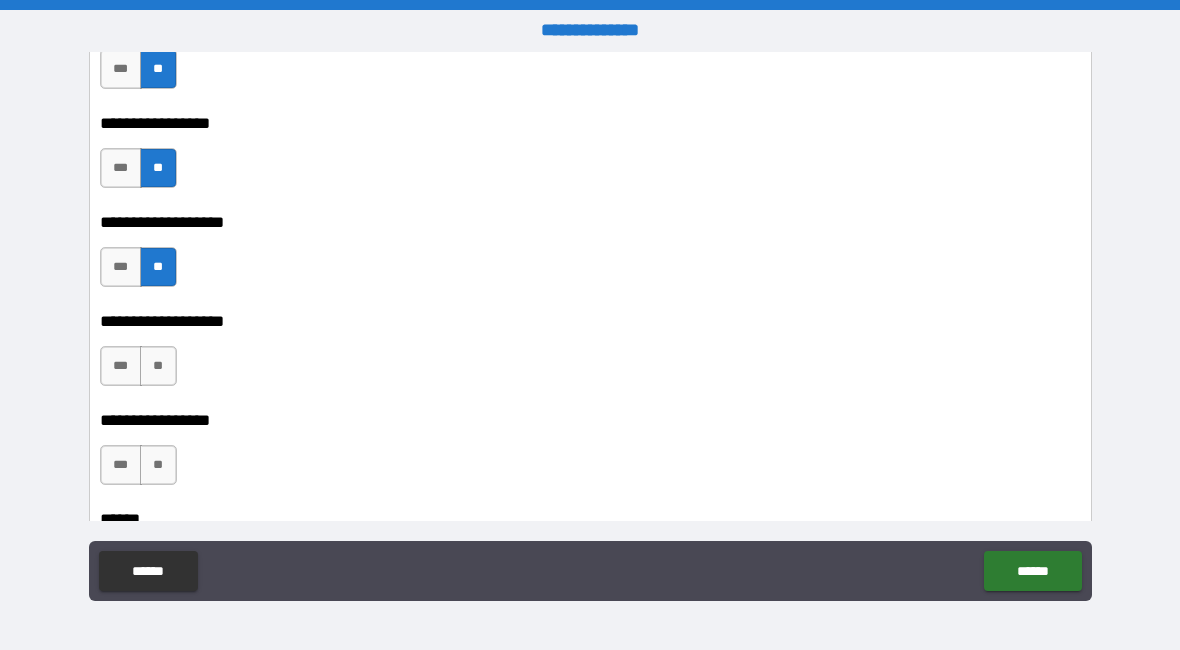 scroll, scrollTop: 15353, scrollLeft: 0, axis: vertical 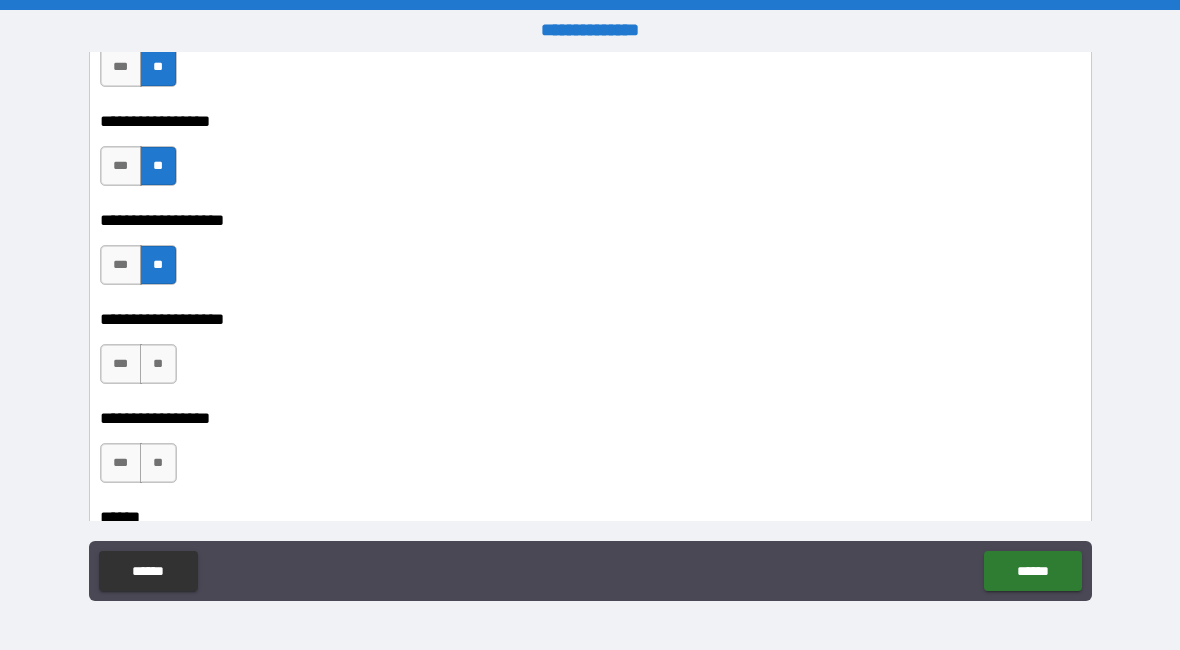 click on "**" at bounding box center (158, 364) 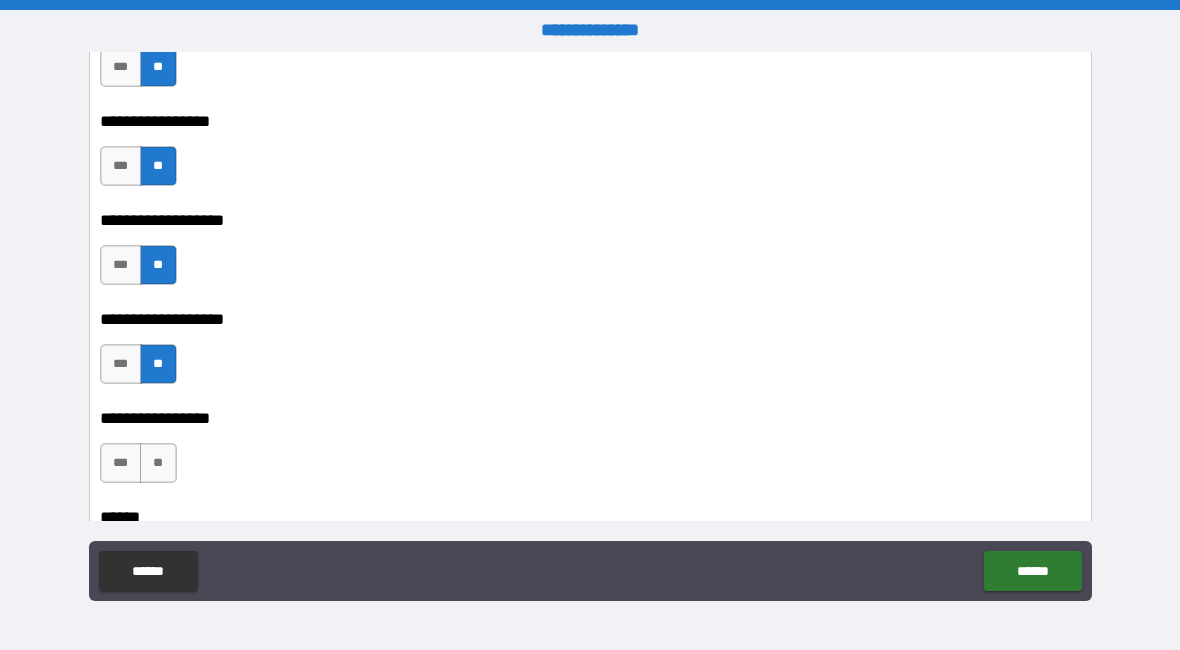 click on "**" at bounding box center (158, 463) 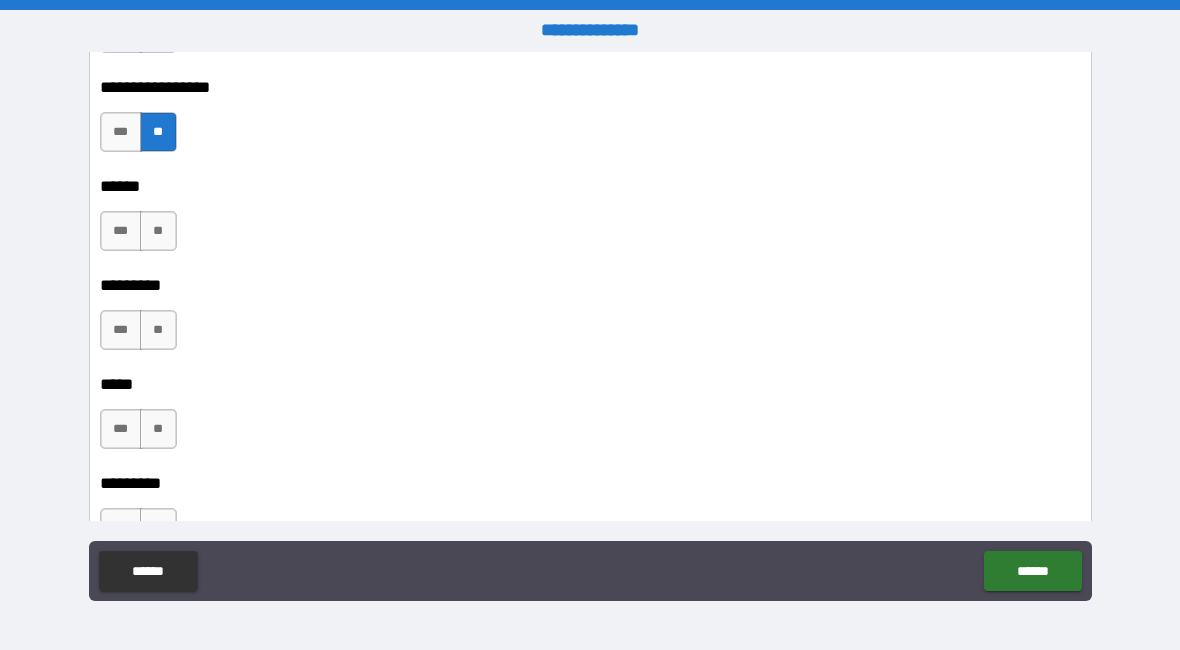 scroll, scrollTop: 15688, scrollLeft: 0, axis: vertical 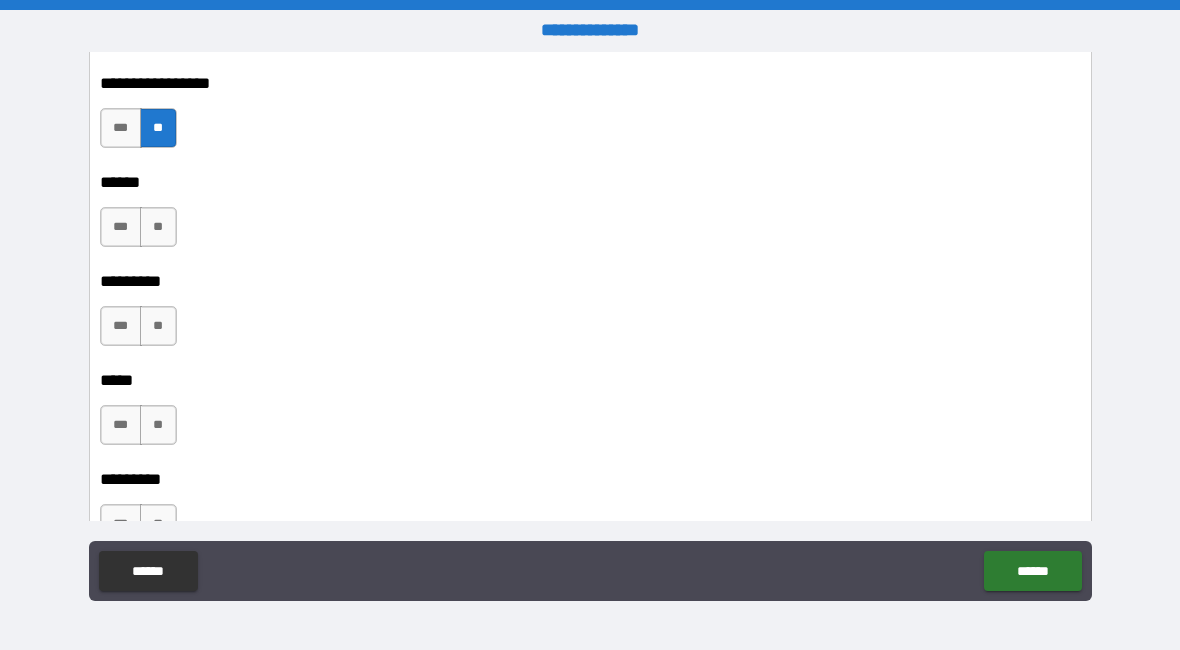 click on "**" at bounding box center [158, 227] 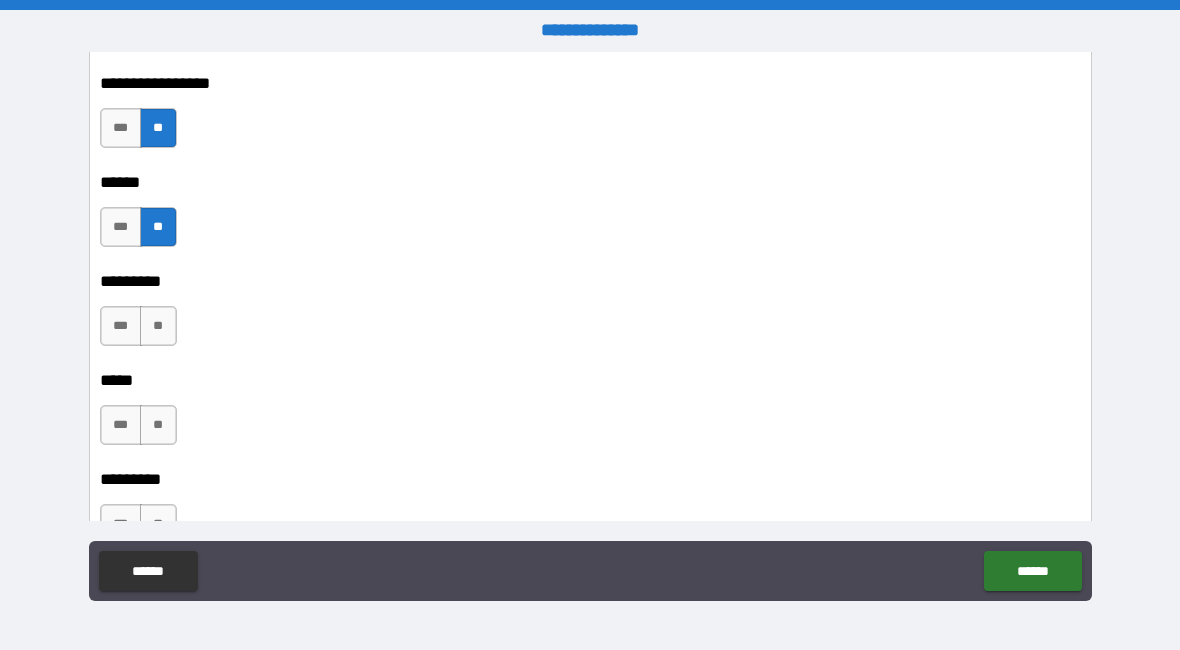 click on "**" at bounding box center (158, 326) 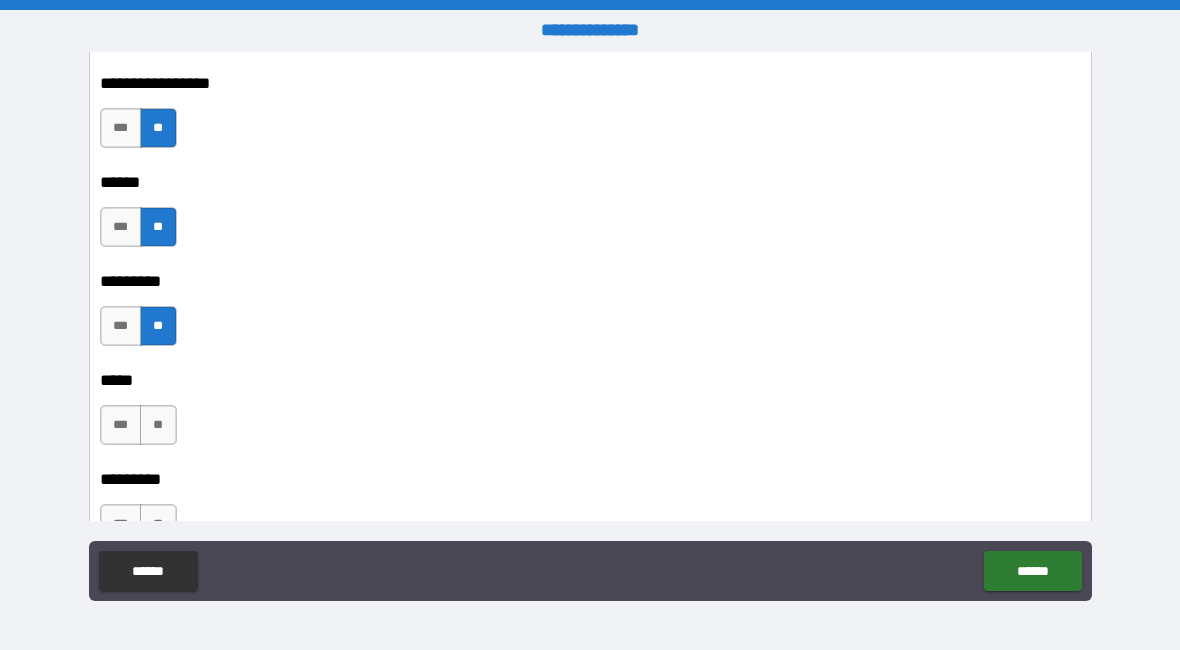click on "**" at bounding box center (158, 425) 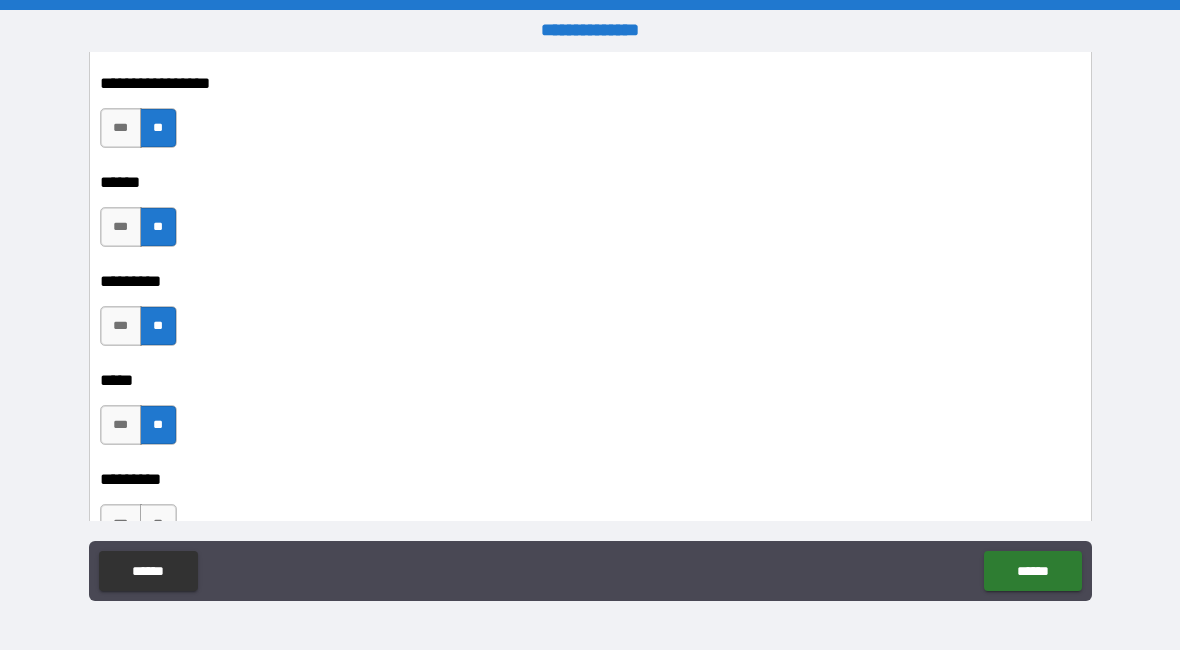 scroll, scrollTop: 15722, scrollLeft: 0, axis: vertical 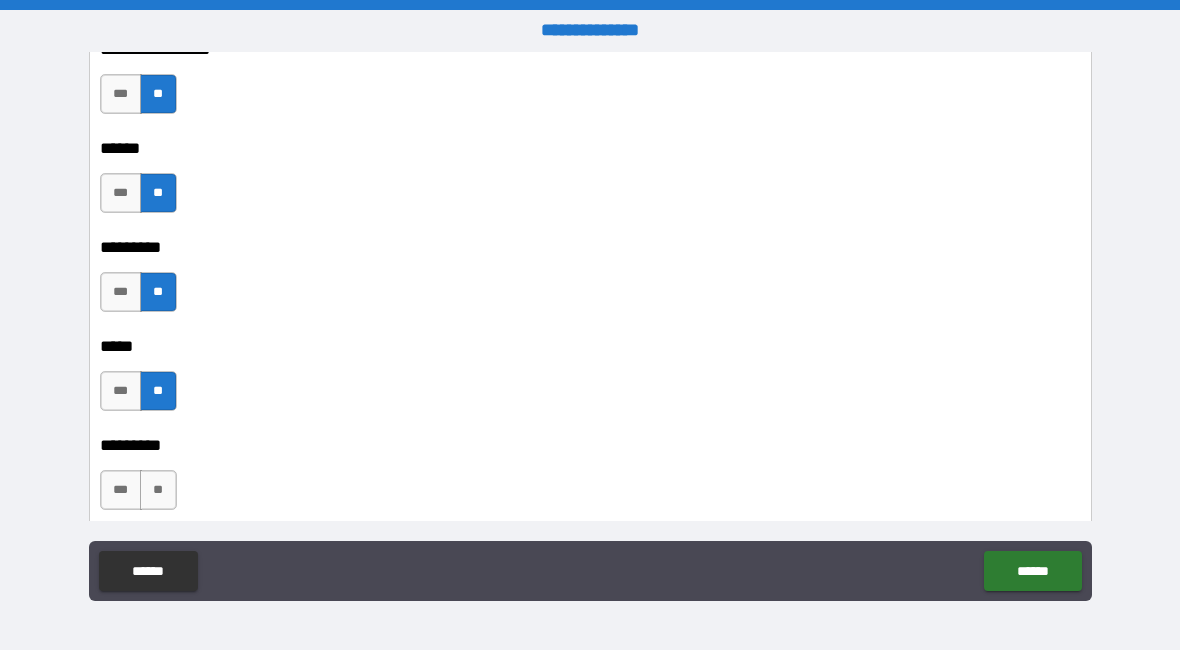 click on "***" at bounding box center [121, 490] 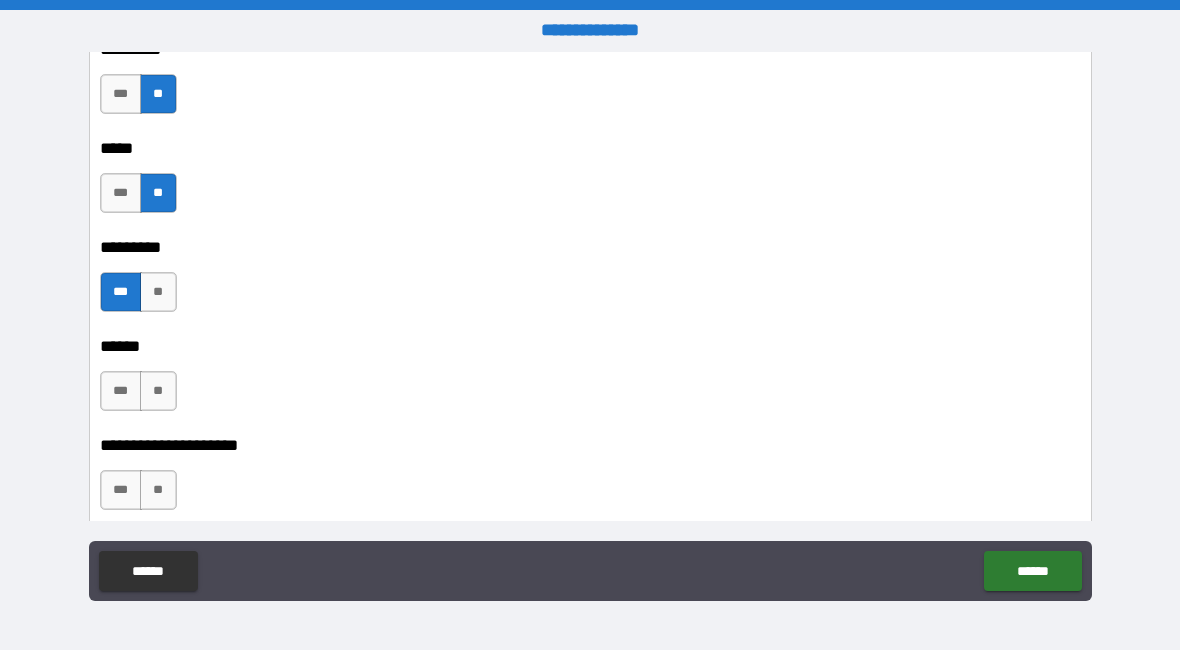 scroll, scrollTop: 15921, scrollLeft: 0, axis: vertical 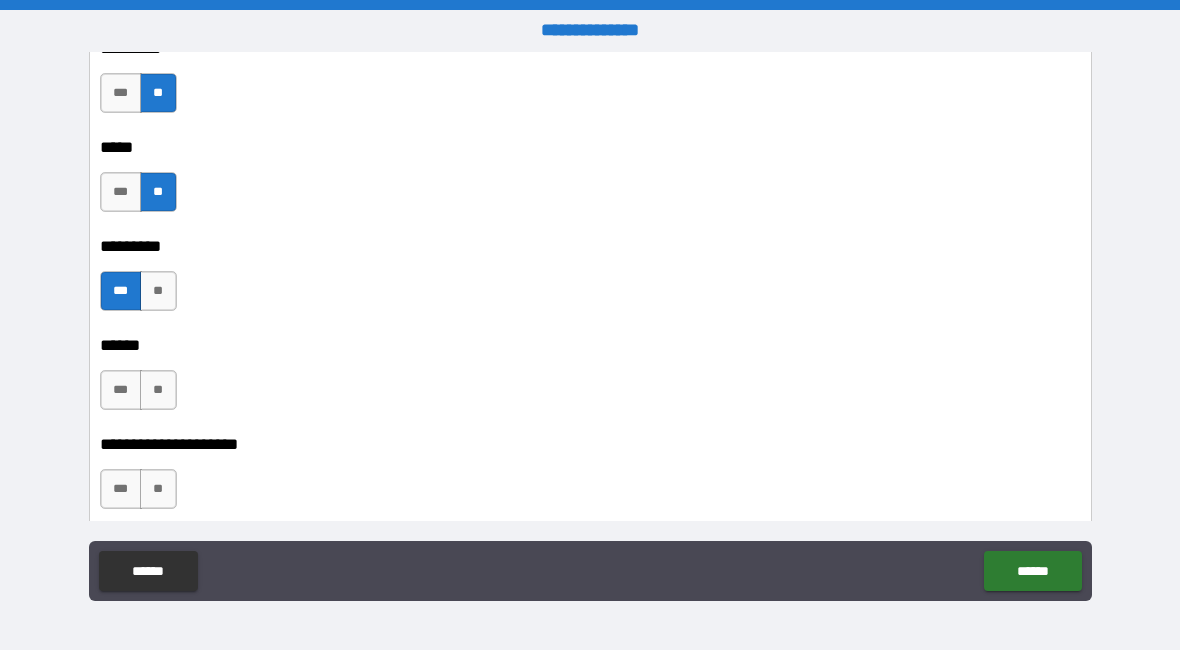 click on "**" at bounding box center (158, 390) 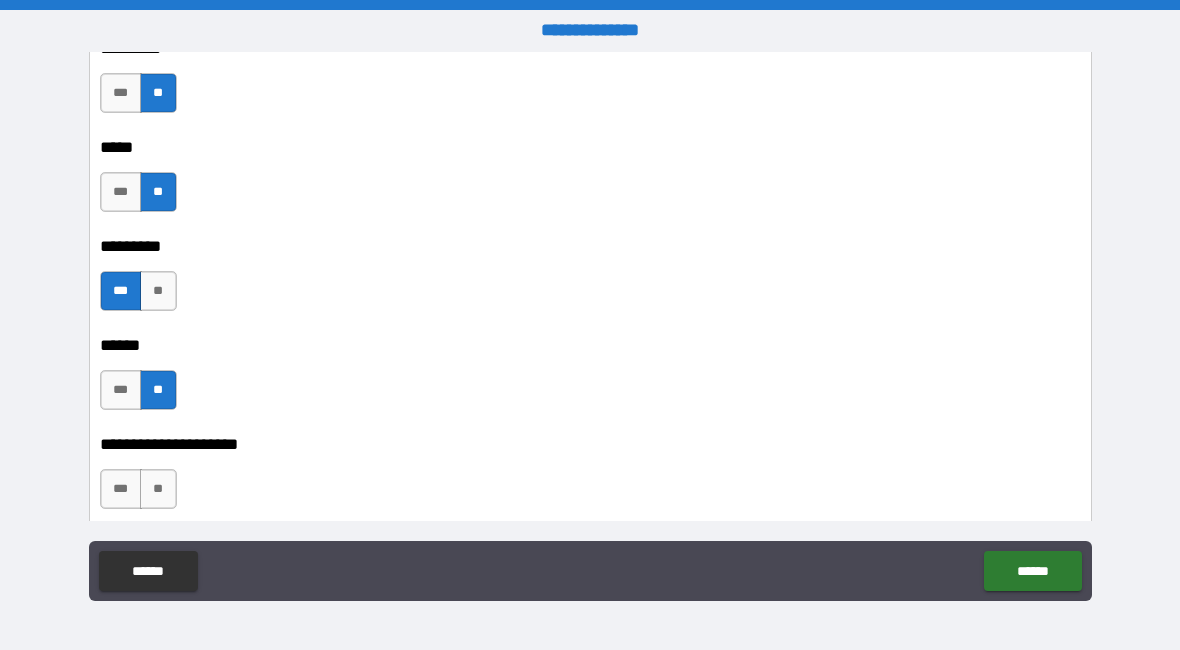 click on "**" at bounding box center (158, 489) 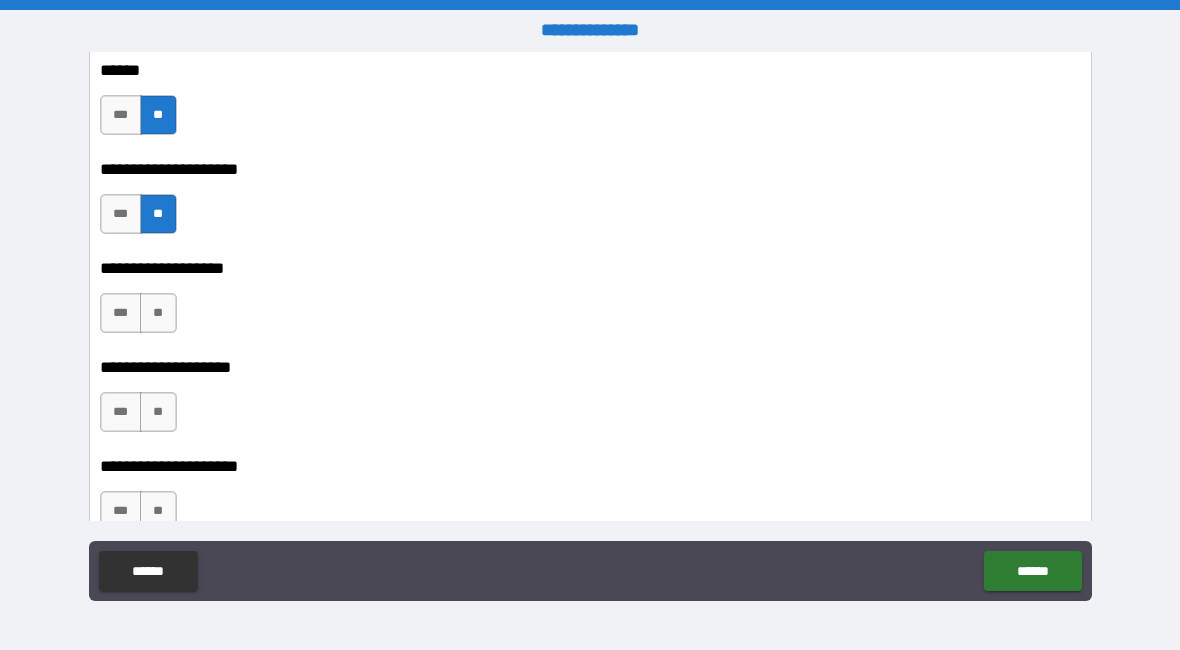 scroll, scrollTop: 16198, scrollLeft: 0, axis: vertical 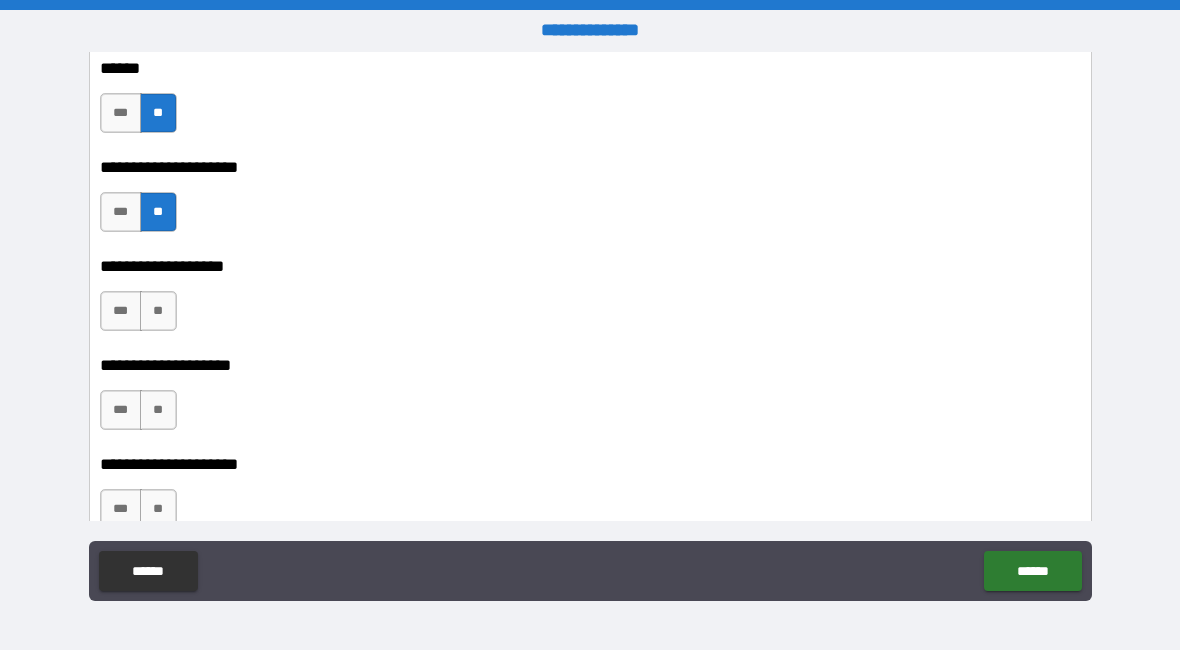 click on "**" at bounding box center [158, 311] 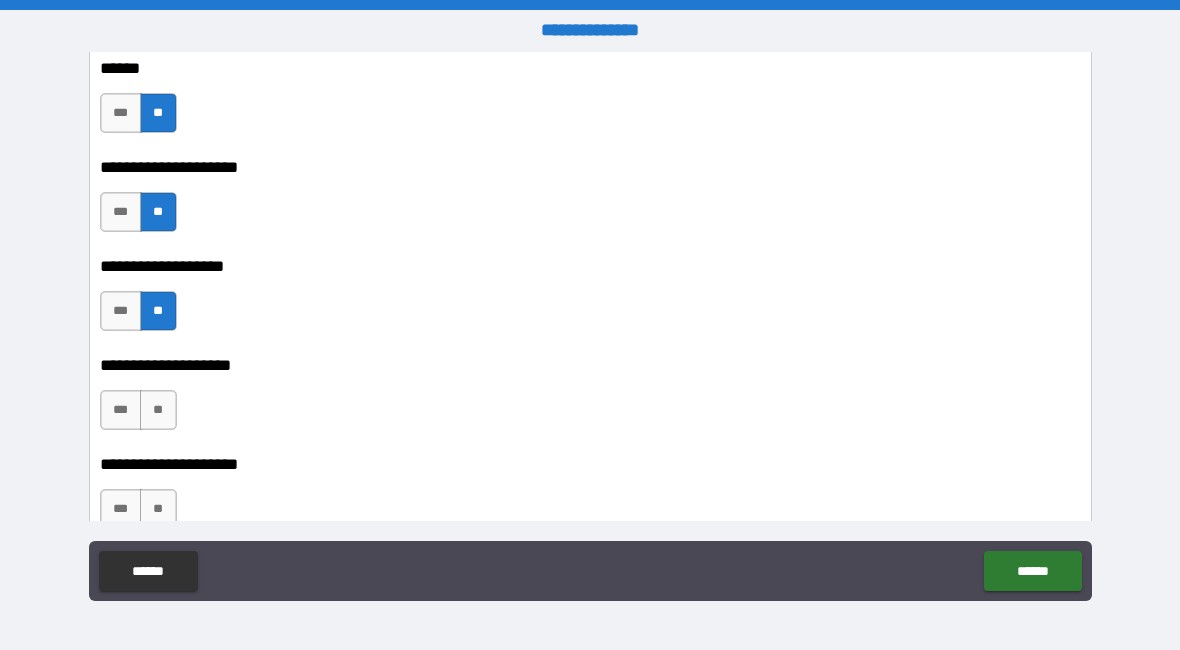 click on "**" at bounding box center [158, 410] 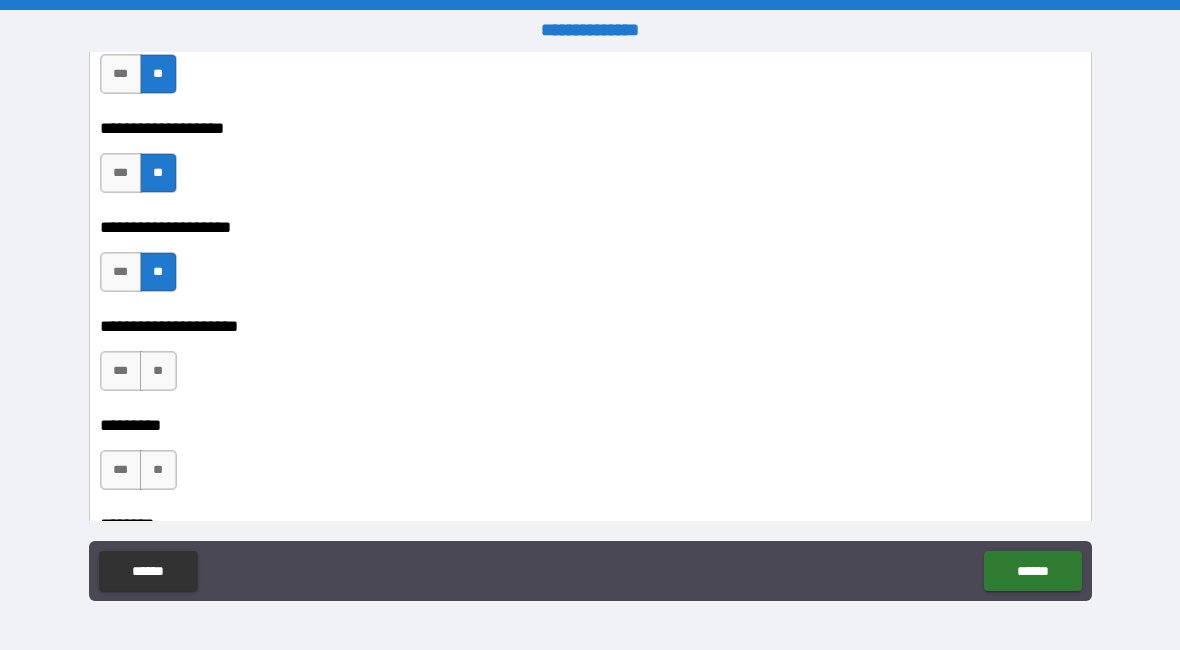 scroll, scrollTop: 16338, scrollLeft: 0, axis: vertical 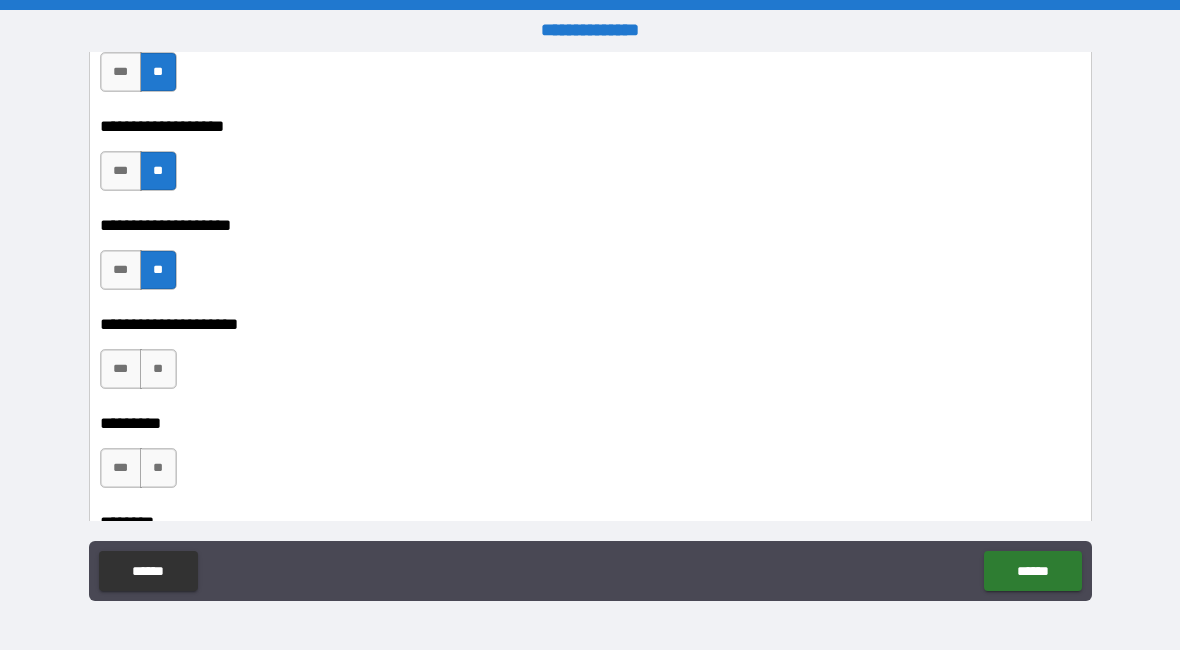click on "**" at bounding box center [158, 369] 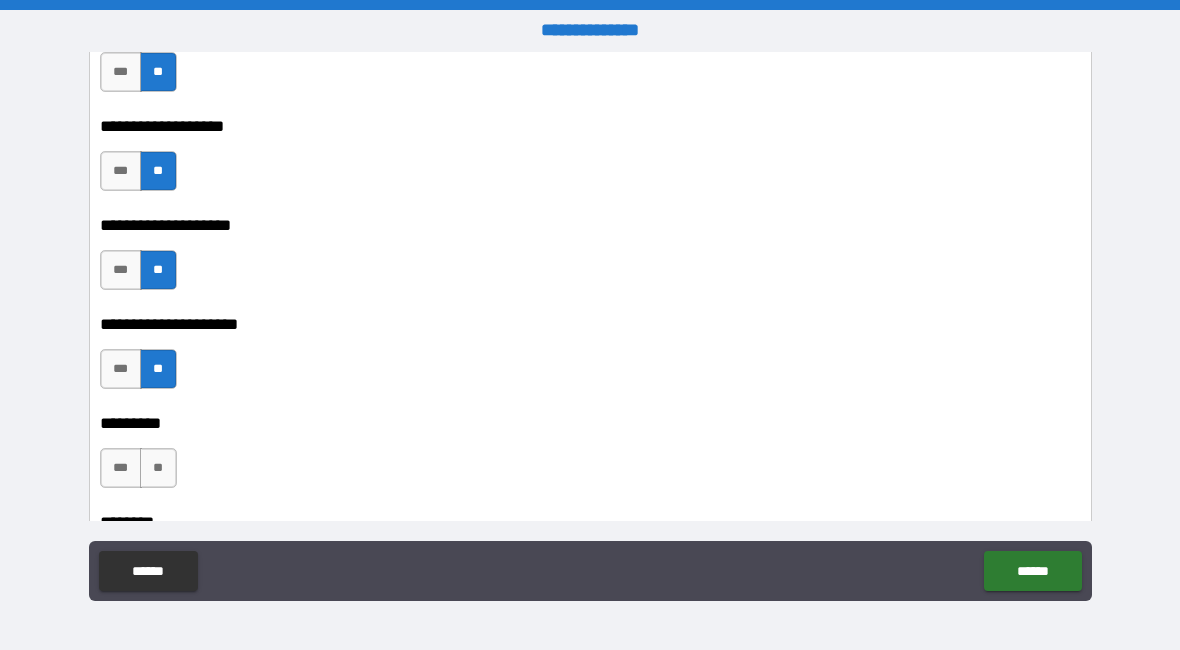 click on "**" at bounding box center [158, 468] 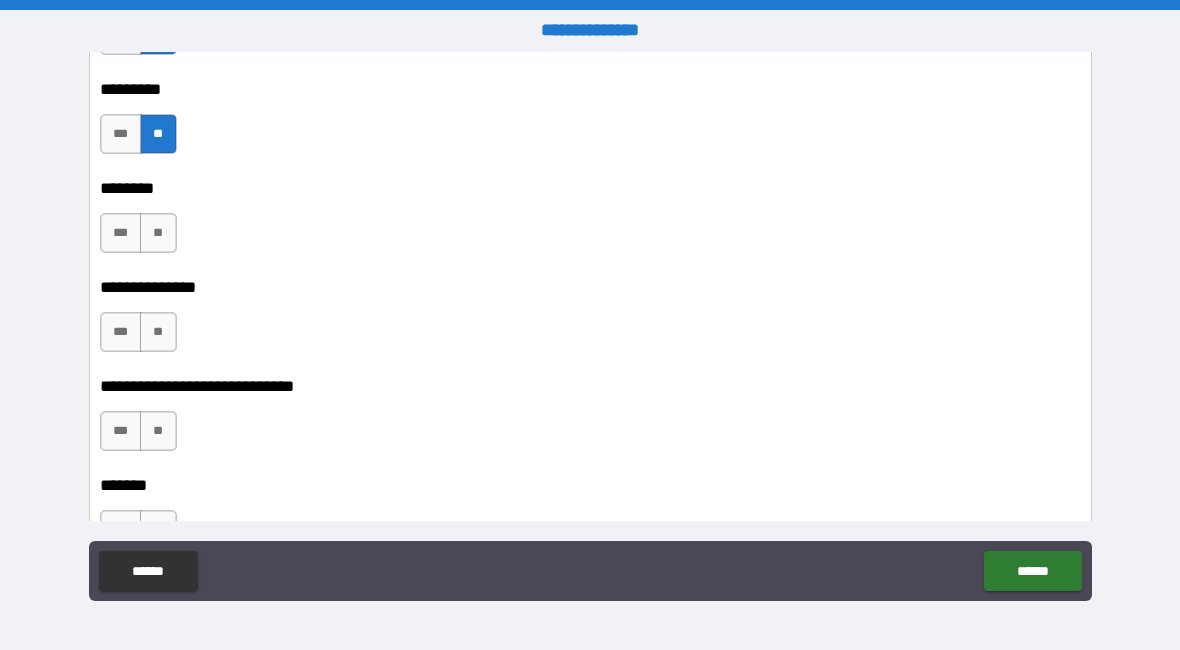 scroll, scrollTop: 16675, scrollLeft: 0, axis: vertical 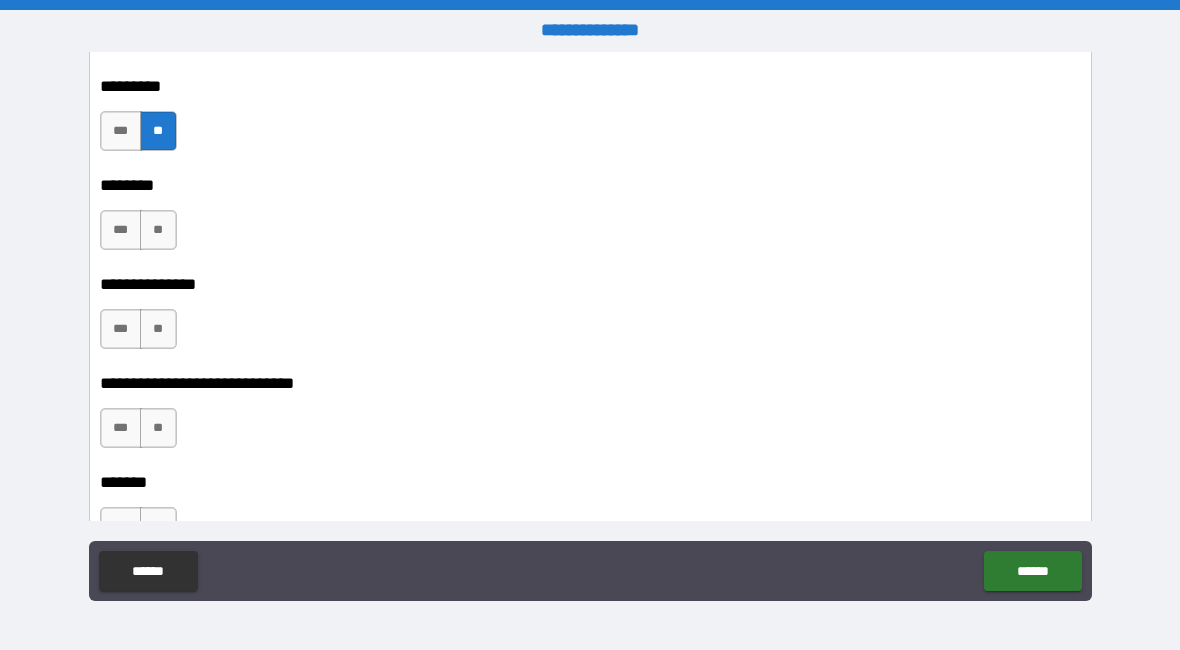 click on "**" at bounding box center (158, 230) 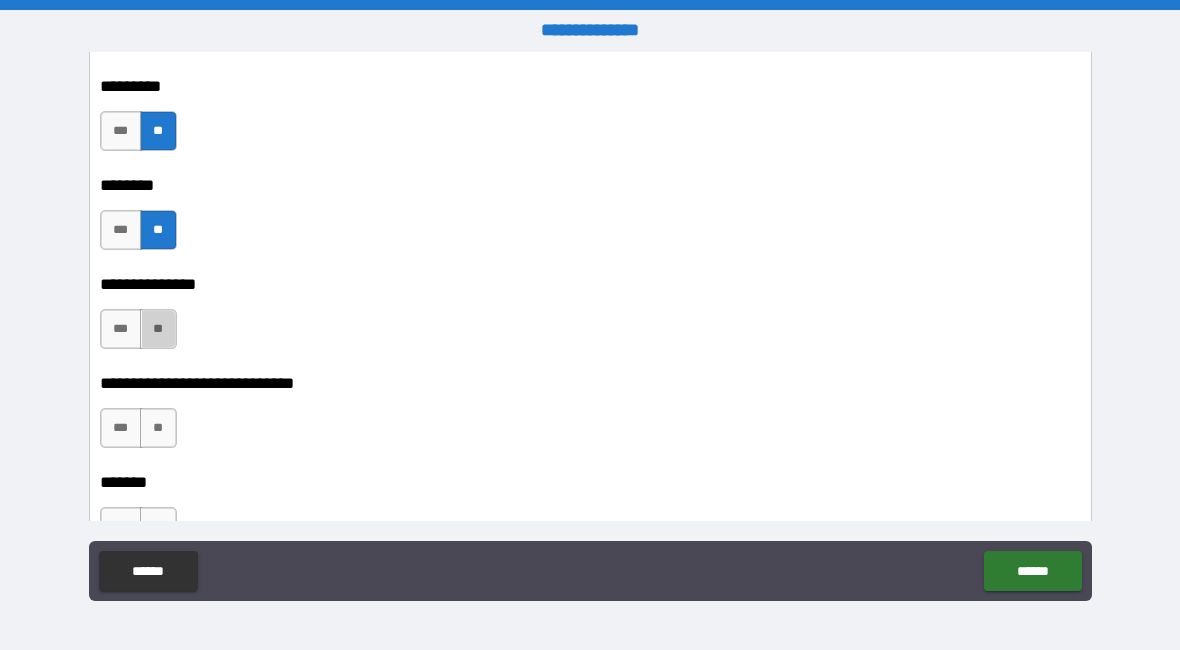 click on "**" at bounding box center (158, 329) 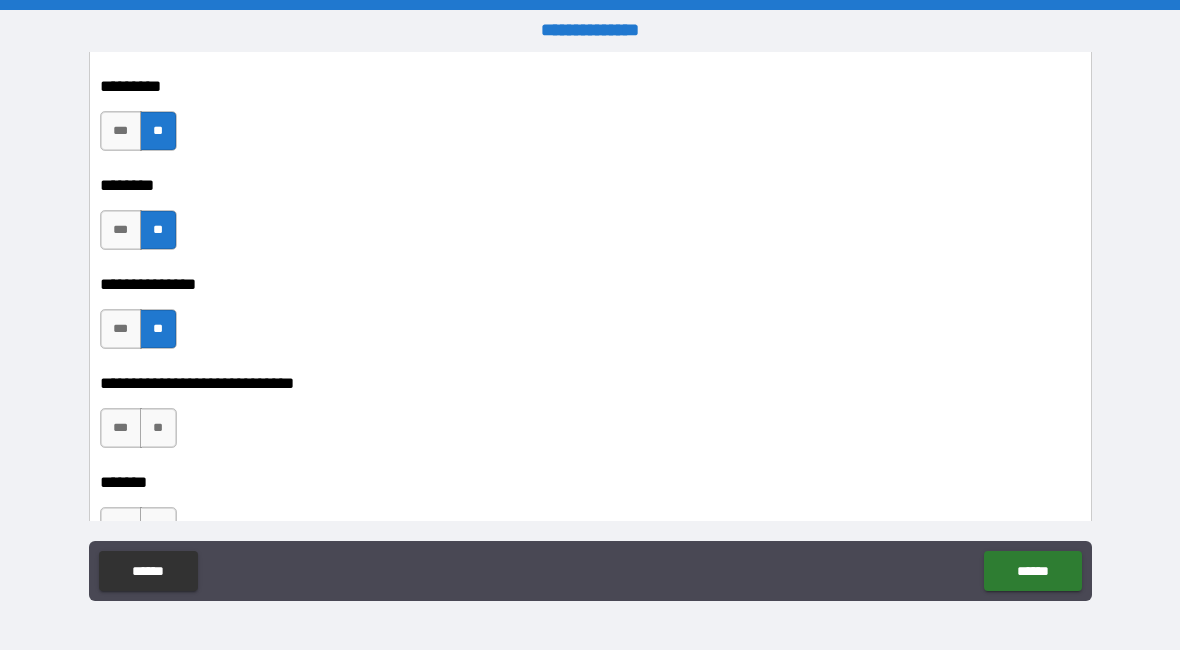 click on "**" at bounding box center (158, 428) 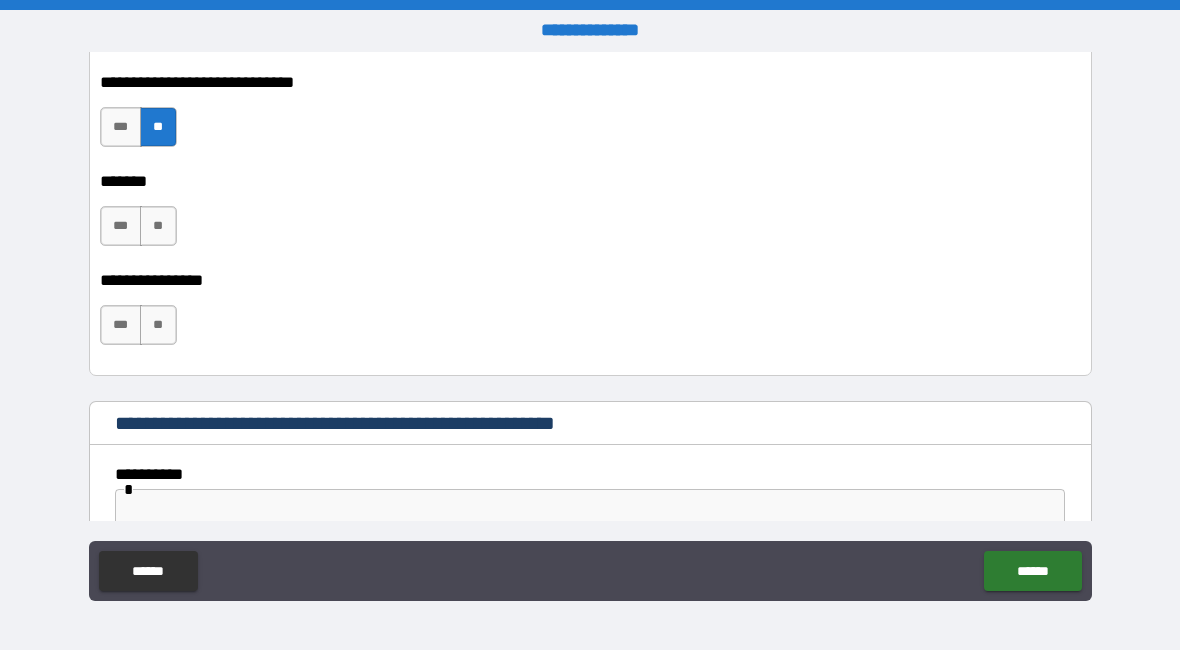 scroll, scrollTop: 16977, scrollLeft: 0, axis: vertical 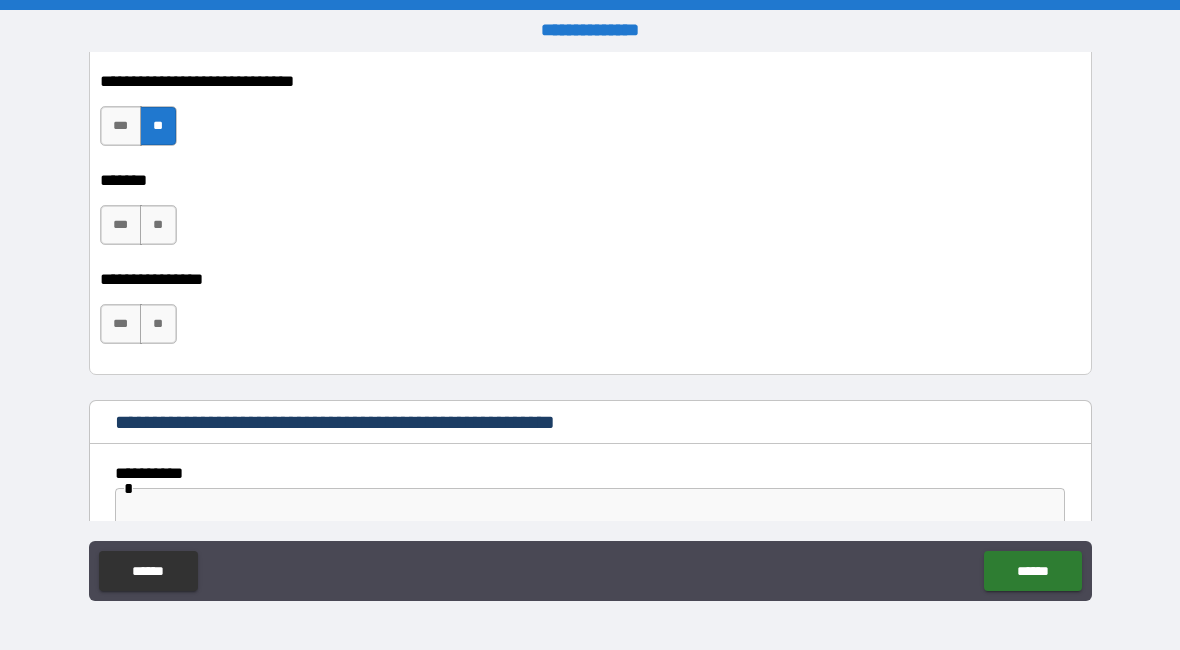 click on "**" at bounding box center (158, 225) 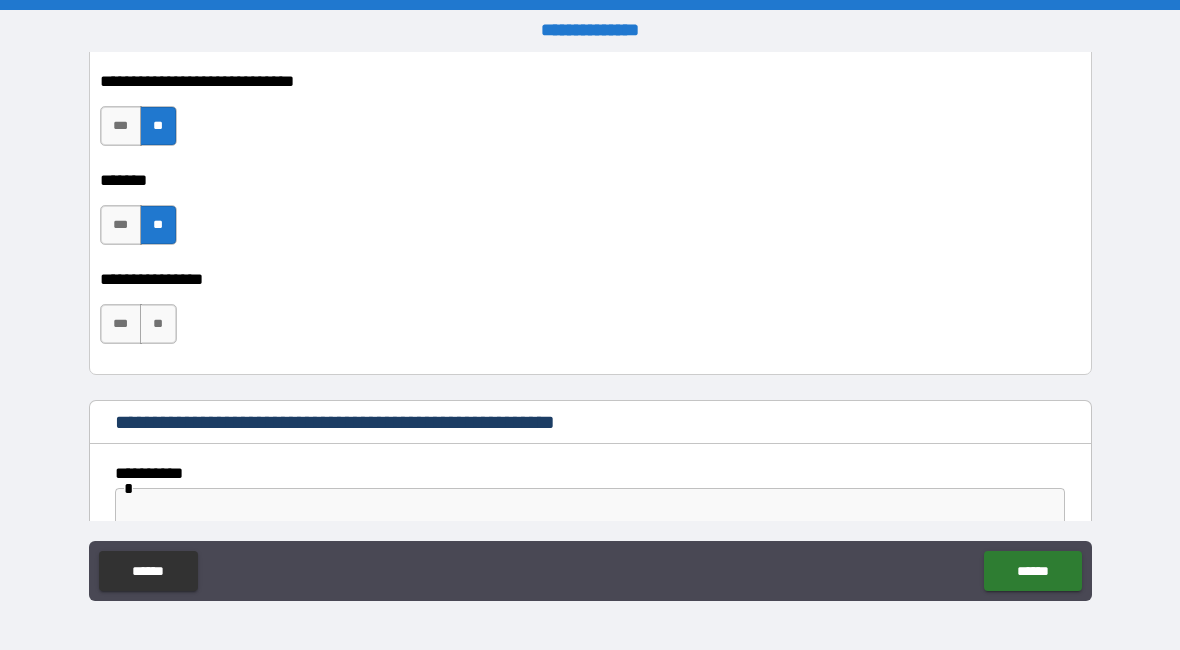 click on "**" at bounding box center [158, 324] 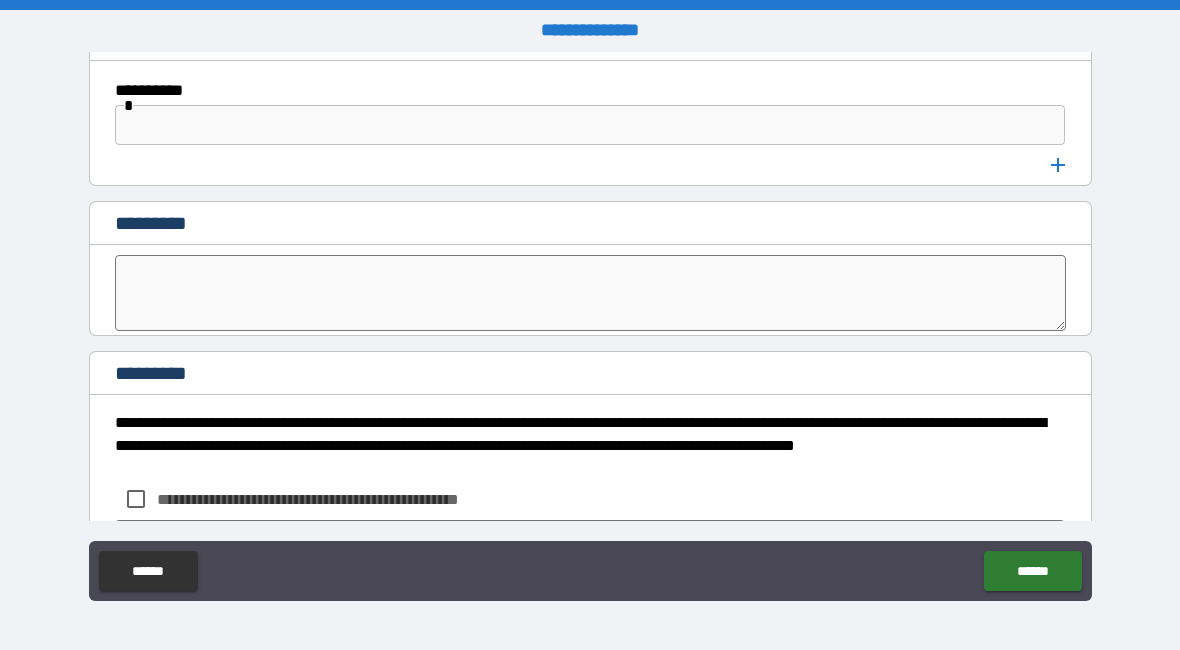 scroll, scrollTop: 17350, scrollLeft: 0, axis: vertical 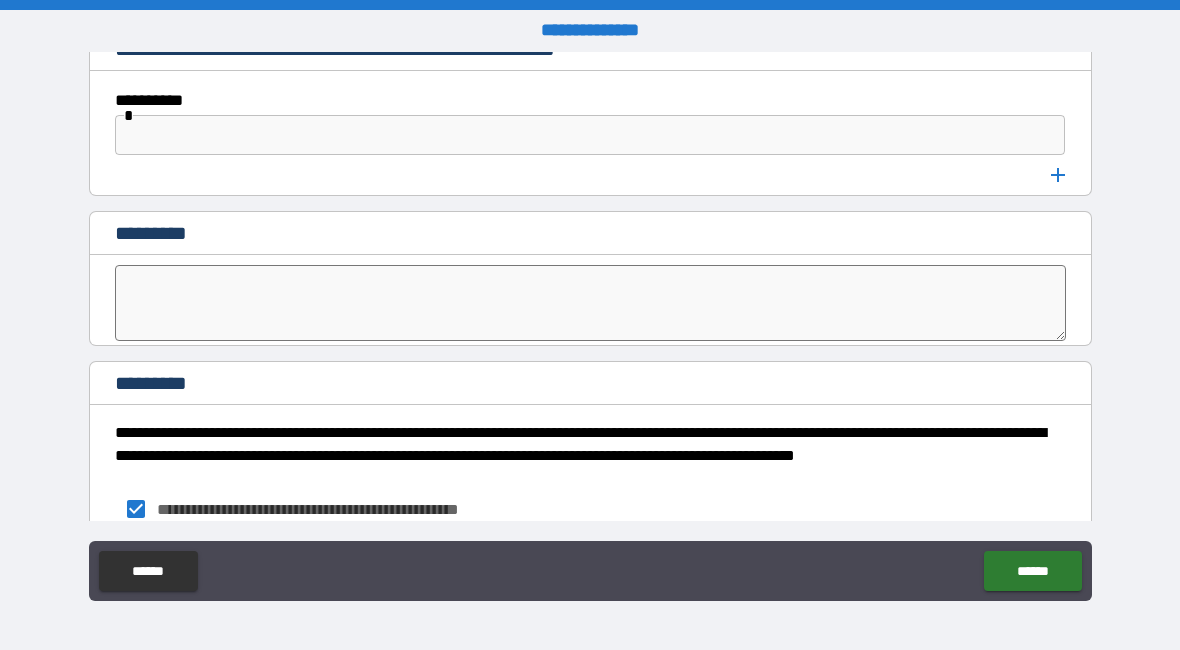 click on "******" at bounding box center [1032, 571] 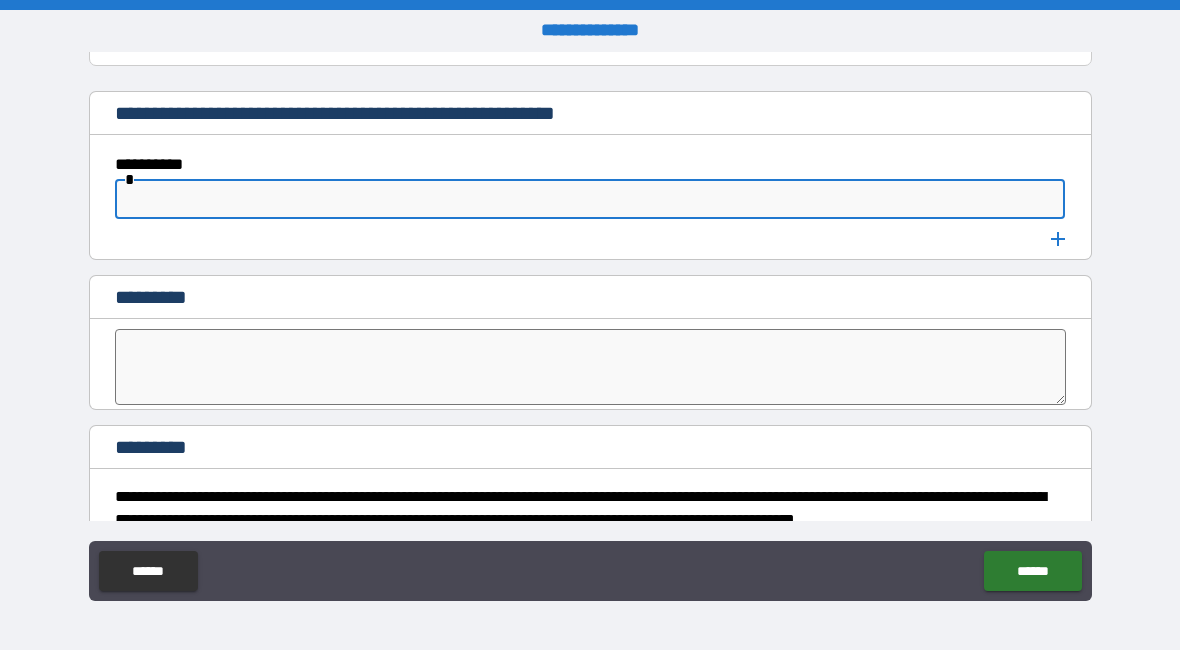 scroll, scrollTop: 17291, scrollLeft: 0, axis: vertical 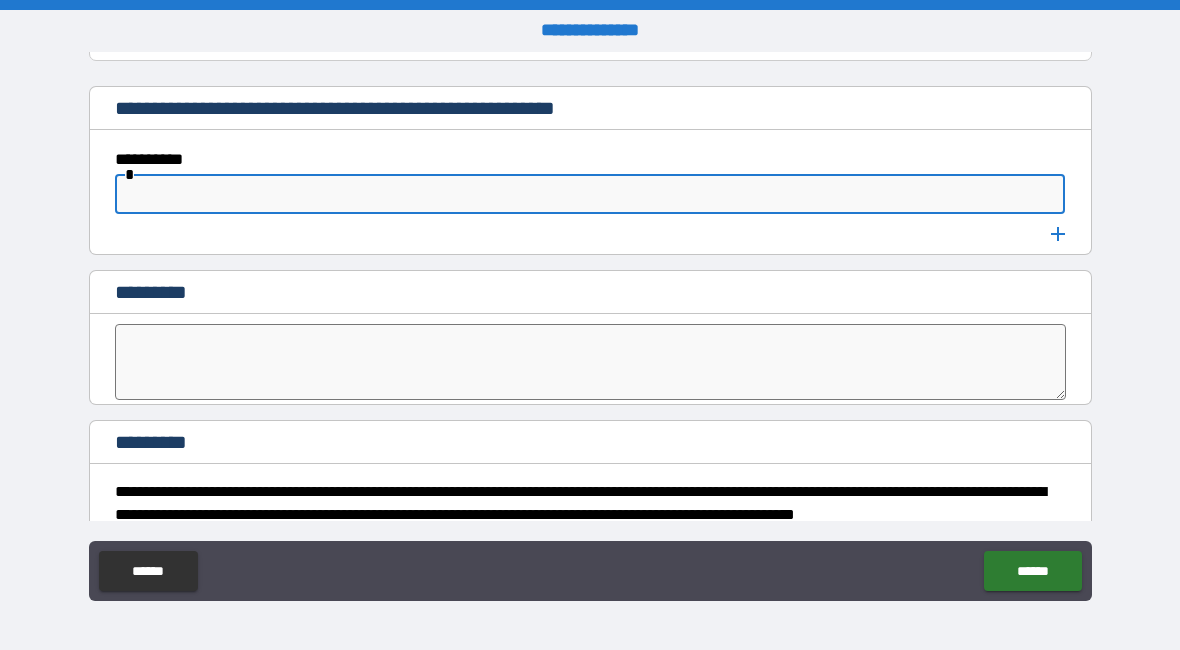 click at bounding box center (590, 194) 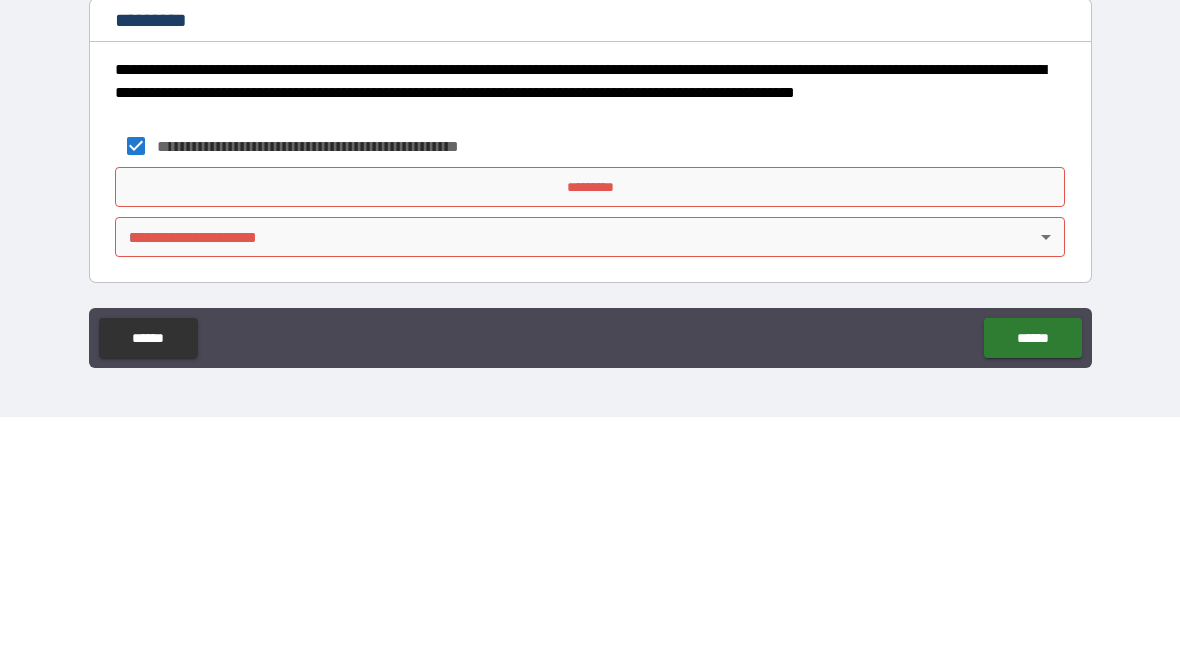 scroll, scrollTop: 17480, scrollLeft: 0, axis: vertical 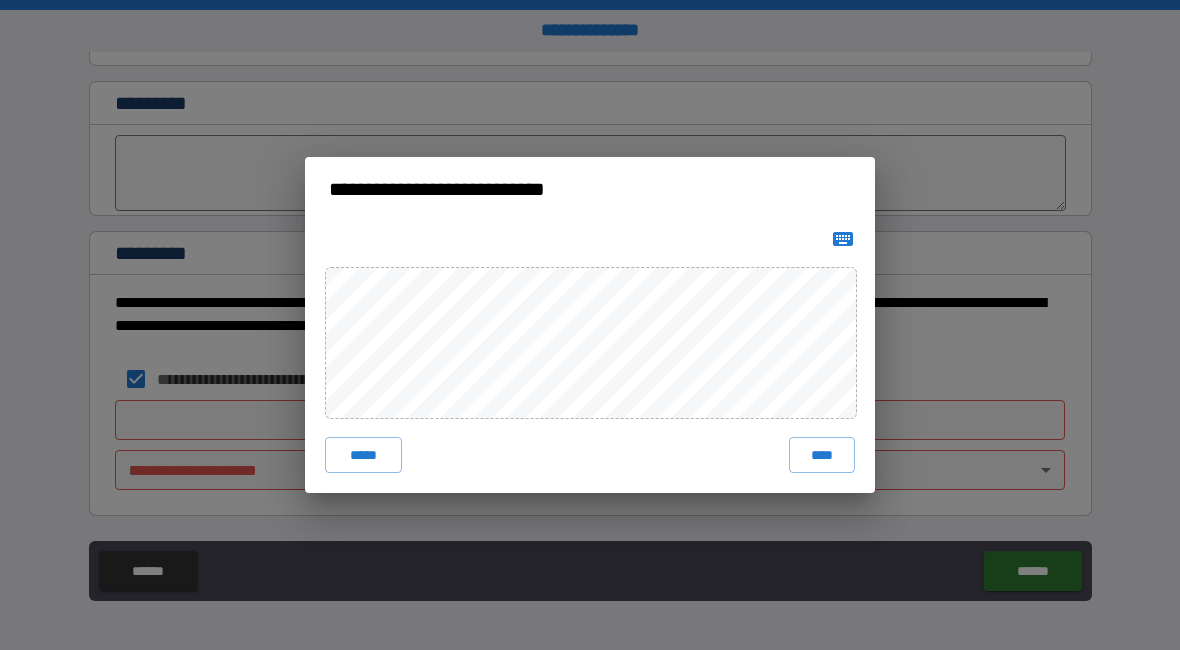 click on "****" at bounding box center [822, 455] 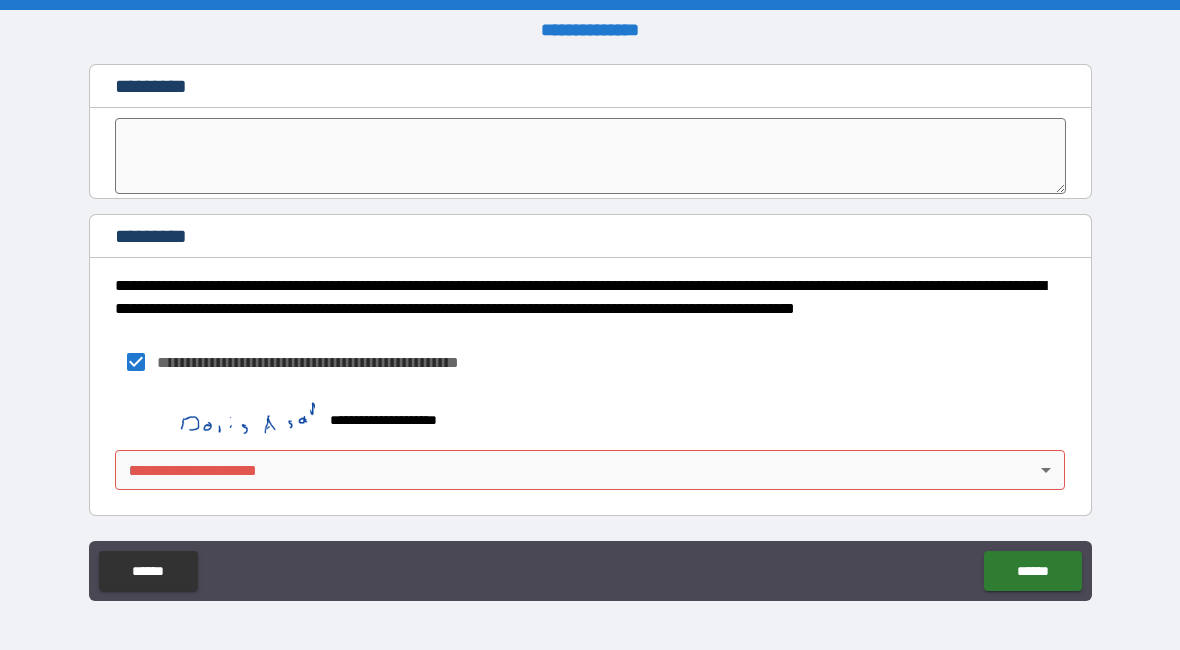 scroll, scrollTop: 17497, scrollLeft: 0, axis: vertical 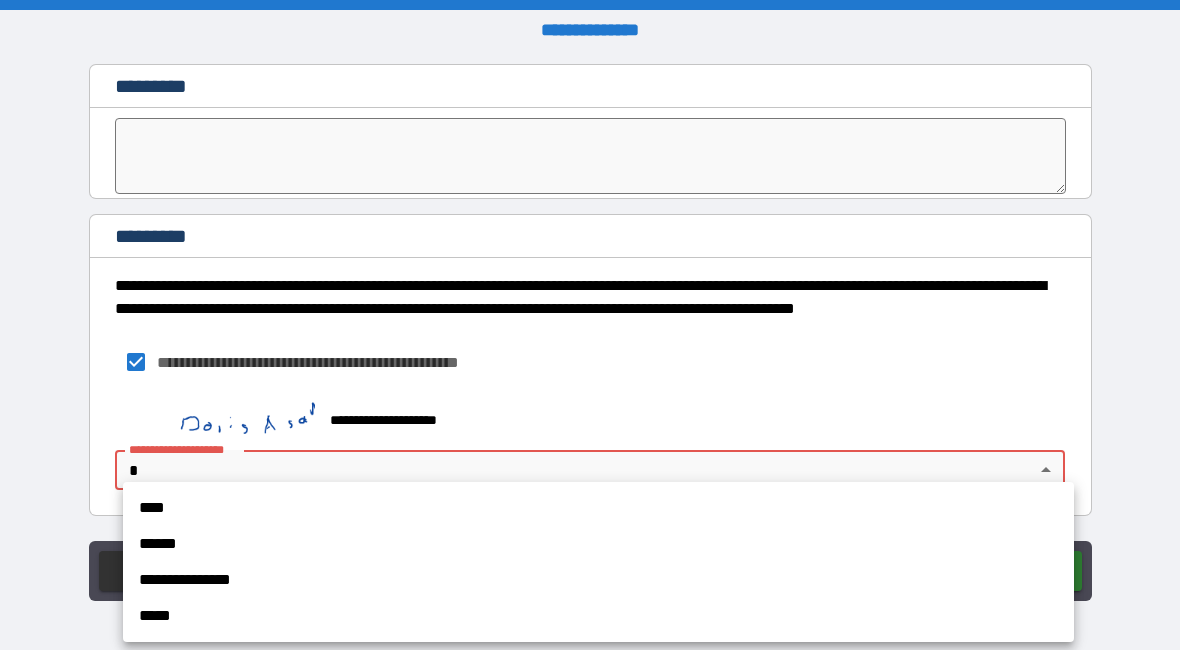 click on "****" at bounding box center [598, 508] 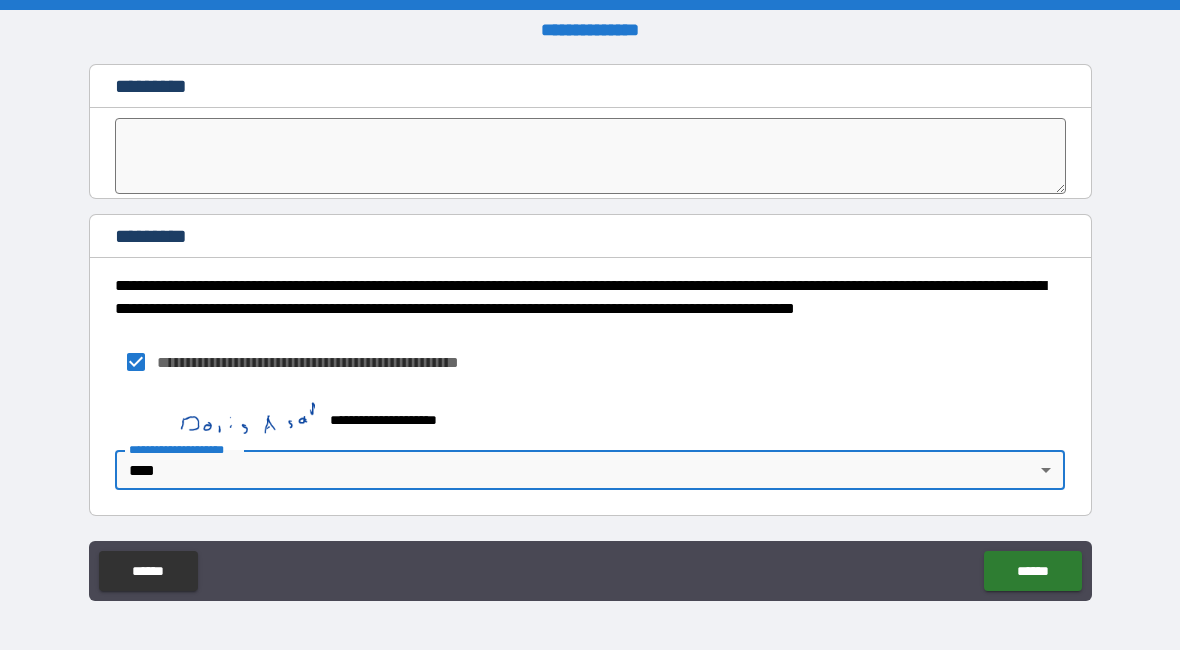 click on "******" at bounding box center (1032, 571) 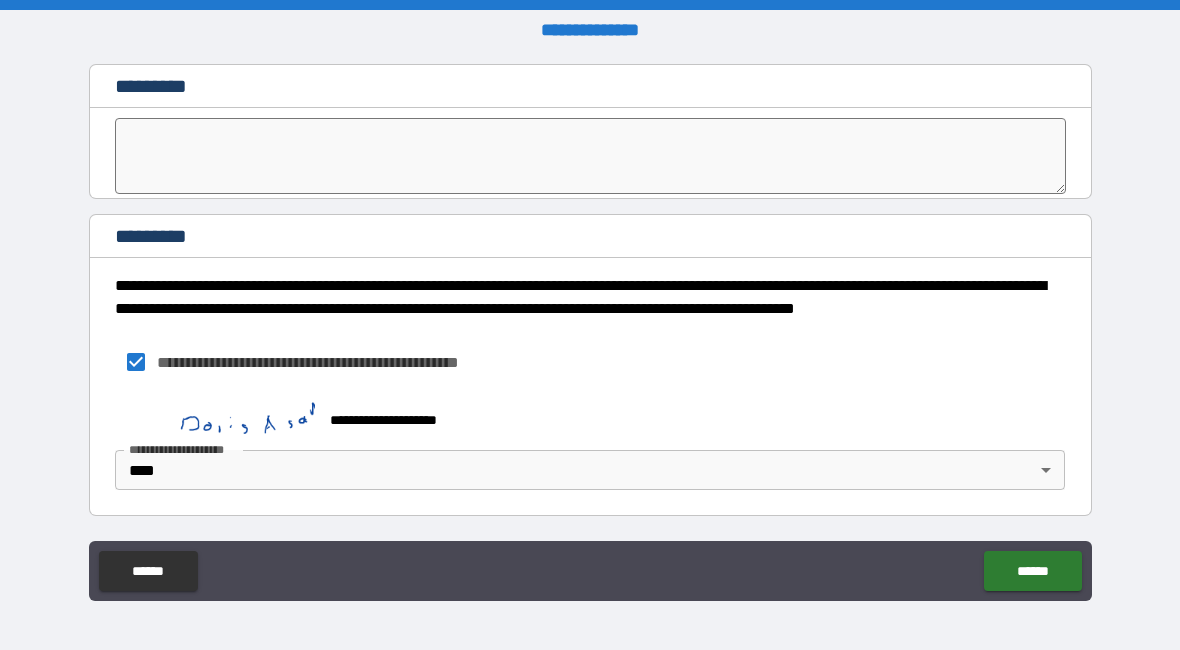 click on "******" at bounding box center (1032, 571) 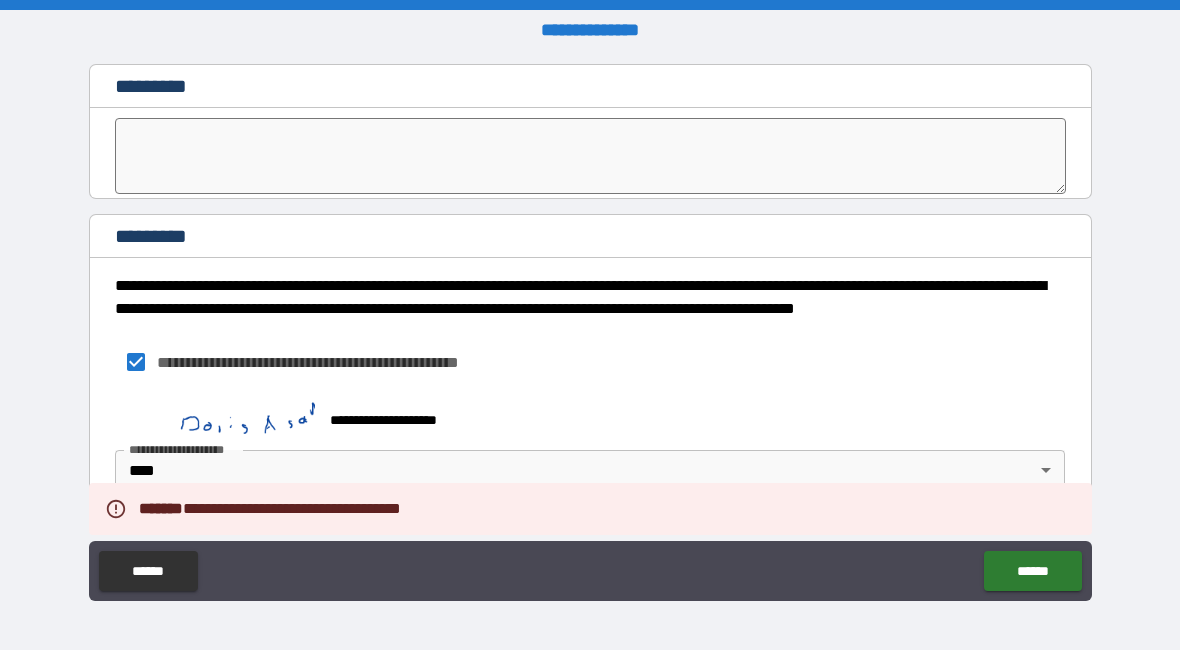 click on "******" at bounding box center (1032, 571) 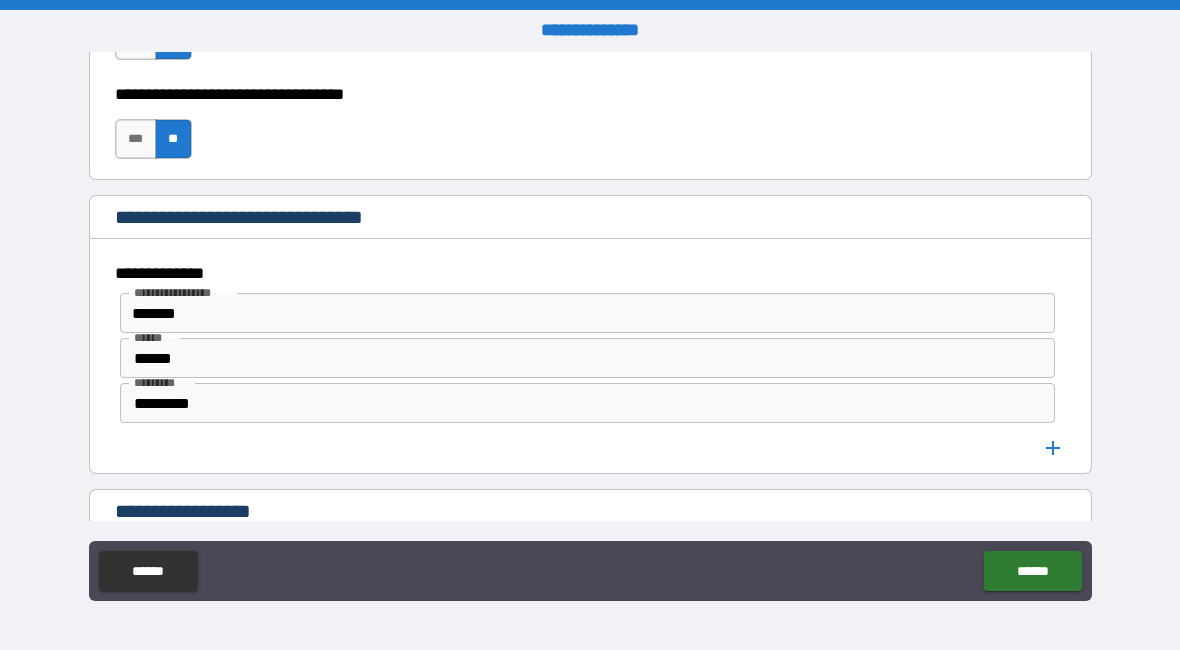 scroll, scrollTop: 1044, scrollLeft: 0, axis: vertical 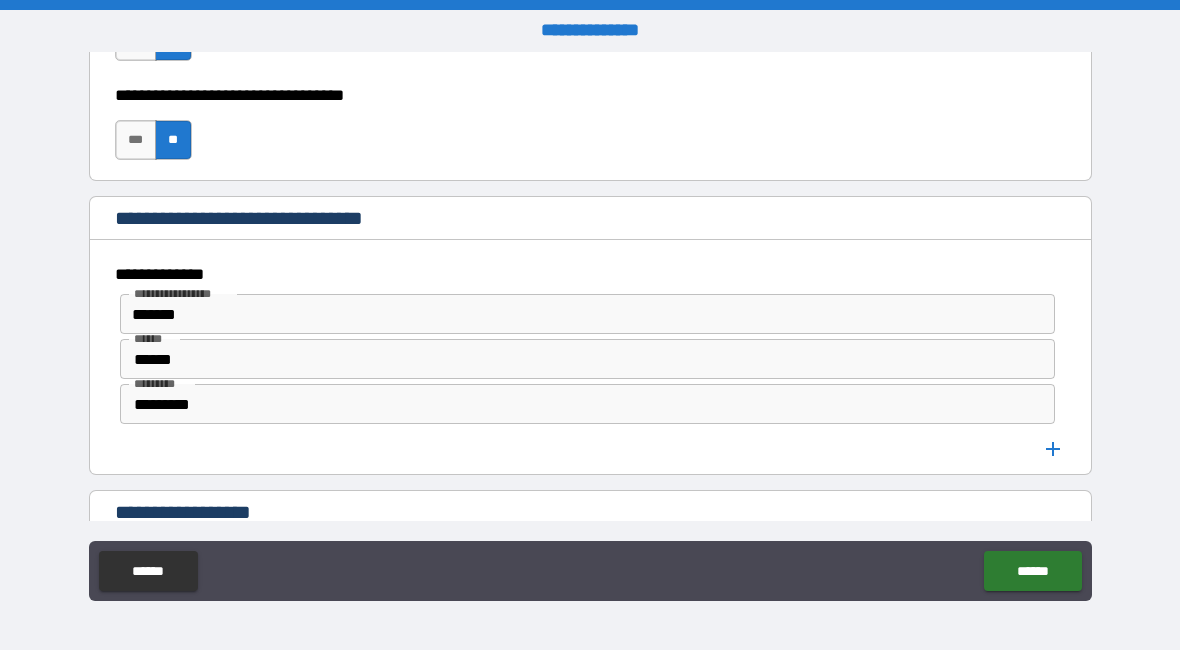 click on "**********" at bounding box center [590, 274] 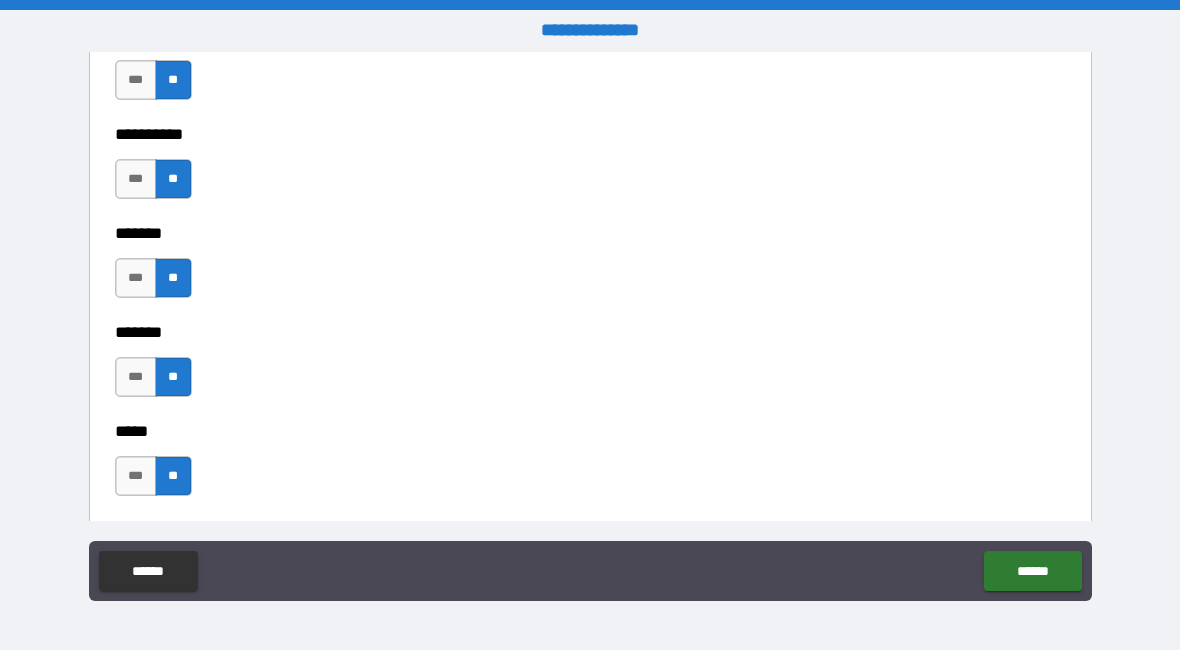 click on "******" 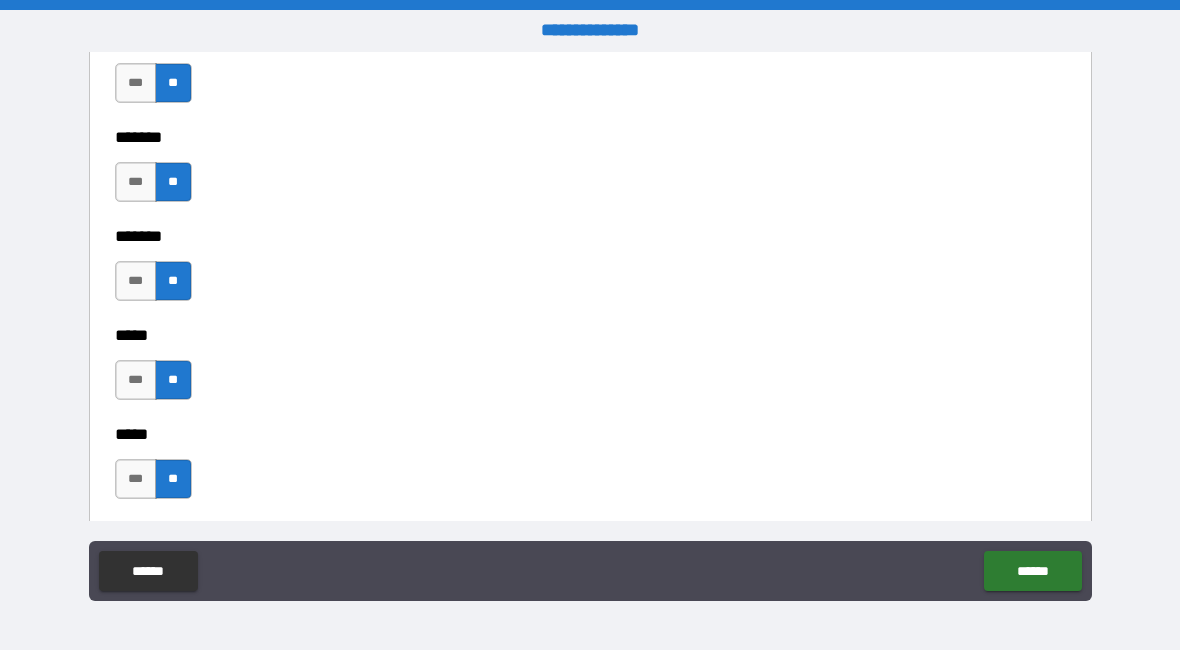 click on "******   ******" at bounding box center [590, 571] 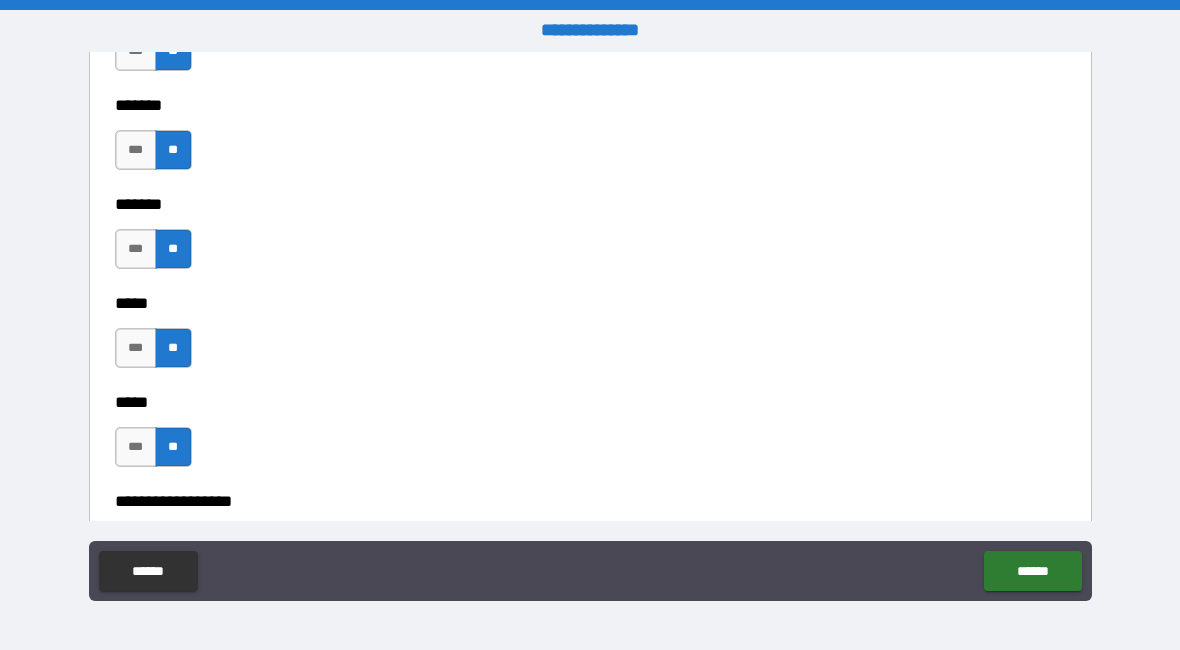 scroll, scrollTop: 2066, scrollLeft: 0, axis: vertical 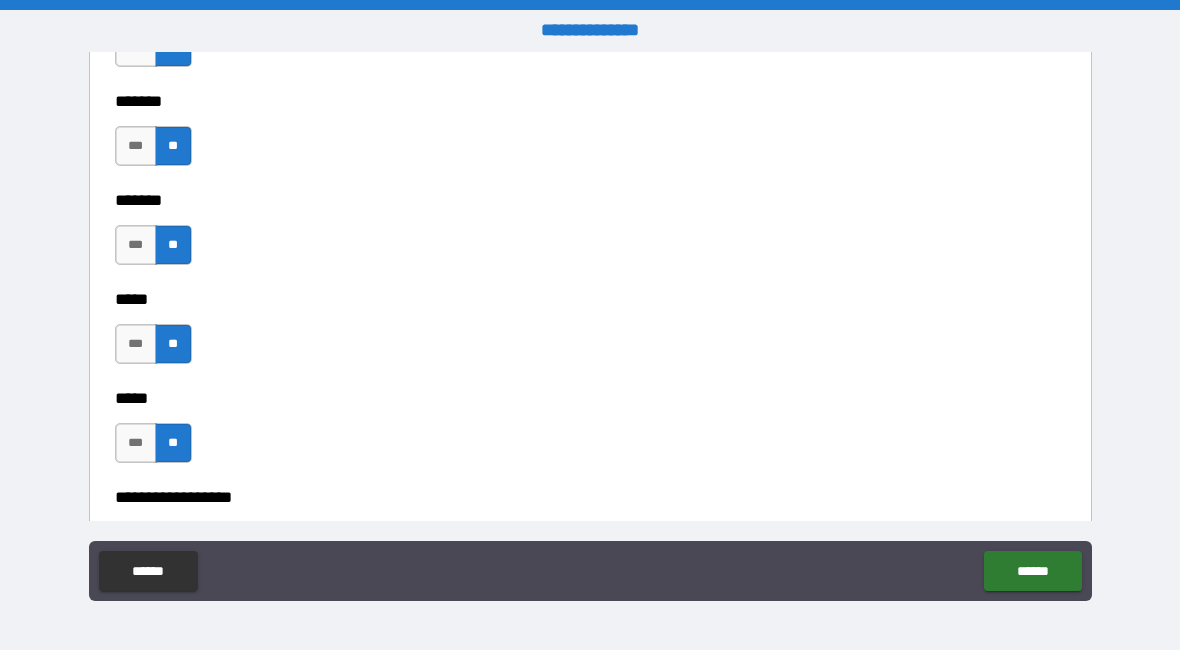 click on "******" at bounding box center (1032, 571) 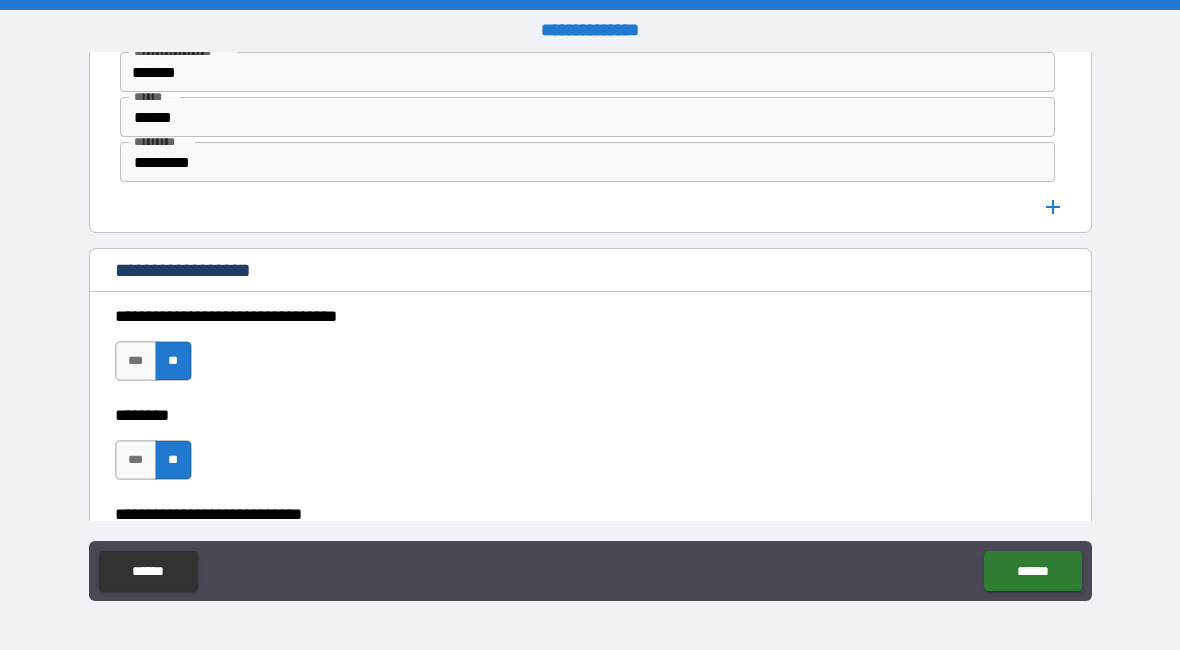 scroll, scrollTop: 1282, scrollLeft: 0, axis: vertical 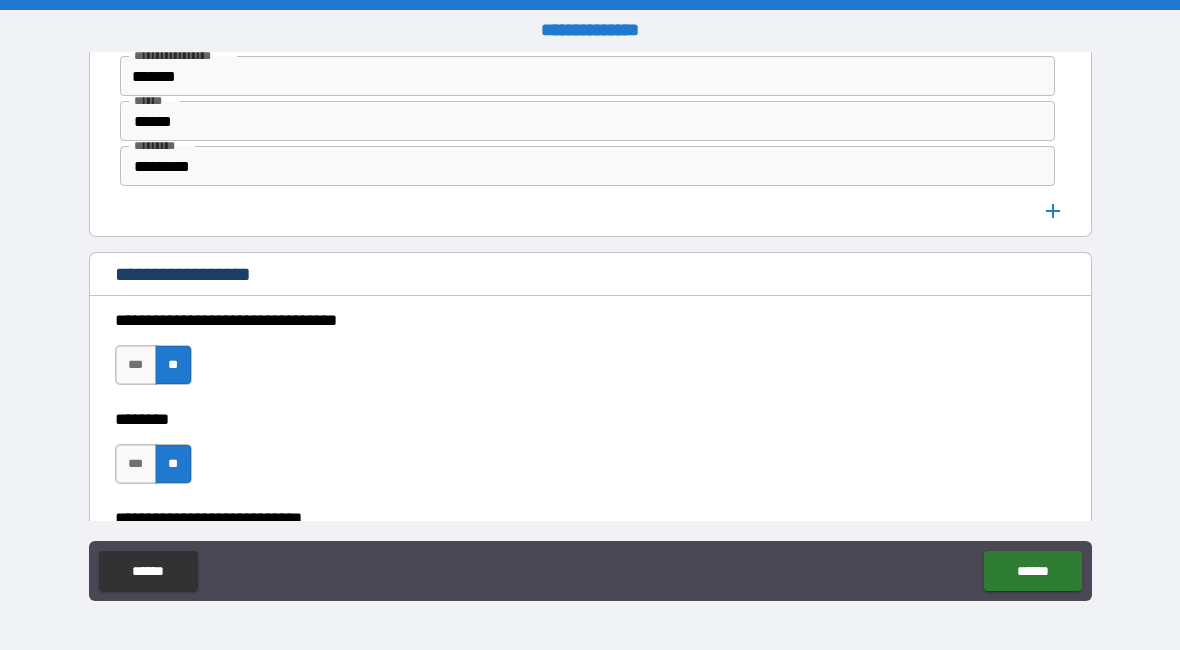 click 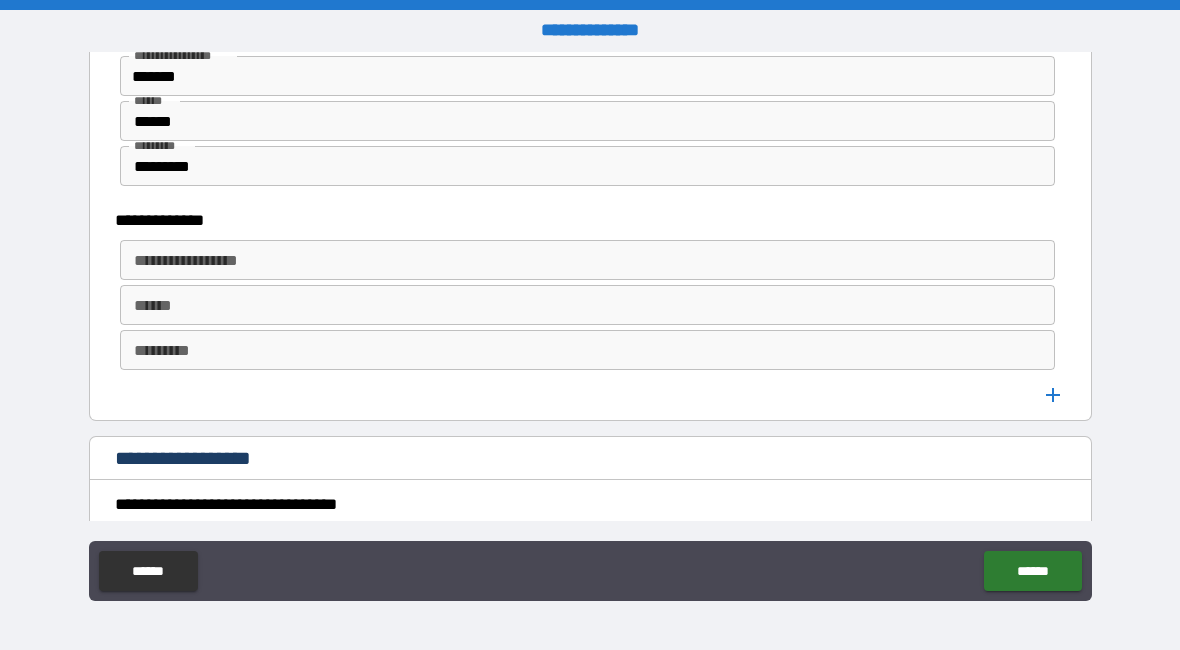 scroll, scrollTop: 1263, scrollLeft: 0, axis: vertical 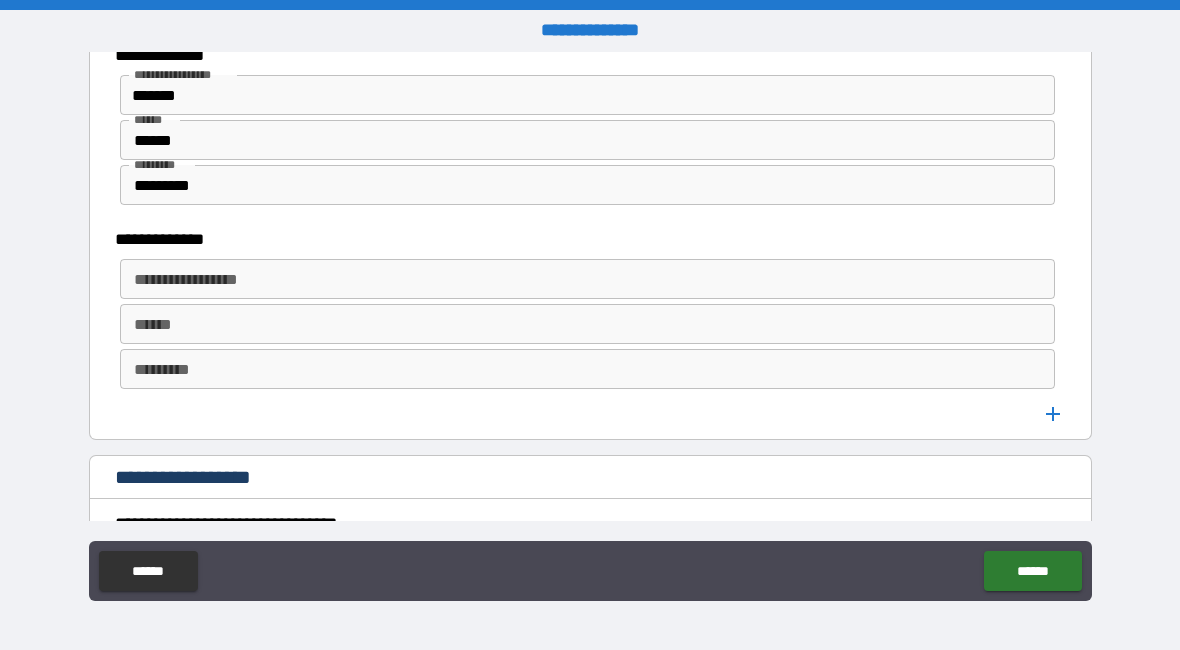 click on "**********" at bounding box center (586, 279) 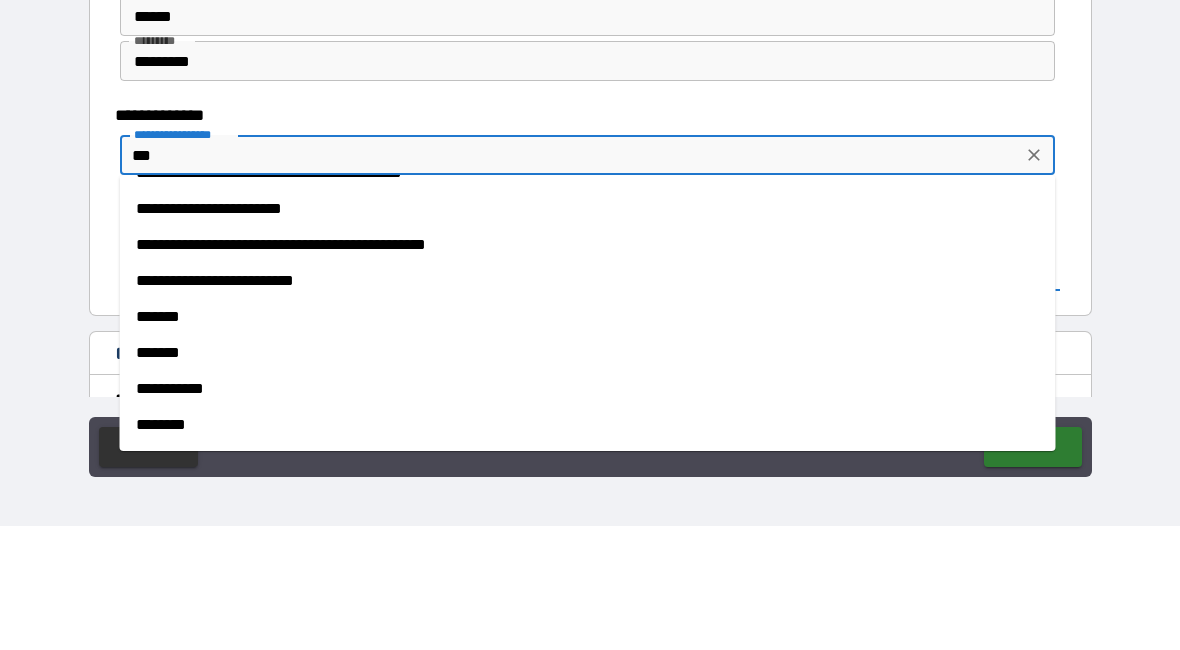 scroll, scrollTop: 210, scrollLeft: 0, axis: vertical 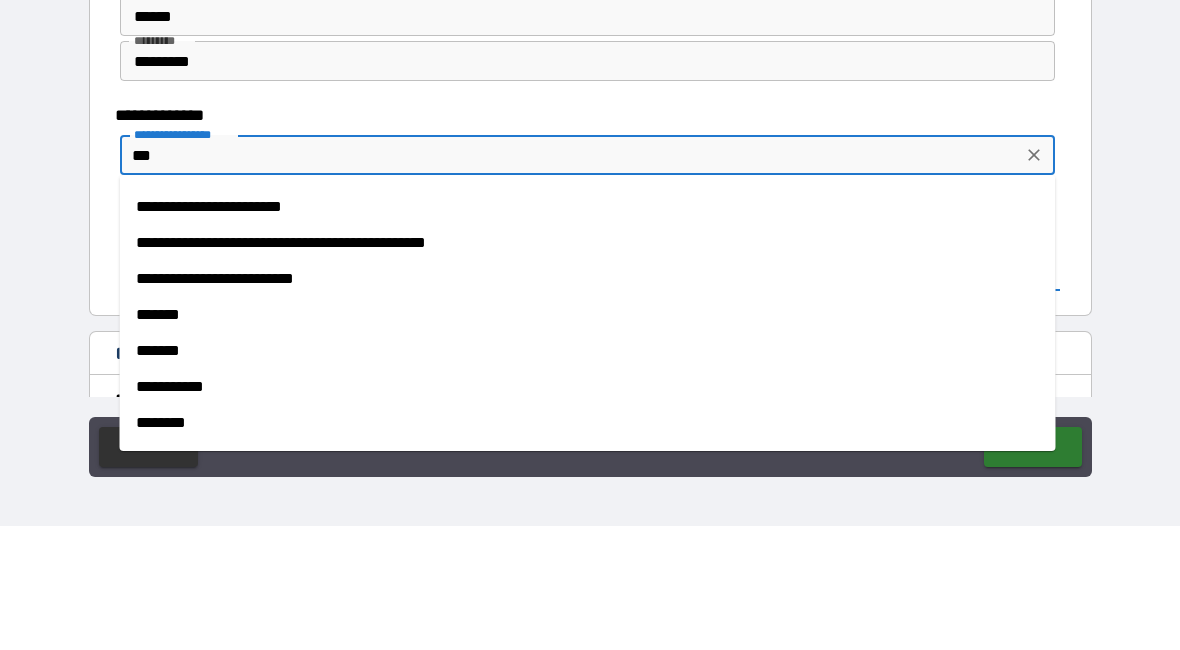 click on "**********" at bounding box center [588, 367] 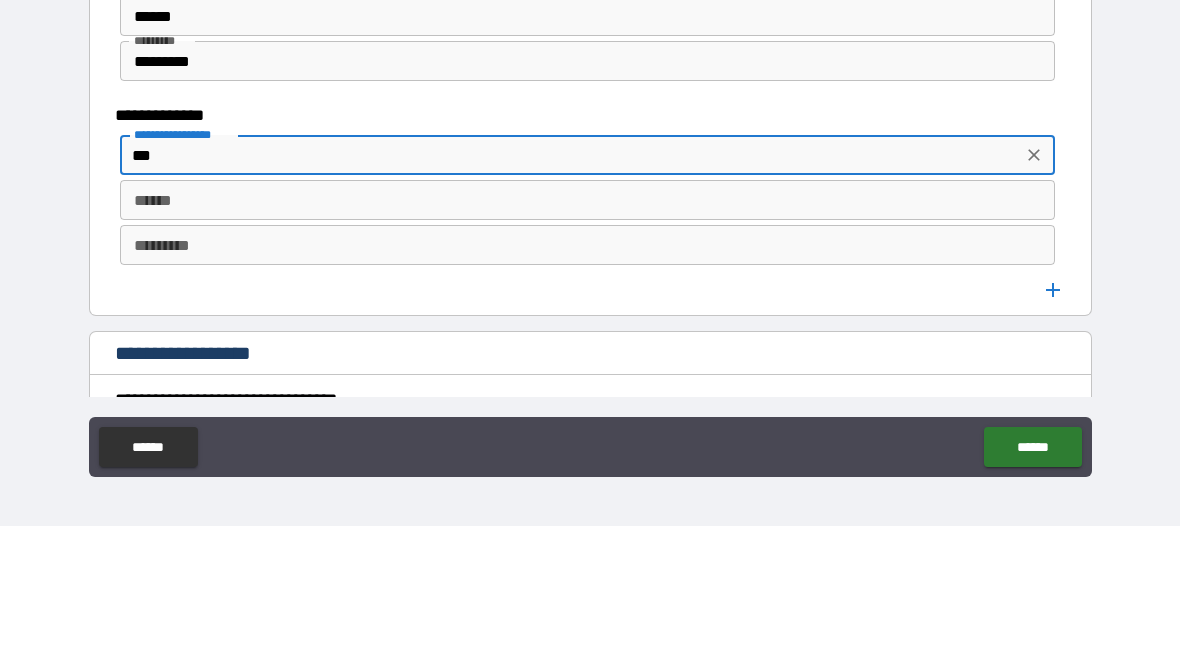 type on "**********" 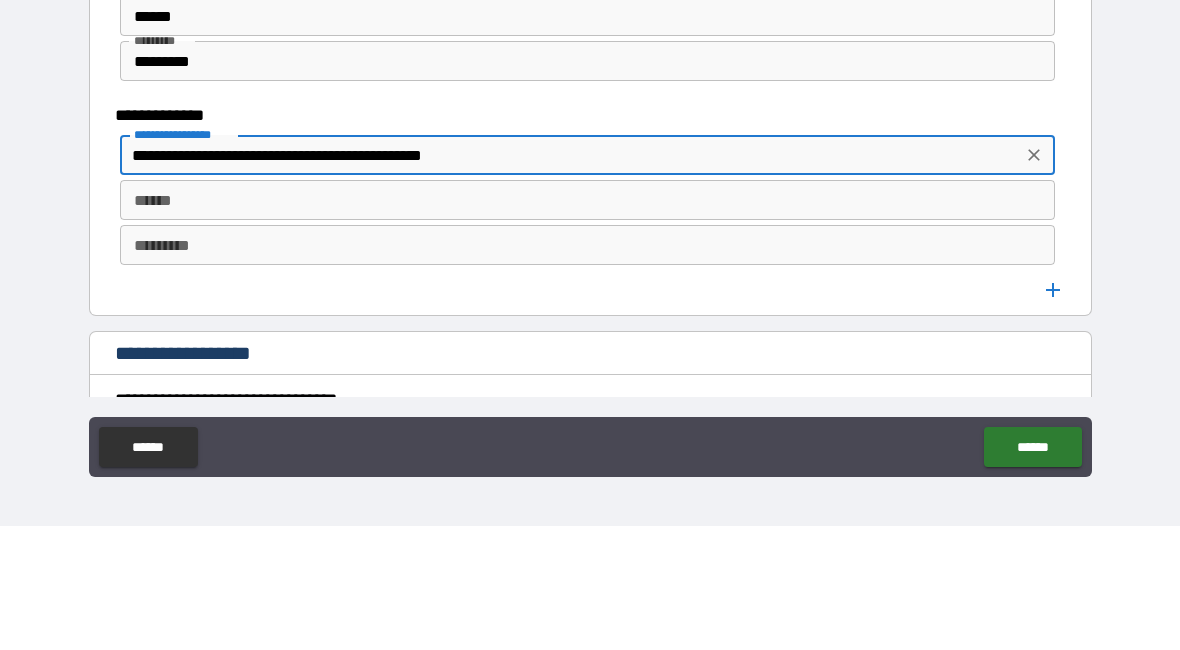click on "******" at bounding box center [588, 324] 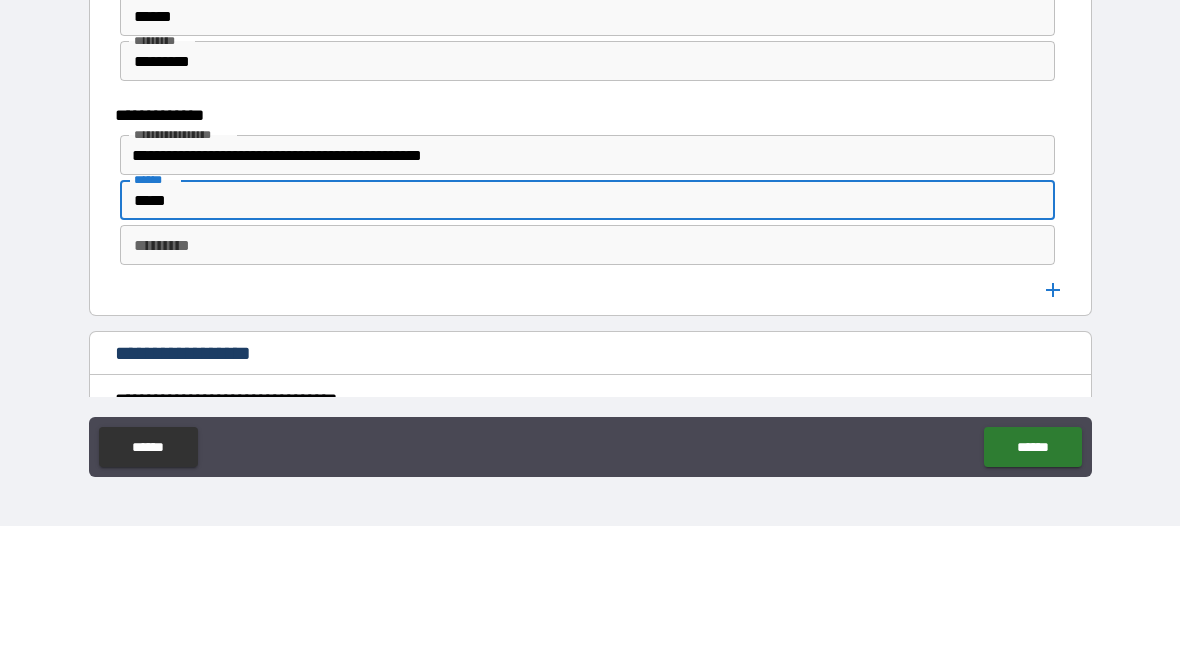 type on "****" 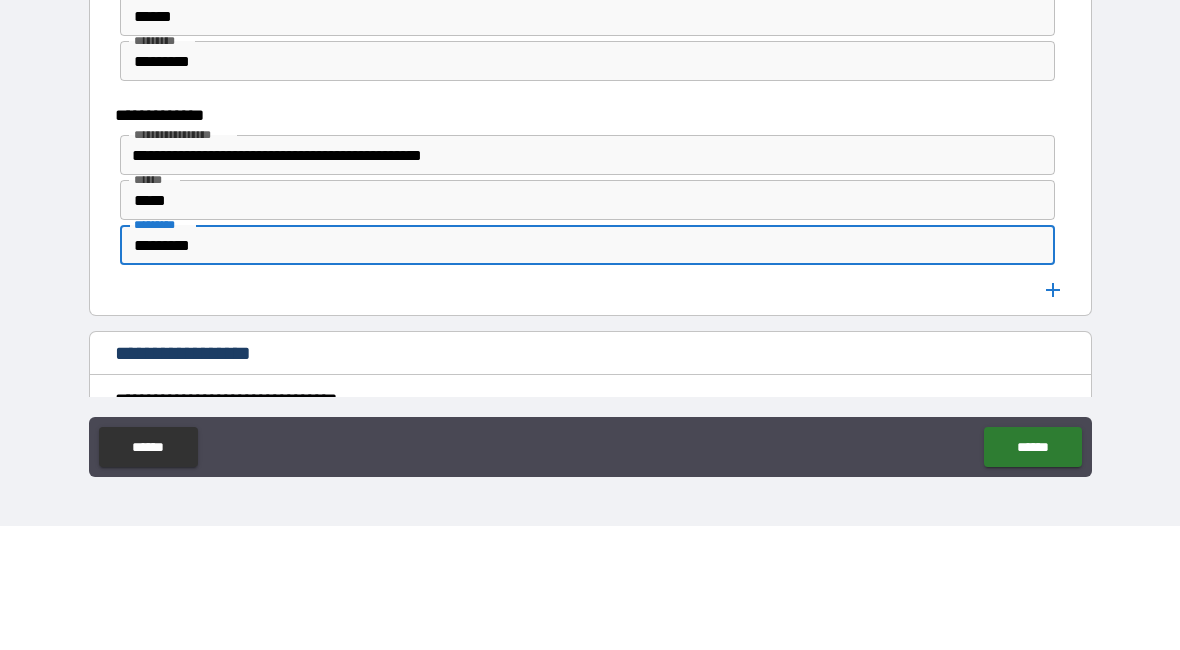 type on "*********" 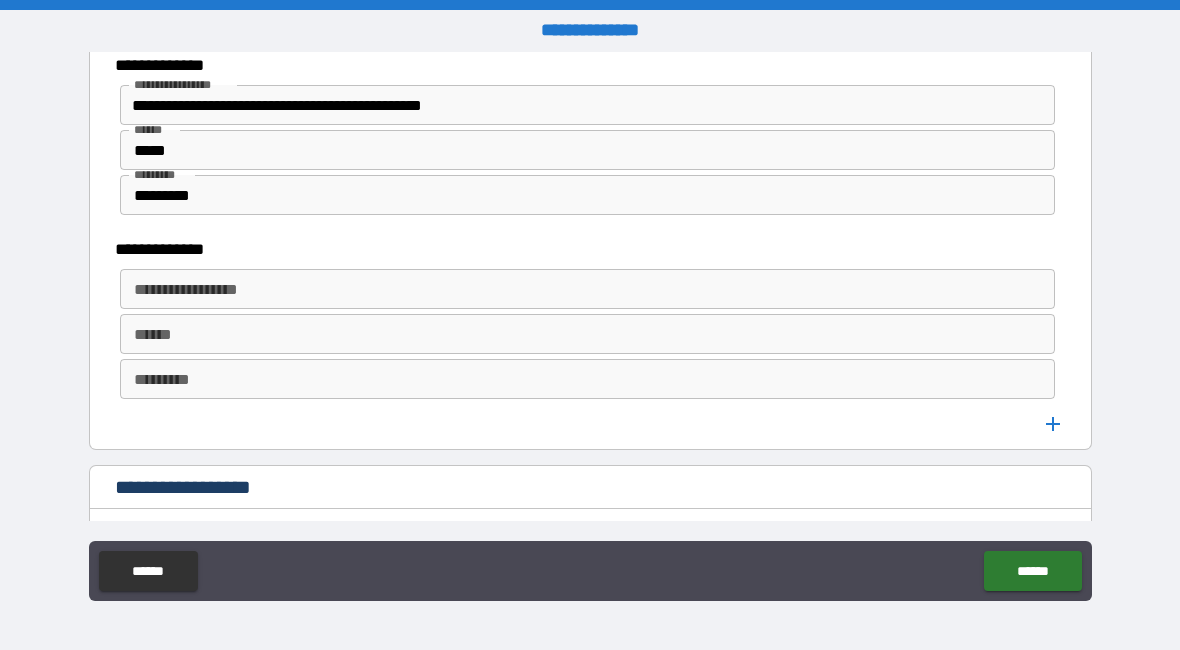 scroll, scrollTop: 1444, scrollLeft: 0, axis: vertical 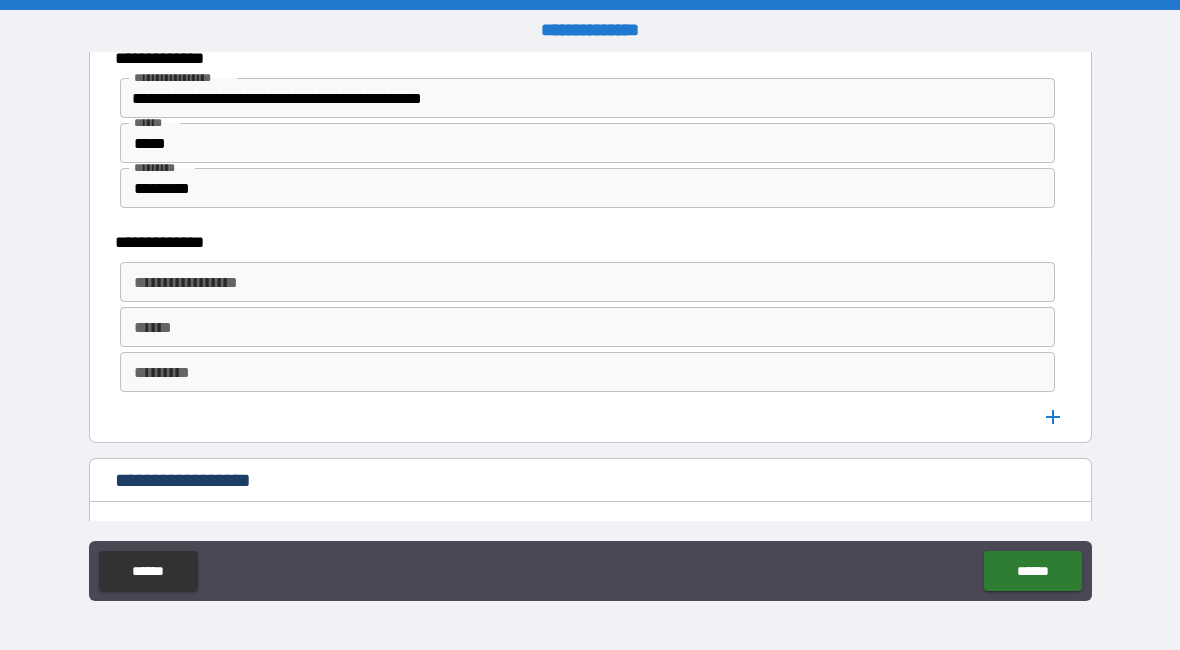 click on "**********" at bounding box center (586, 282) 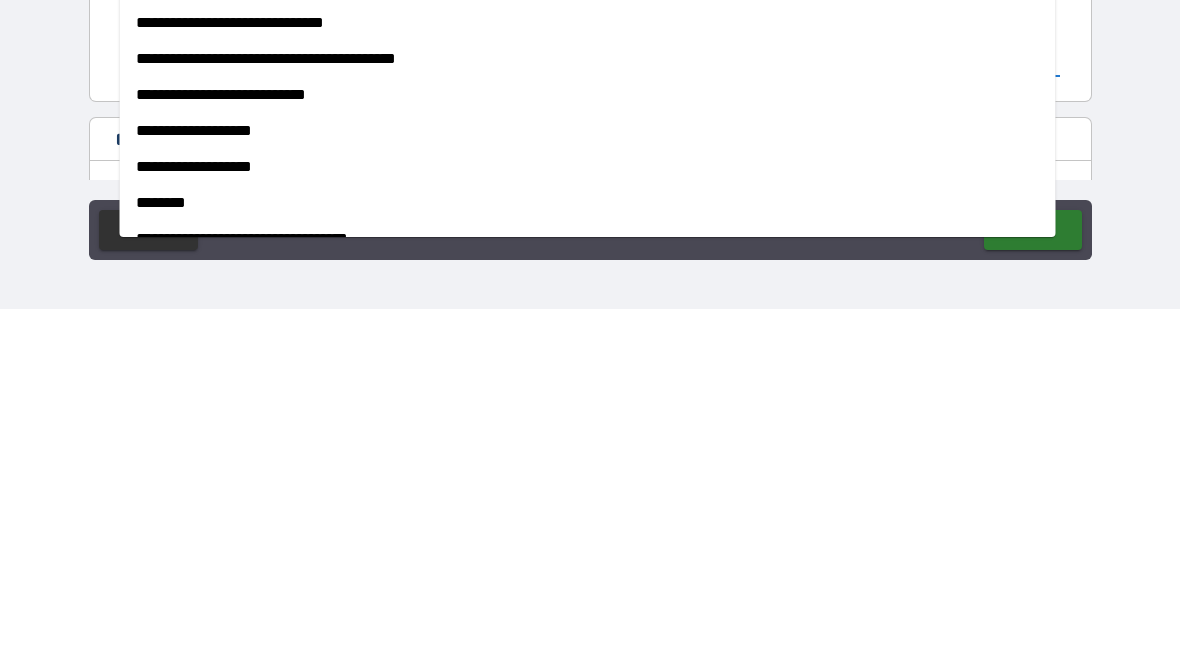 scroll, scrollTop: 0, scrollLeft: 0, axis: both 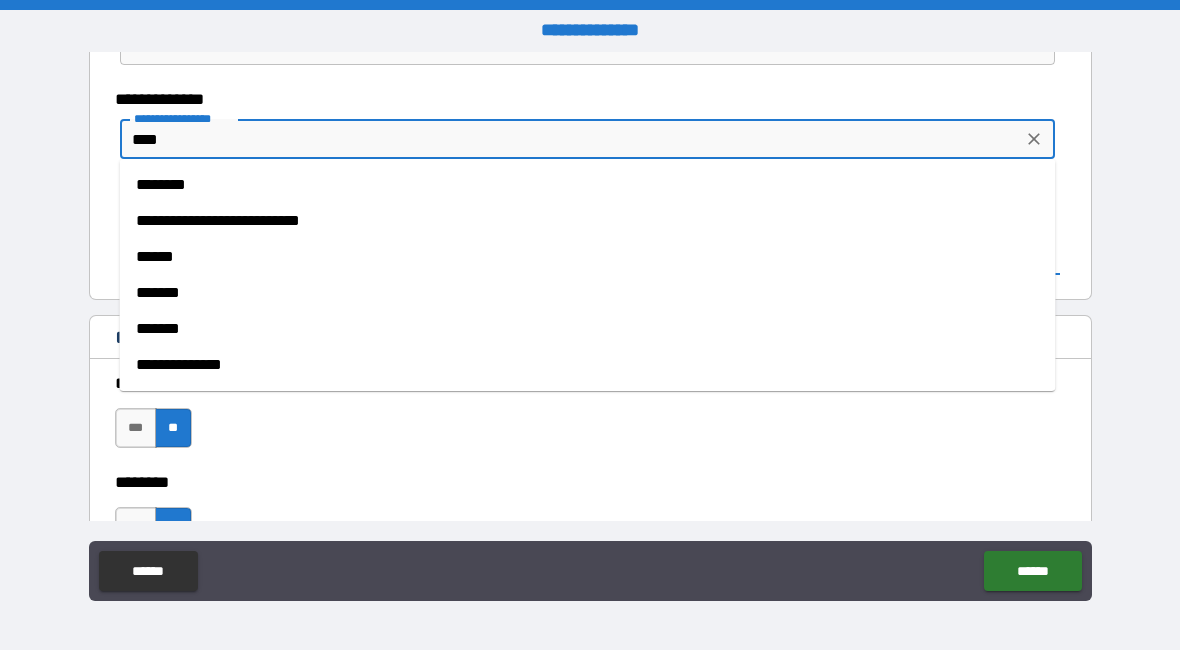 click on "********" at bounding box center (588, 185) 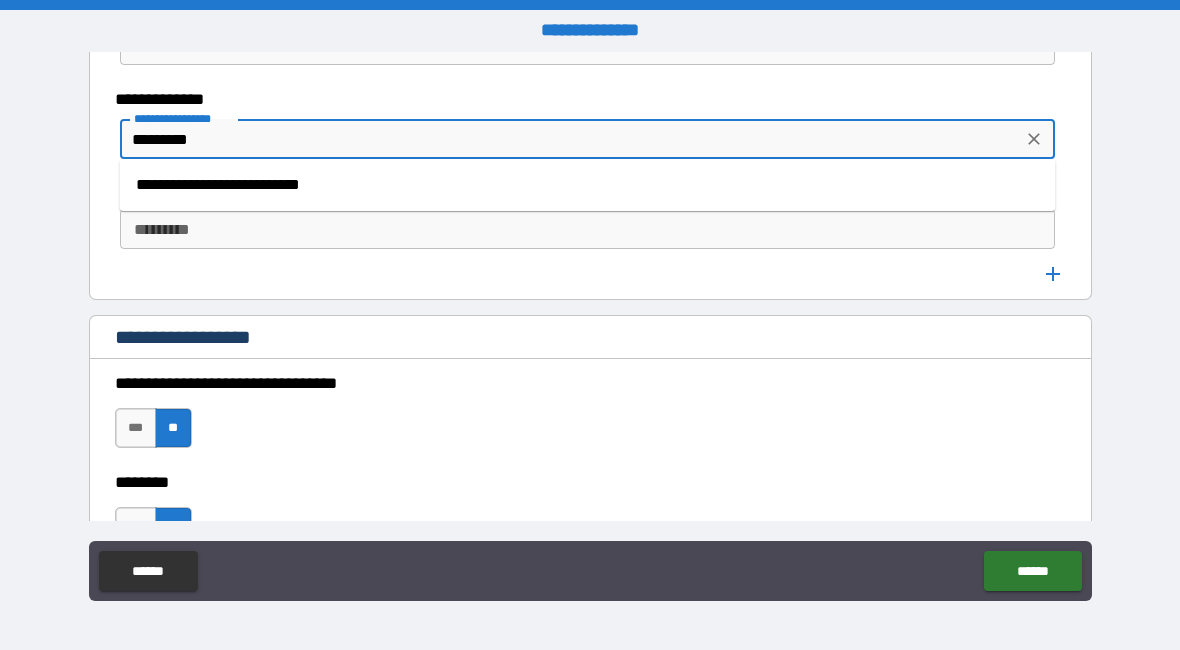 type on "********" 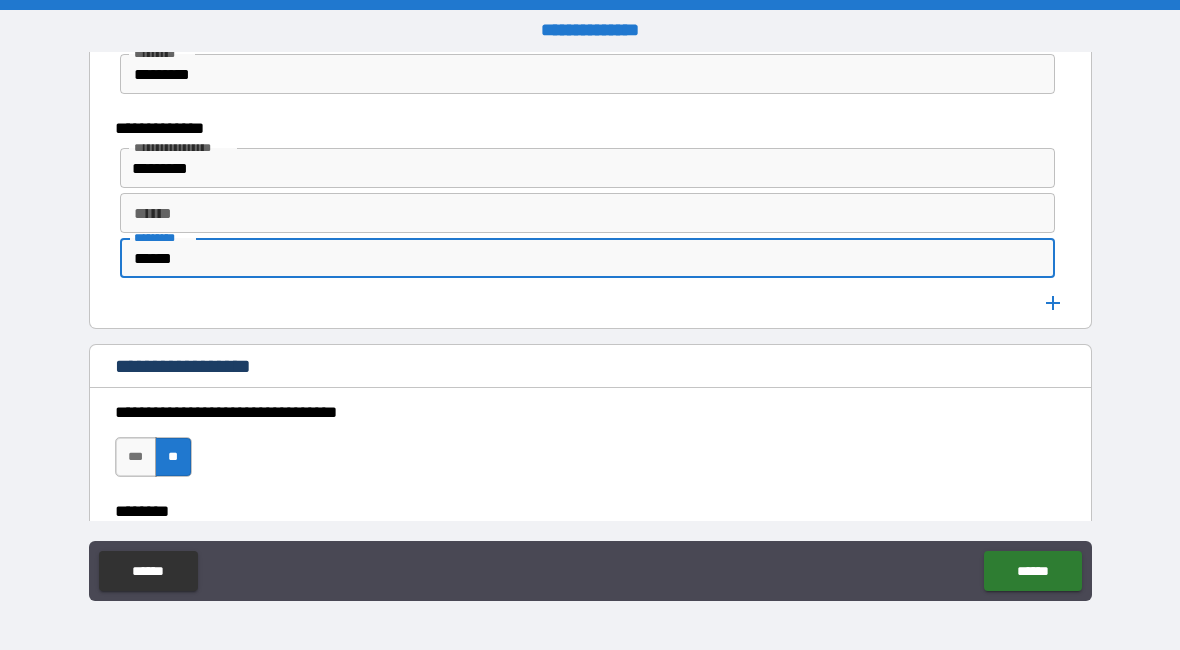 scroll, scrollTop: 1560, scrollLeft: 0, axis: vertical 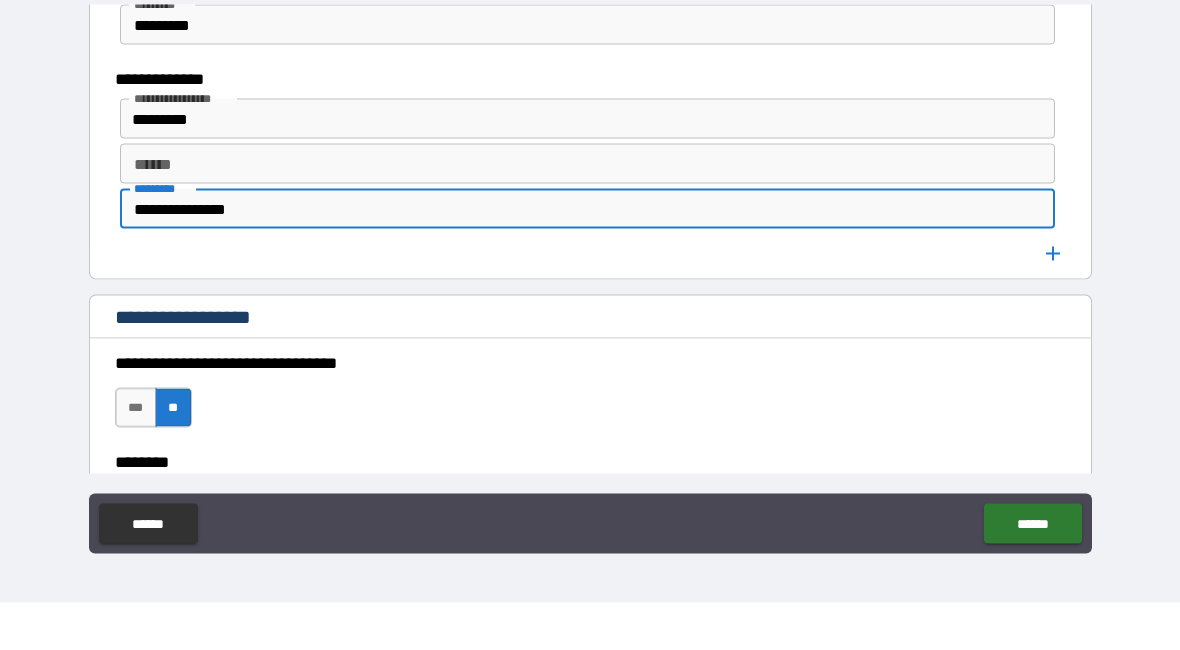 type on "**********" 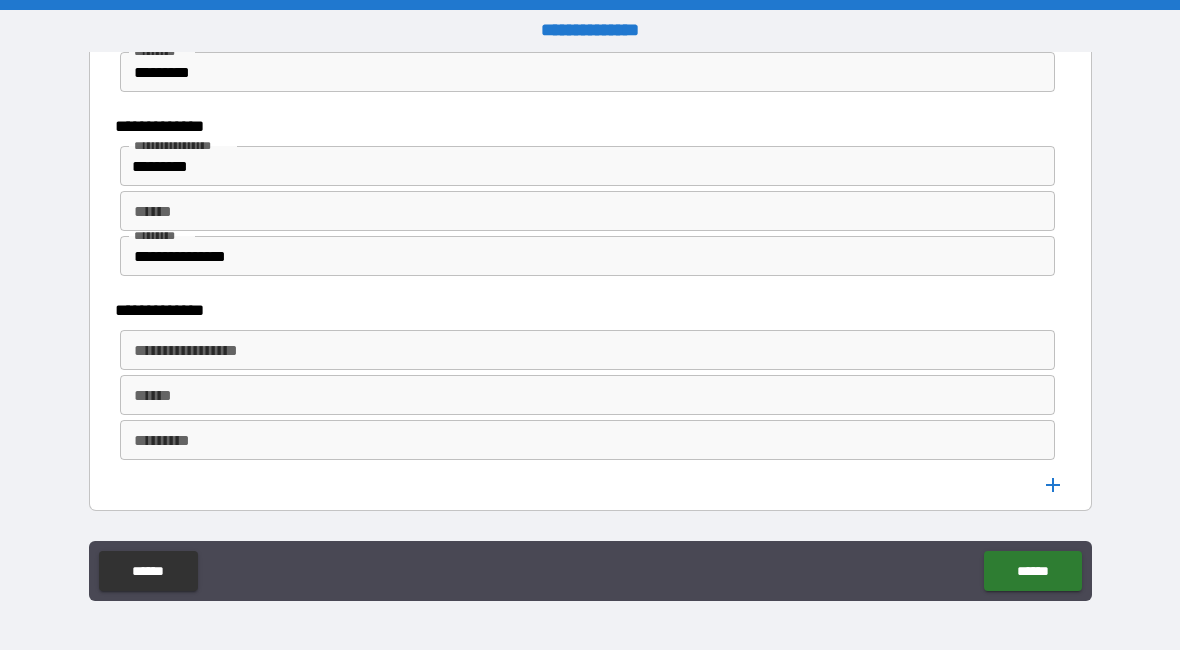 click on "**********" at bounding box center [586, 350] 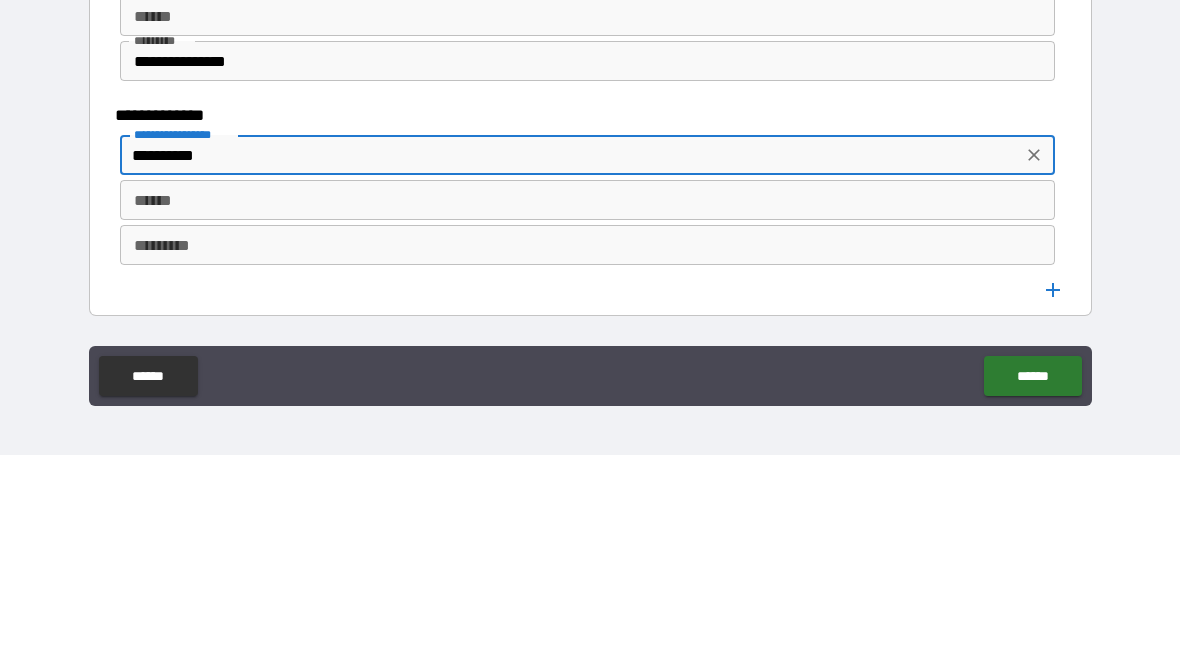 type on "**********" 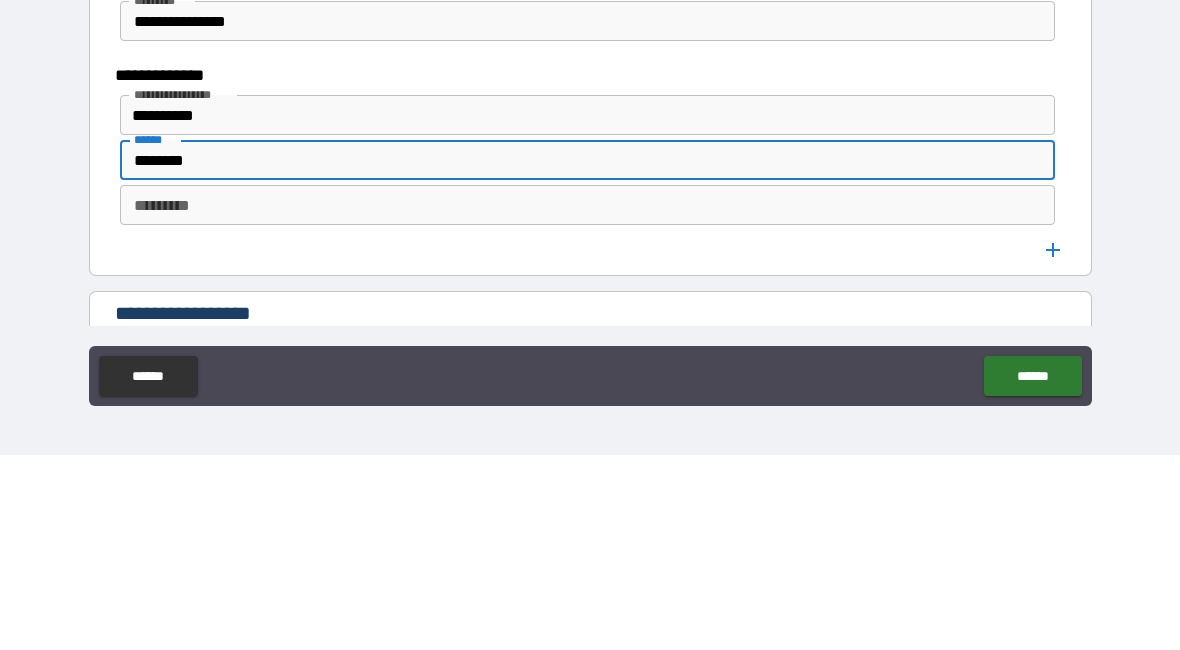 scroll, scrollTop: 1599, scrollLeft: 0, axis: vertical 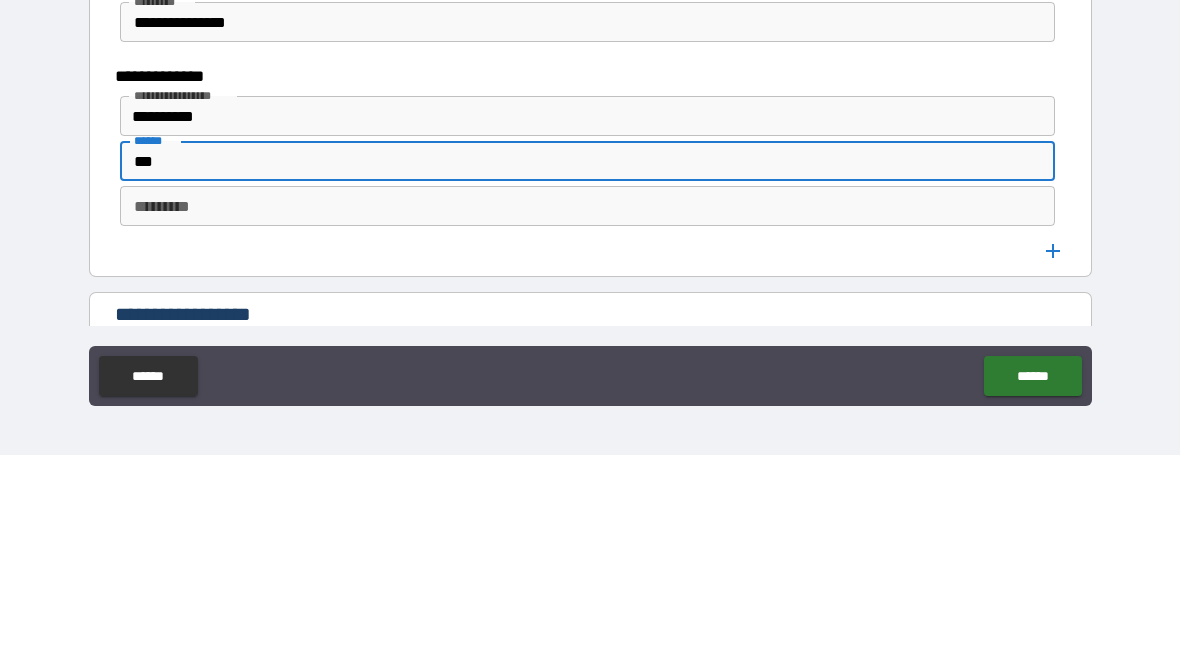 type on "***" 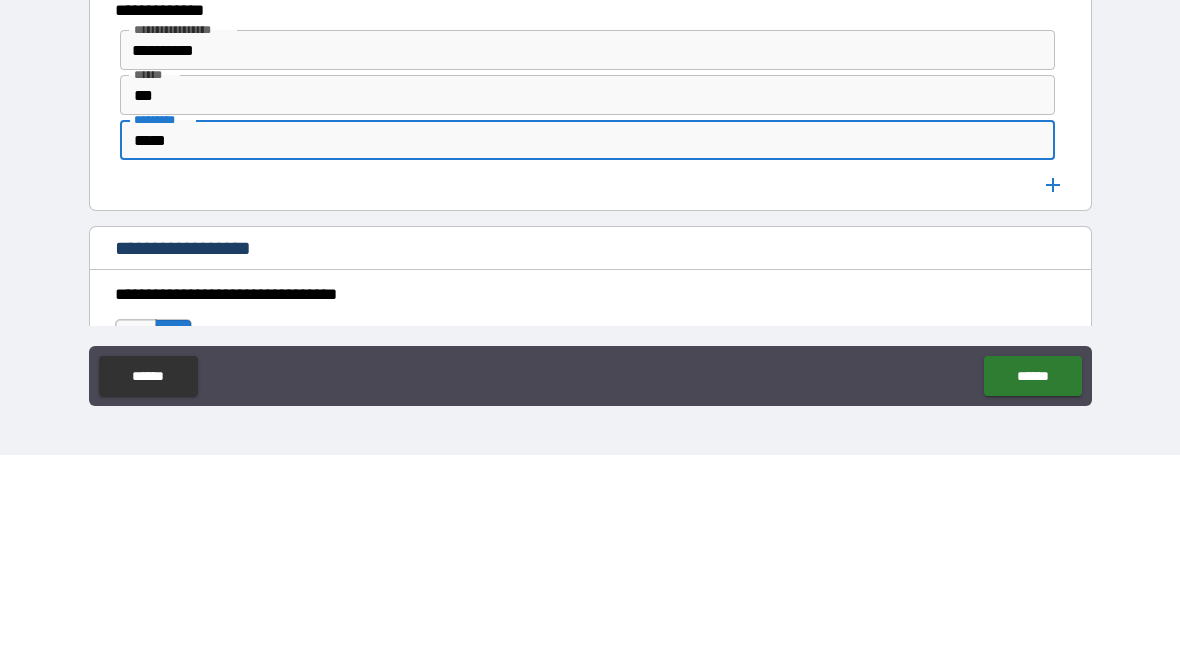 scroll, scrollTop: 1646, scrollLeft: 0, axis: vertical 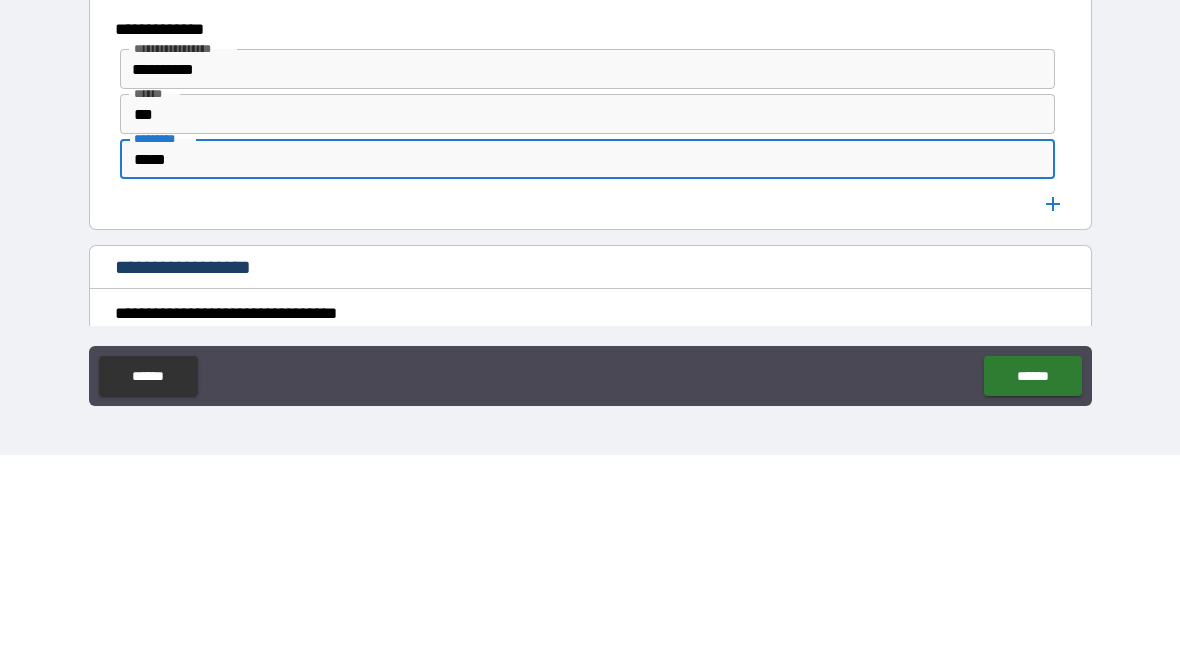 type on "*****" 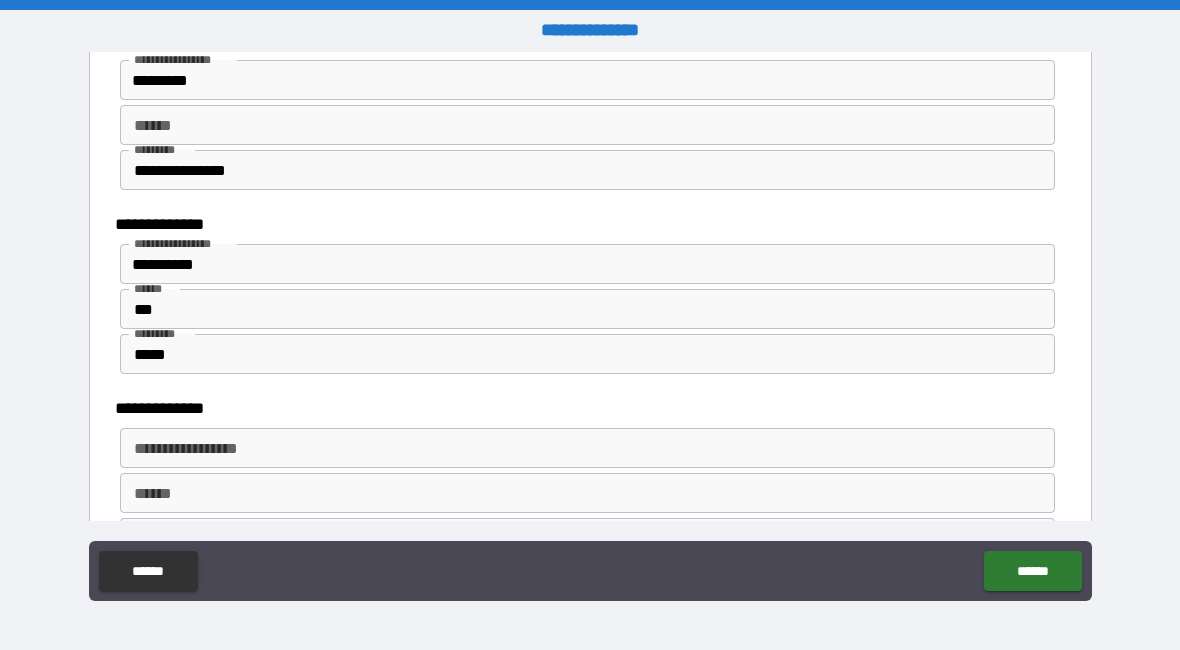 click on "**********" at bounding box center (586, 448) 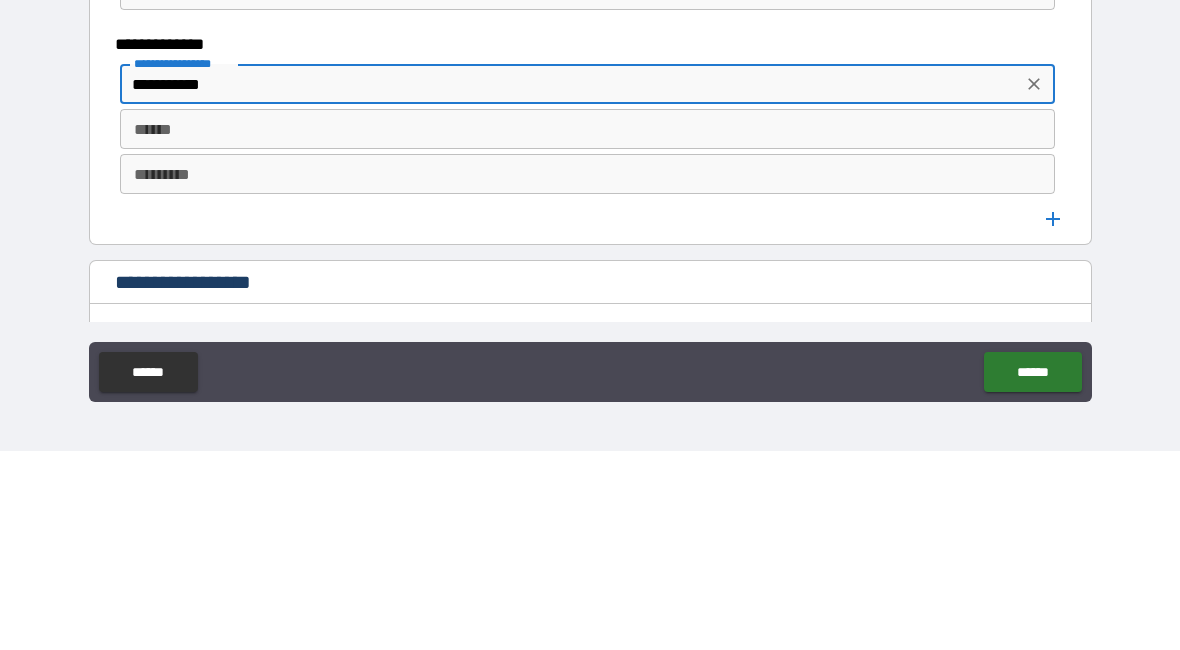 scroll, scrollTop: 1813, scrollLeft: 0, axis: vertical 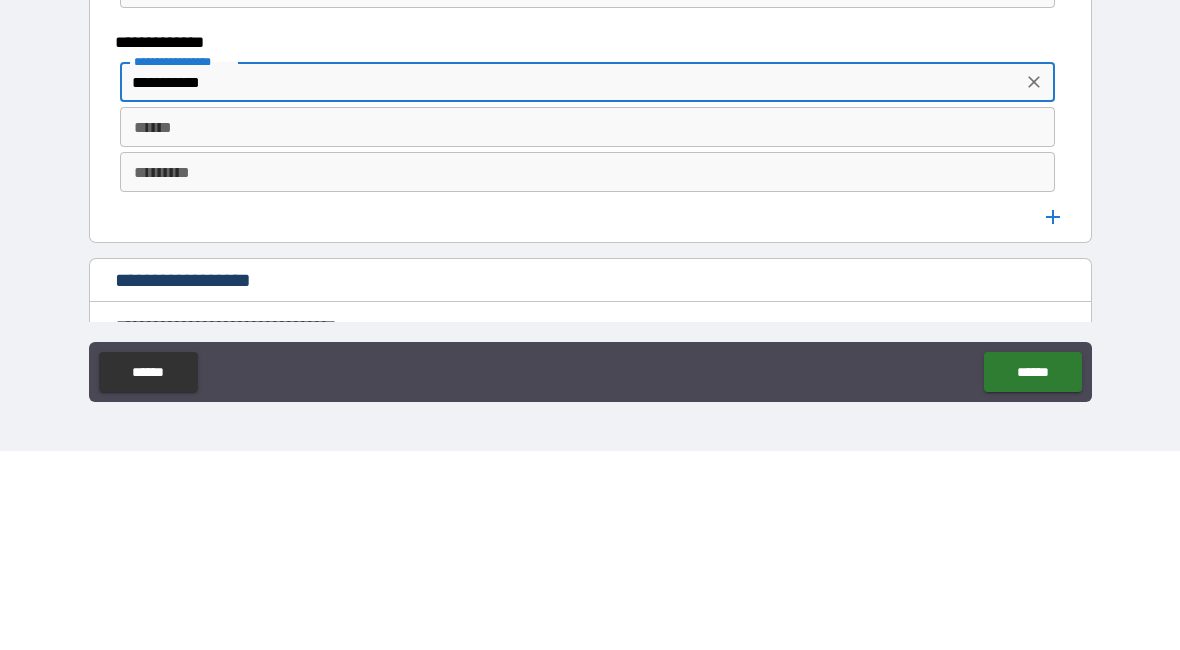 type on "**********" 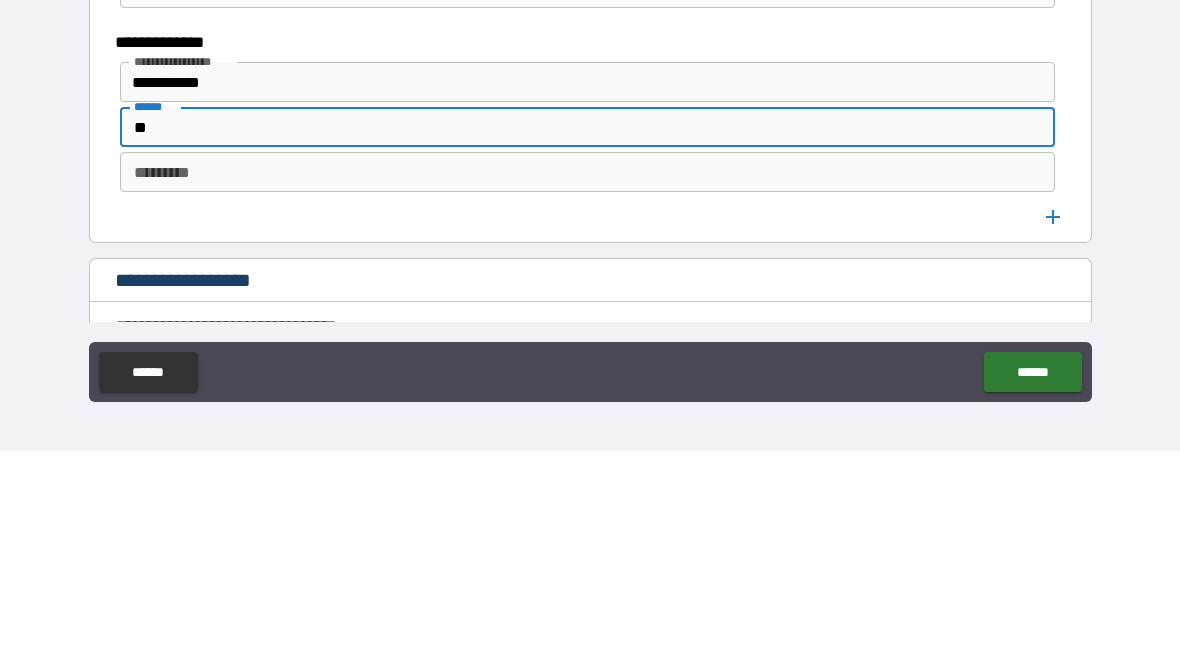 type on "*" 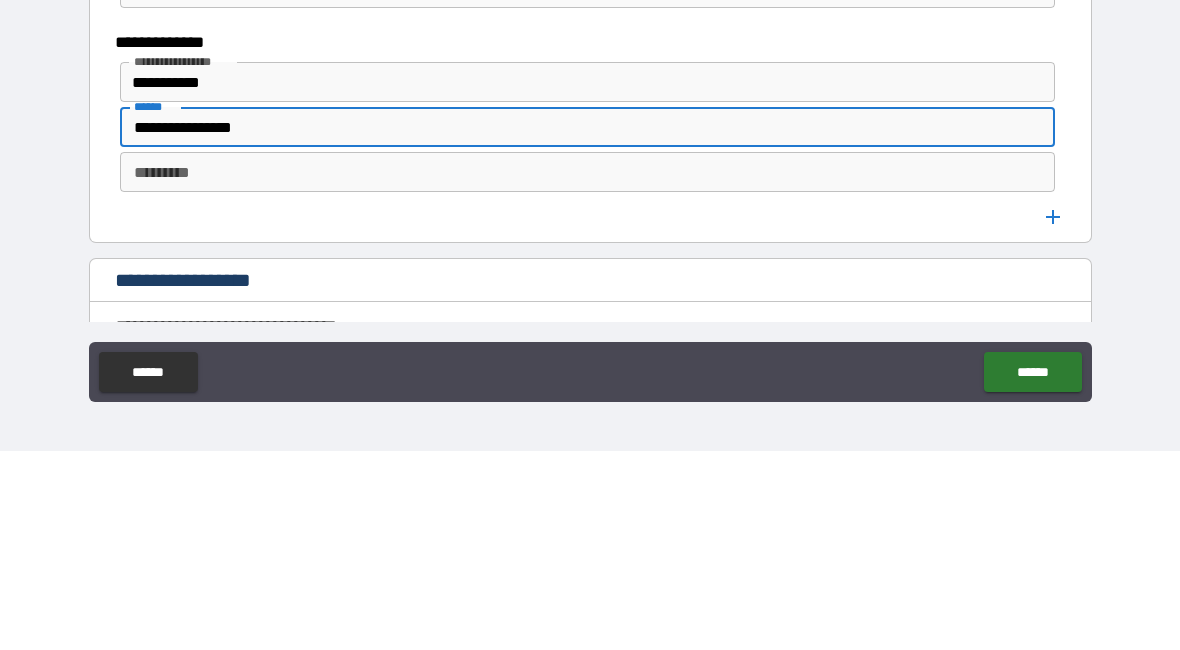 type on "**********" 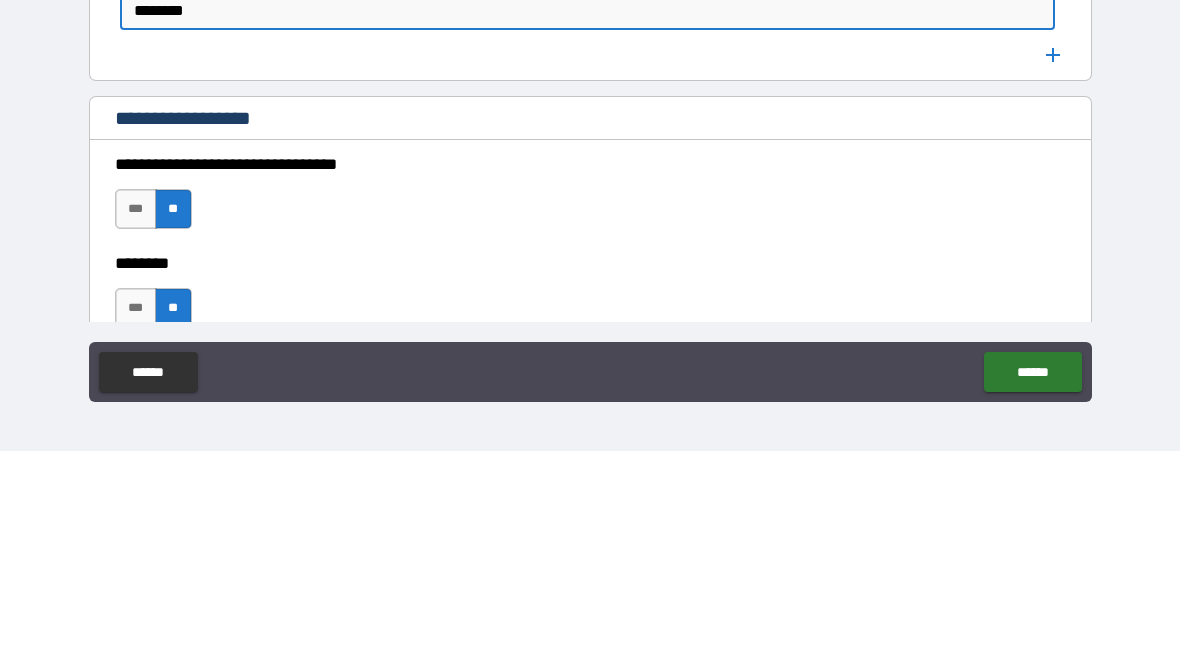 scroll, scrollTop: 1976, scrollLeft: 0, axis: vertical 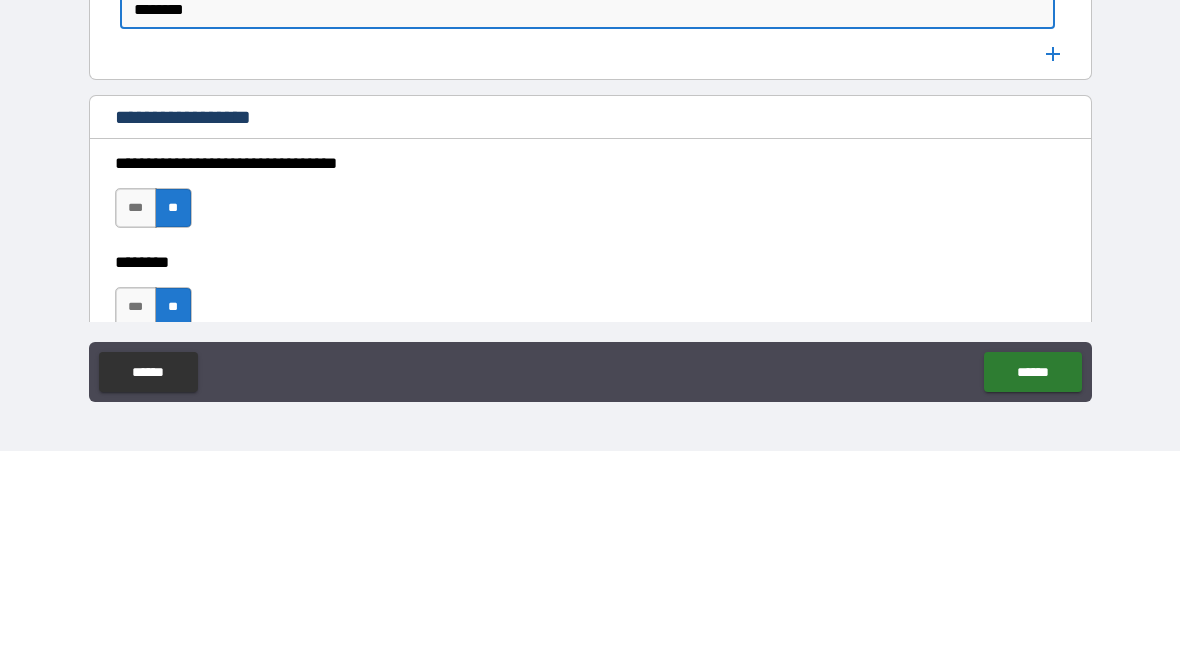 type on "********" 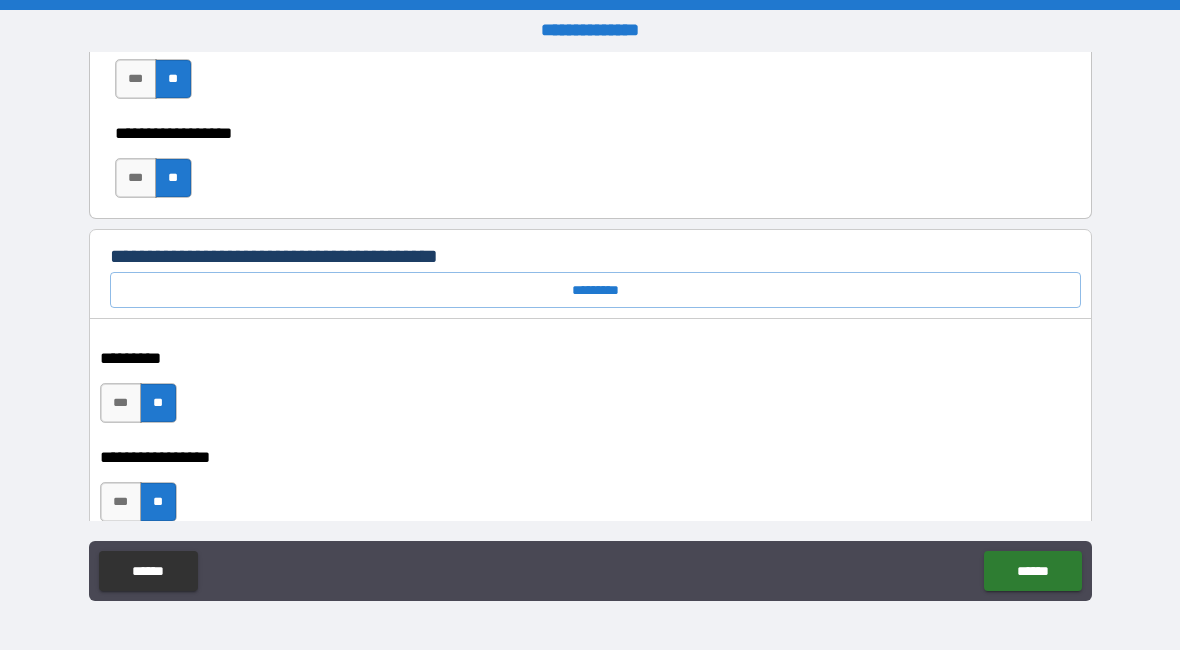 scroll, scrollTop: 3167, scrollLeft: 0, axis: vertical 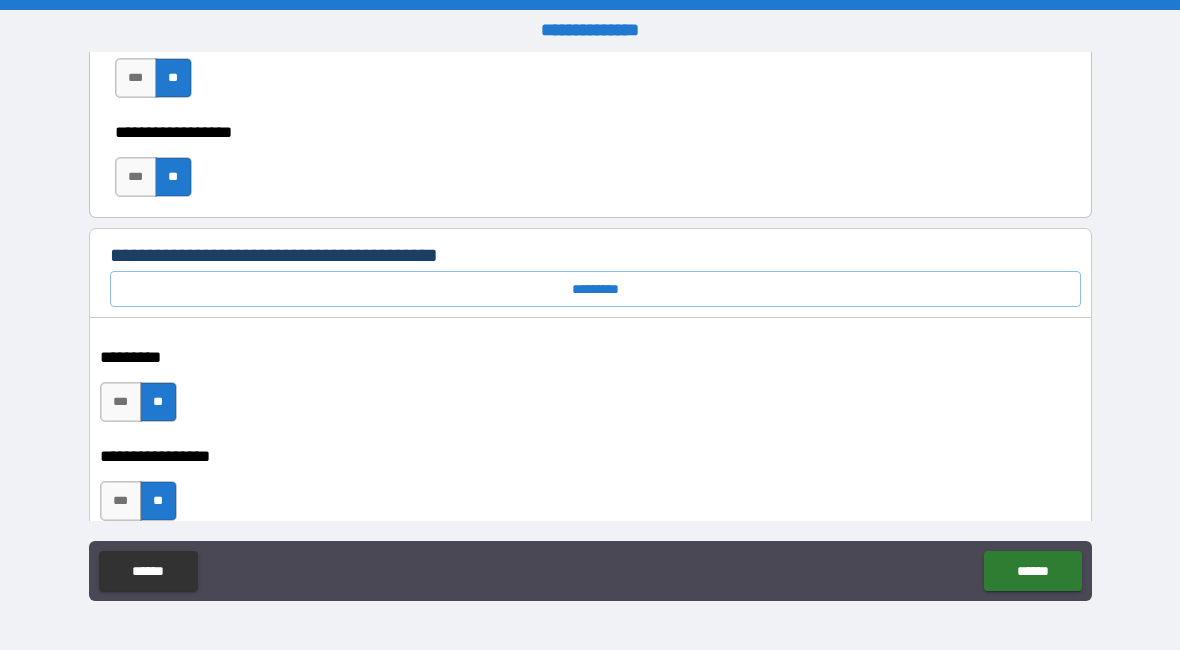 click on "*** **" at bounding box center (593, 501) 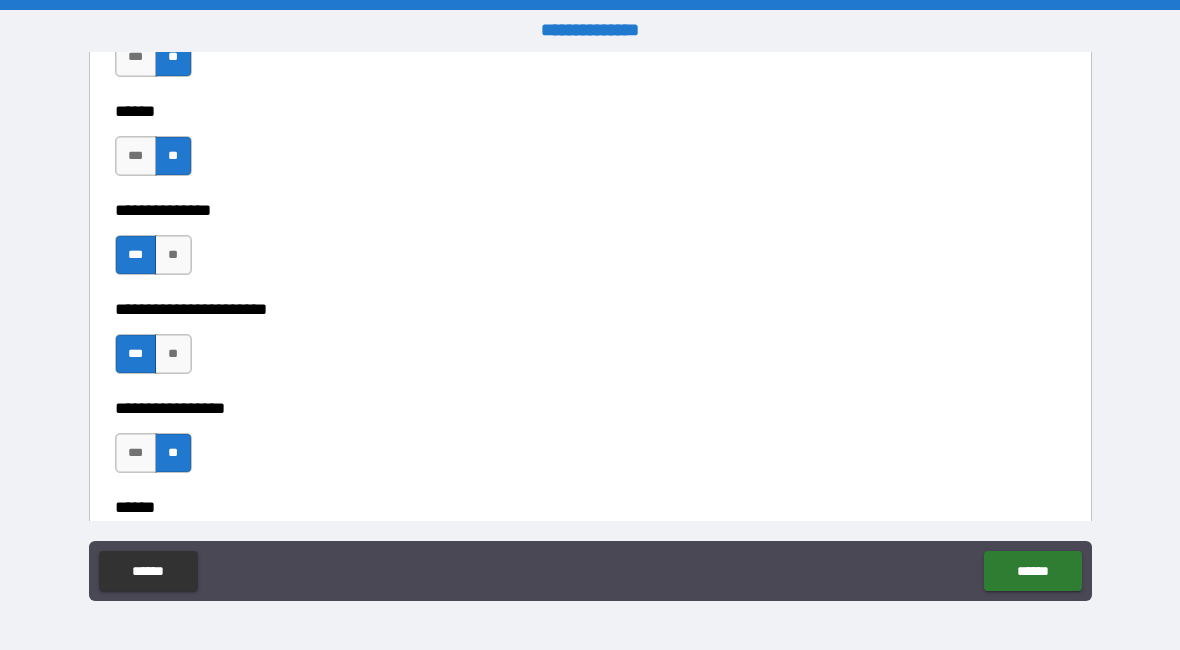 scroll, scrollTop: 5481, scrollLeft: 0, axis: vertical 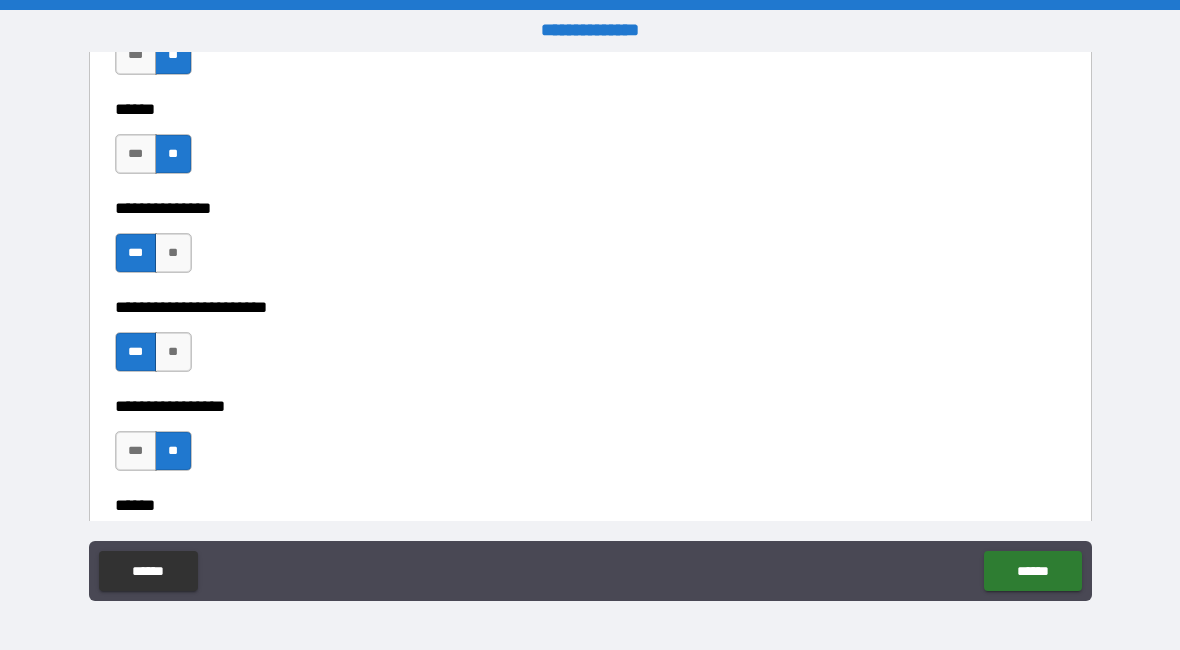 click on "******" at bounding box center (1032, 571) 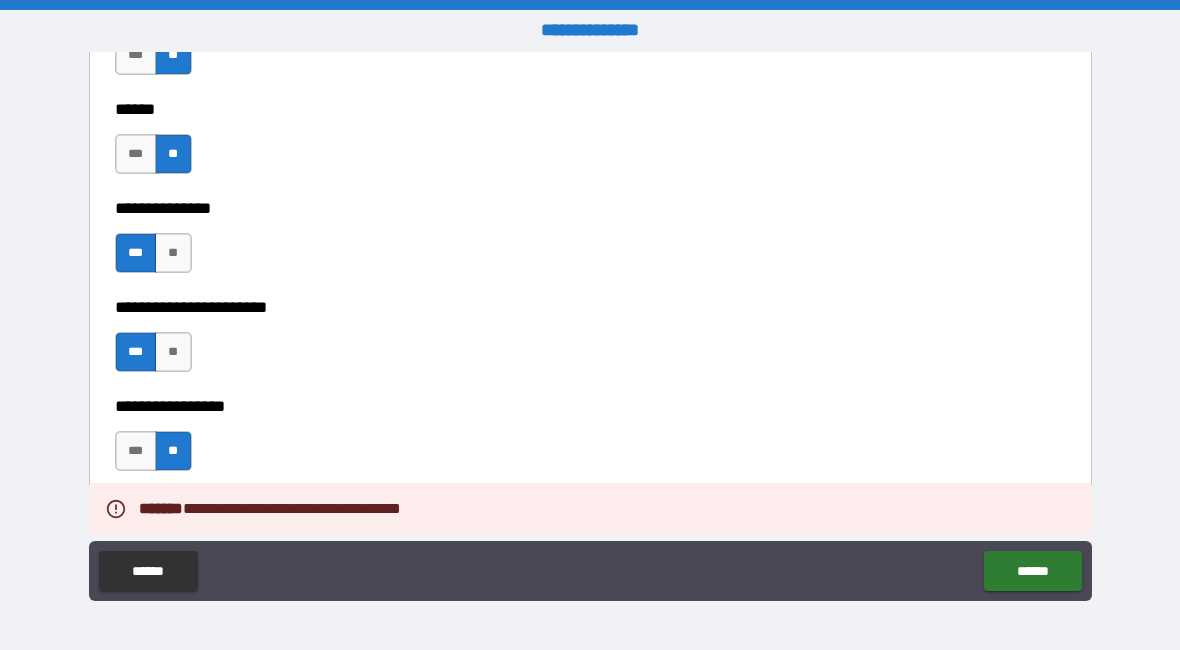 click on "******" at bounding box center [1032, 571] 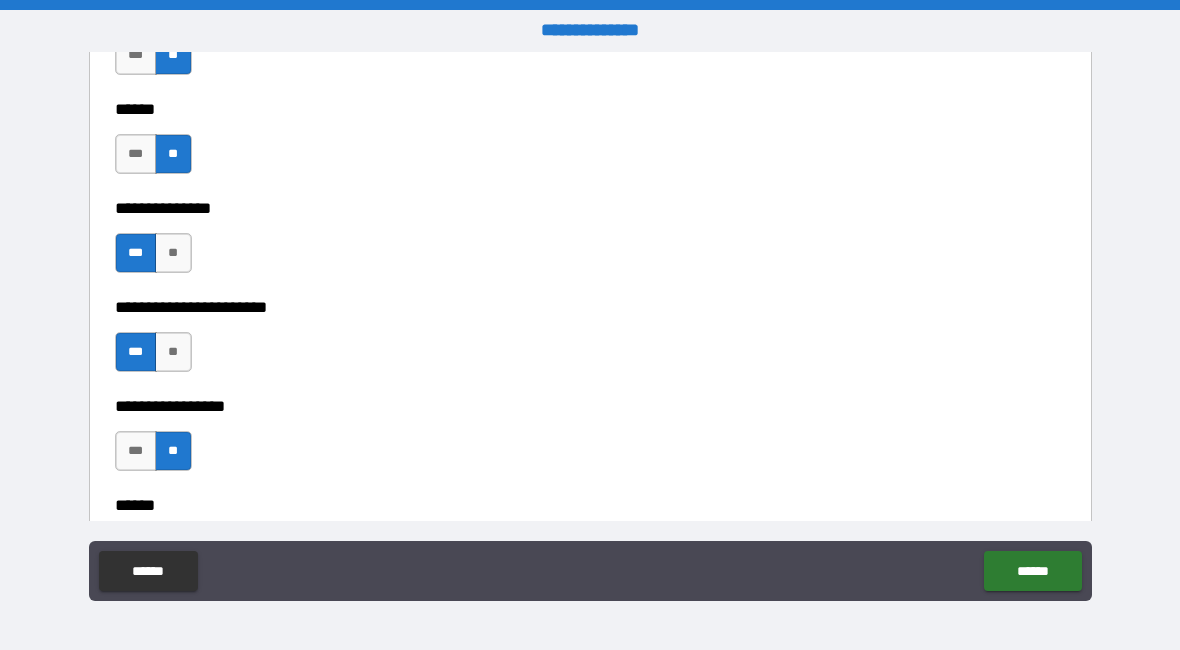 click on "**********" at bounding box center [590, 392] 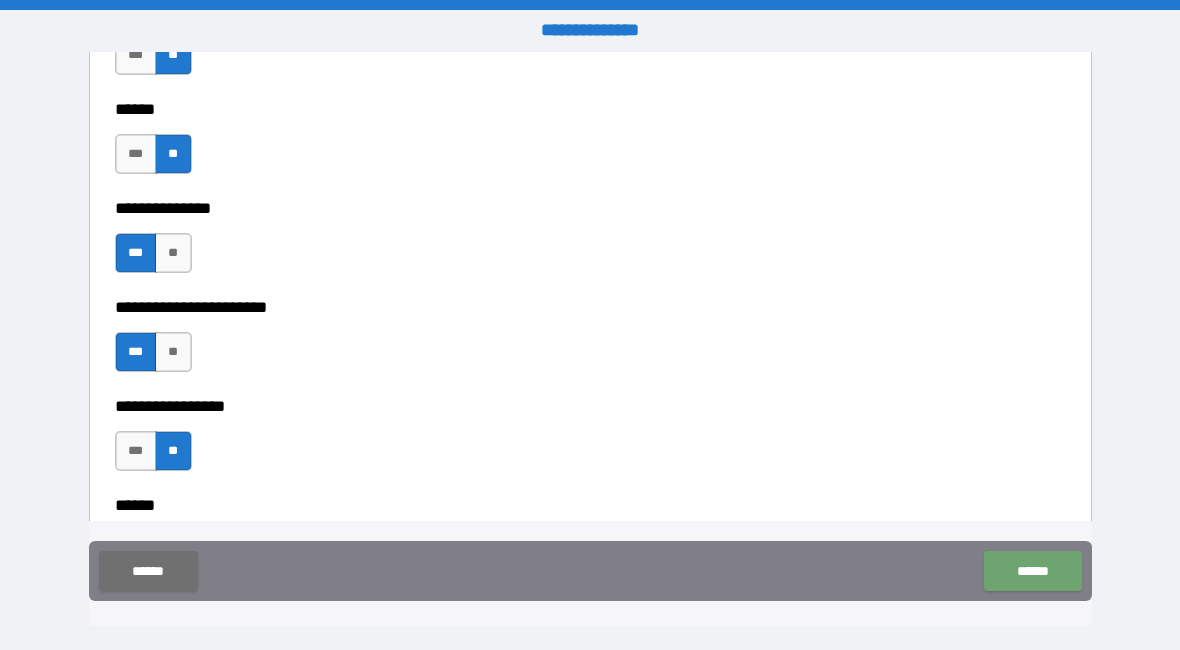 click on "******" at bounding box center (1032, 571) 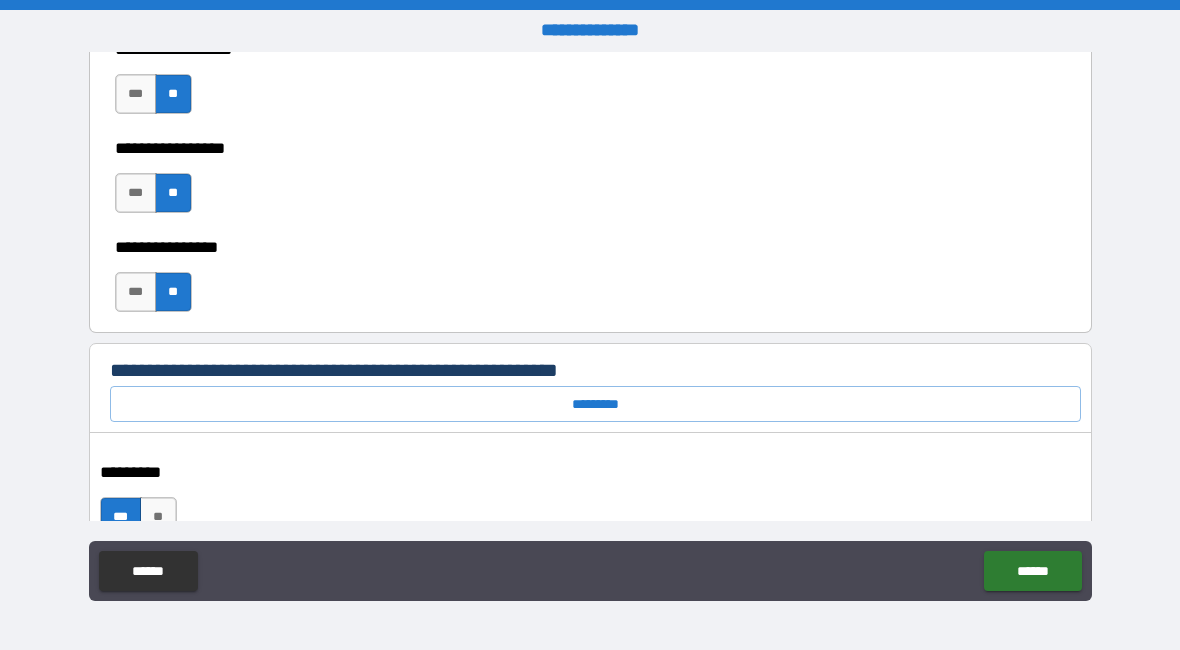 scroll, scrollTop: 12373, scrollLeft: 0, axis: vertical 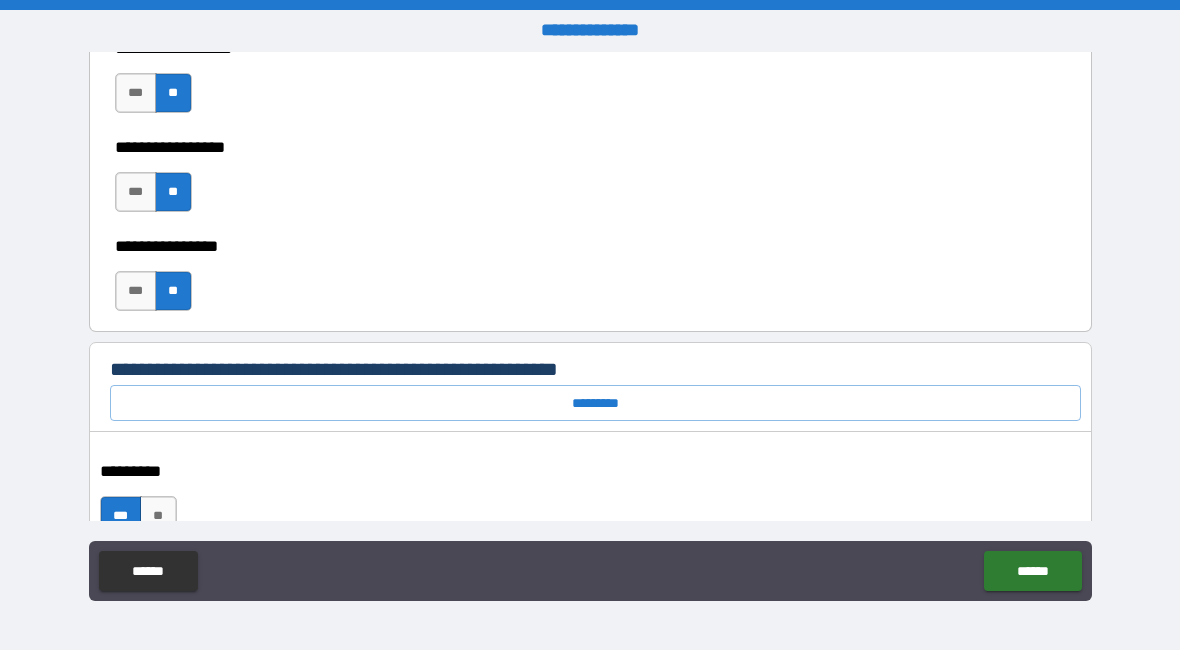 click on "*********" at bounding box center [595, 403] 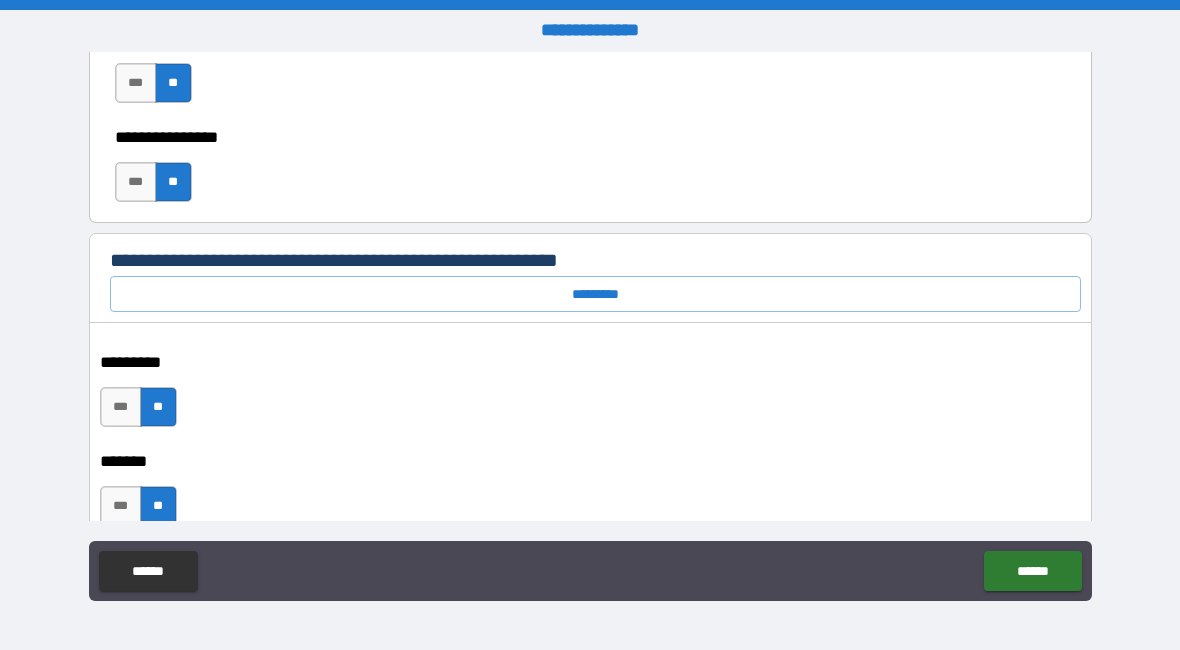 scroll, scrollTop: 12483, scrollLeft: 0, axis: vertical 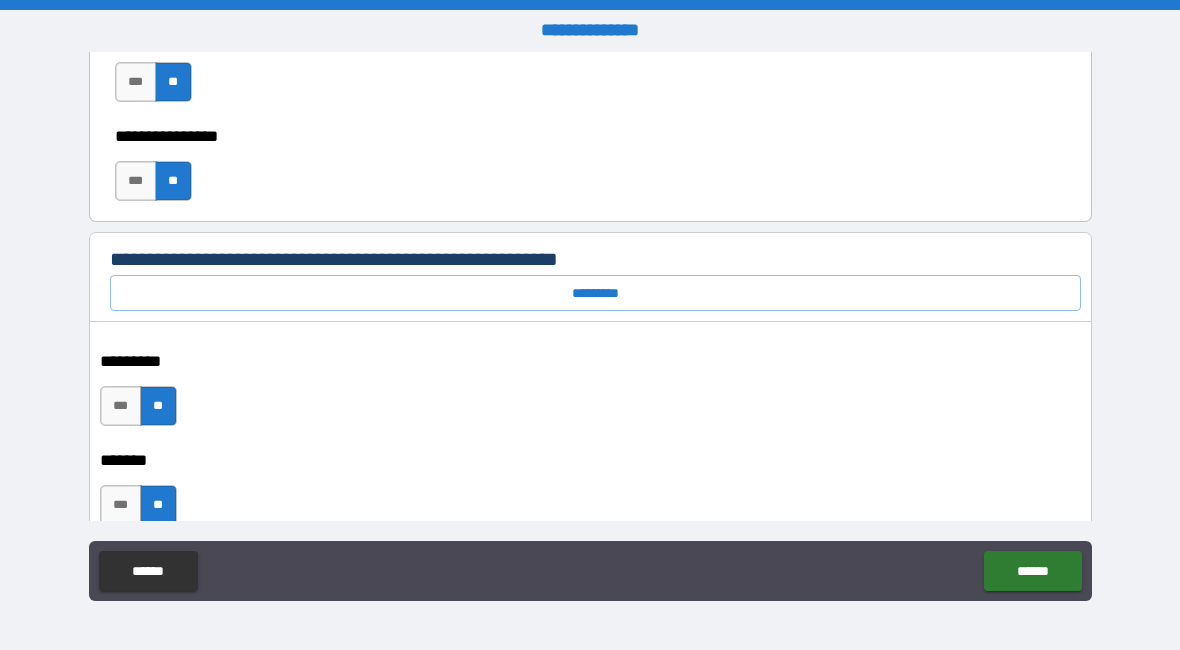 click on "***" at bounding box center [121, 505] 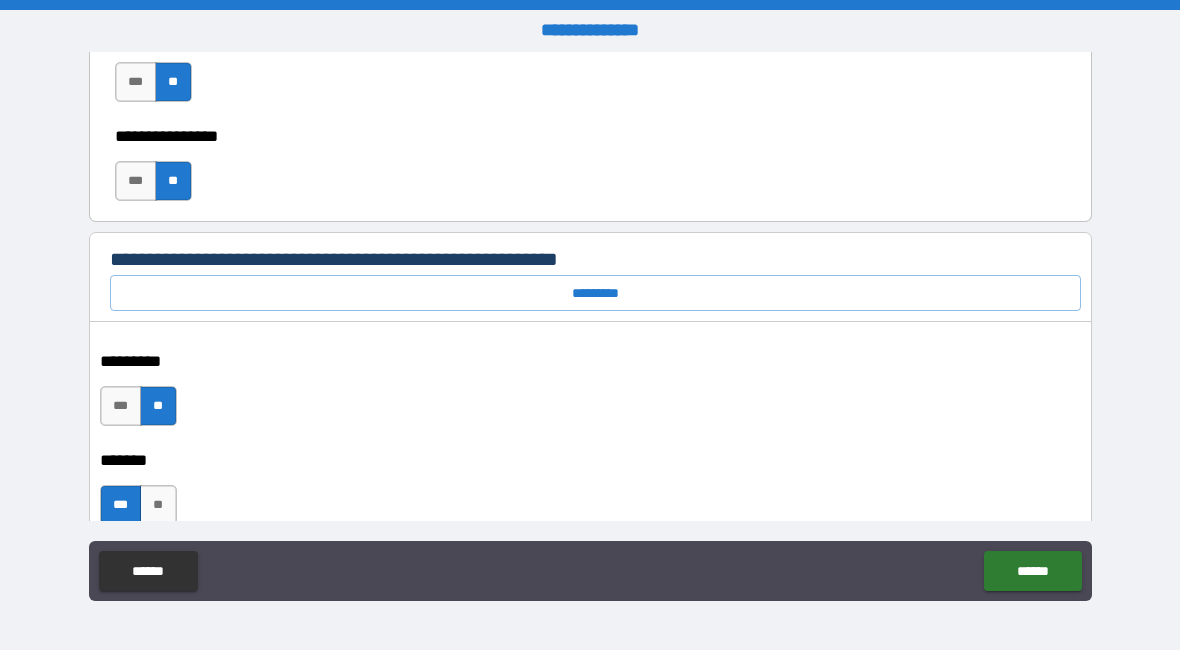 click on "*******" at bounding box center [593, 460] 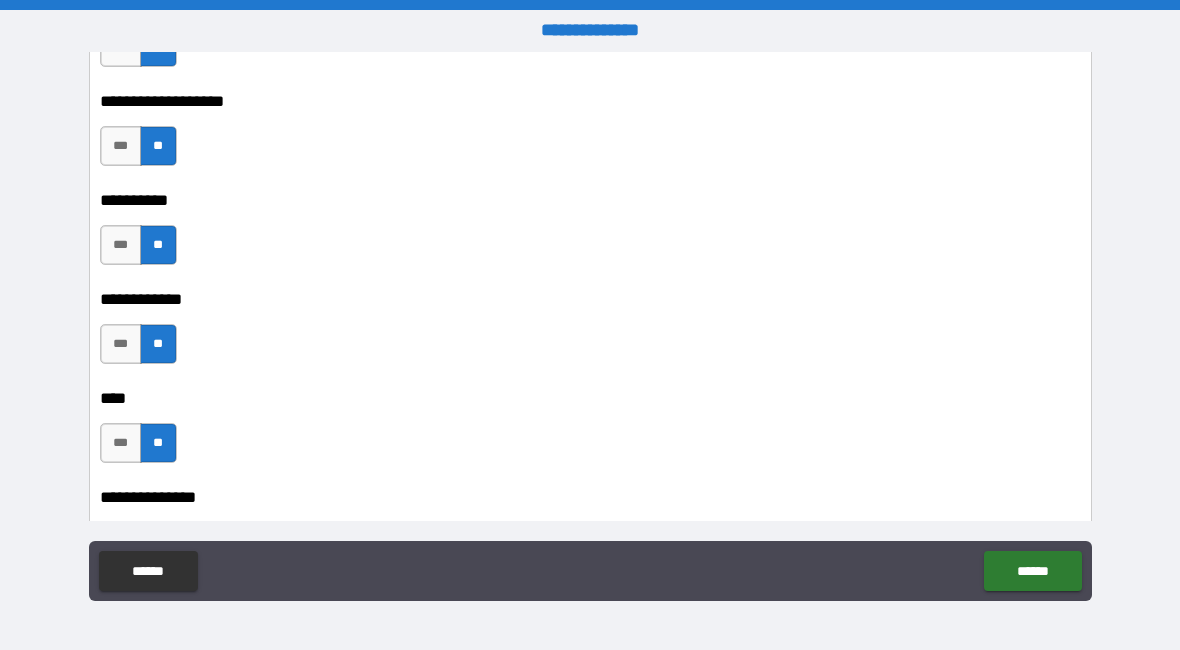 click on "******" at bounding box center [1032, 571] 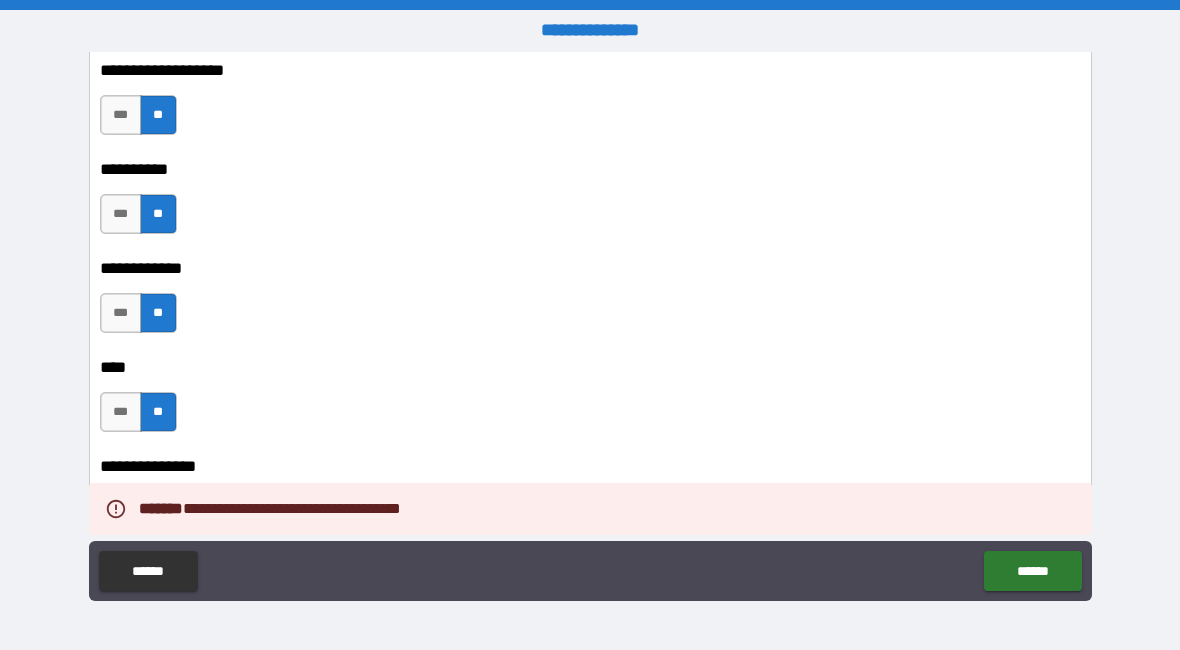 click on "******" at bounding box center (1032, 571) 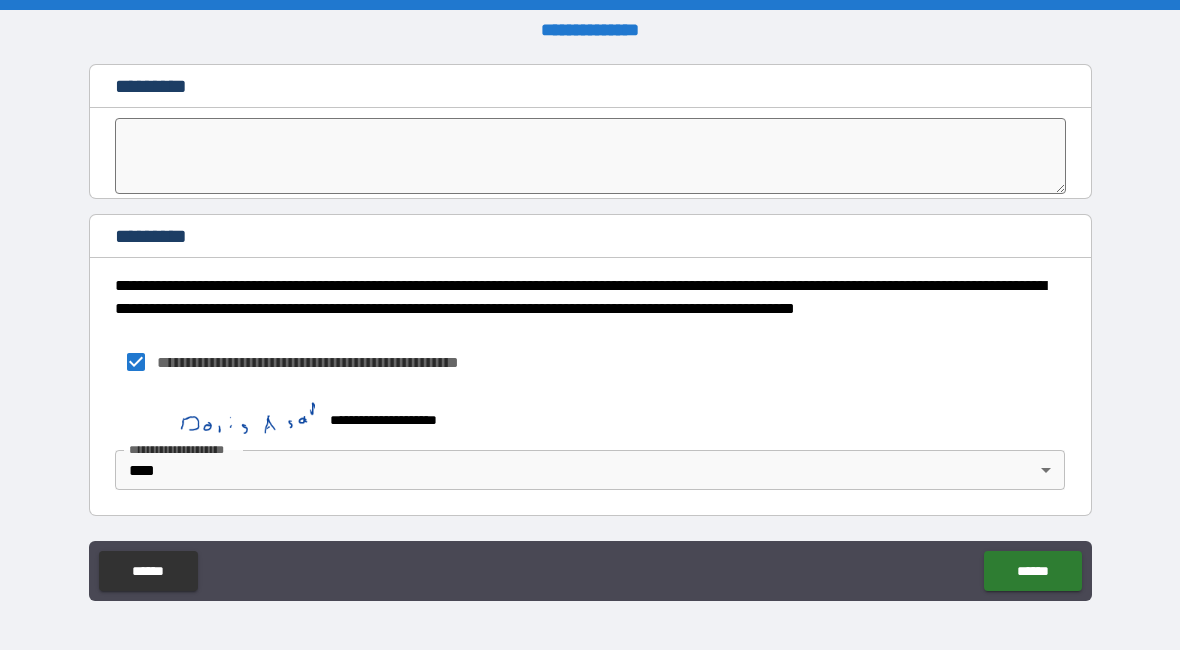 scroll, scrollTop: 18233, scrollLeft: 0, axis: vertical 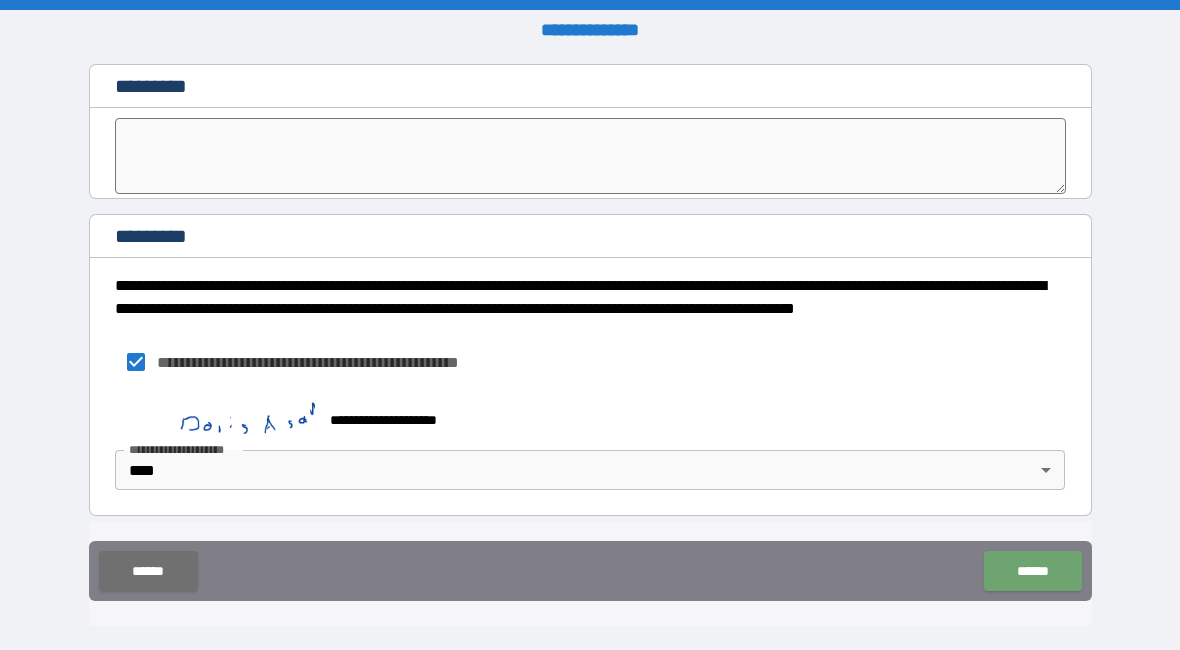 click on "******" at bounding box center [1032, 571] 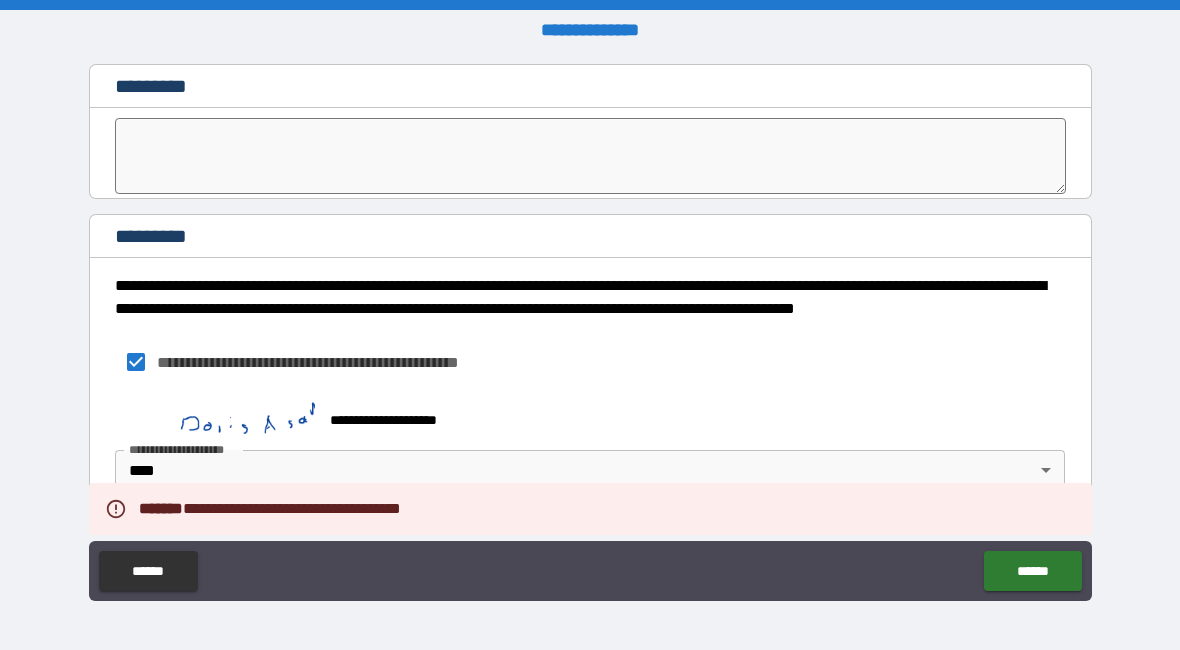 click on "**********" at bounding box center (590, 411) 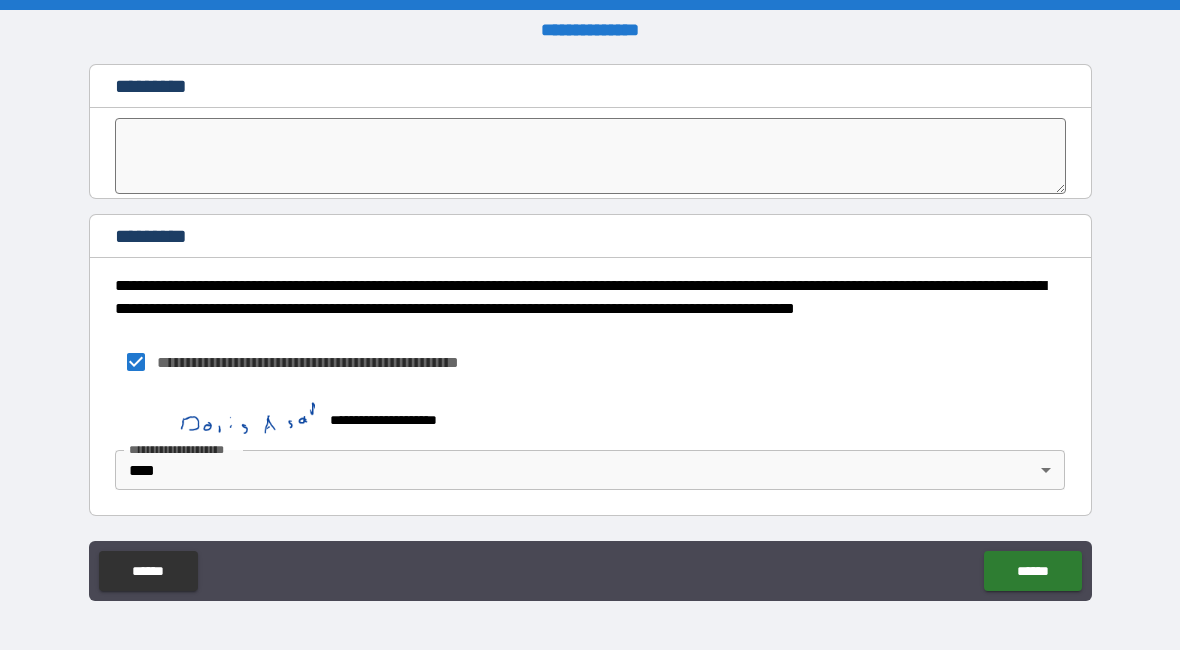 click on "**********" at bounding box center (590, 411) 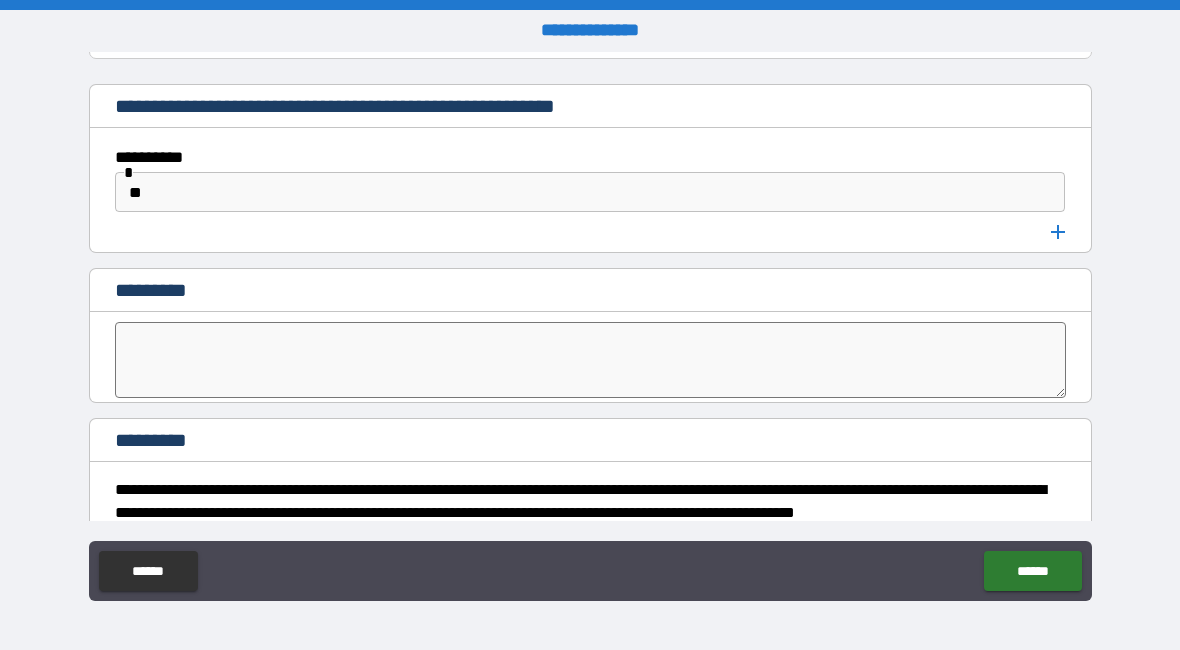 scroll, scrollTop: 18017, scrollLeft: 0, axis: vertical 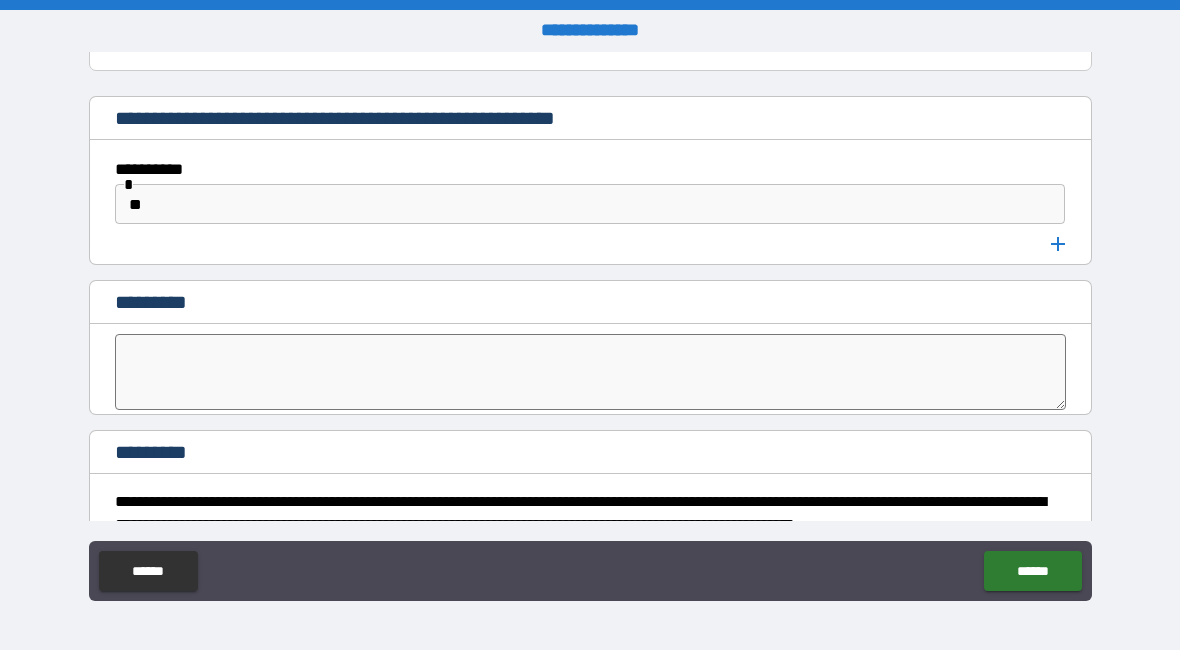 click at bounding box center (591, 372) 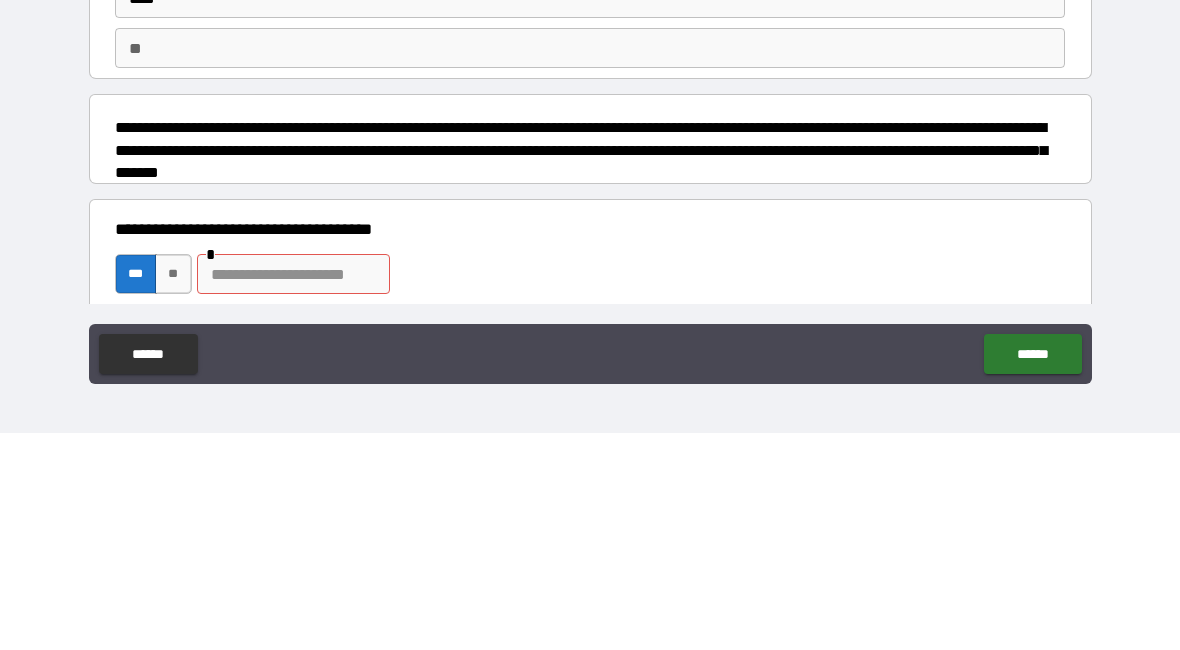 scroll, scrollTop: 0, scrollLeft: 0, axis: both 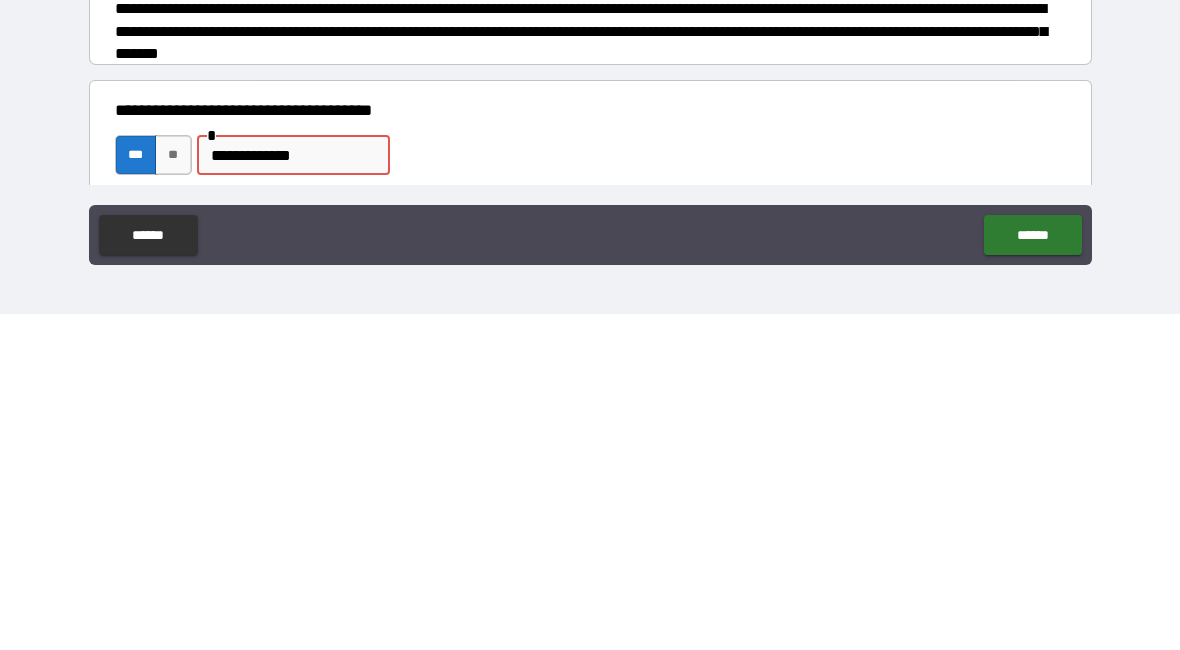 type on "**********" 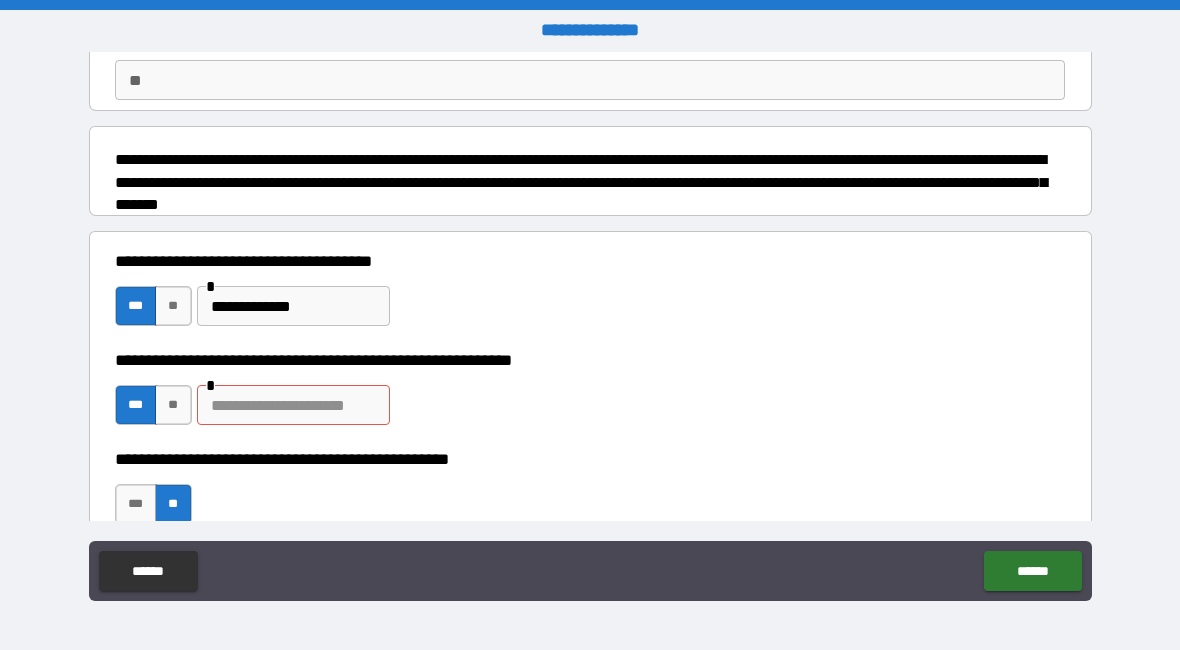 scroll, scrollTop: 187, scrollLeft: 0, axis: vertical 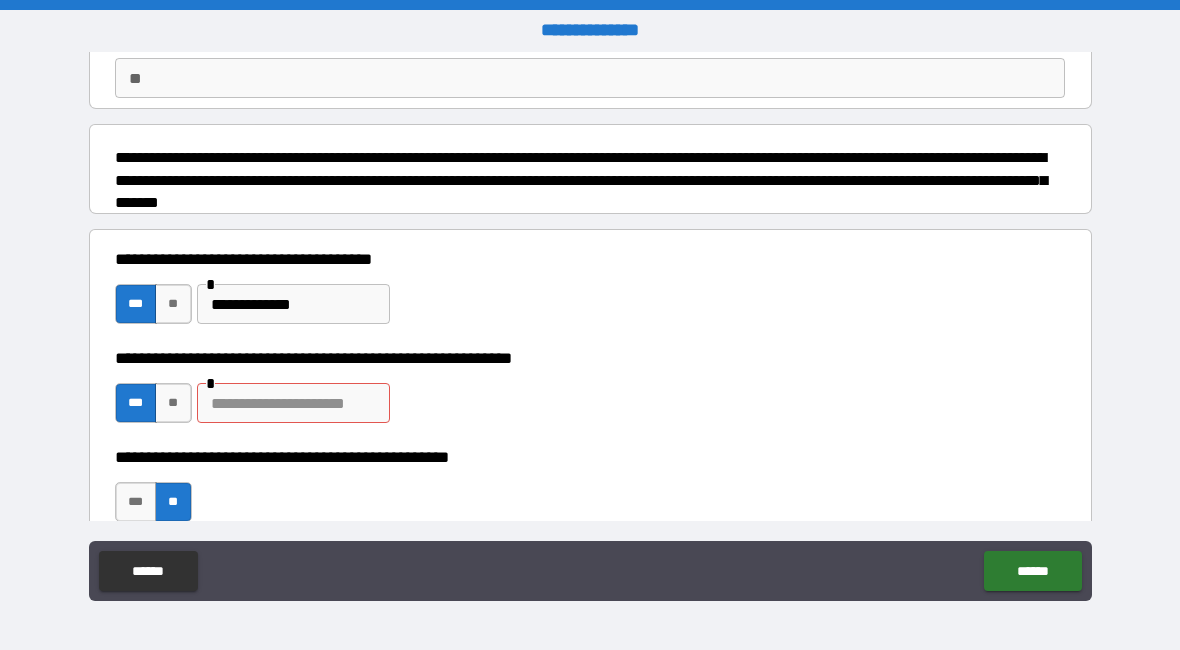 click on "**********" at bounding box center (590, 393) 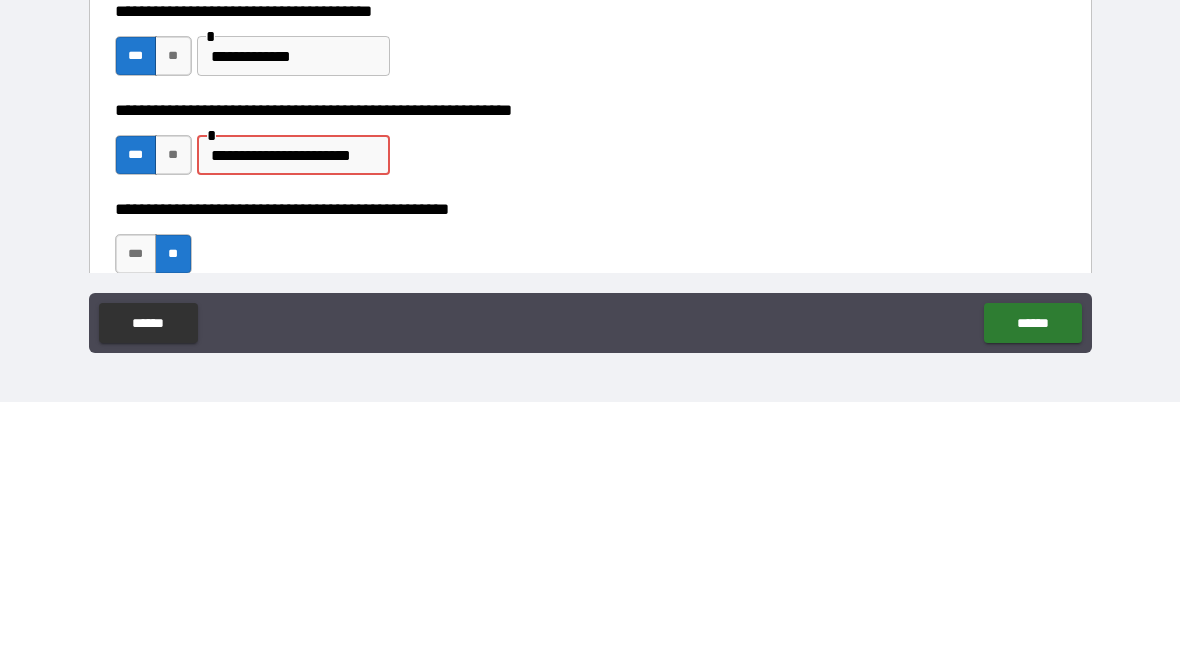 click on "**********" at bounding box center [293, 403] 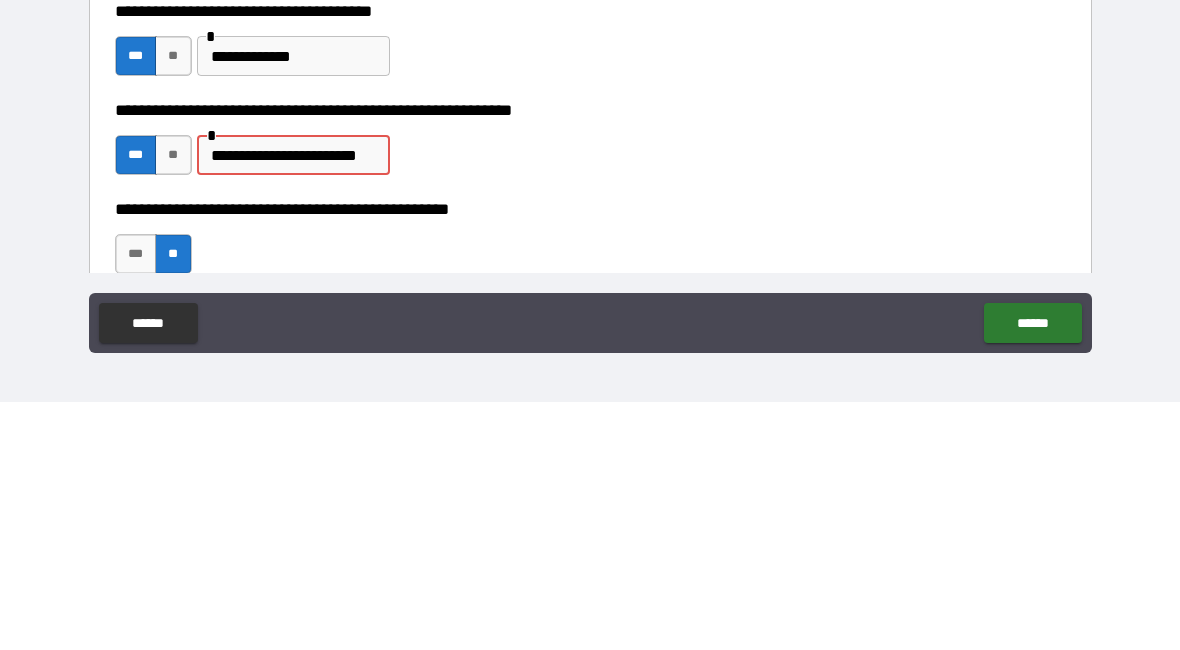 click on "**********" at bounding box center (293, 403) 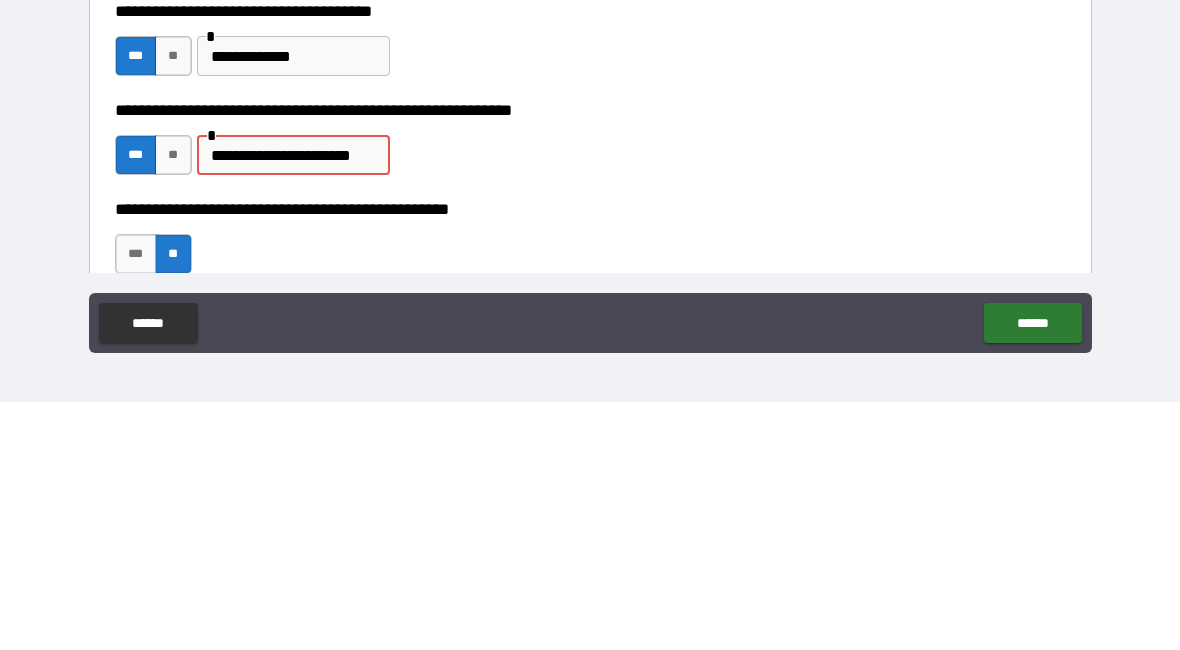 click on "**********" at bounding box center (293, 403) 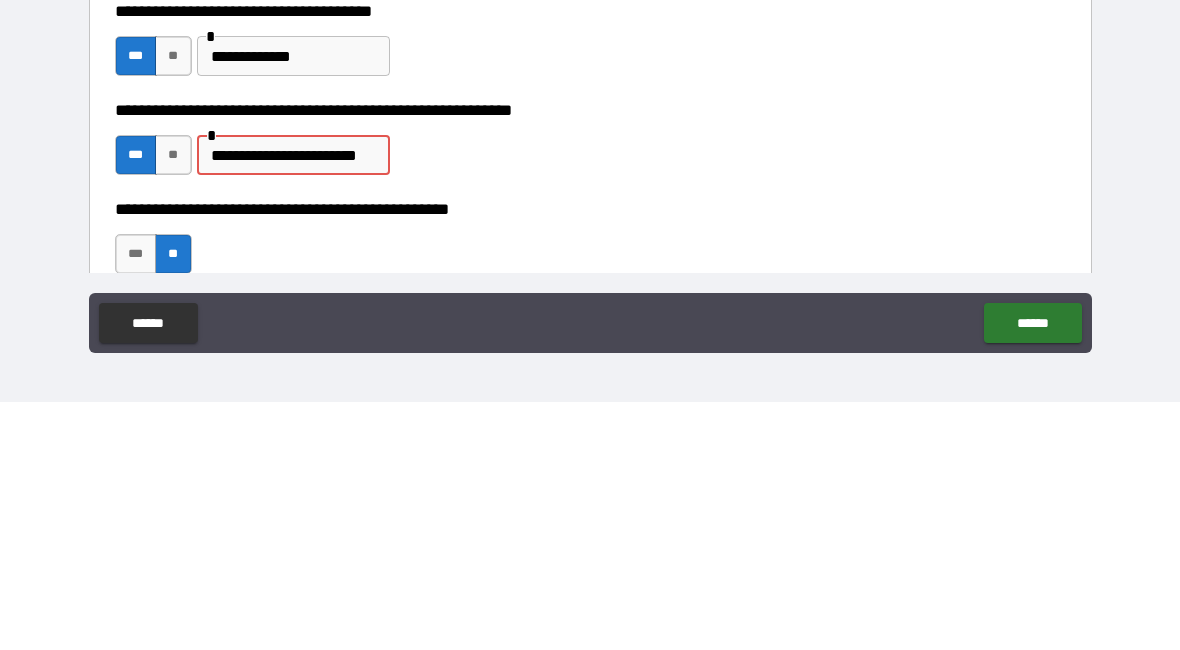 click on "**********" at bounding box center [590, 492] 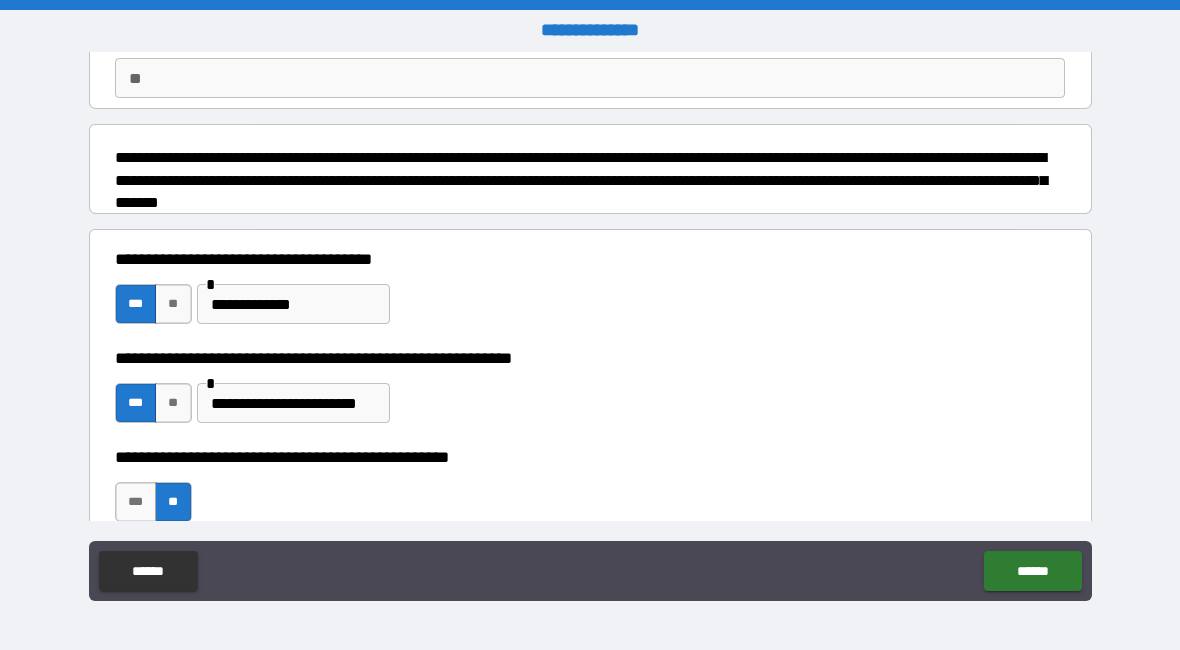 click on "**********" at bounding box center [293, 403] 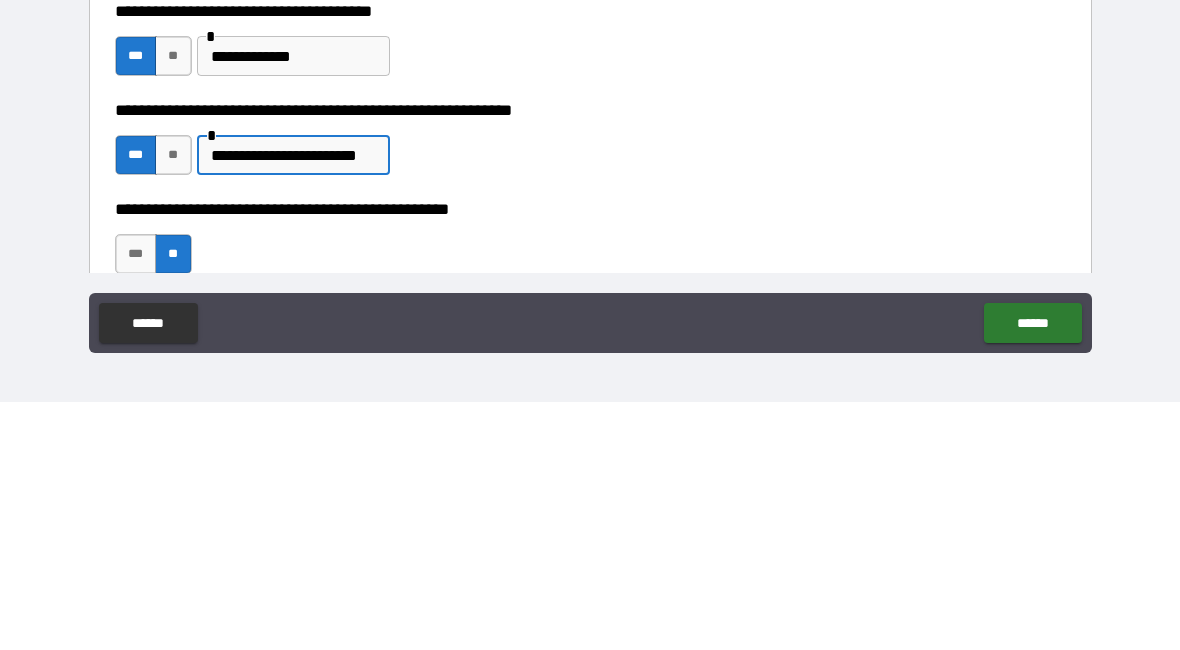 click on "**********" at bounding box center (293, 403) 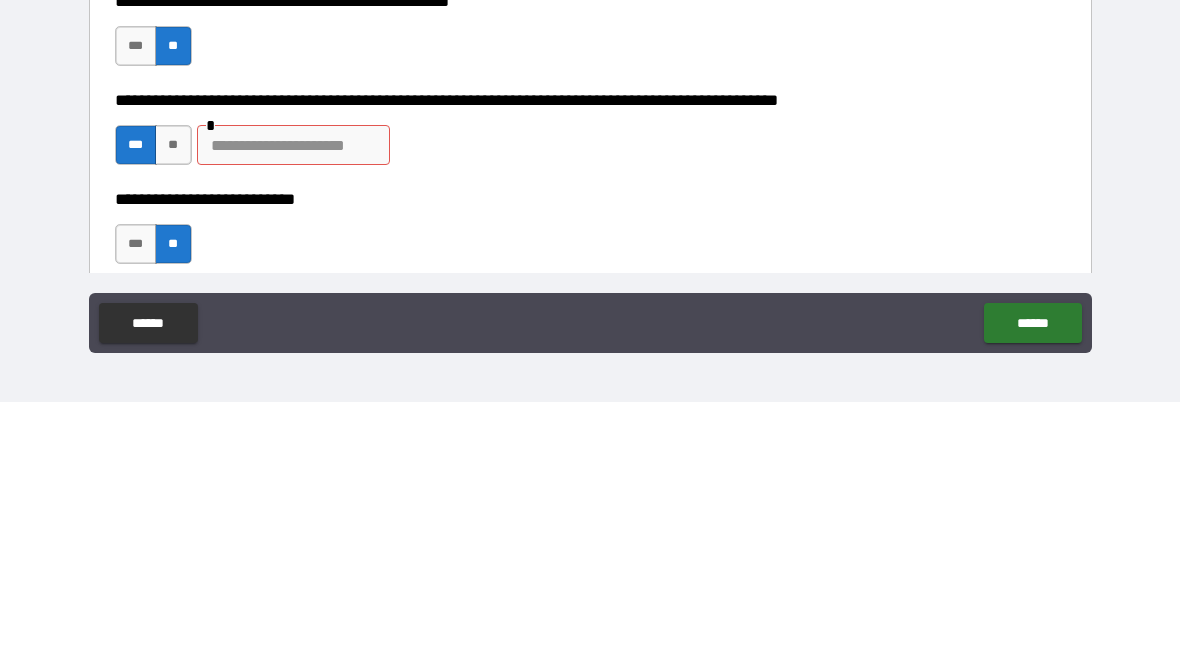 scroll, scrollTop: 495, scrollLeft: 0, axis: vertical 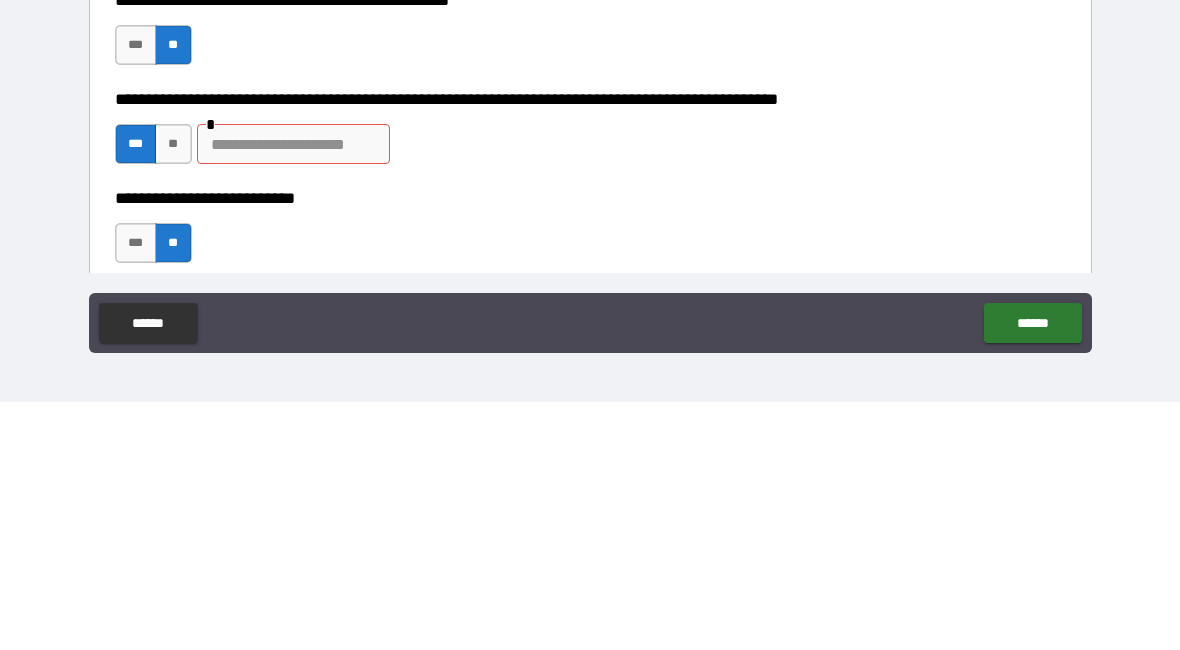 type on "**********" 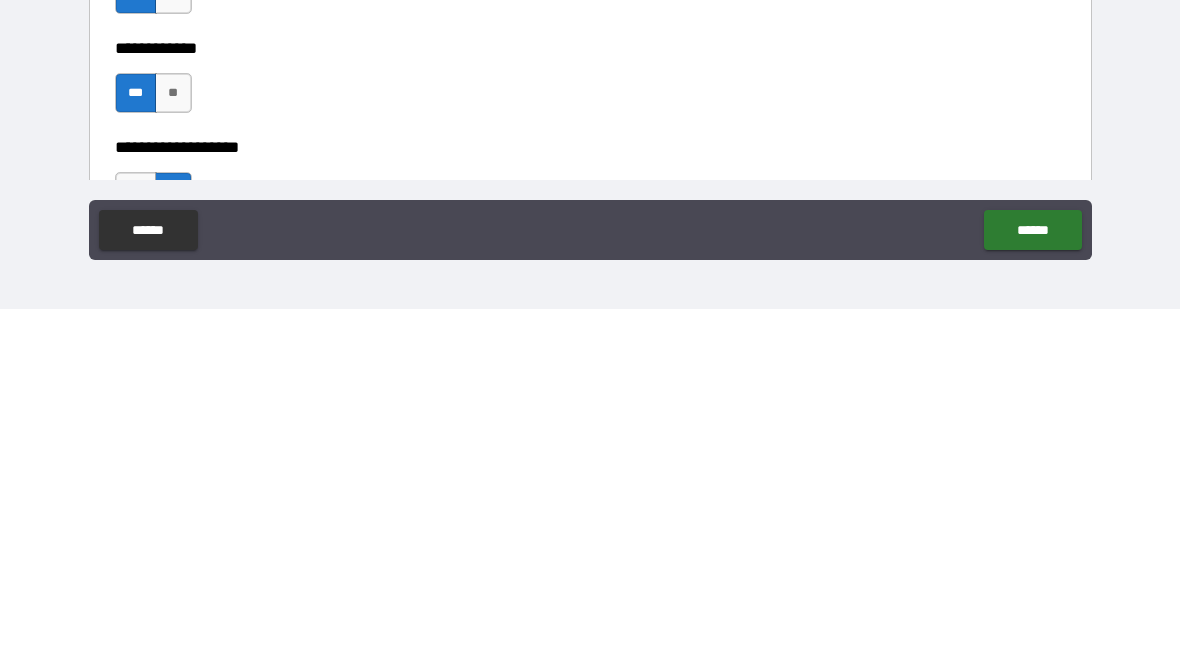 scroll, scrollTop: 10052, scrollLeft: 0, axis: vertical 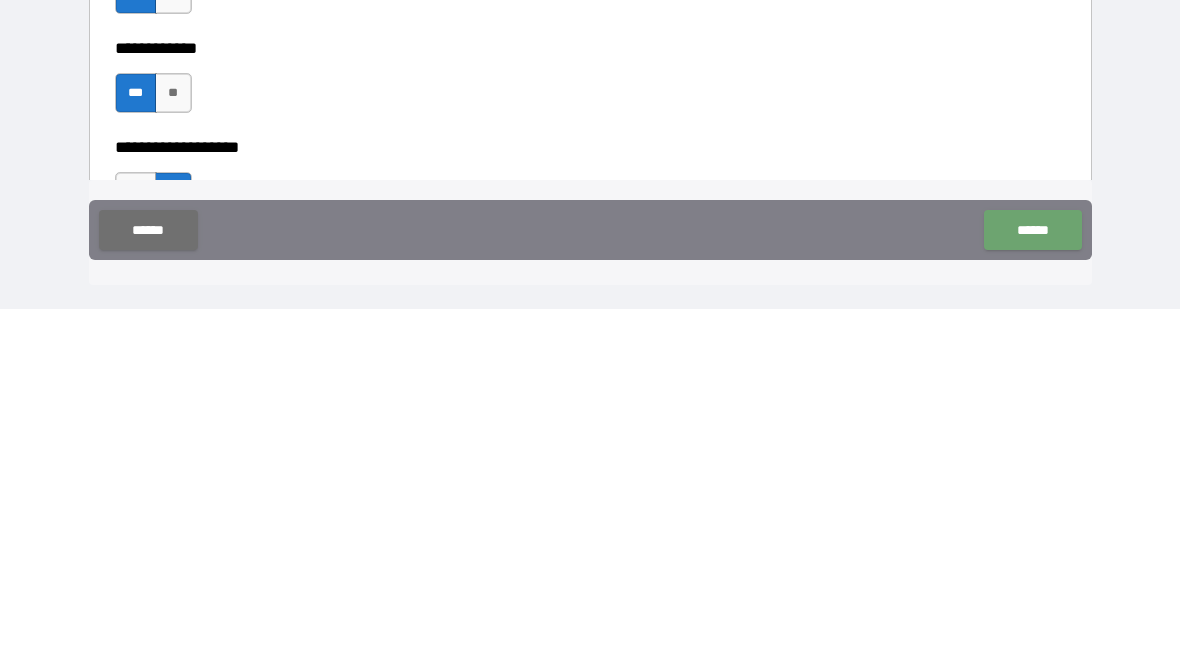 type on "**********" 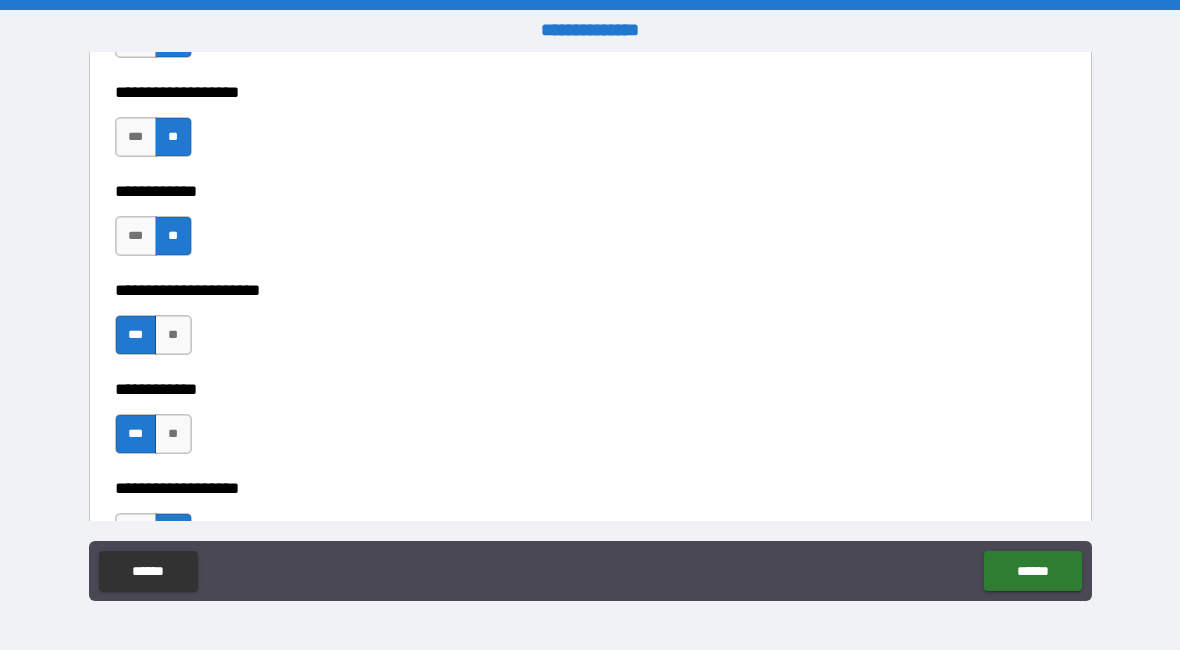 click on "******" at bounding box center (1032, 571) 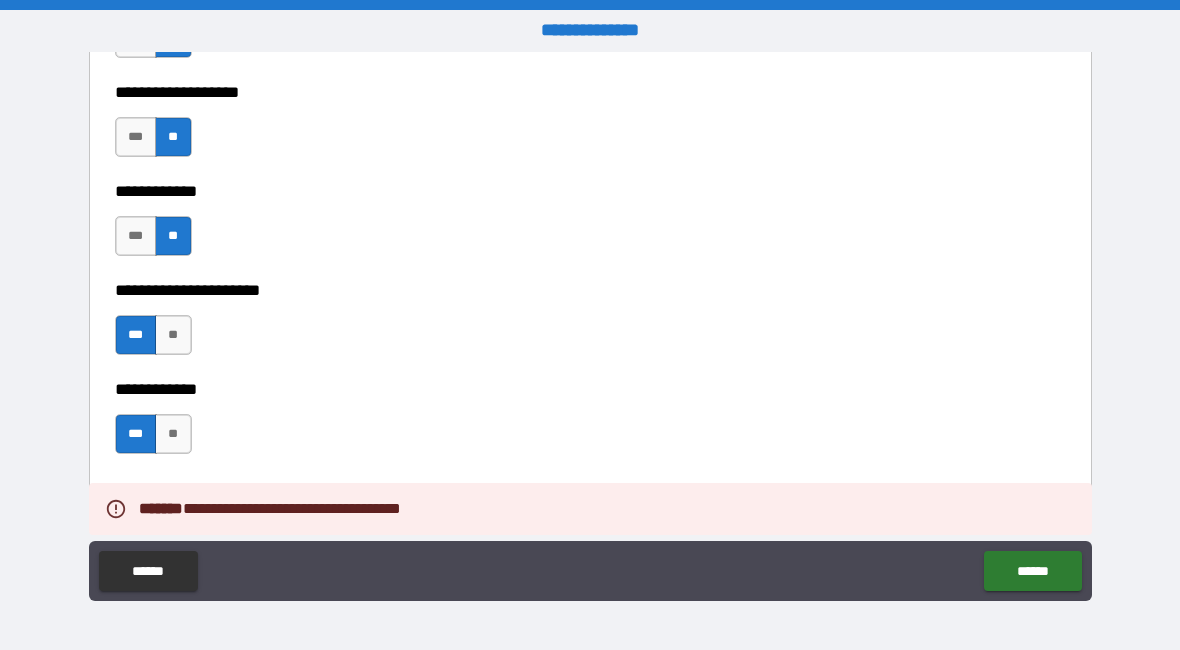 click on "******" at bounding box center (1032, 571) 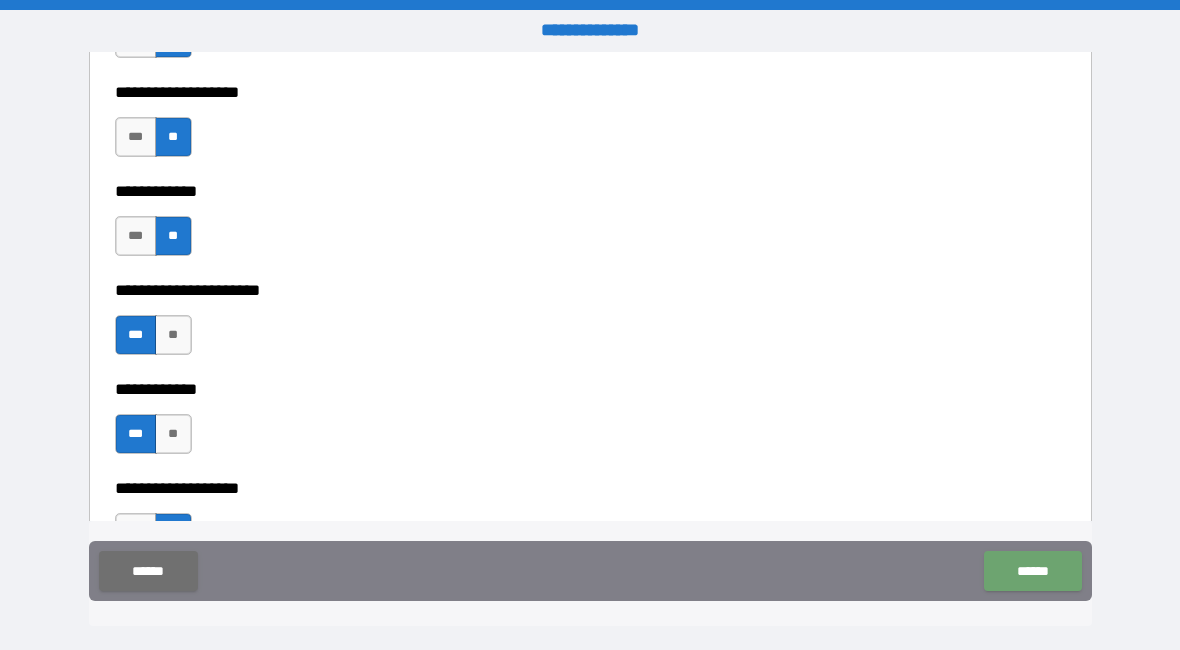 click on "******" at bounding box center [1032, 571] 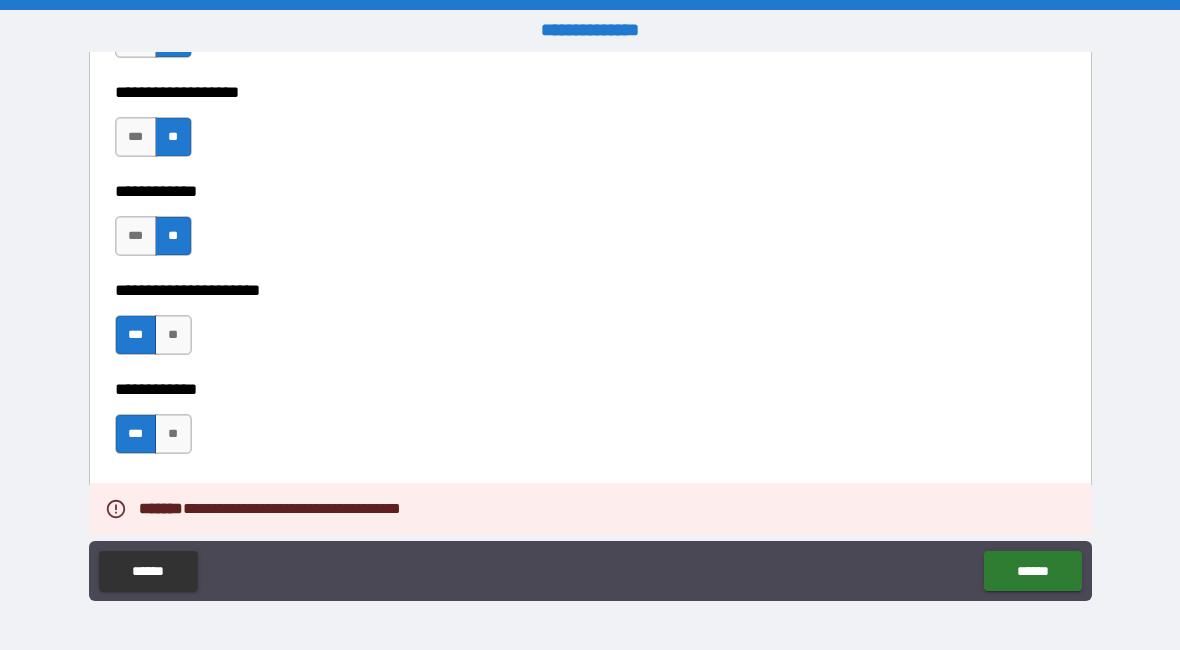 click on "******" at bounding box center (148, 571) 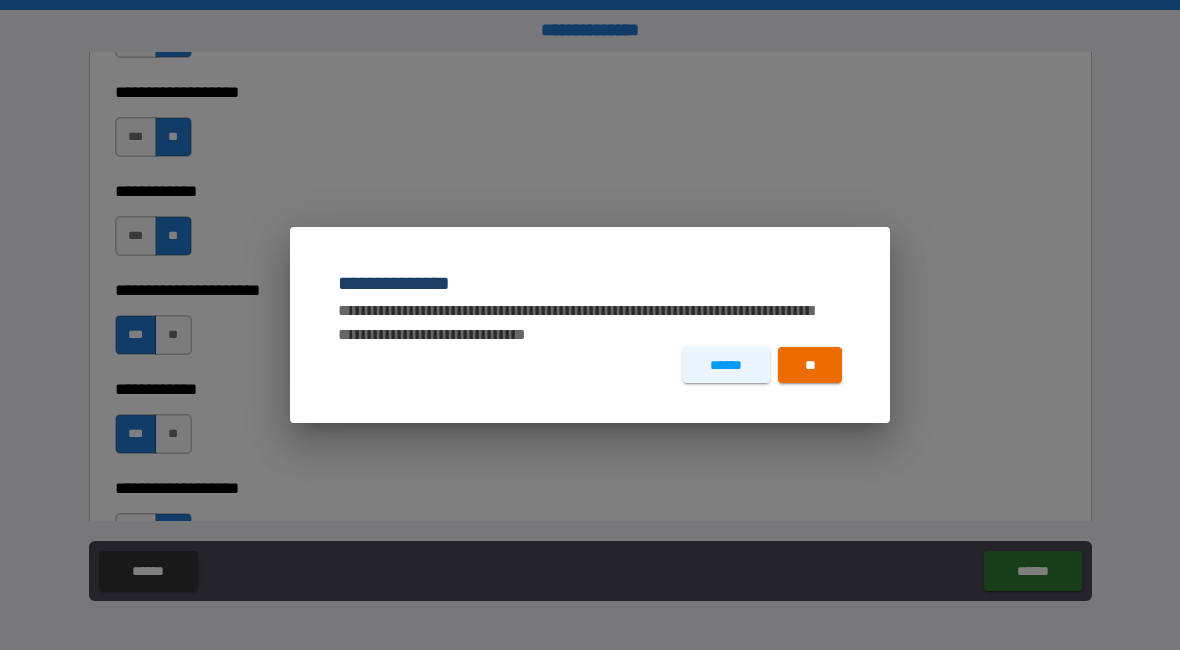 click on "******" at bounding box center [726, 365] 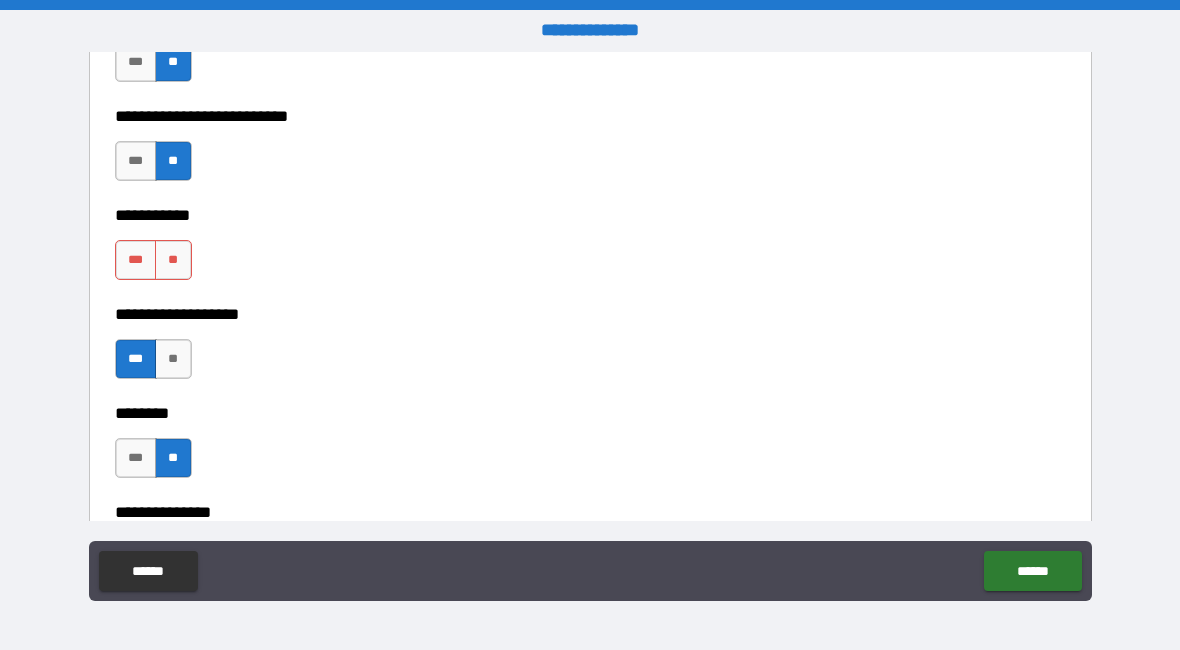 scroll, scrollTop: 6759, scrollLeft: 0, axis: vertical 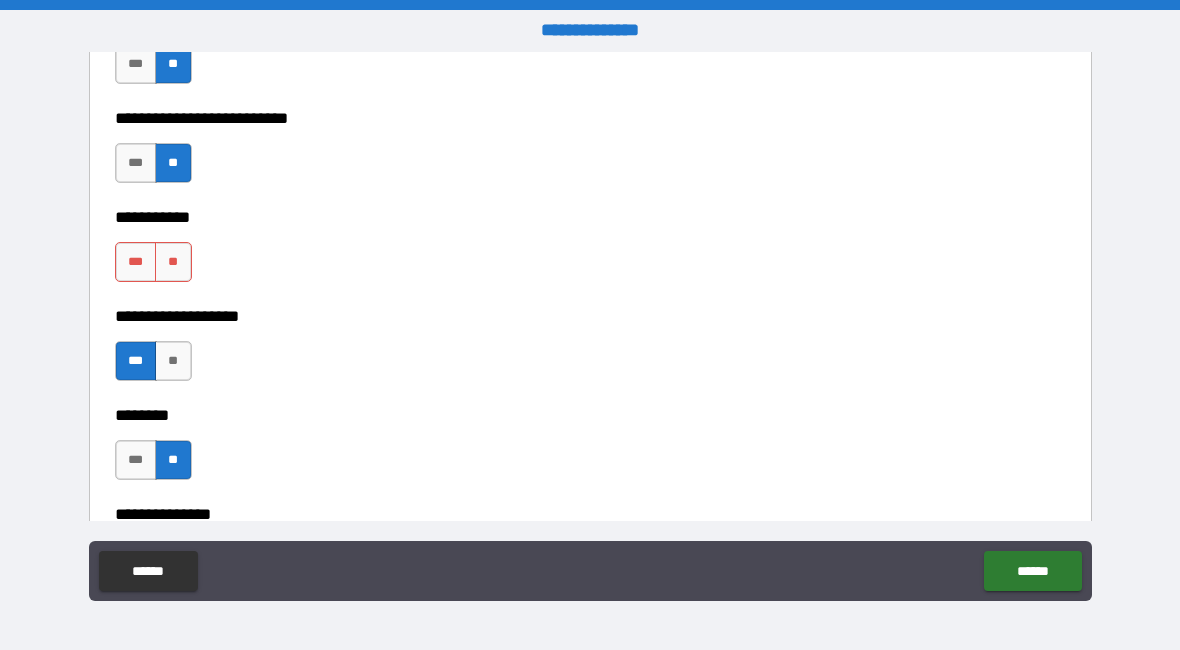 click on "**" at bounding box center (173, 262) 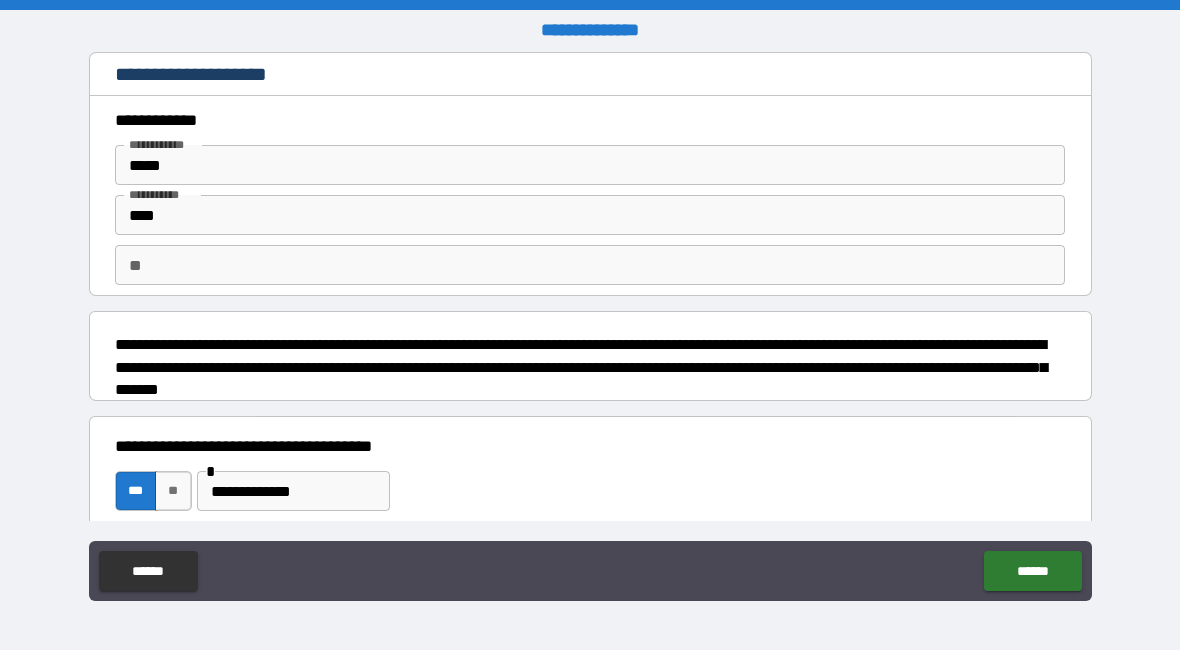 scroll, scrollTop: 0, scrollLeft: 0, axis: both 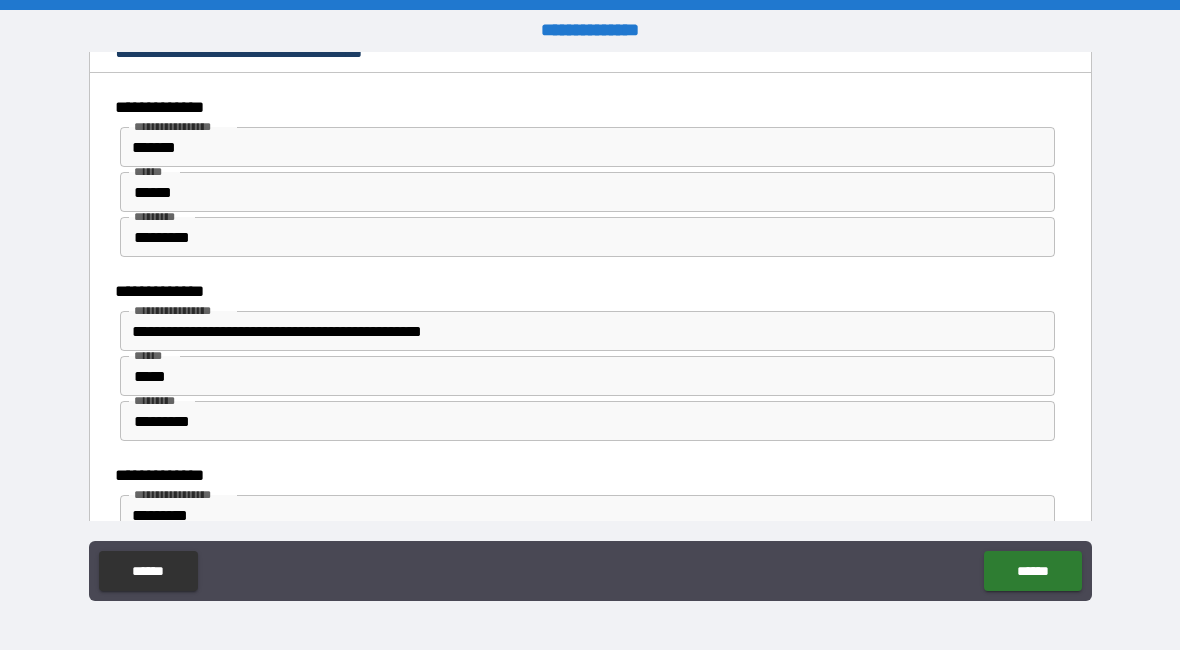 click on "******" at bounding box center (1032, 571) 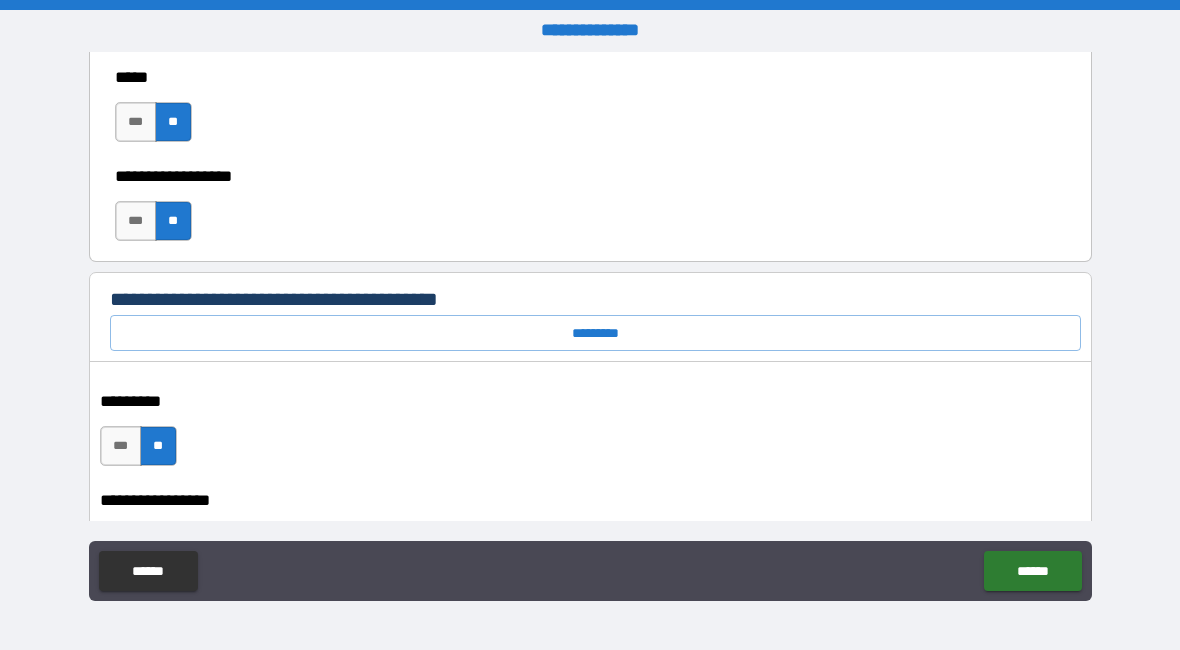 scroll, scrollTop: 3126, scrollLeft: 0, axis: vertical 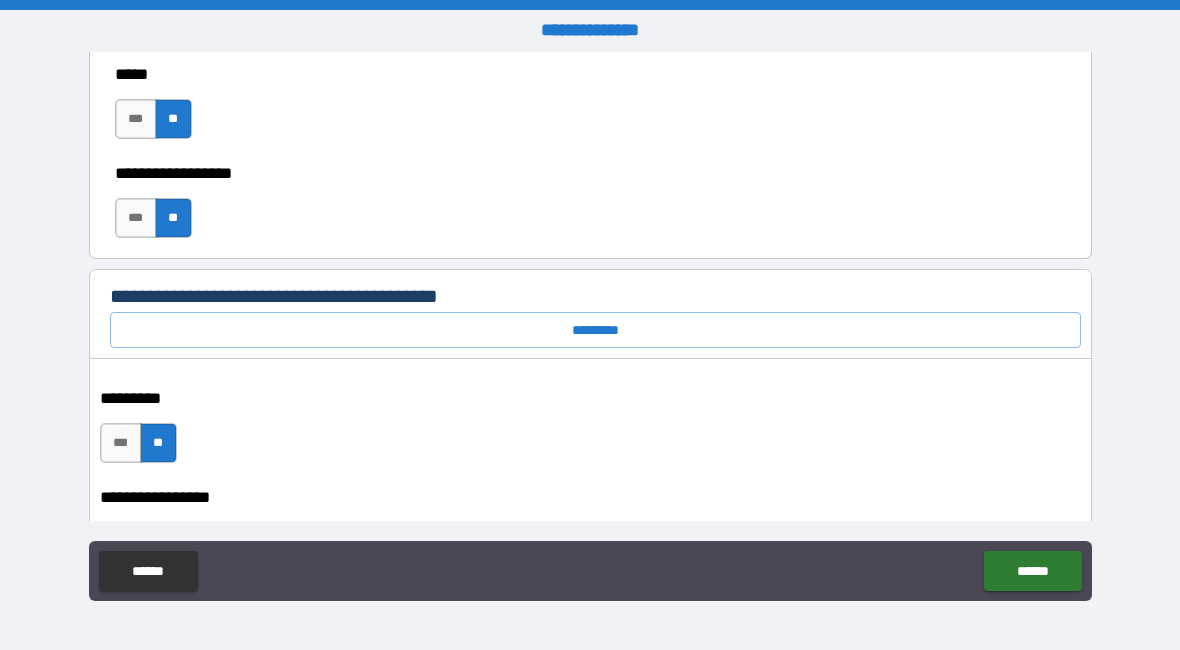 click on "*********" at bounding box center (595, 330) 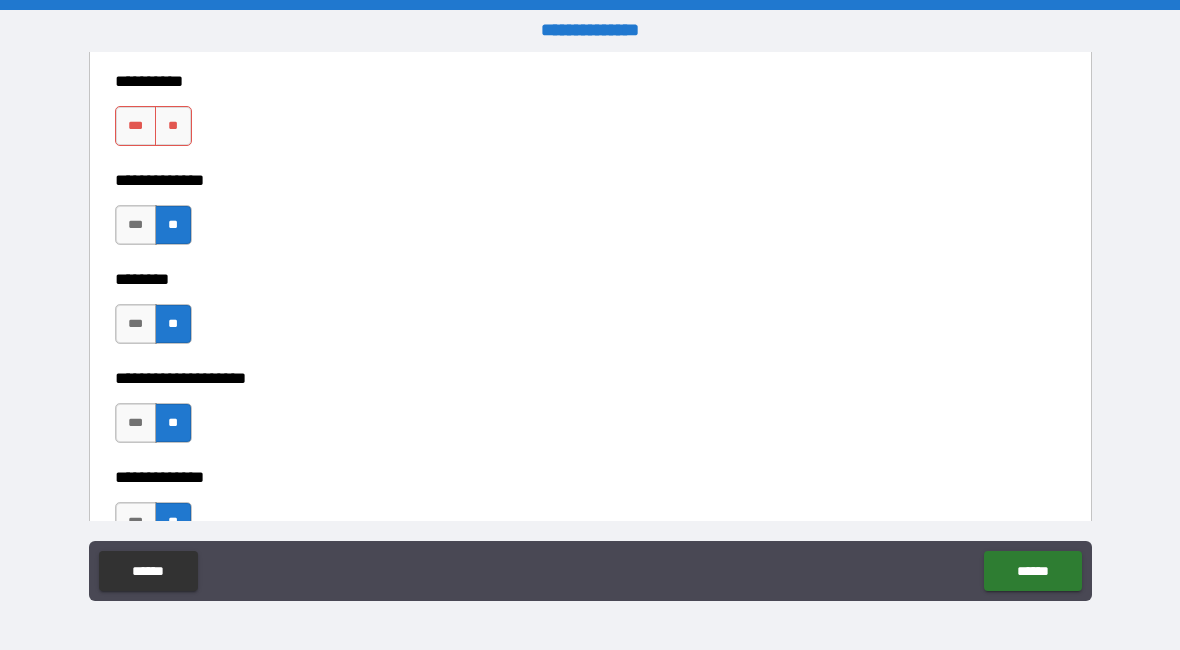 scroll, scrollTop: 11153, scrollLeft: 0, axis: vertical 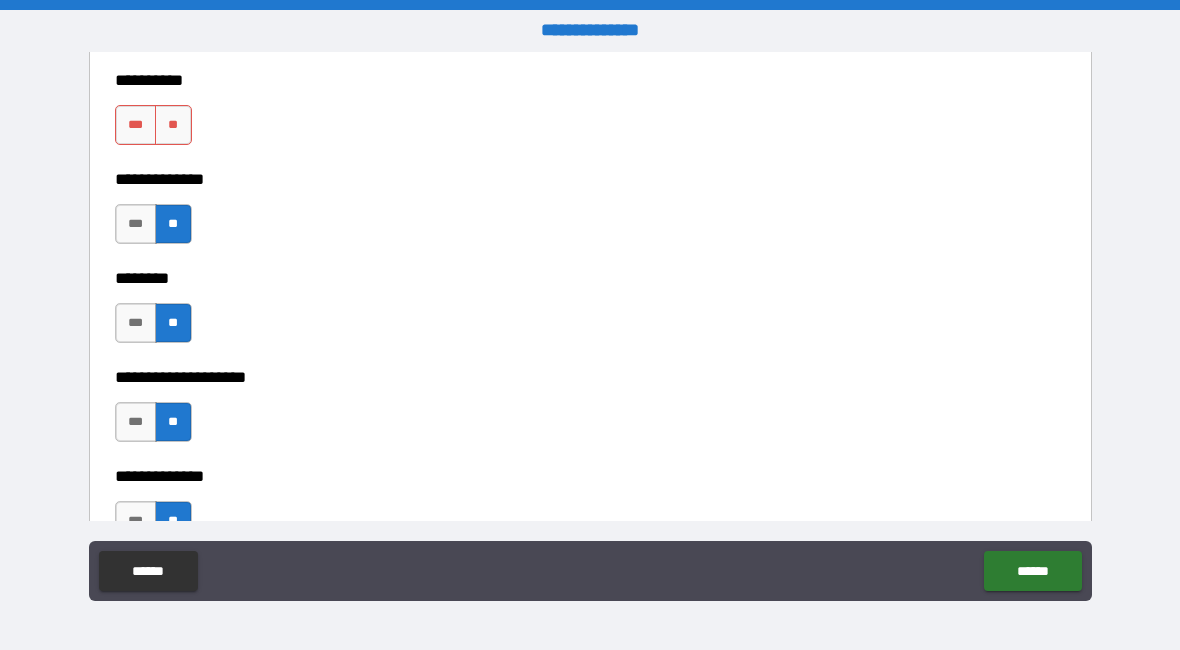 click on "**" at bounding box center (173, 125) 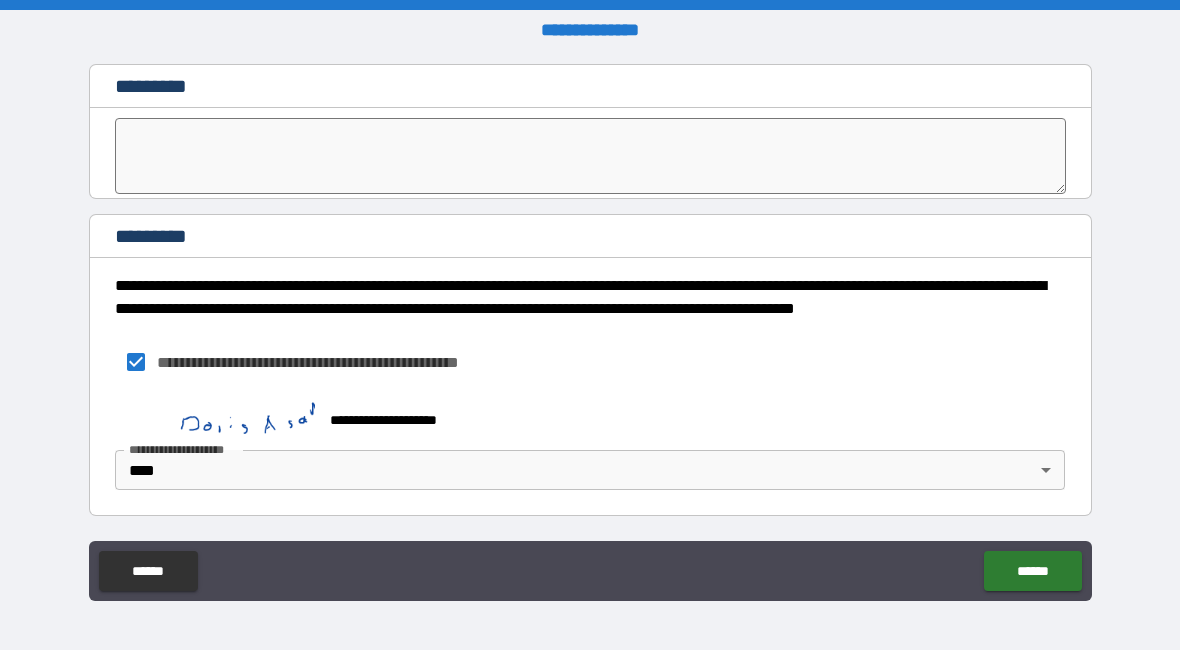scroll, scrollTop: 18233, scrollLeft: 0, axis: vertical 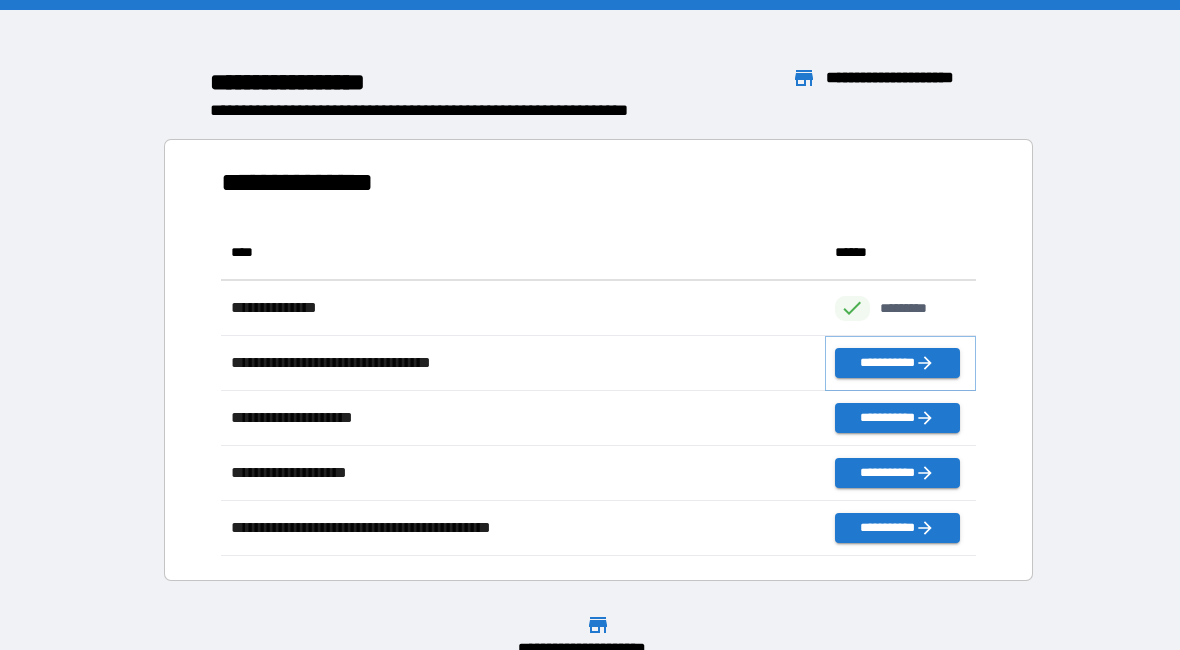 click on "**********" at bounding box center [897, 363] 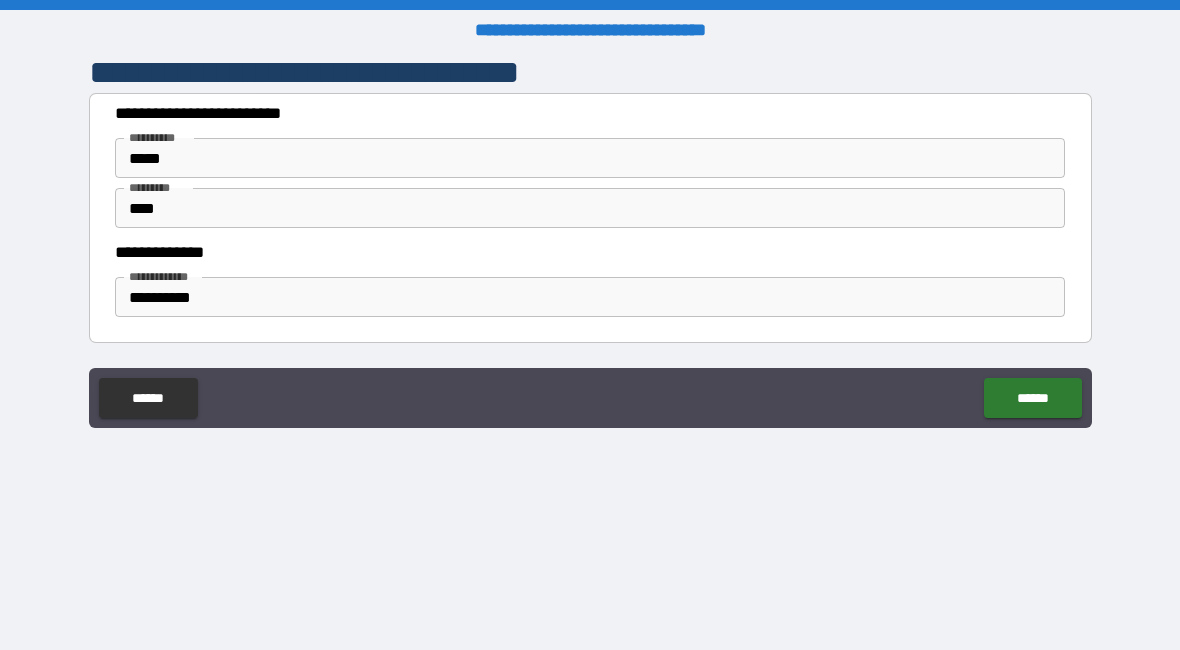 click on "******" at bounding box center [1032, 398] 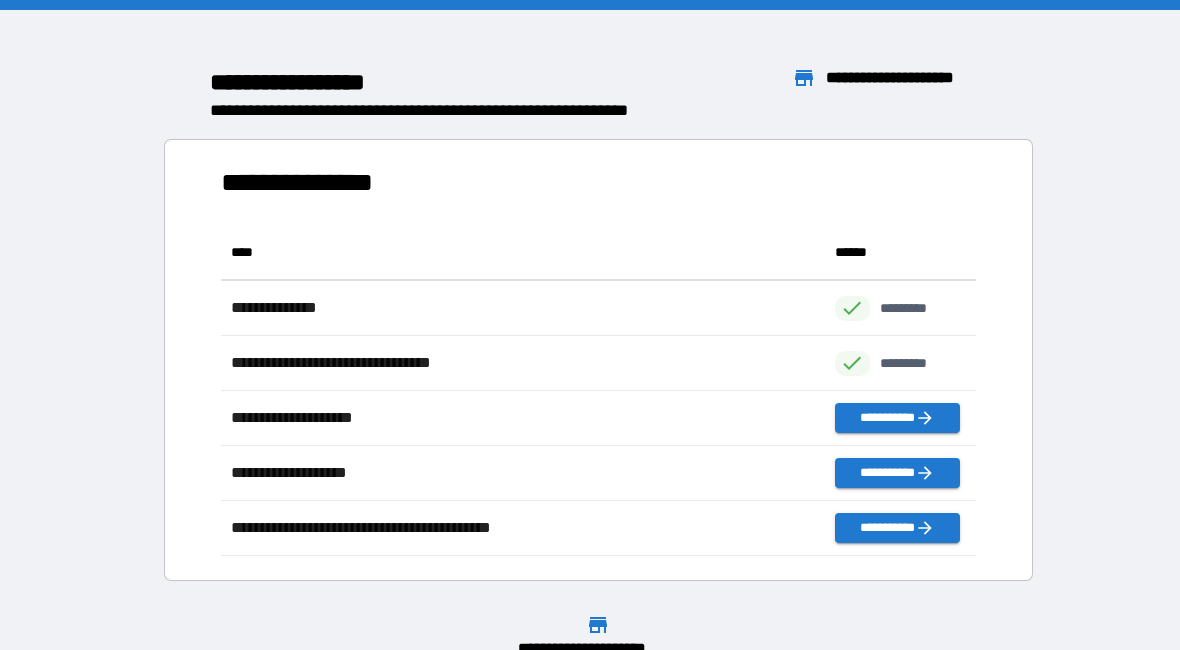 scroll, scrollTop: 1, scrollLeft: 1, axis: both 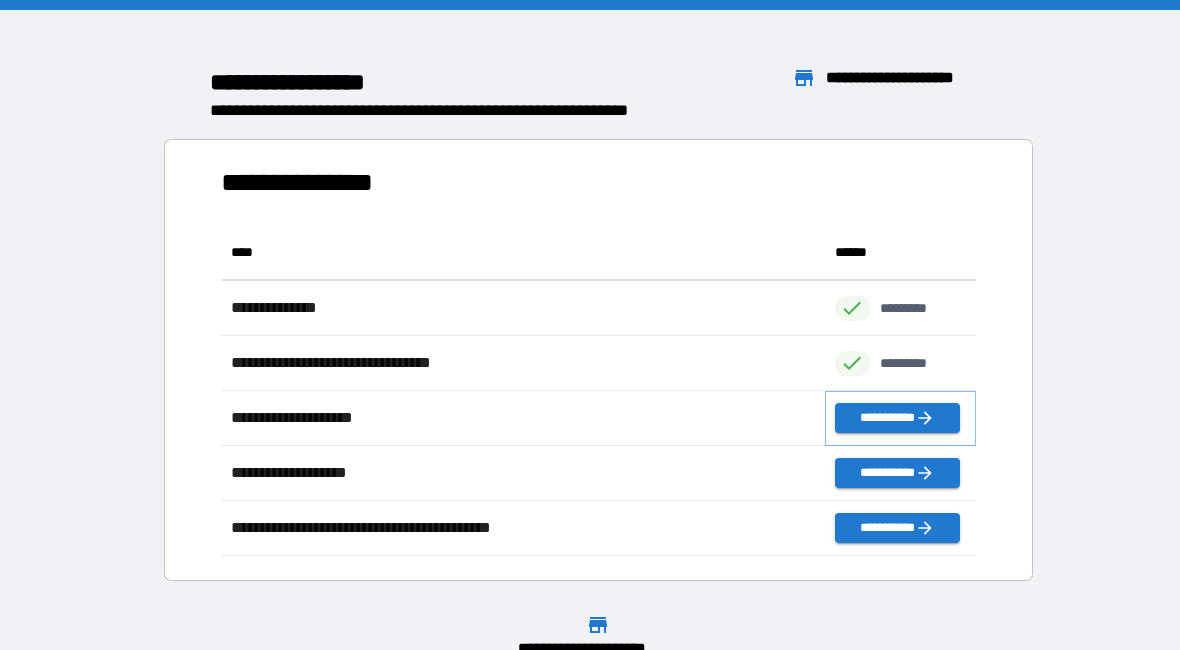 click 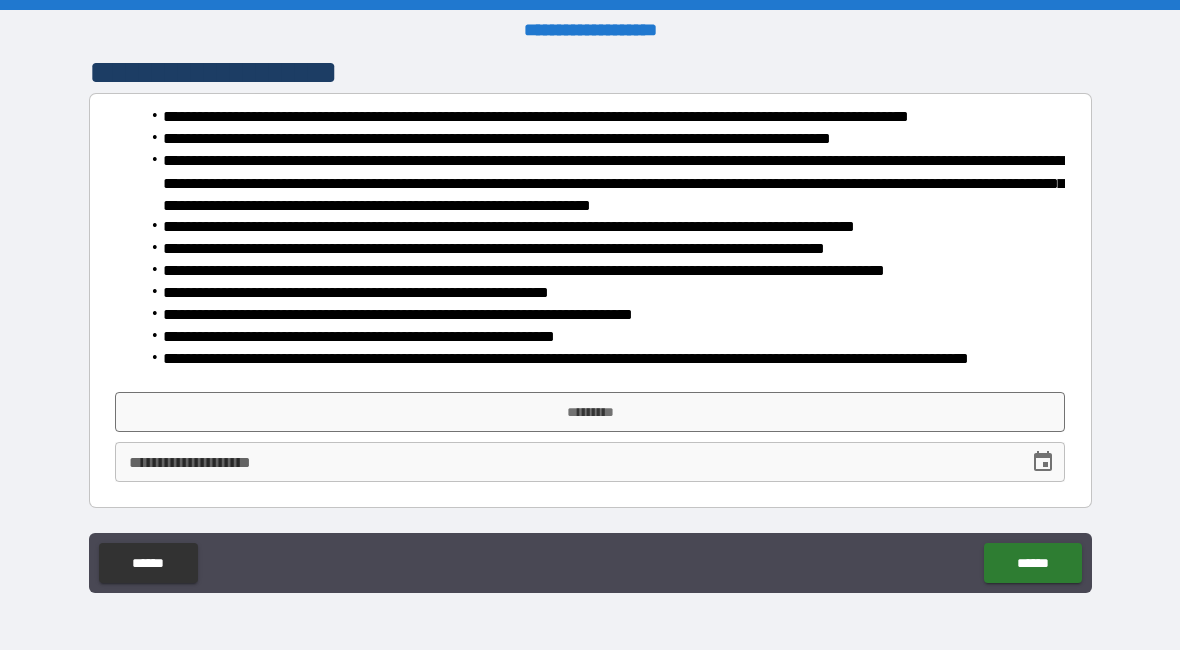 click on "*********" at bounding box center [590, 412] 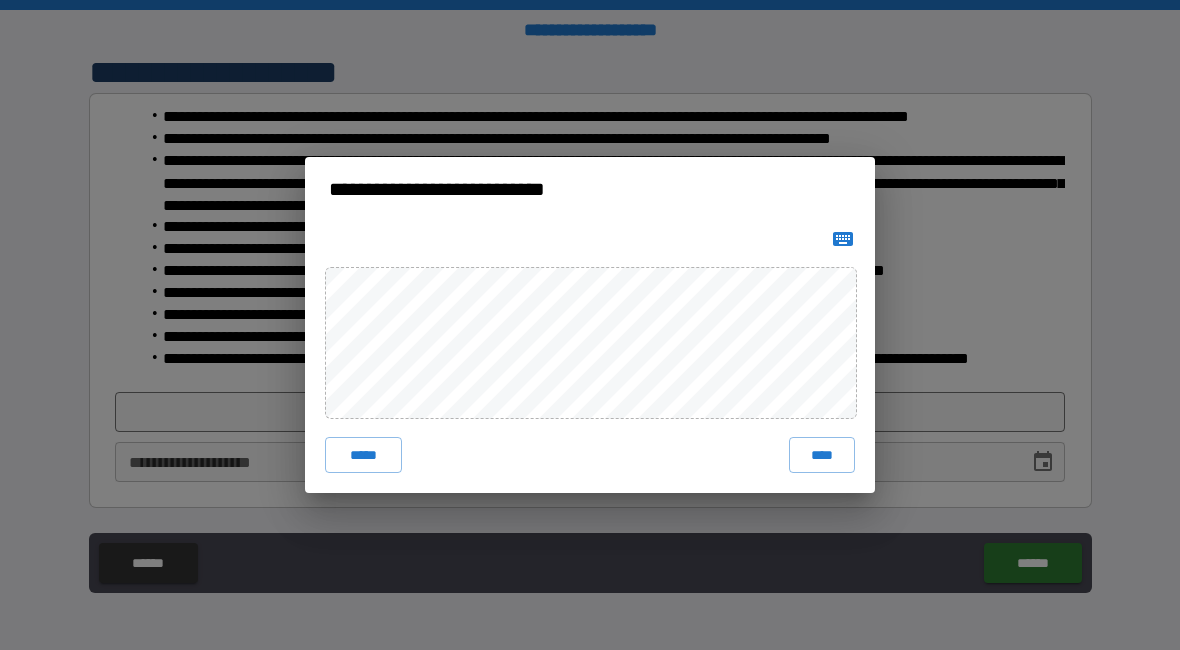 click on "****" at bounding box center (822, 455) 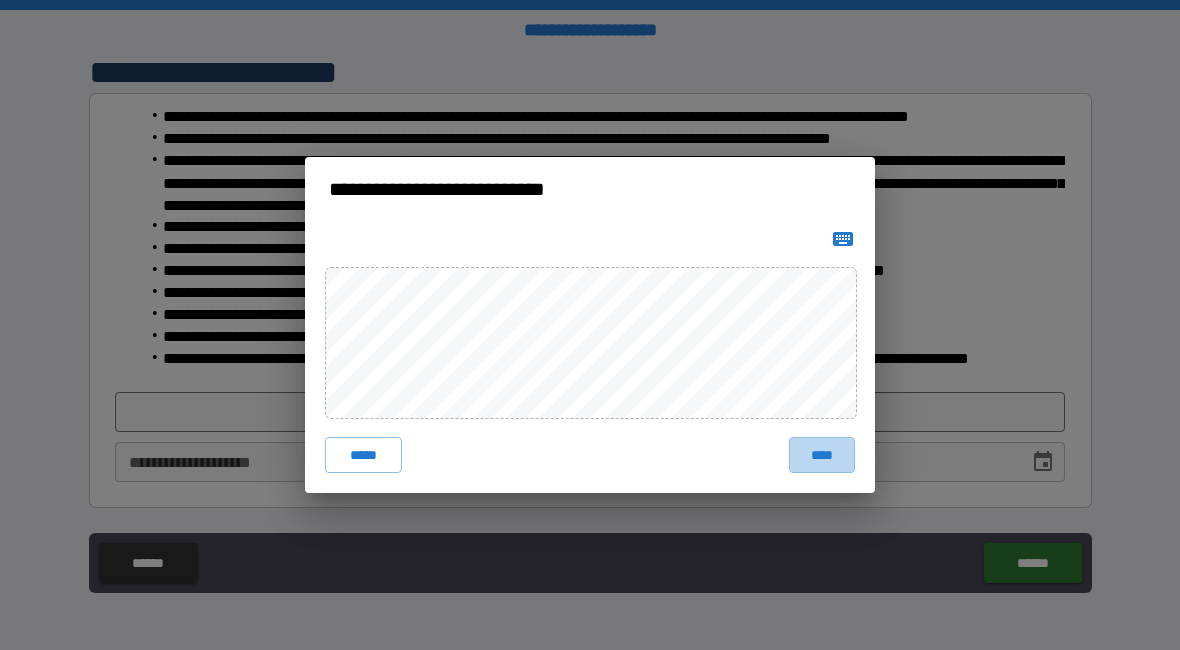click on "****" at bounding box center [822, 455] 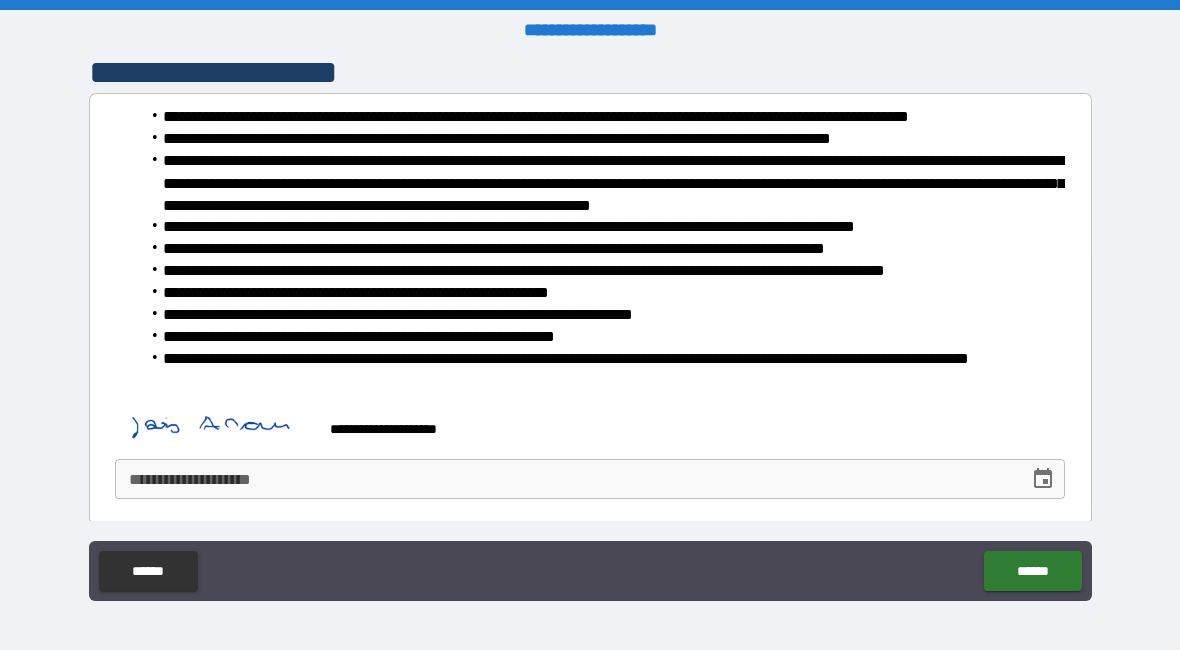 click on "******" at bounding box center (1032, 571) 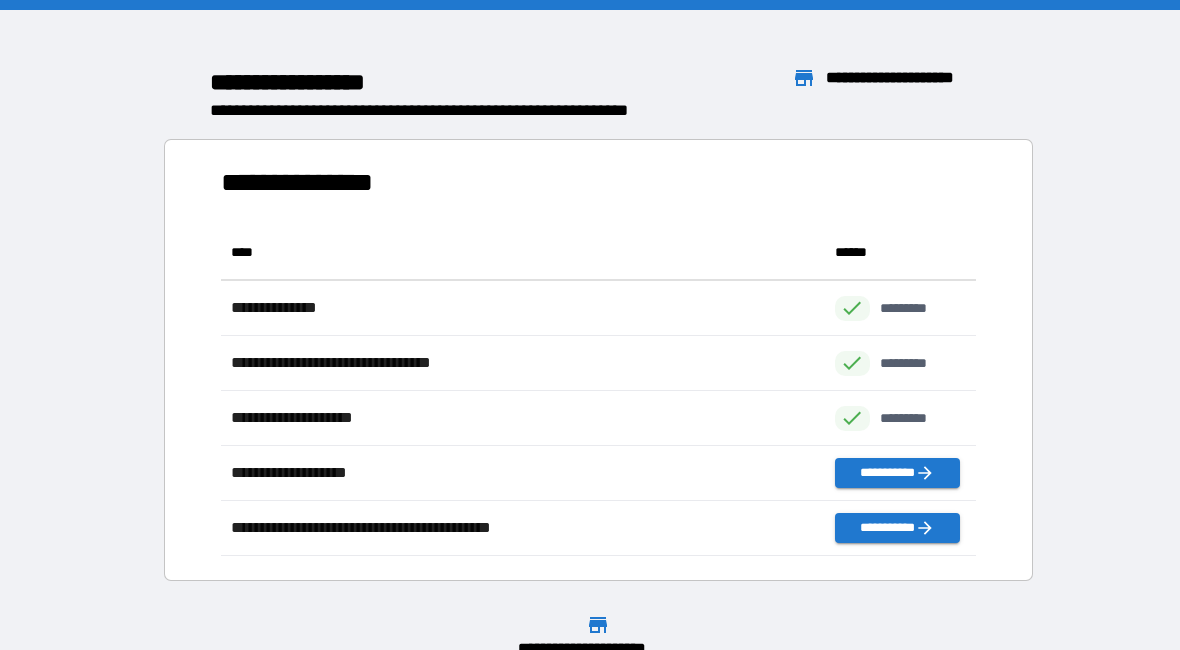 scroll, scrollTop: 331, scrollLeft: 755, axis: both 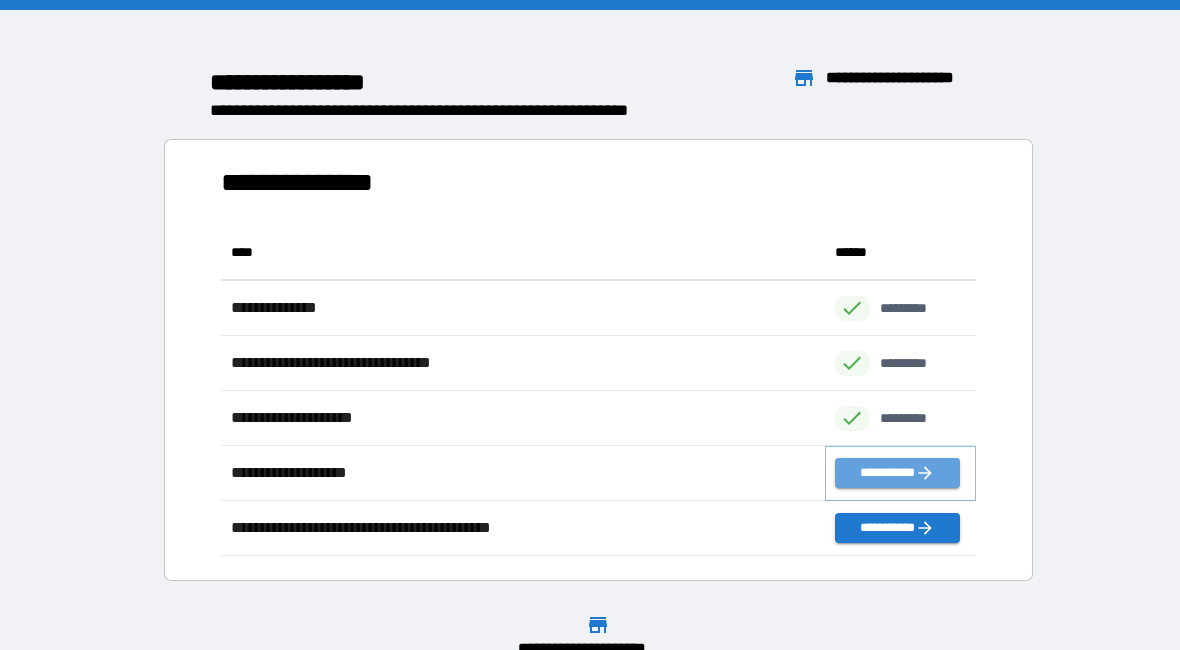 click on "**********" at bounding box center [897, 473] 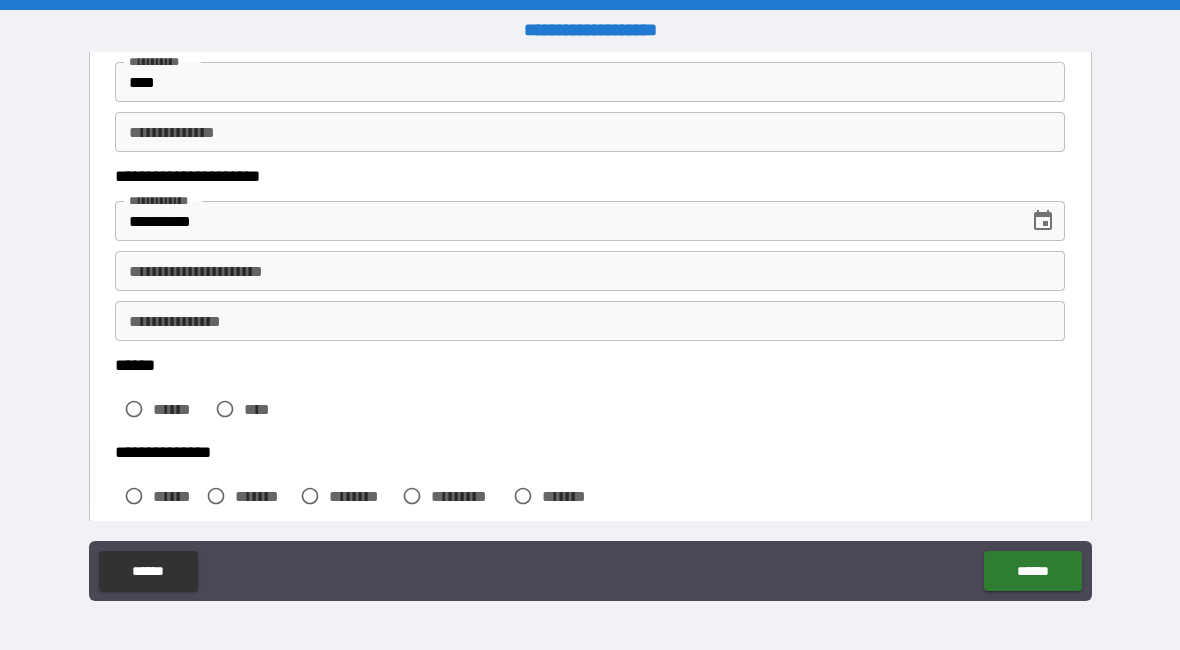 scroll, scrollTop: 241, scrollLeft: 0, axis: vertical 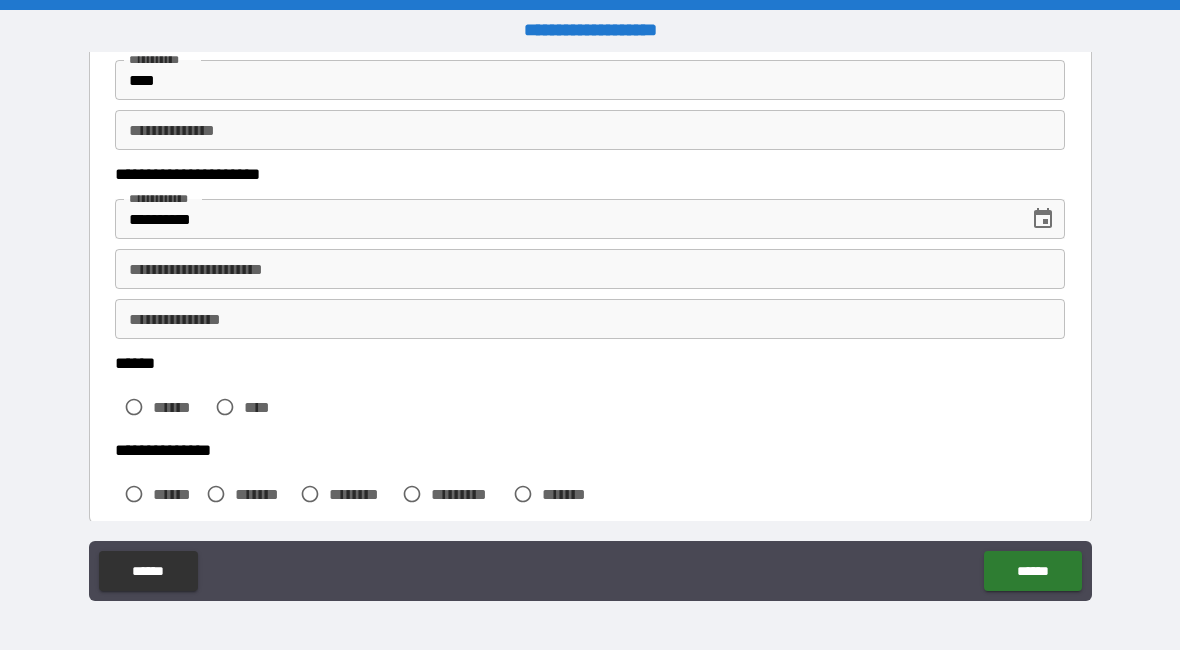 click on "**********" at bounding box center (590, 269) 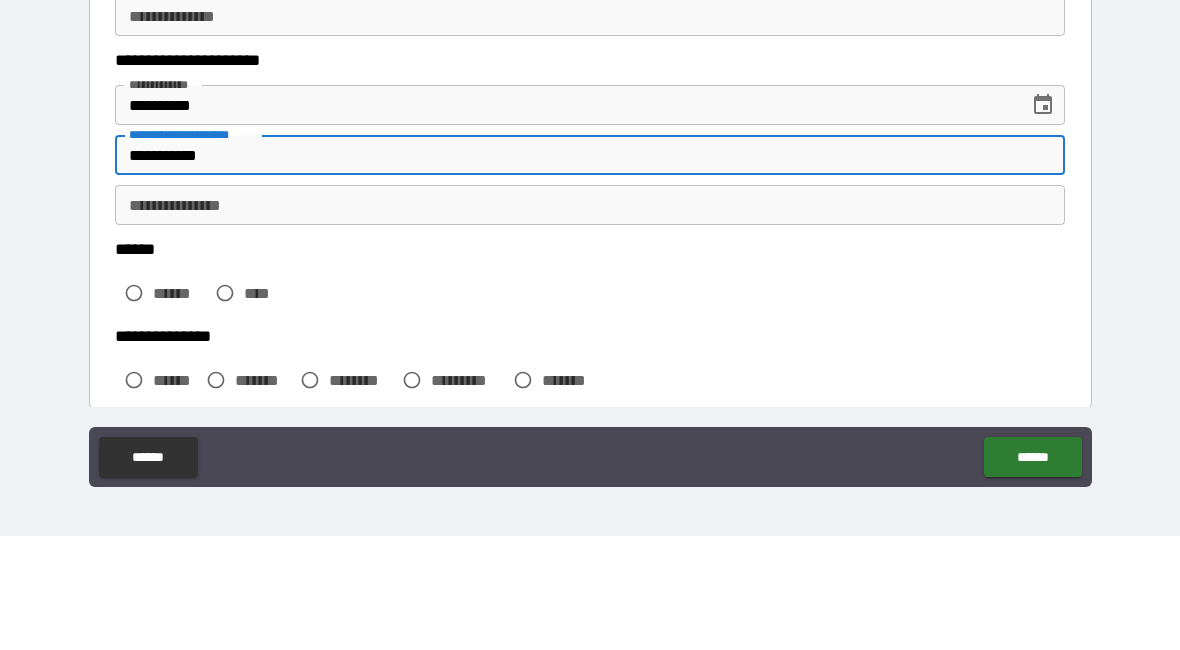 type on "**********" 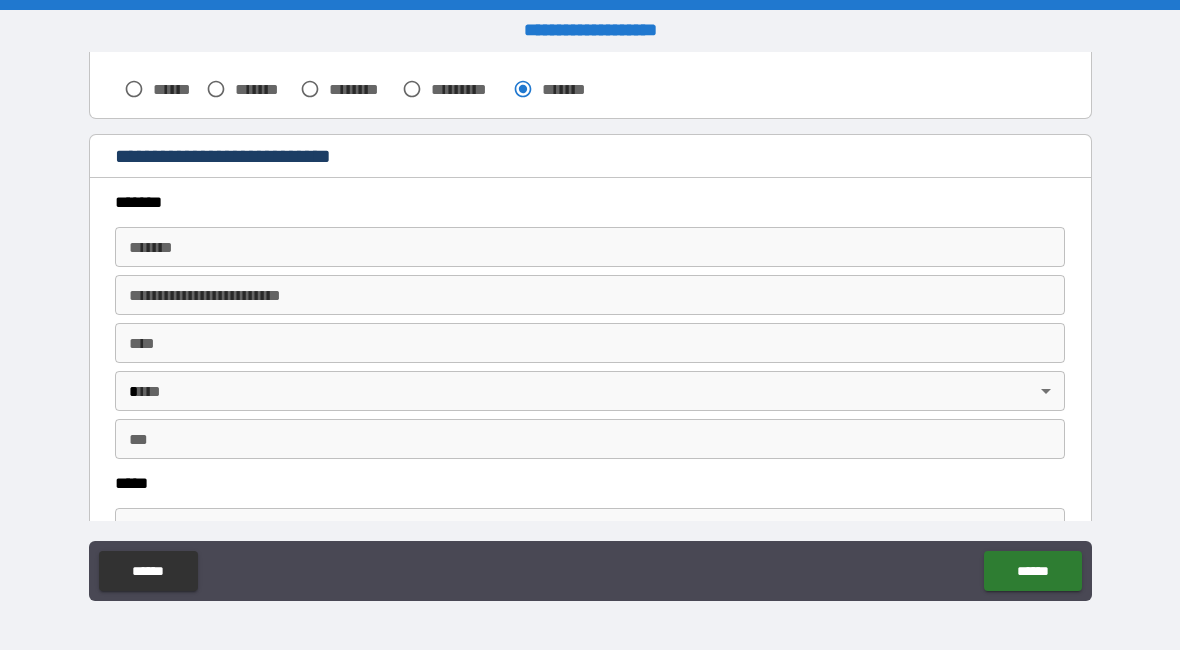 scroll, scrollTop: 645, scrollLeft: 0, axis: vertical 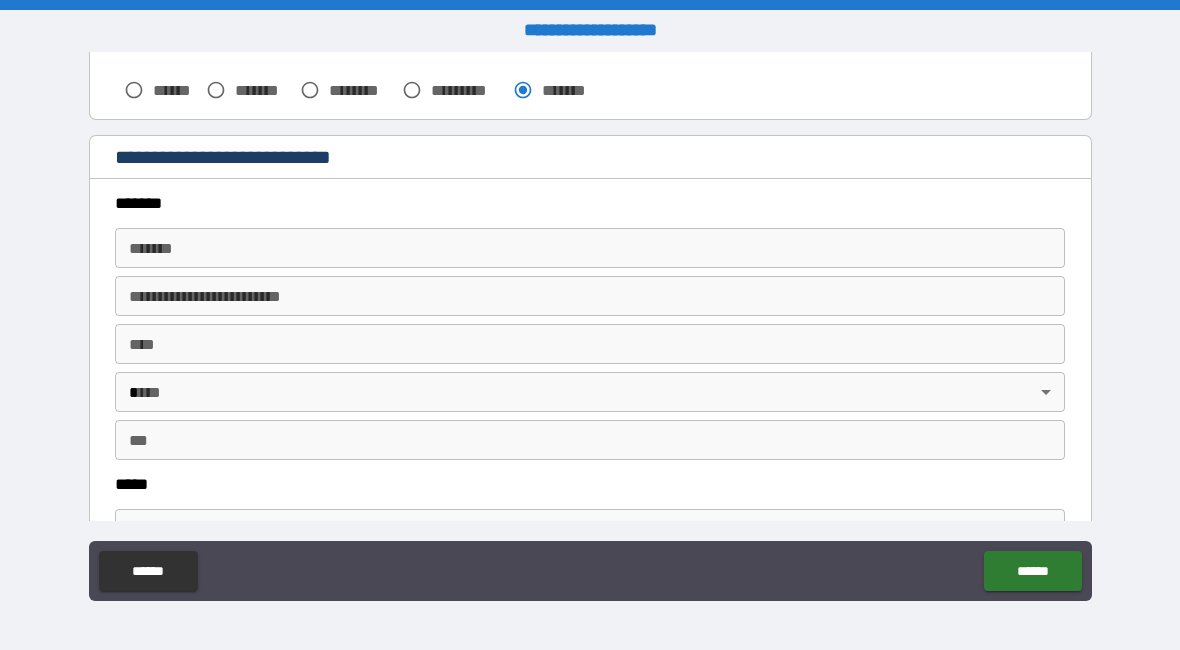 click on "*******" at bounding box center (590, 248) 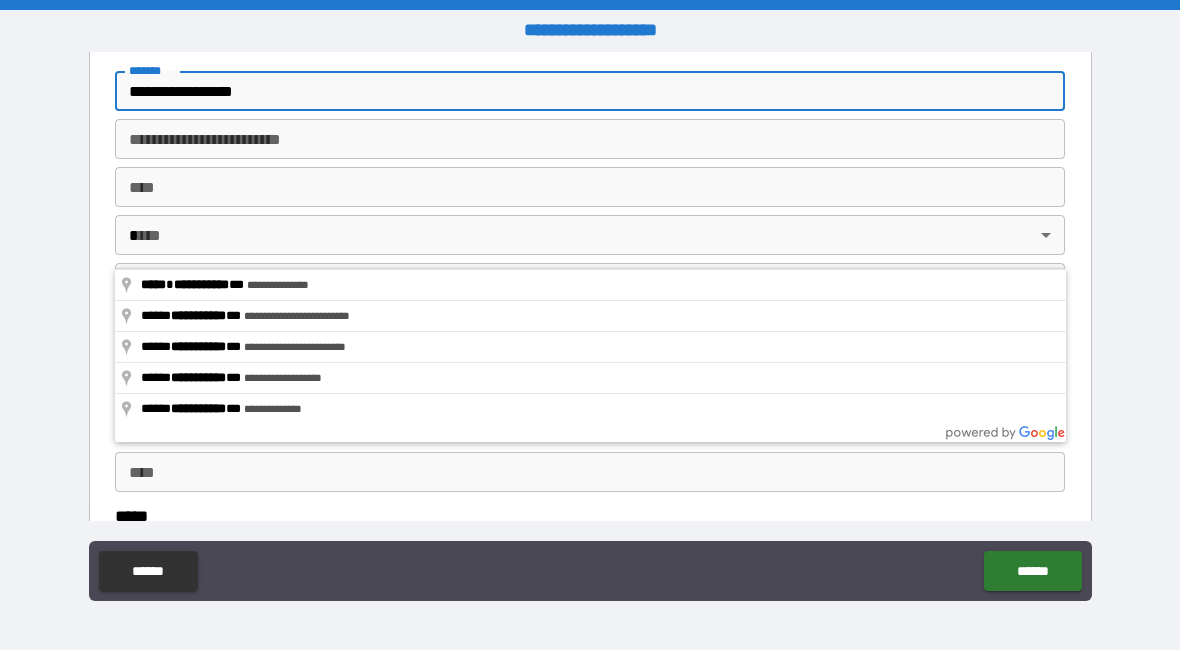 scroll, scrollTop: 811, scrollLeft: 0, axis: vertical 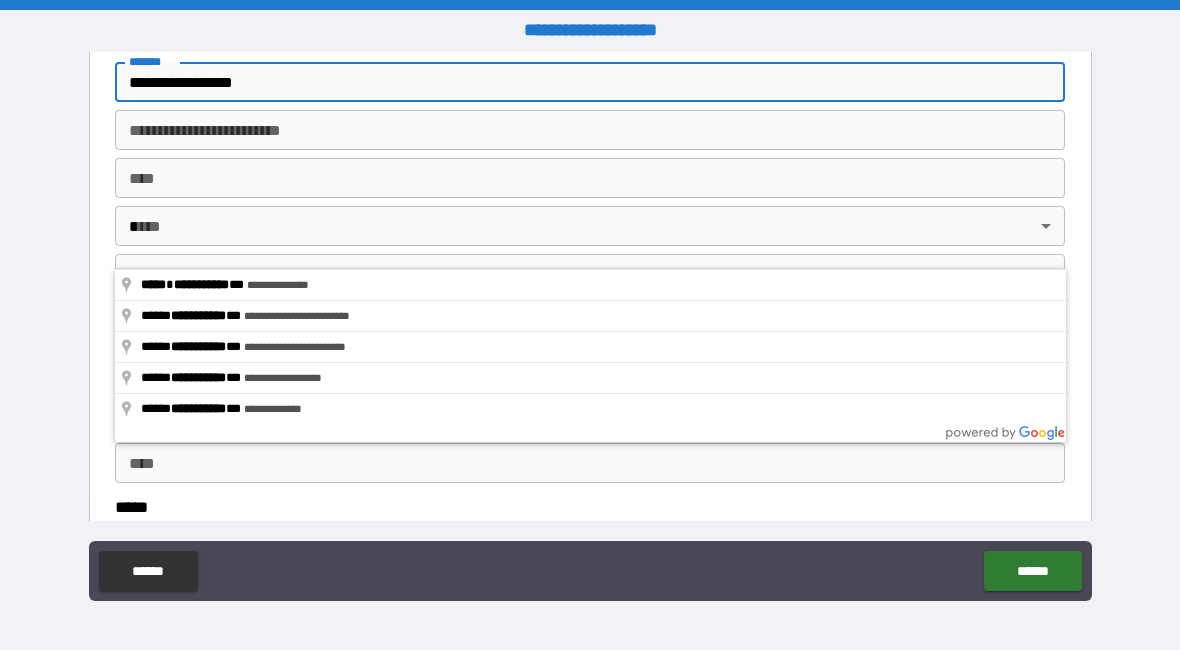 type on "**********" 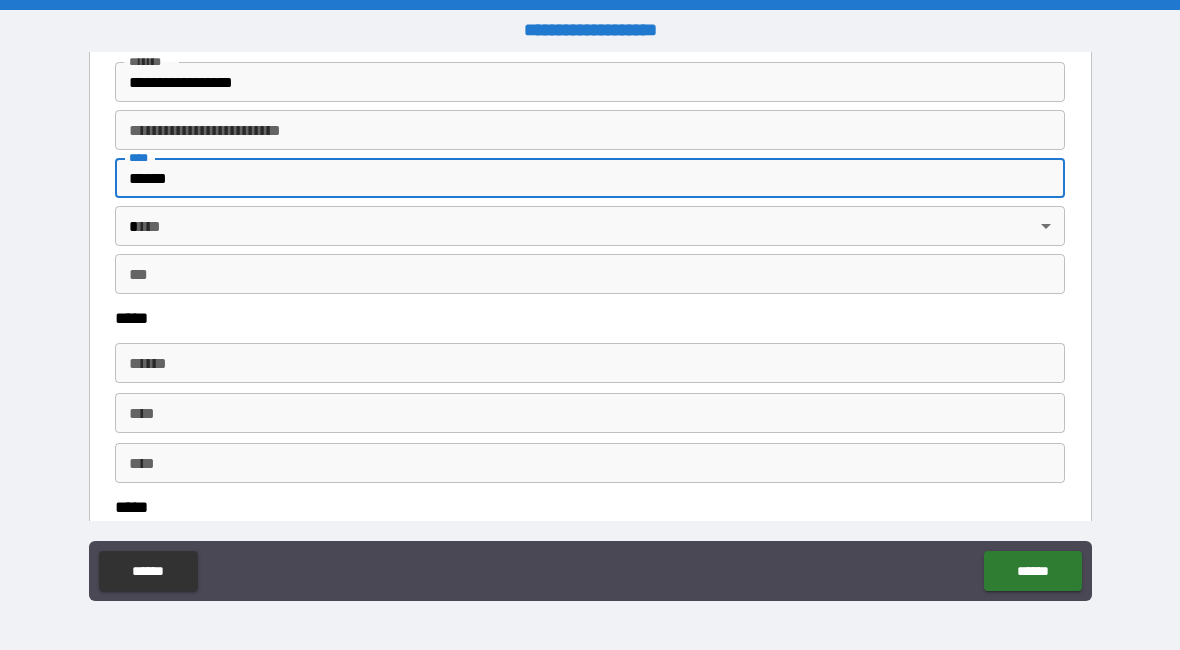 type on "******" 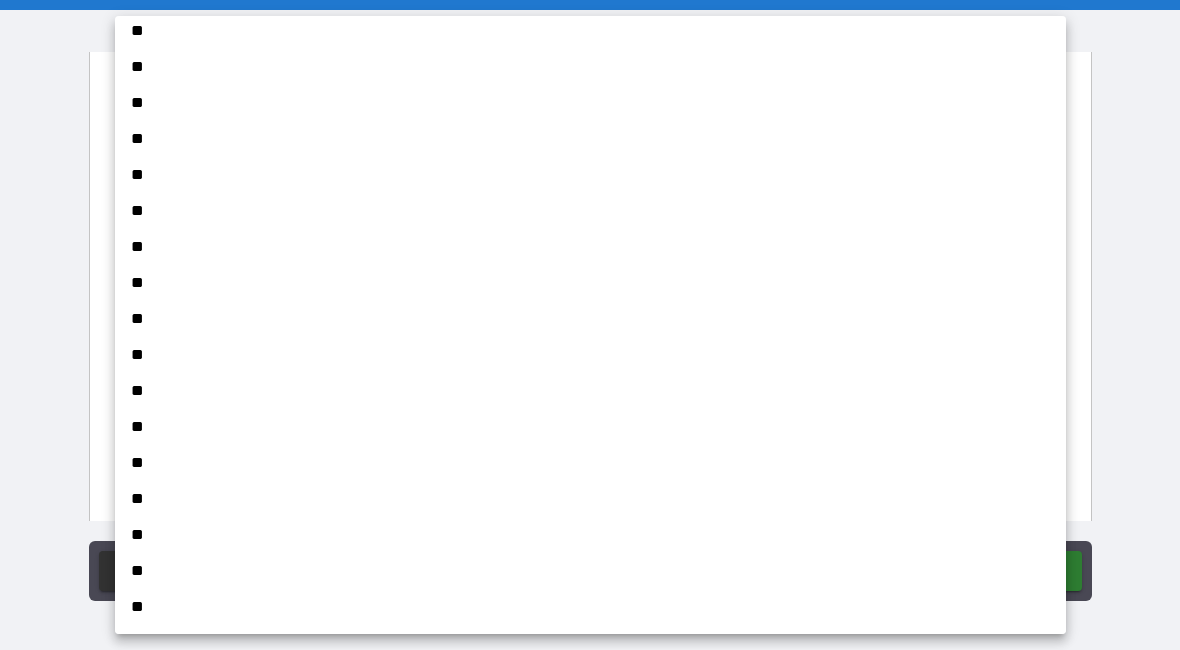 scroll, scrollTop: 589, scrollLeft: 0, axis: vertical 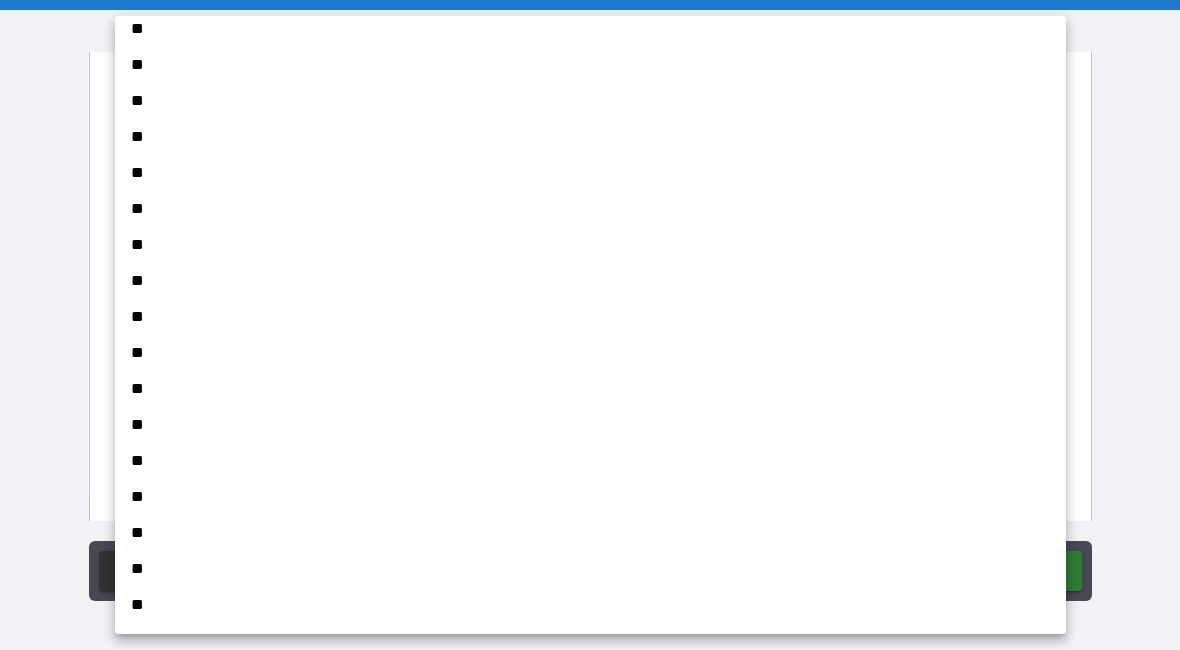 click on "**" at bounding box center (590, 317) 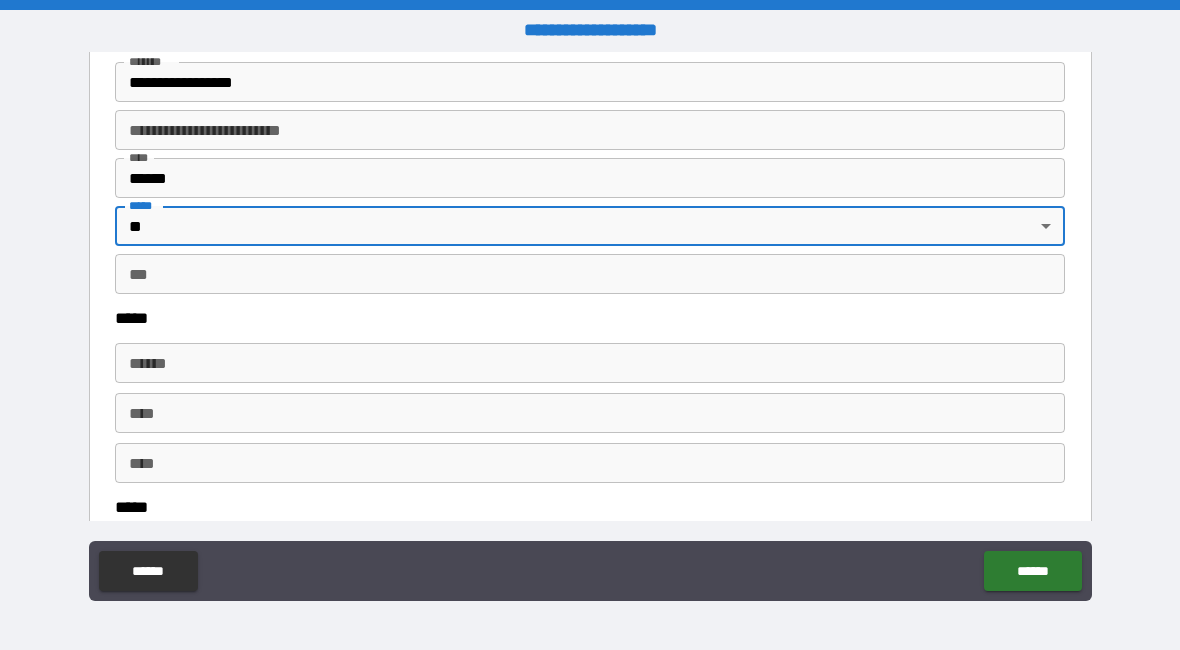 click on "***" at bounding box center (590, 274) 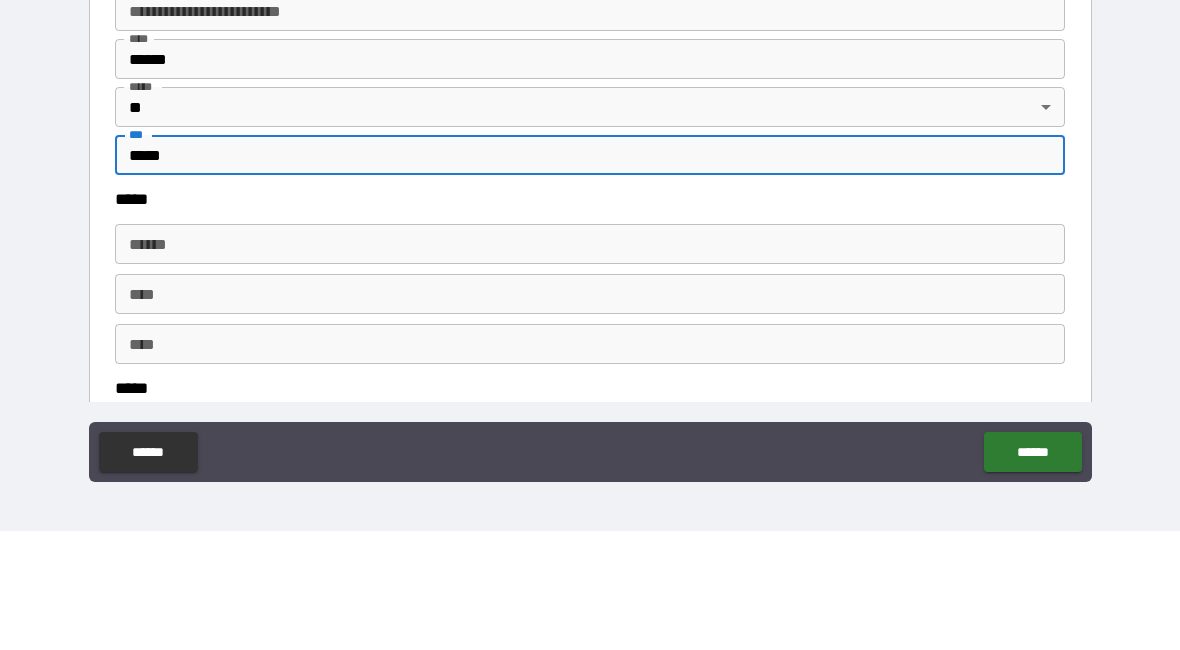type on "*****" 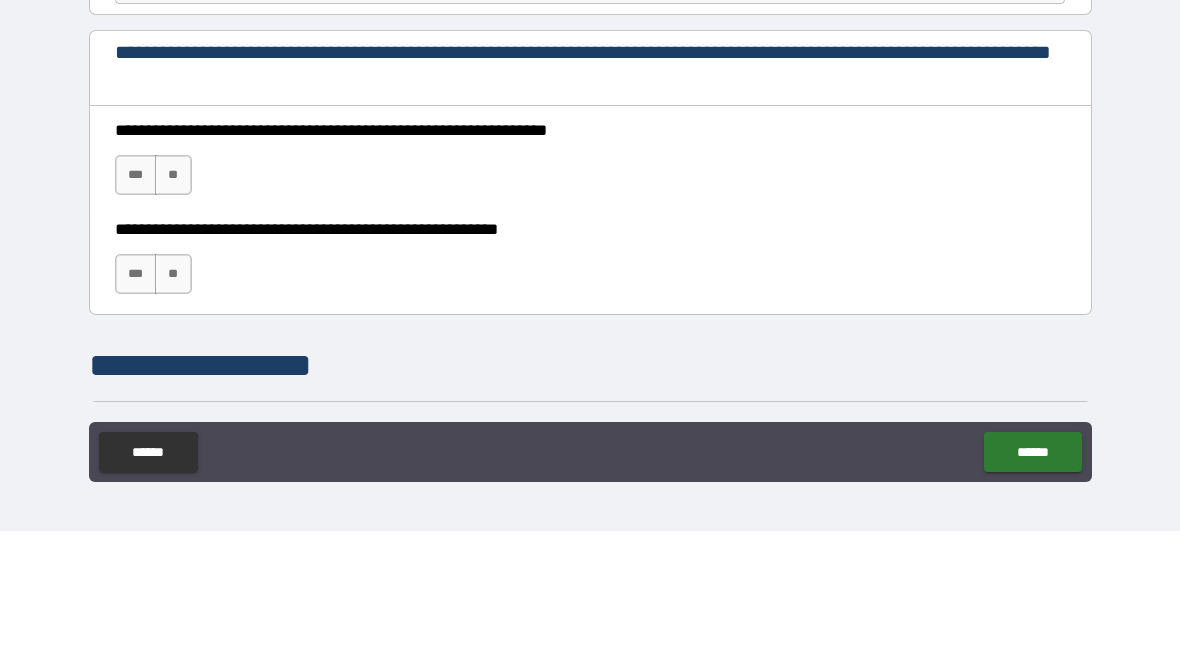 scroll, scrollTop: 1263, scrollLeft: 0, axis: vertical 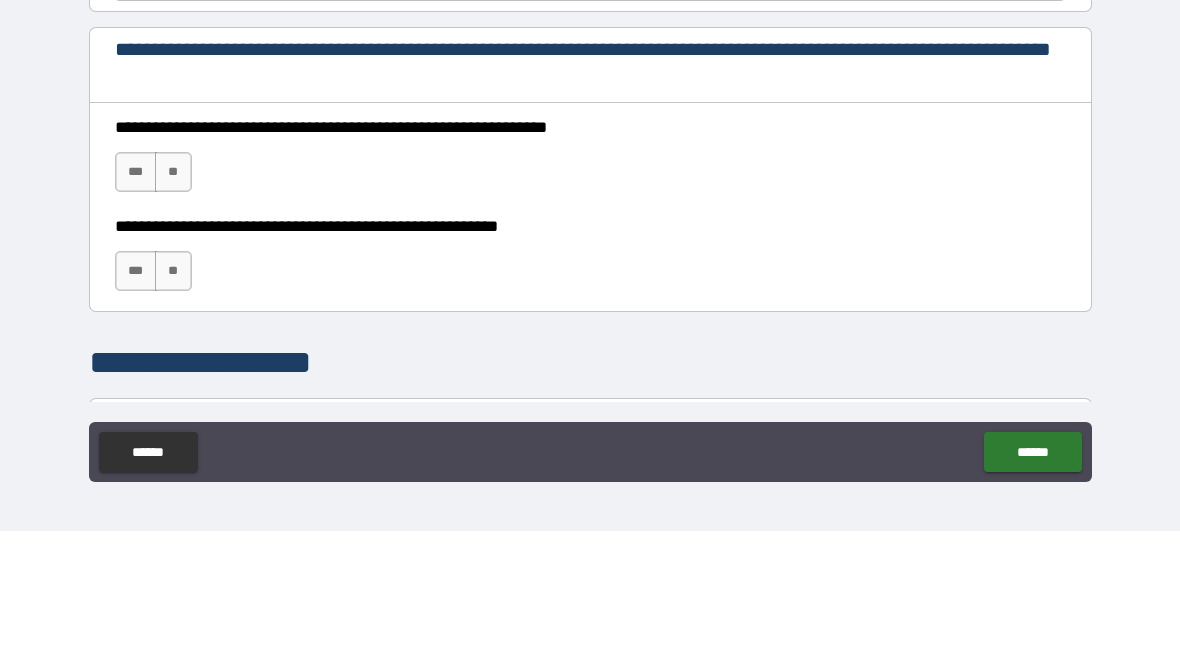 type on "**********" 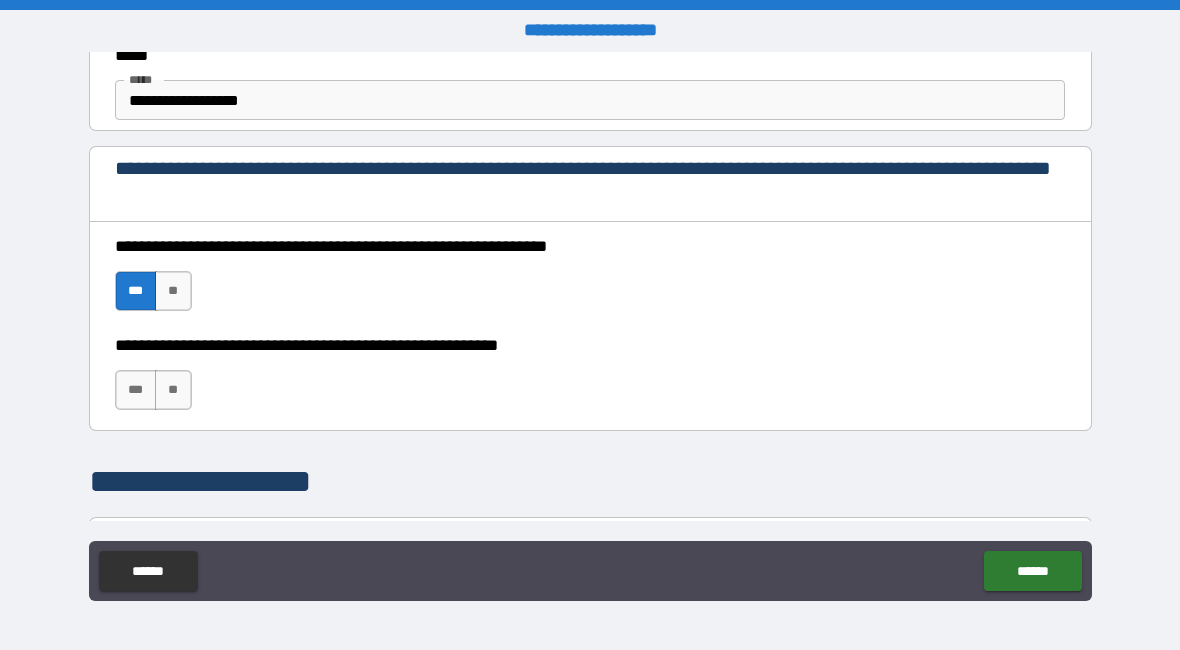 click on "***" at bounding box center [136, 390] 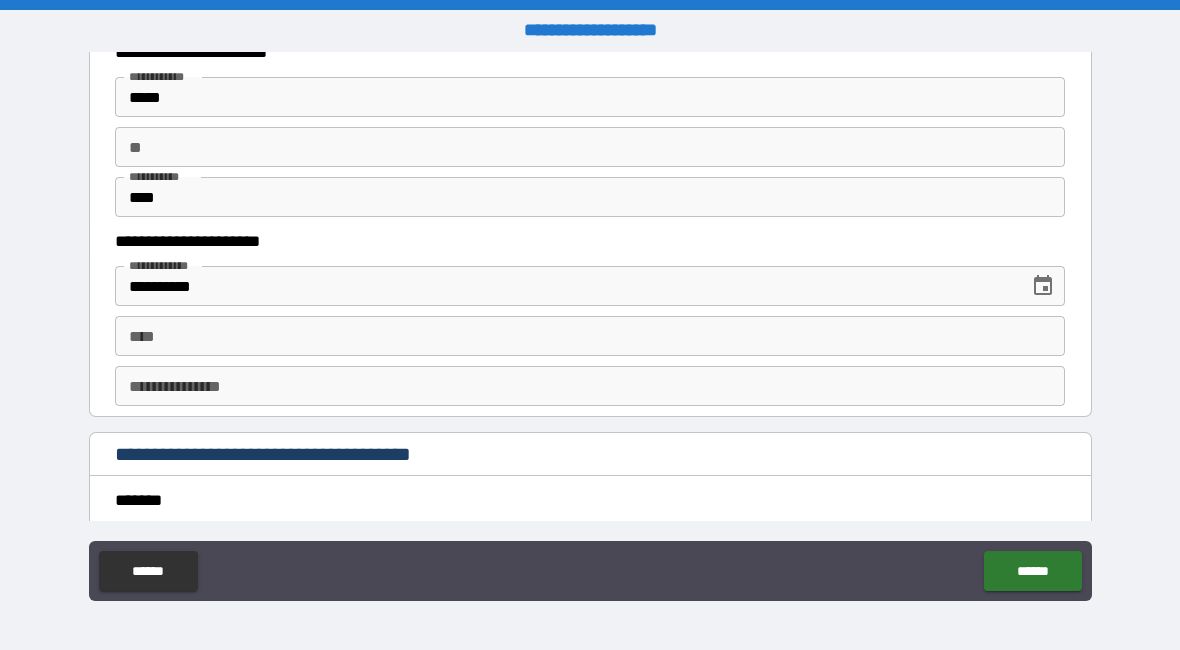 scroll, scrollTop: 1955, scrollLeft: 0, axis: vertical 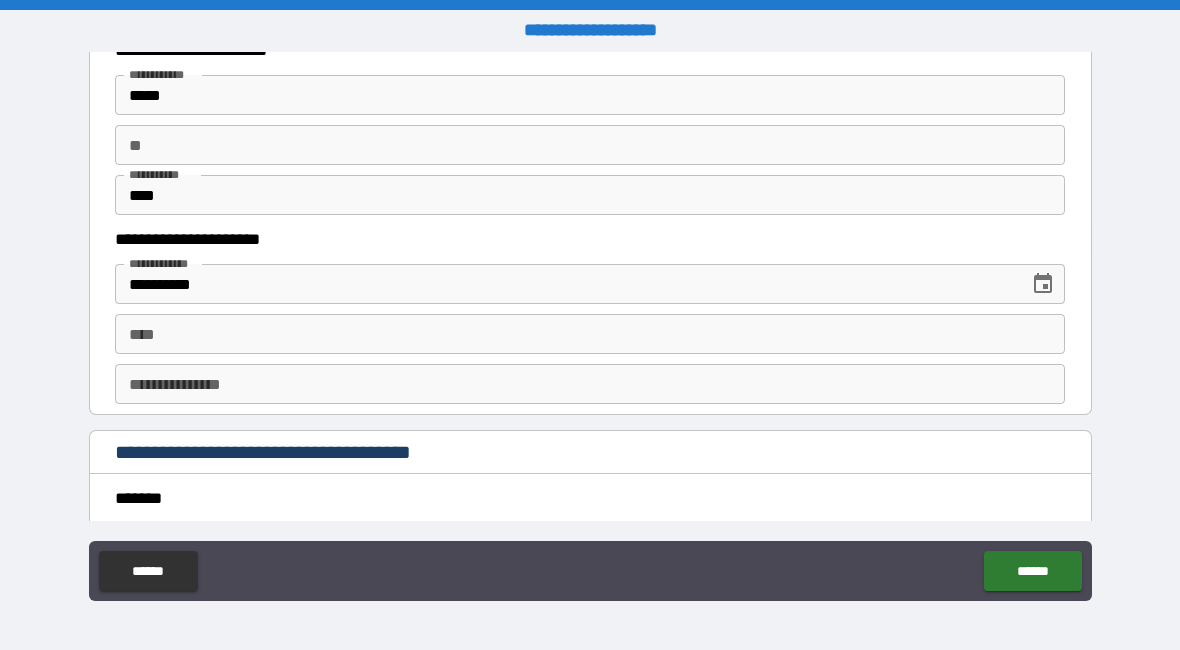 click on "****" at bounding box center [590, 334] 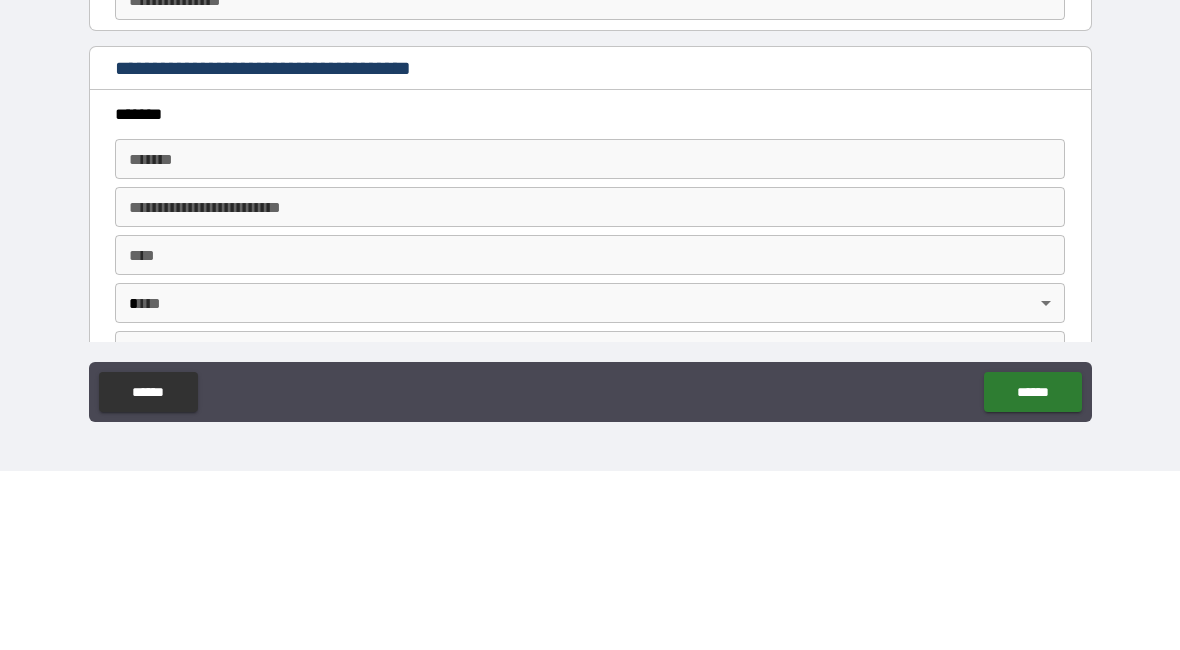scroll, scrollTop: 2161, scrollLeft: 0, axis: vertical 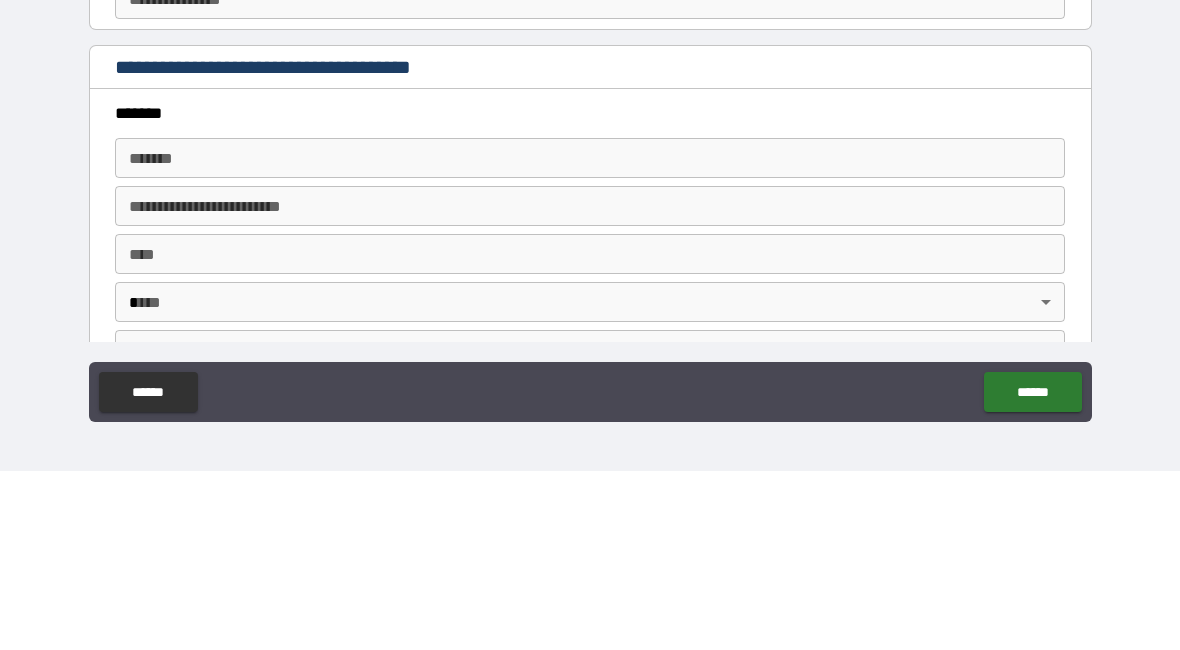 type on "**********" 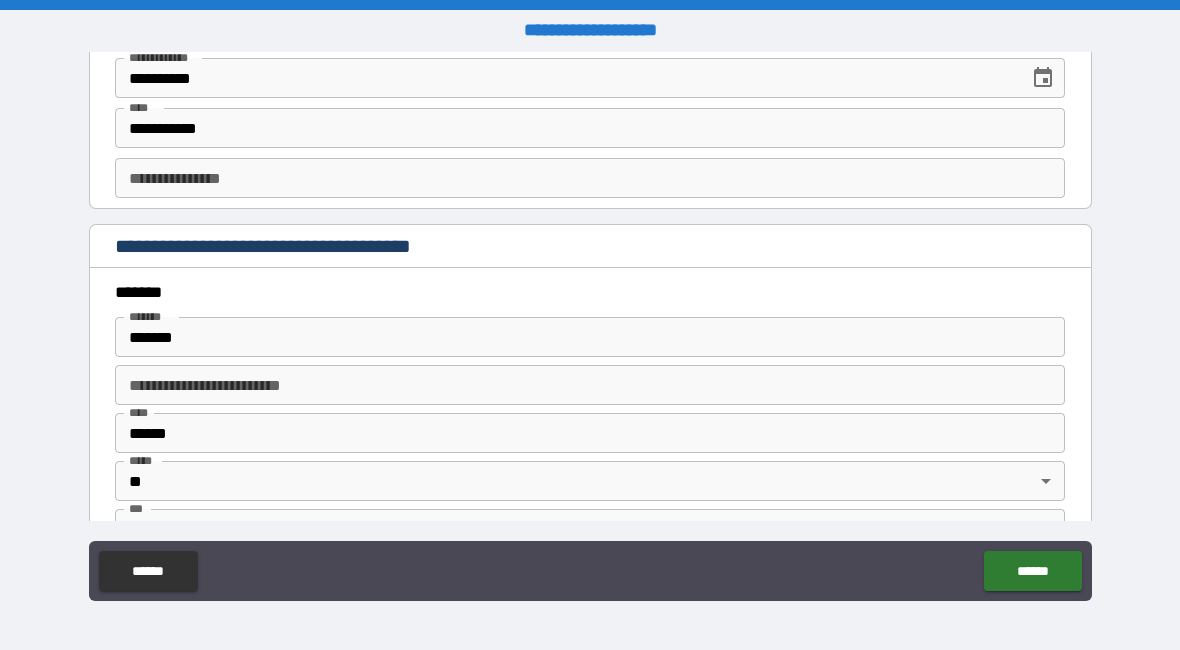 type on "**********" 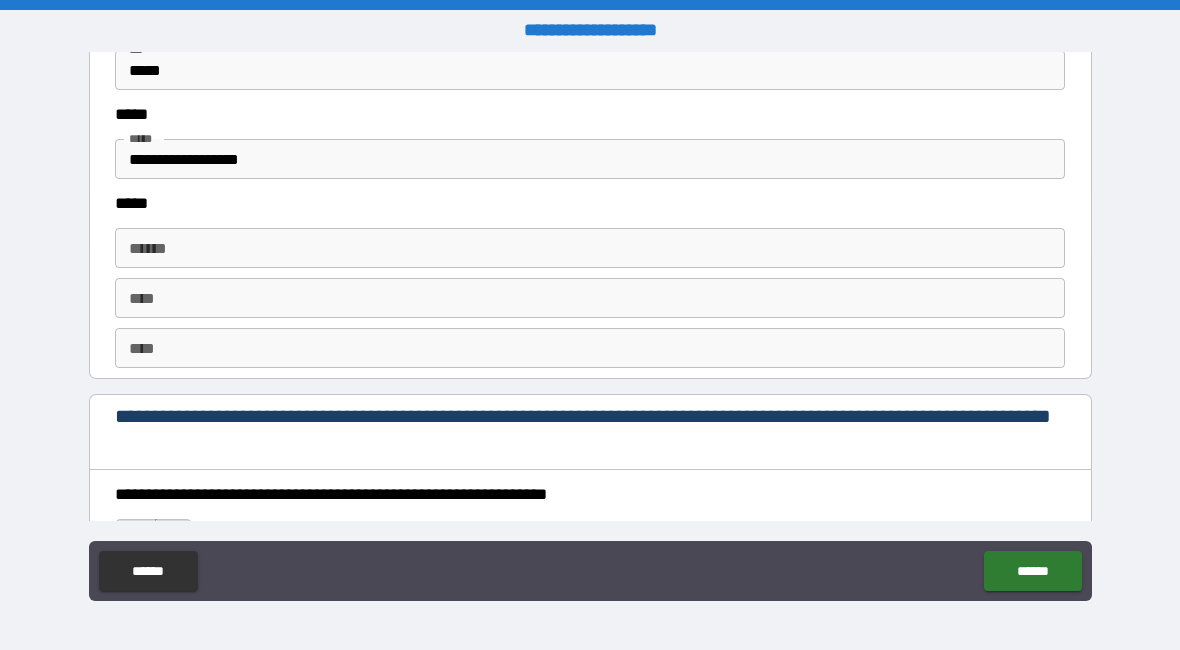 scroll, scrollTop: 2621, scrollLeft: 0, axis: vertical 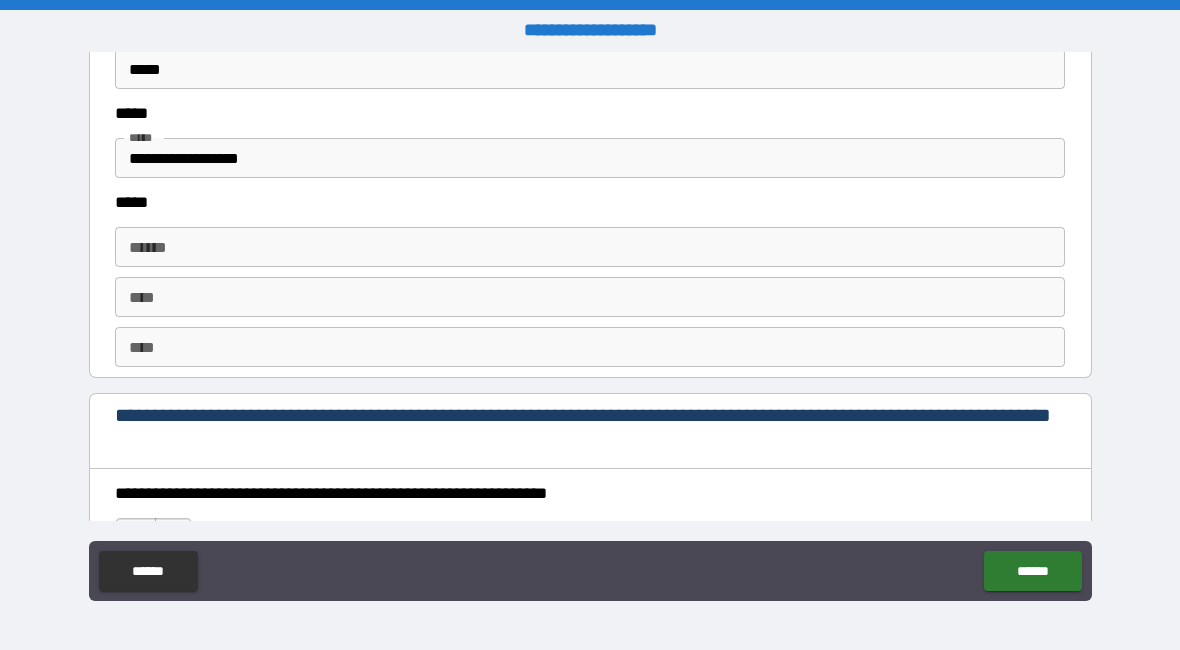 click on "******" at bounding box center [590, 247] 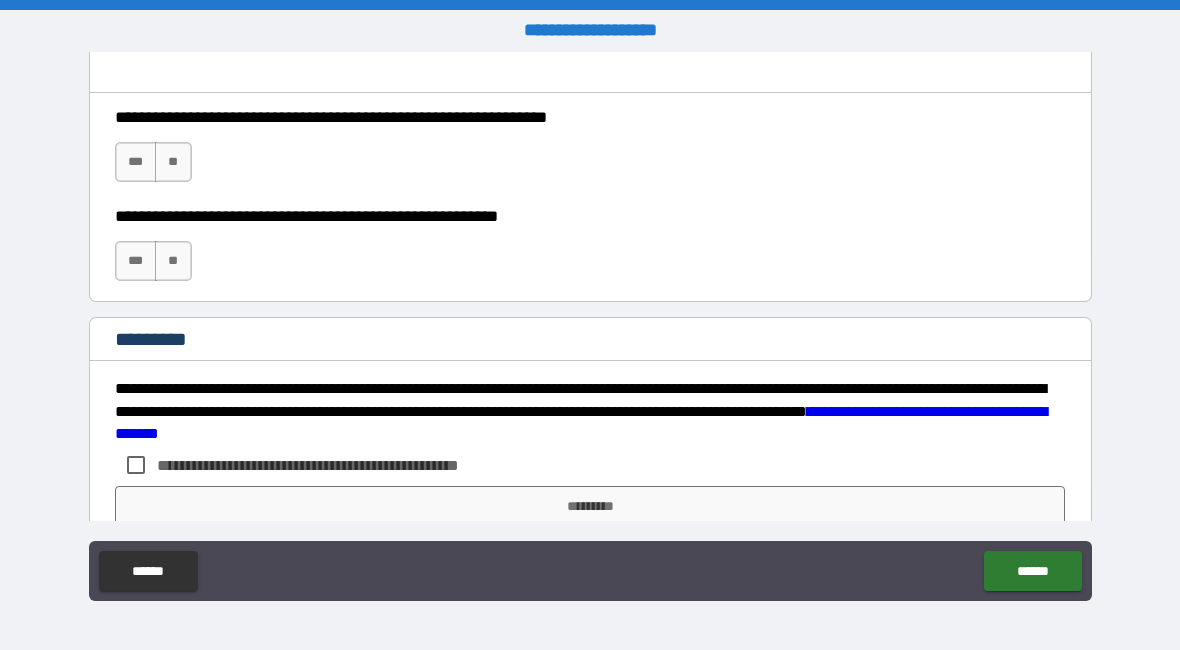 scroll, scrollTop: 2999, scrollLeft: 0, axis: vertical 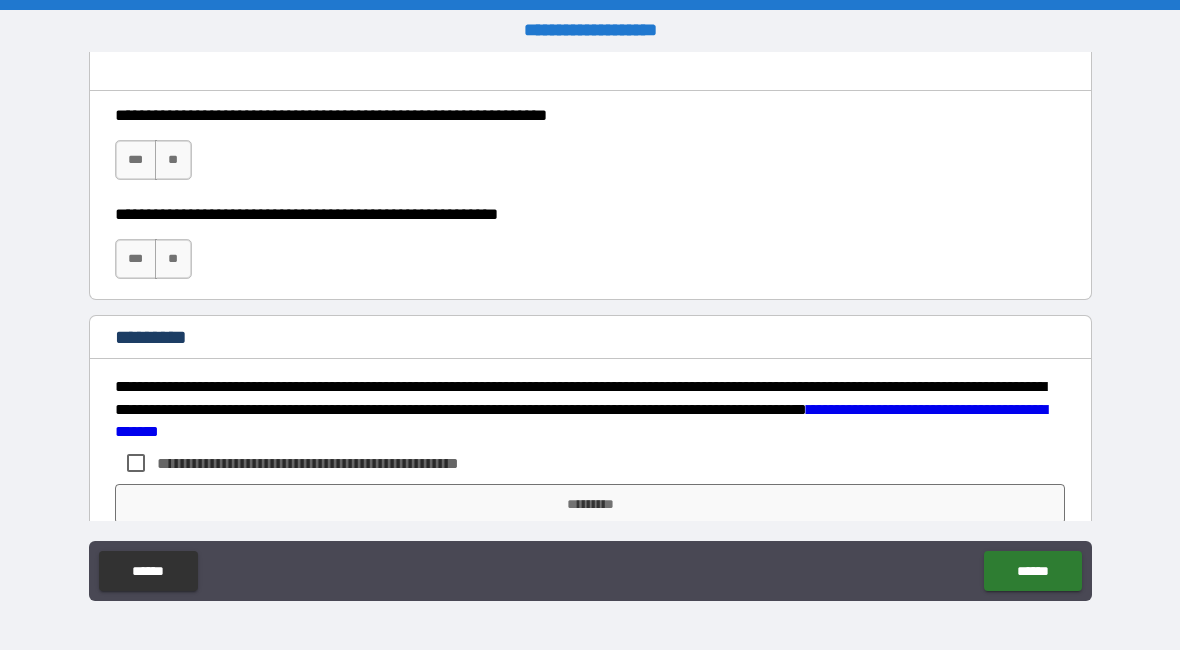 type on "**********" 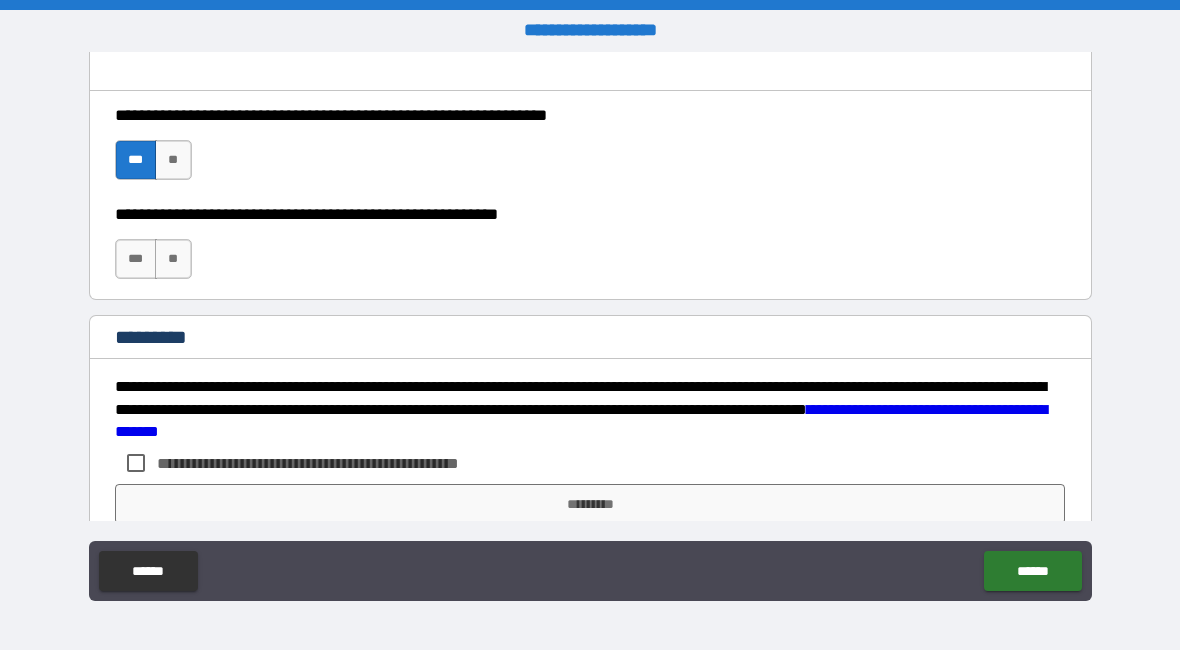 click on "***" at bounding box center (136, 259) 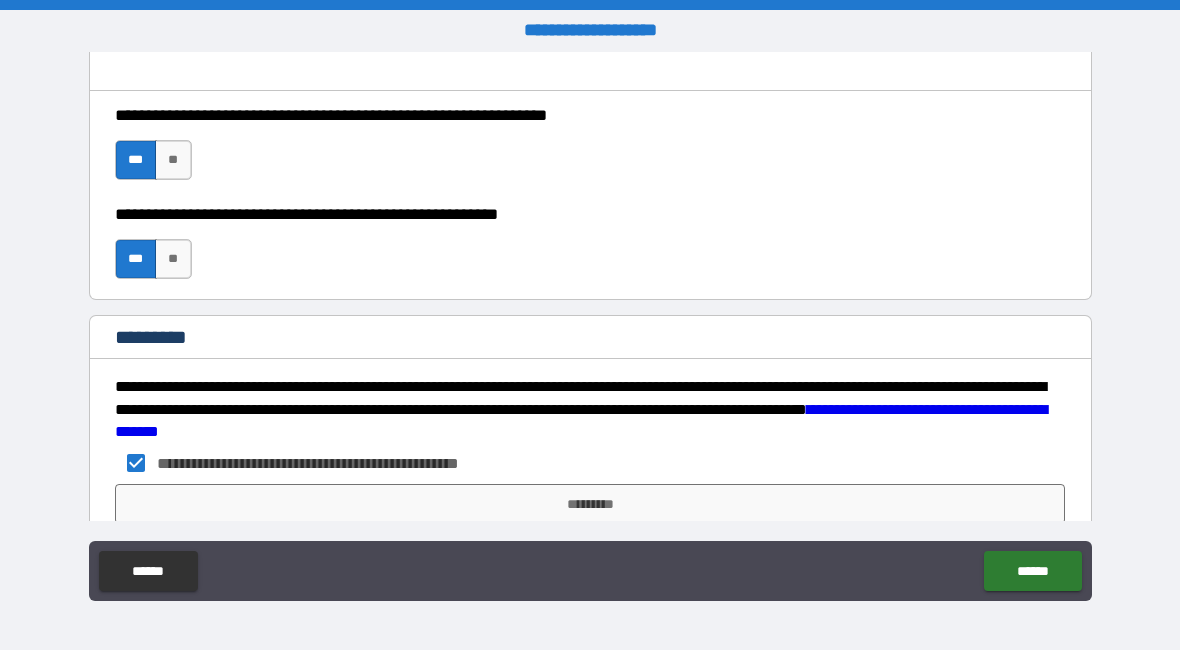 click on "*********" at bounding box center (590, 504) 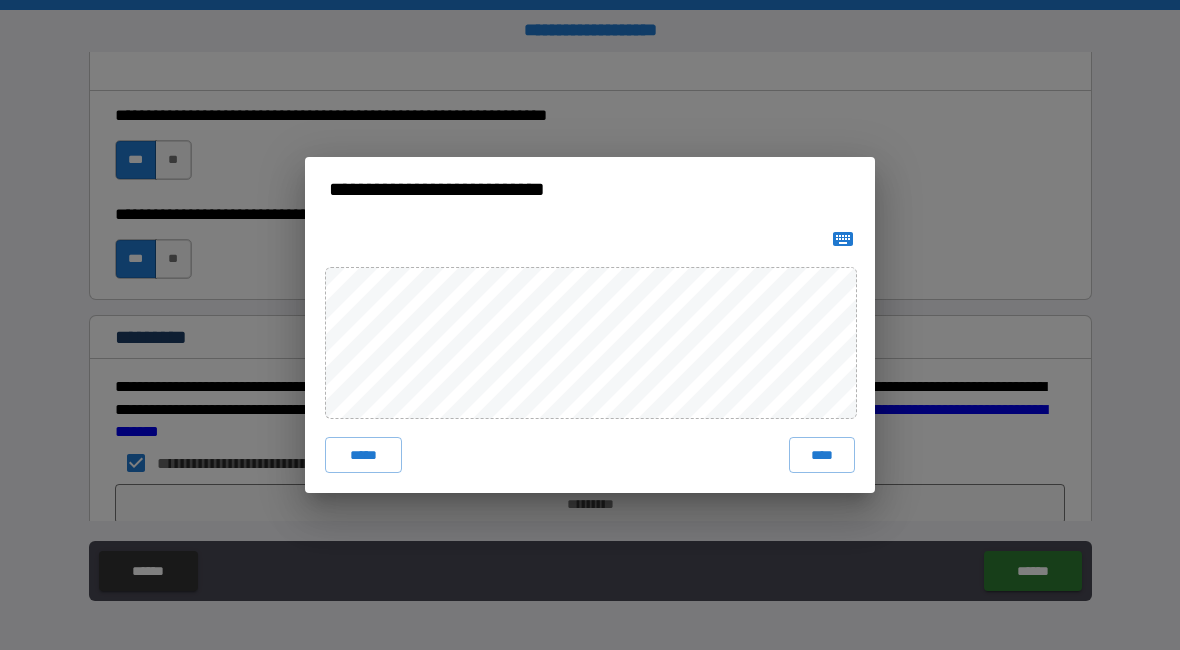 click on "****" at bounding box center (822, 455) 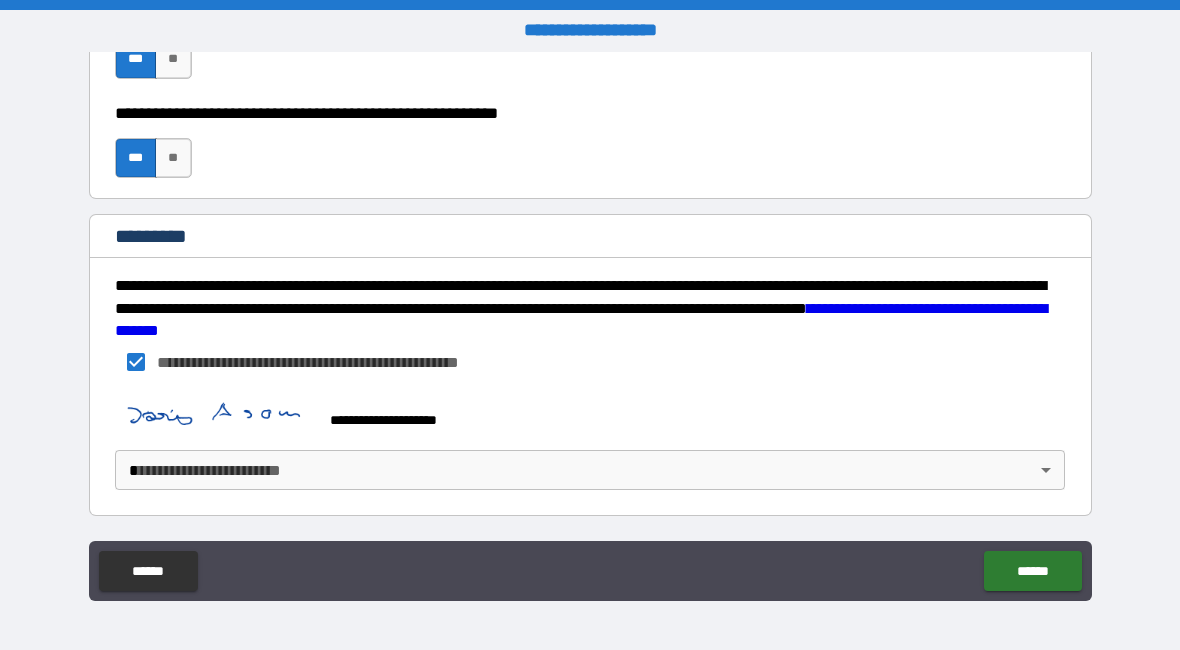 scroll, scrollTop: 3100, scrollLeft: 0, axis: vertical 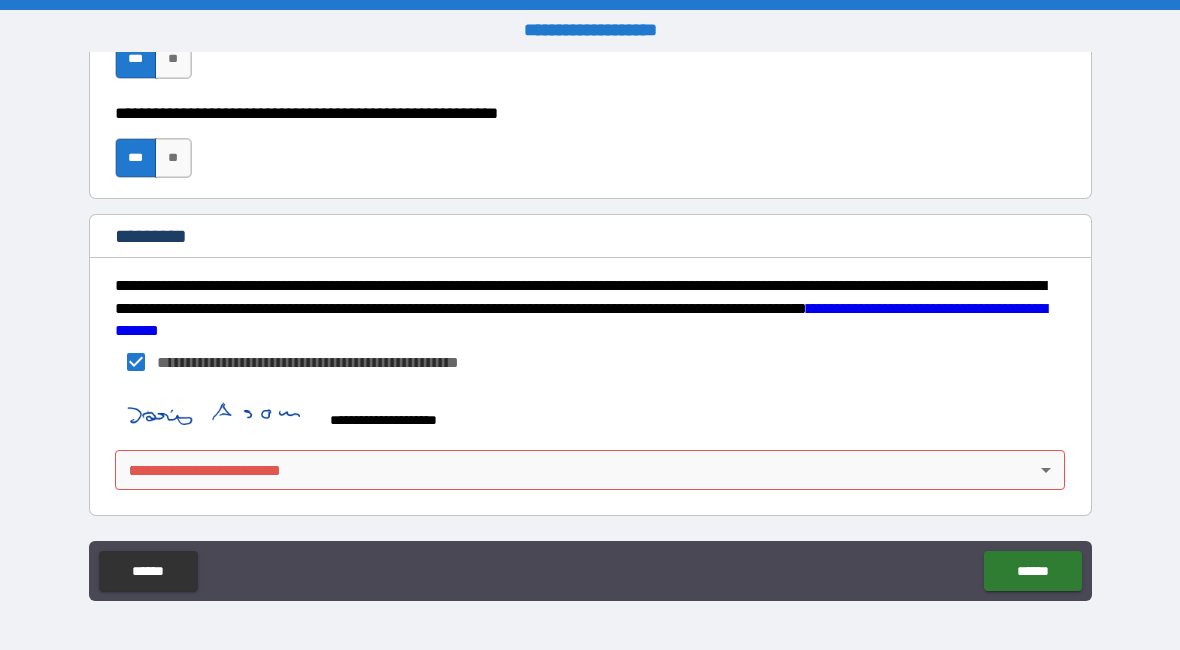 click on "**********" at bounding box center [590, 325] 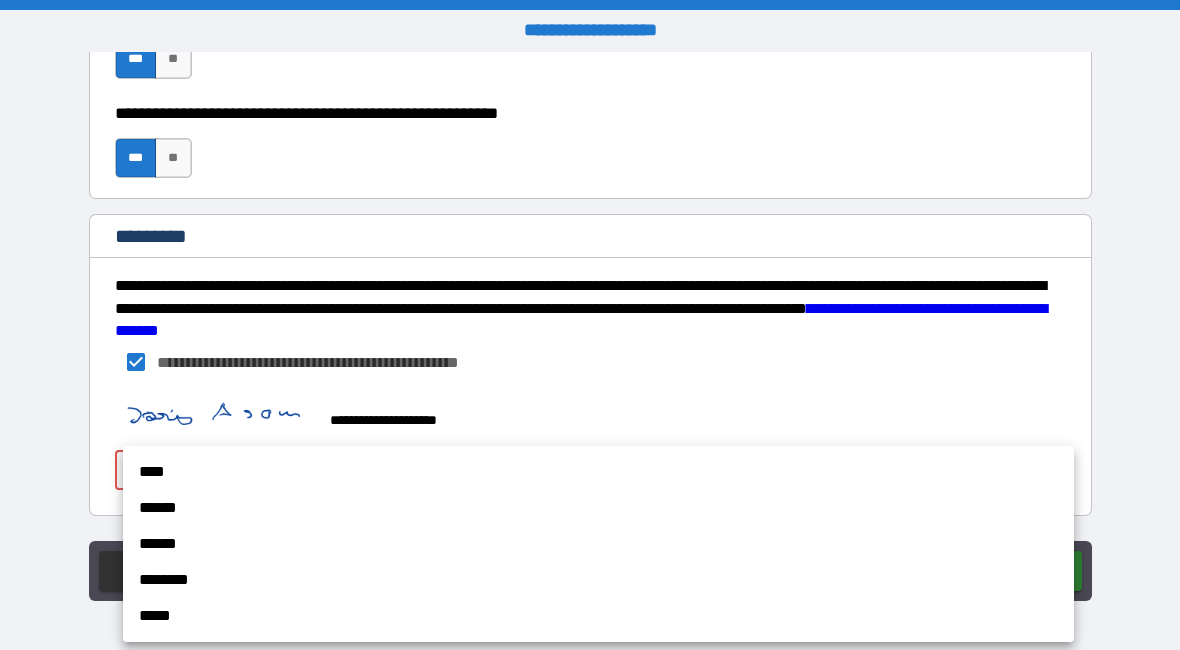 click on "****" at bounding box center (598, 472) 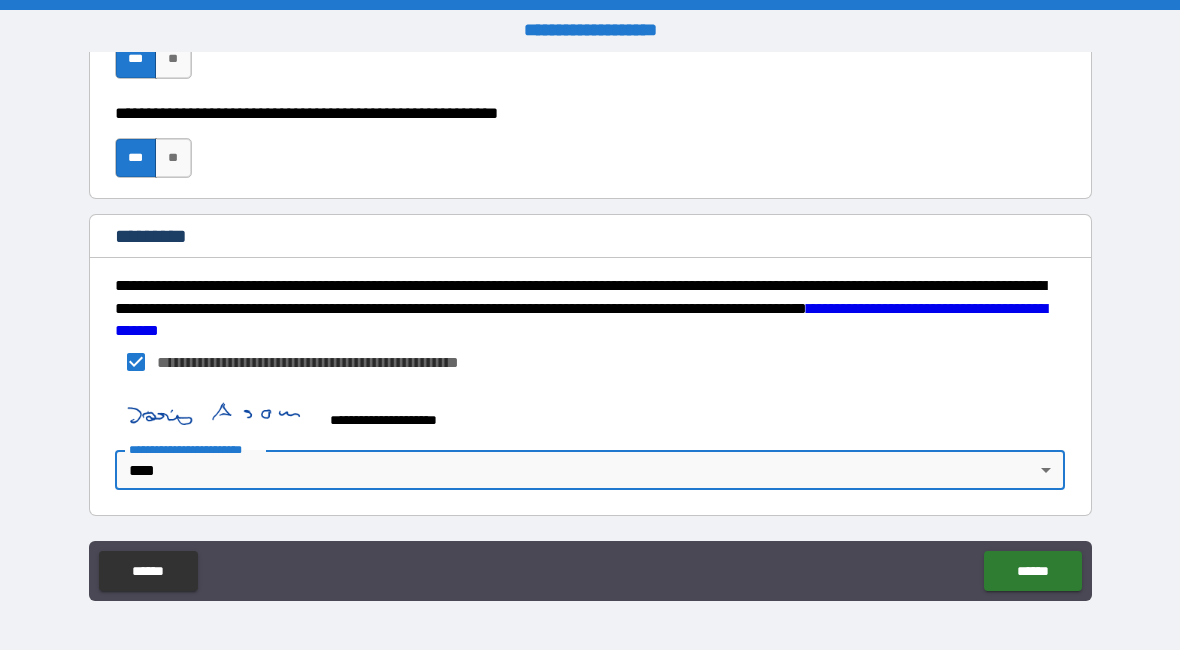 click on "******" at bounding box center (1032, 571) 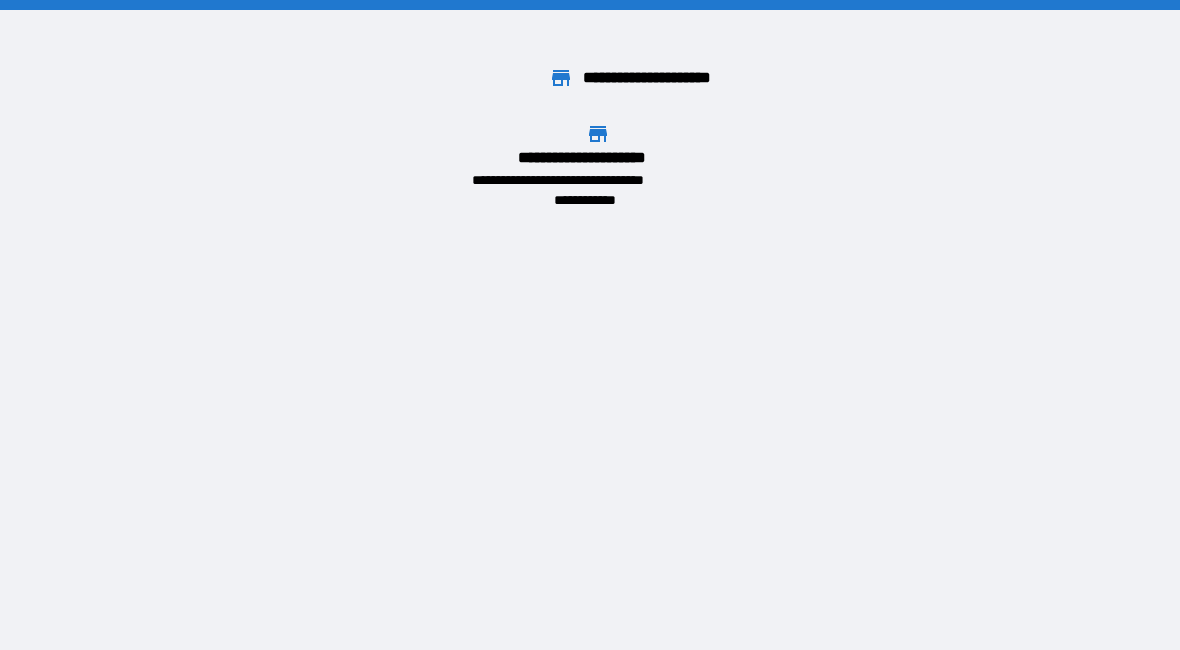 click on "**********" at bounding box center [590, 110] 